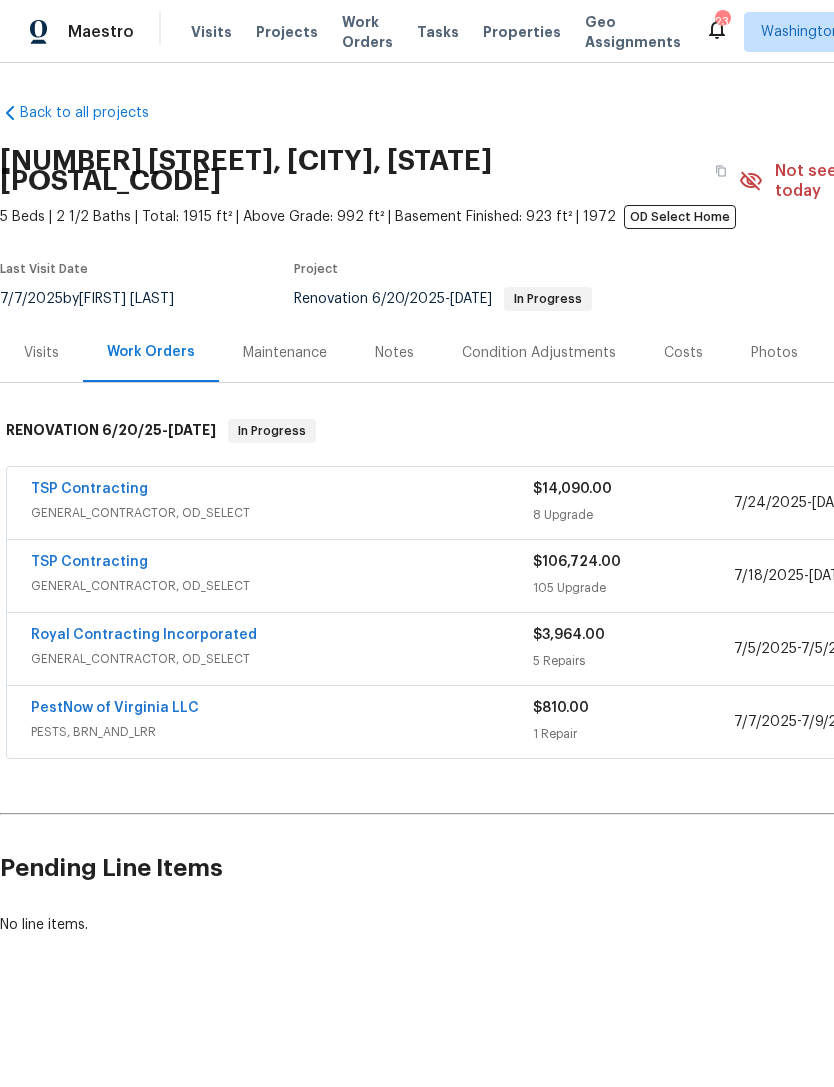scroll, scrollTop: 0, scrollLeft: 0, axis: both 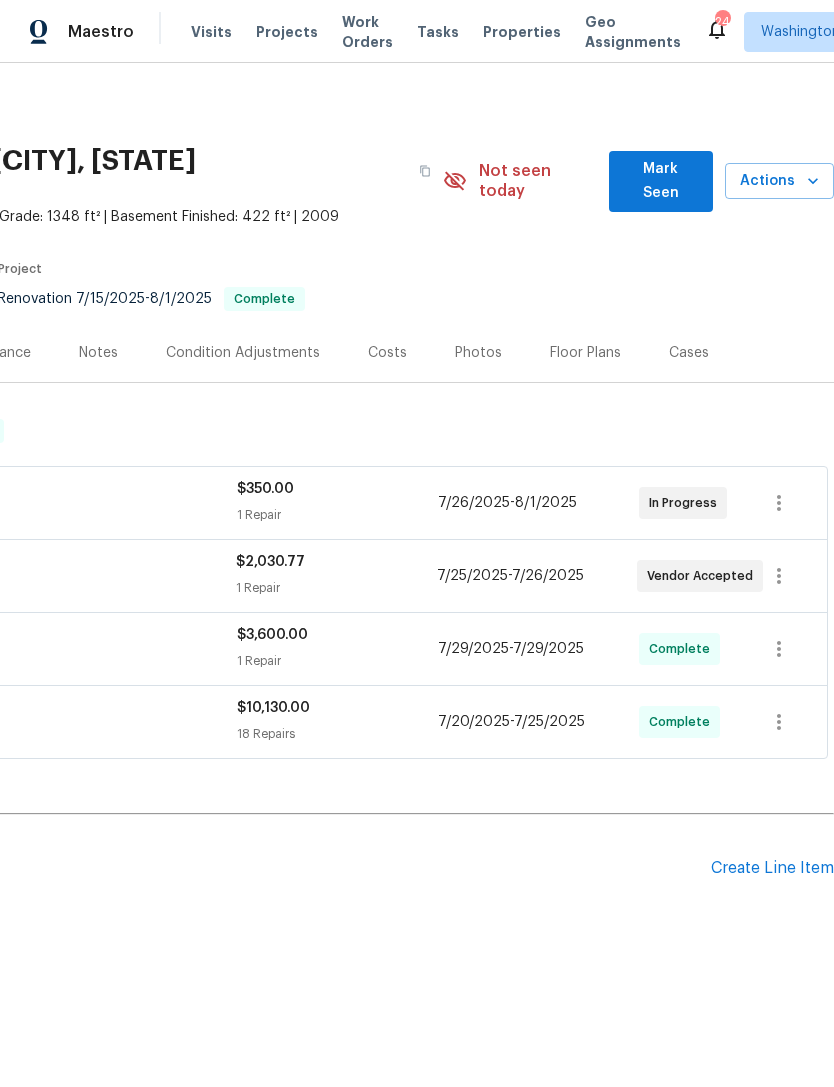 click on "Properties" at bounding box center (522, 32) 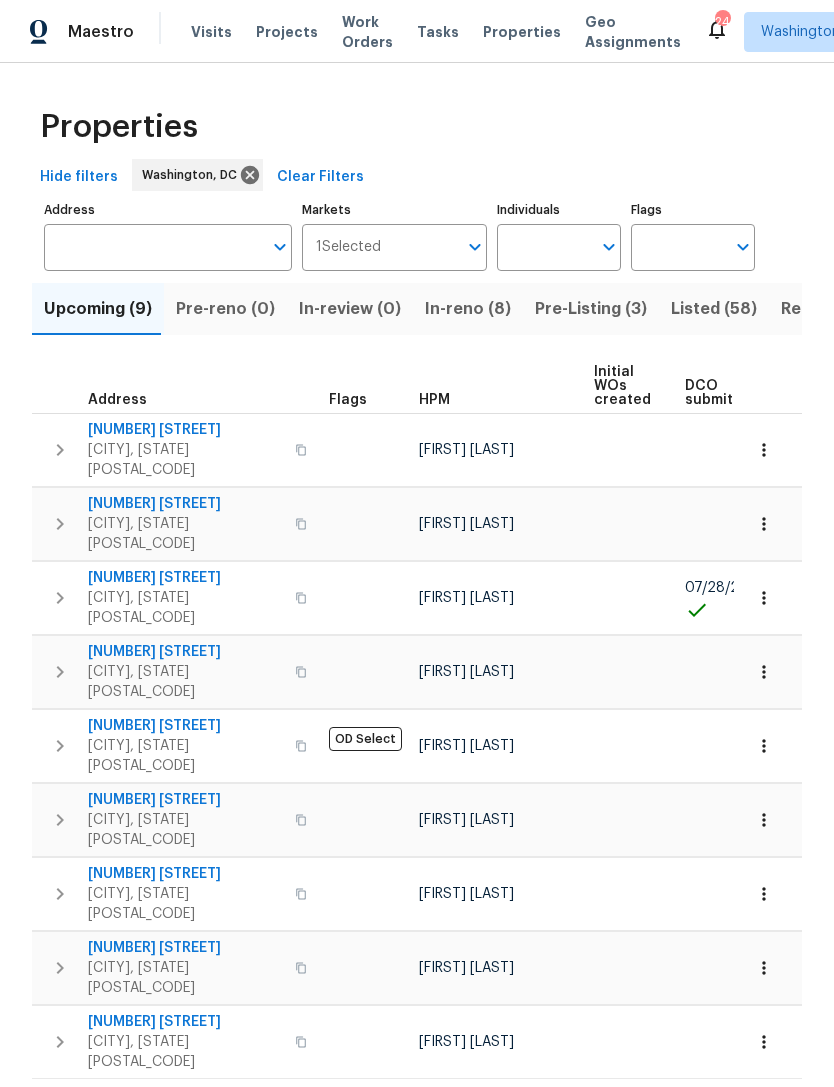 click on "Pre-reno (0)" at bounding box center (225, 309) 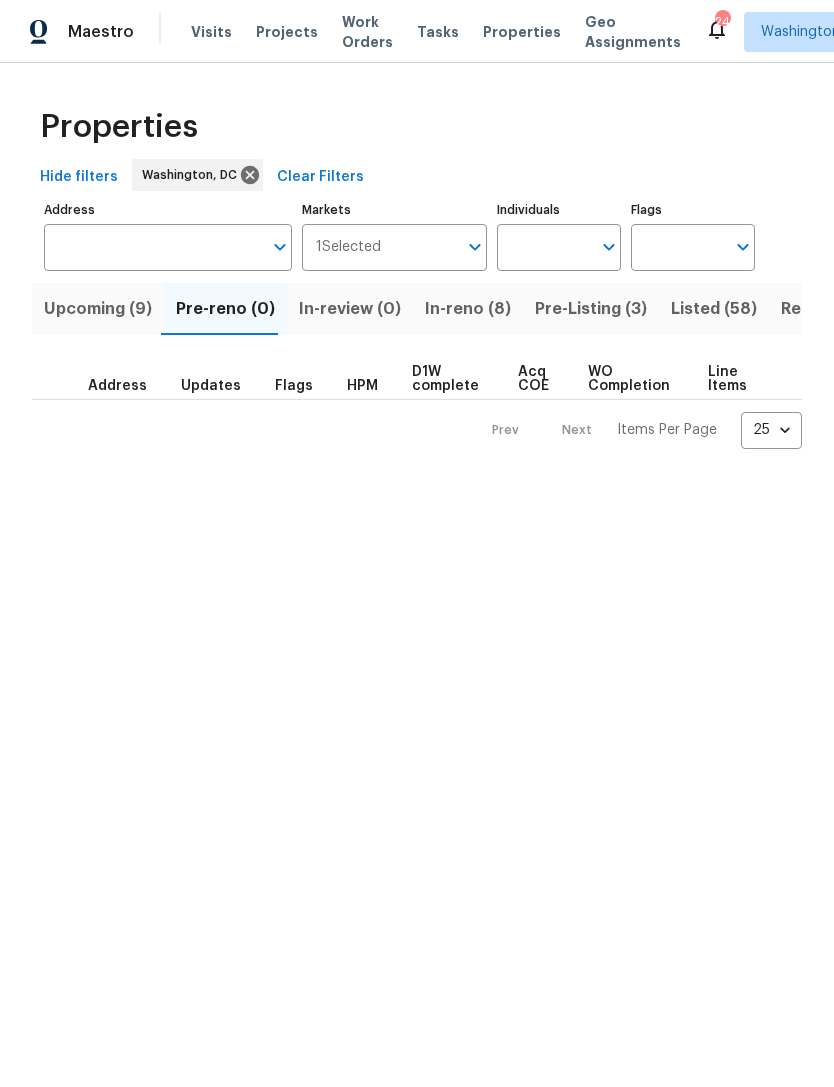 click on "In-review (0)" at bounding box center (350, 309) 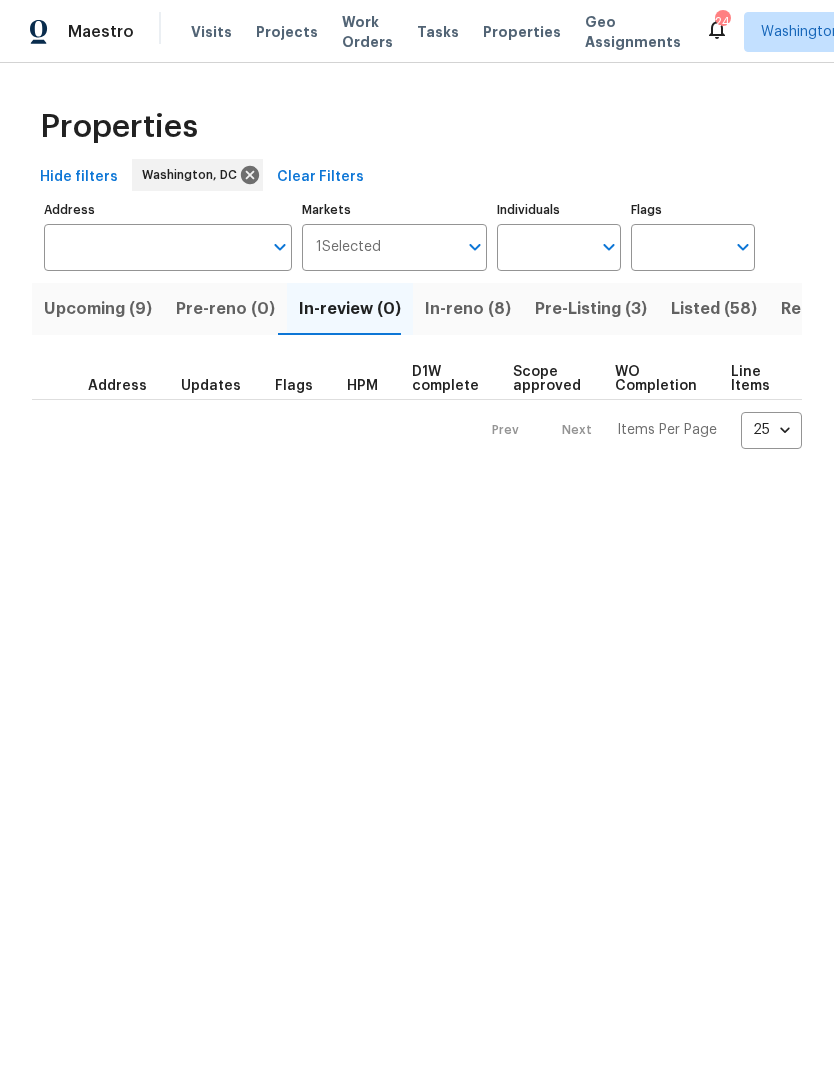 click on "In-reno (8)" at bounding box center [468, 309] 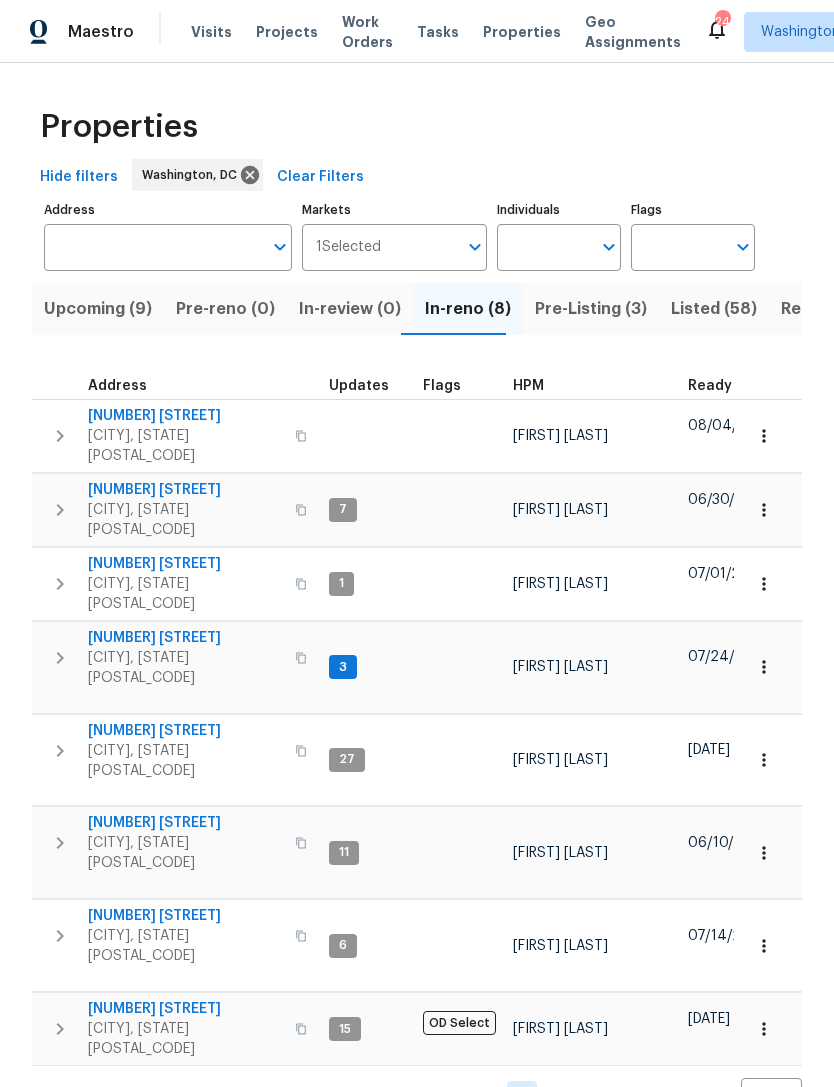 click on "Projects" at bounding box center (287, 32) 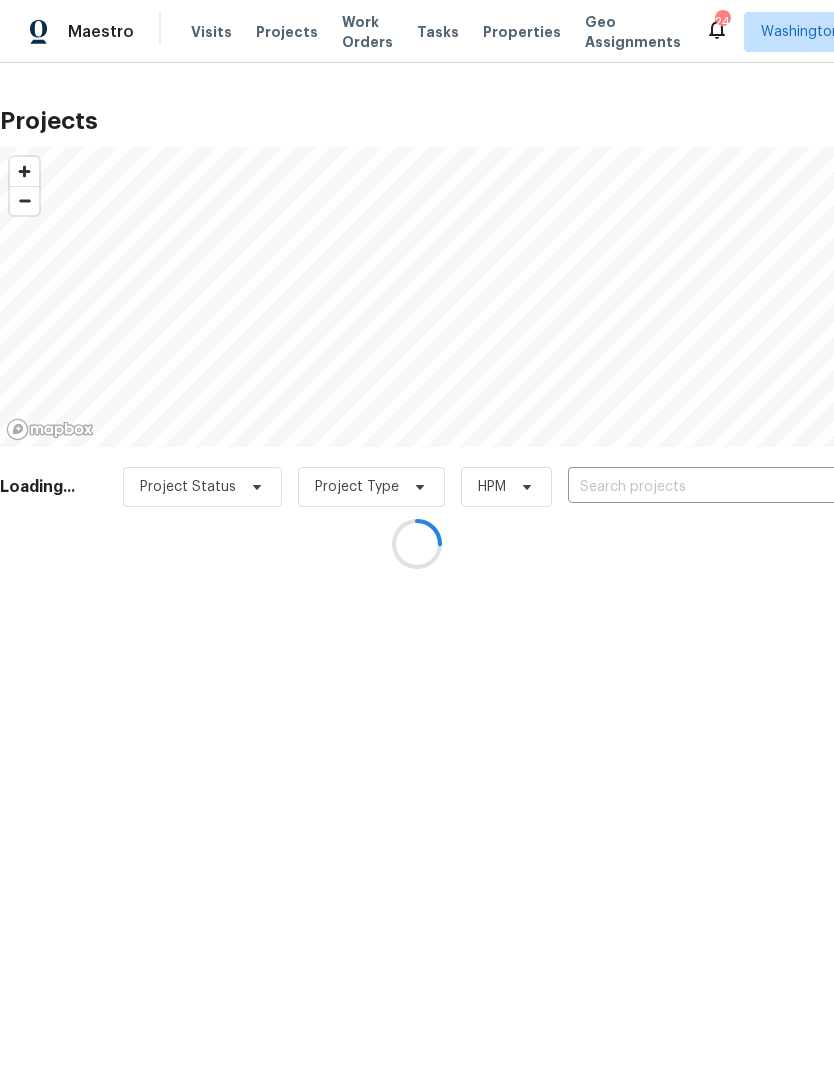 click at bounding box center [417, 543] 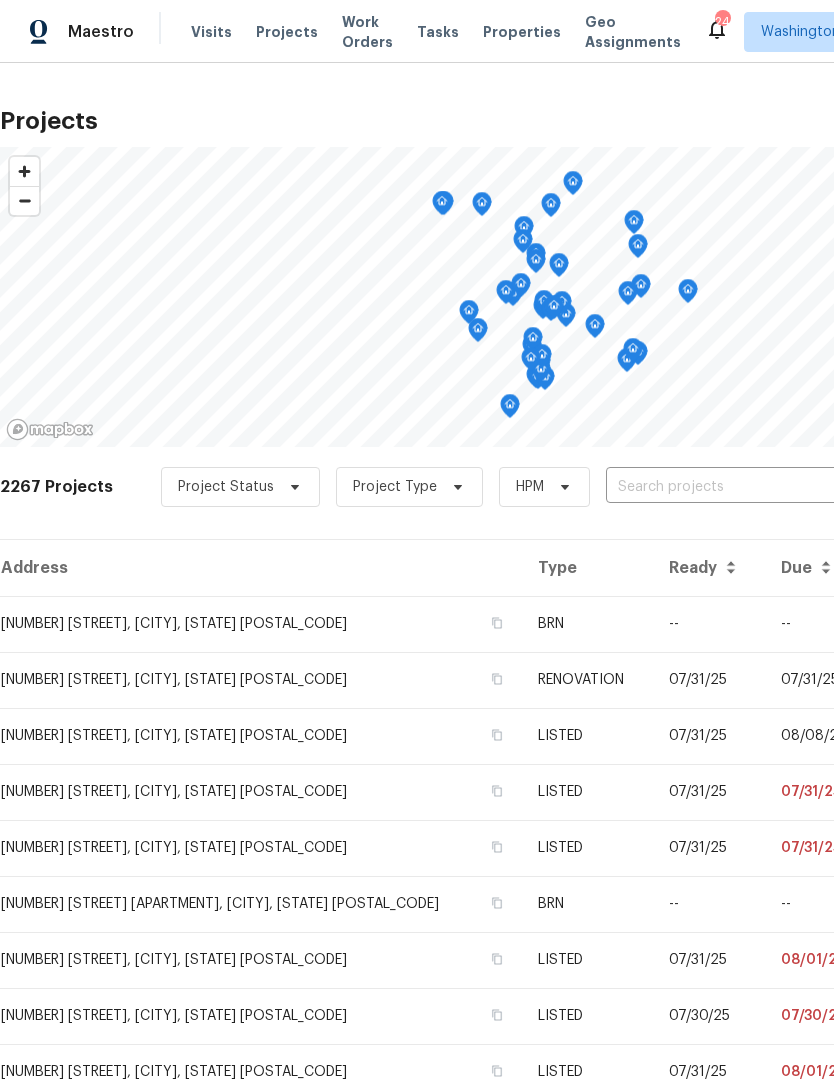 click at bounding box center [720, 487] 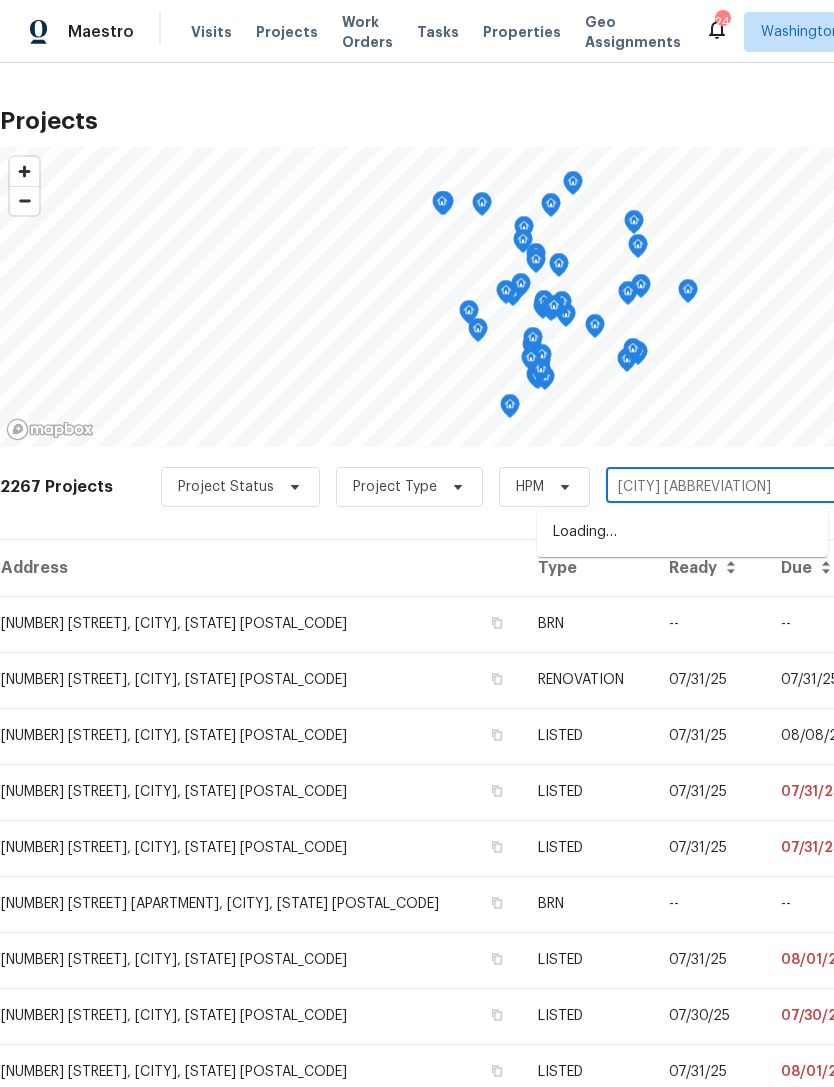 type on "[CITY] [CITY]" 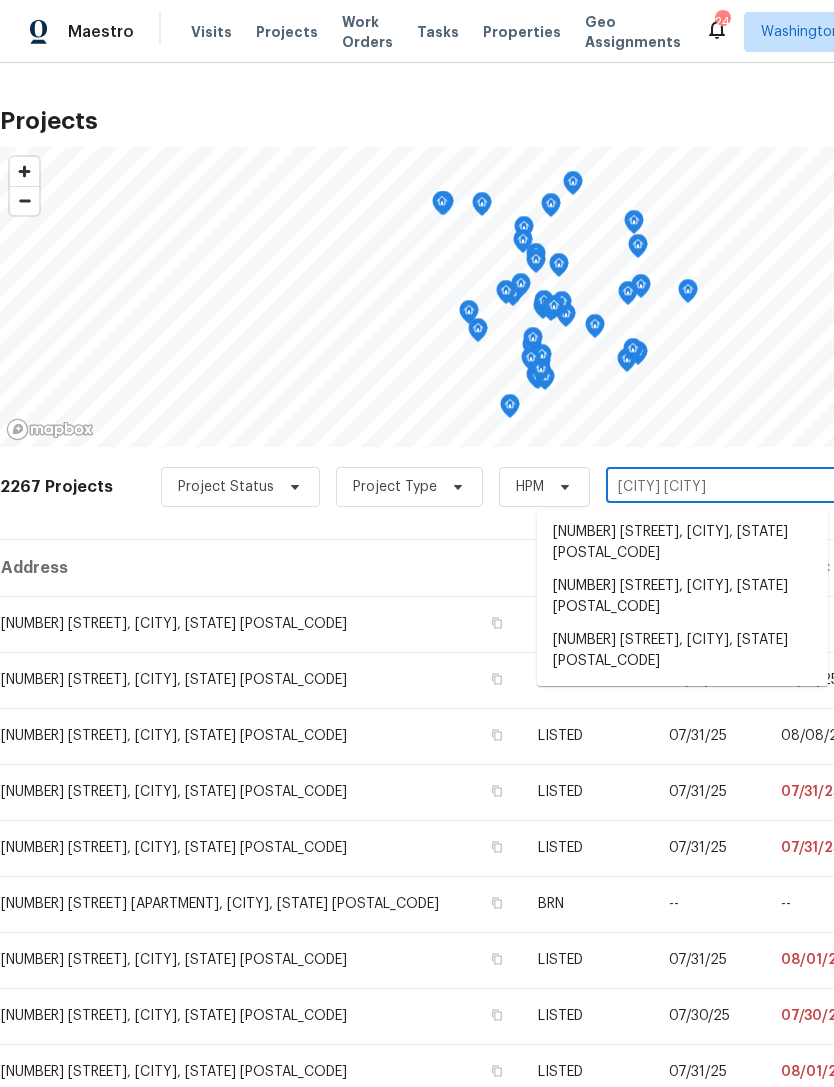 click on "[NUMBER] [STREET], [CITY], [STATE] [POSTAL_CODE]" at bounding box center (682, 651) 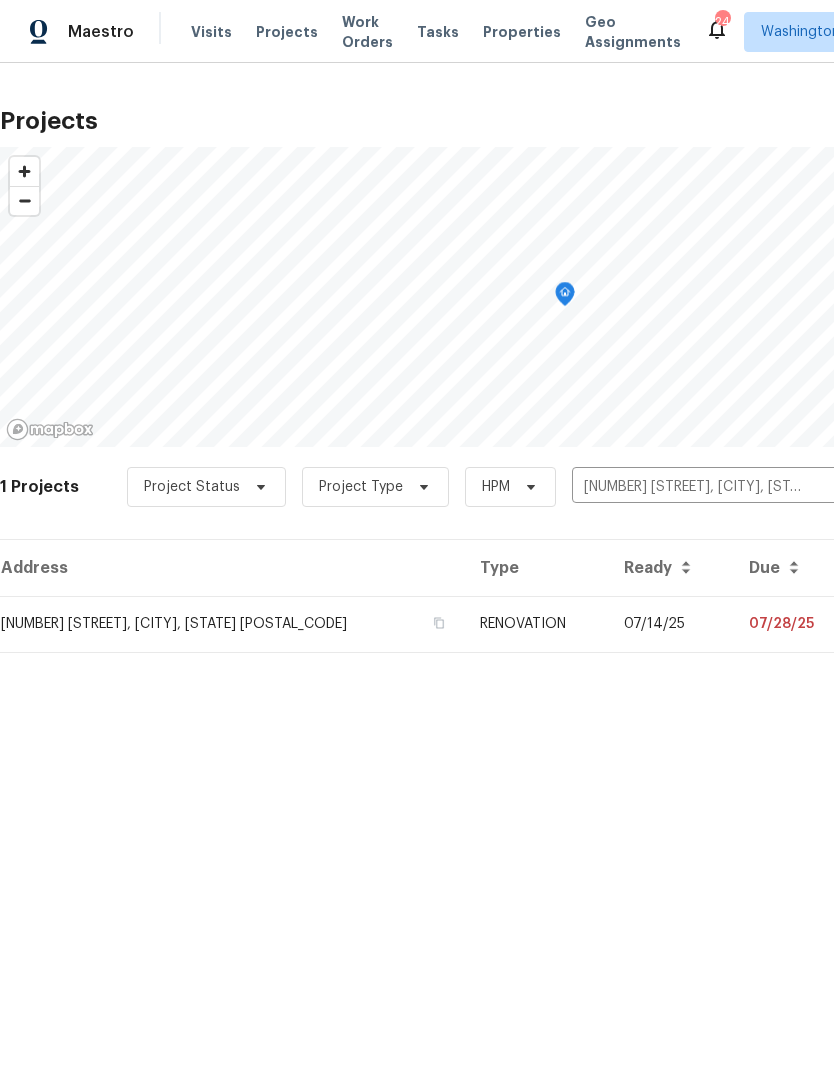 click on "RENOVATION" at bounding box center [536, 624] 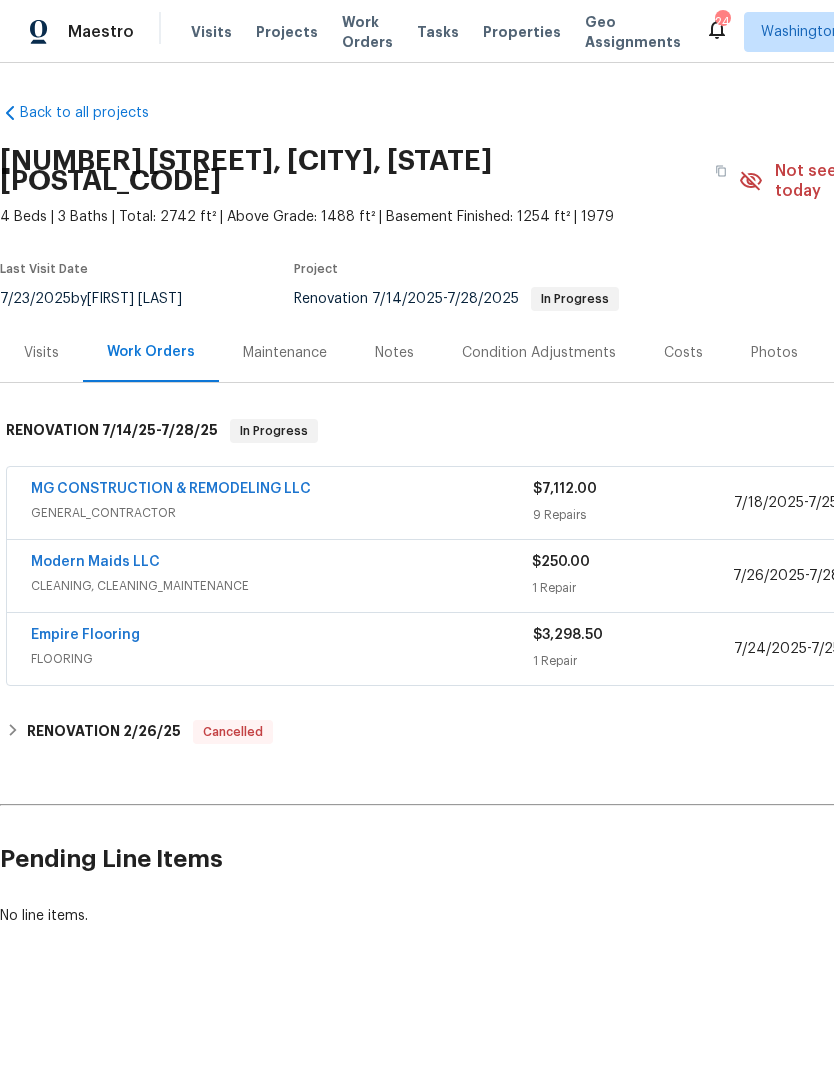 scroll, scrollTop: 0, scrollLeft: 0, axis: both 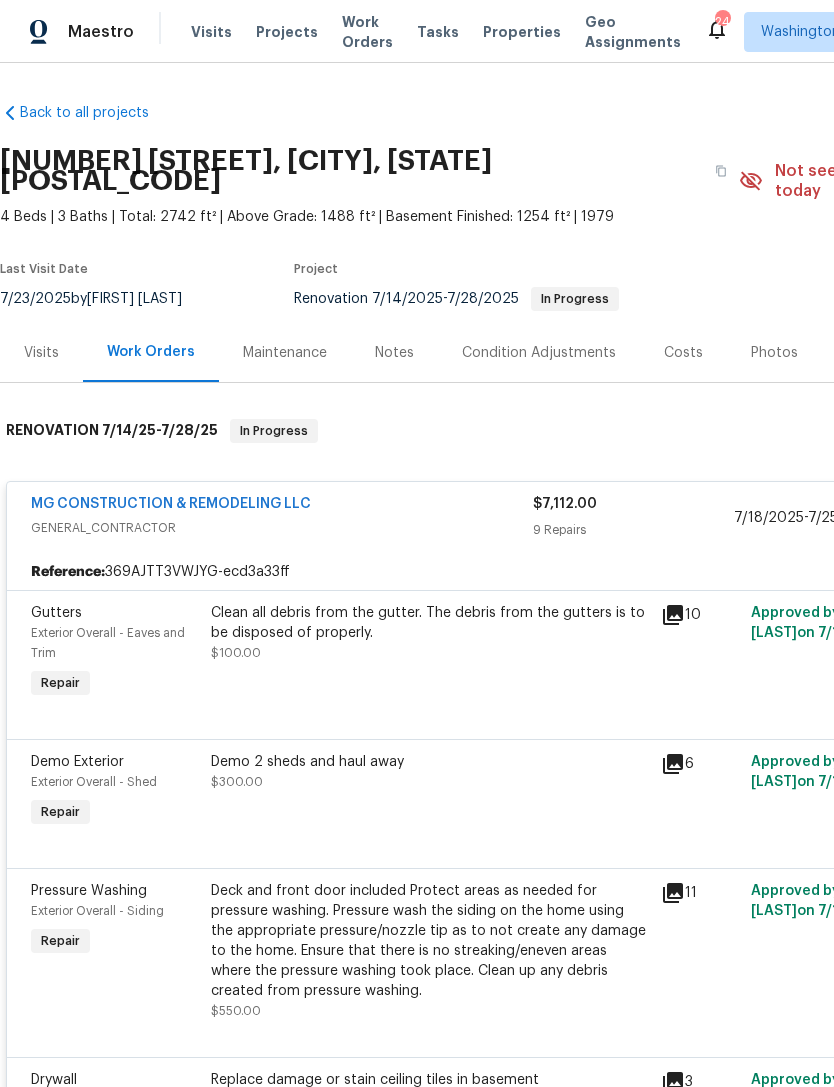 click 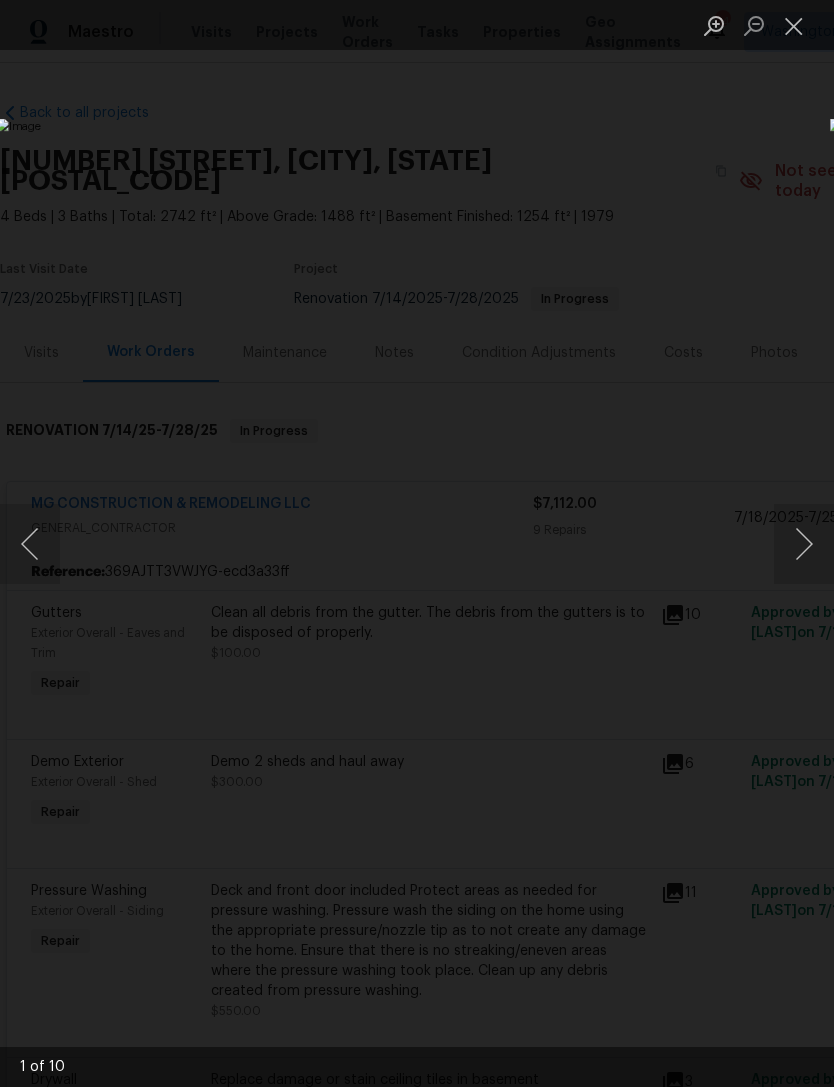 click at bounding box center (322, 544) 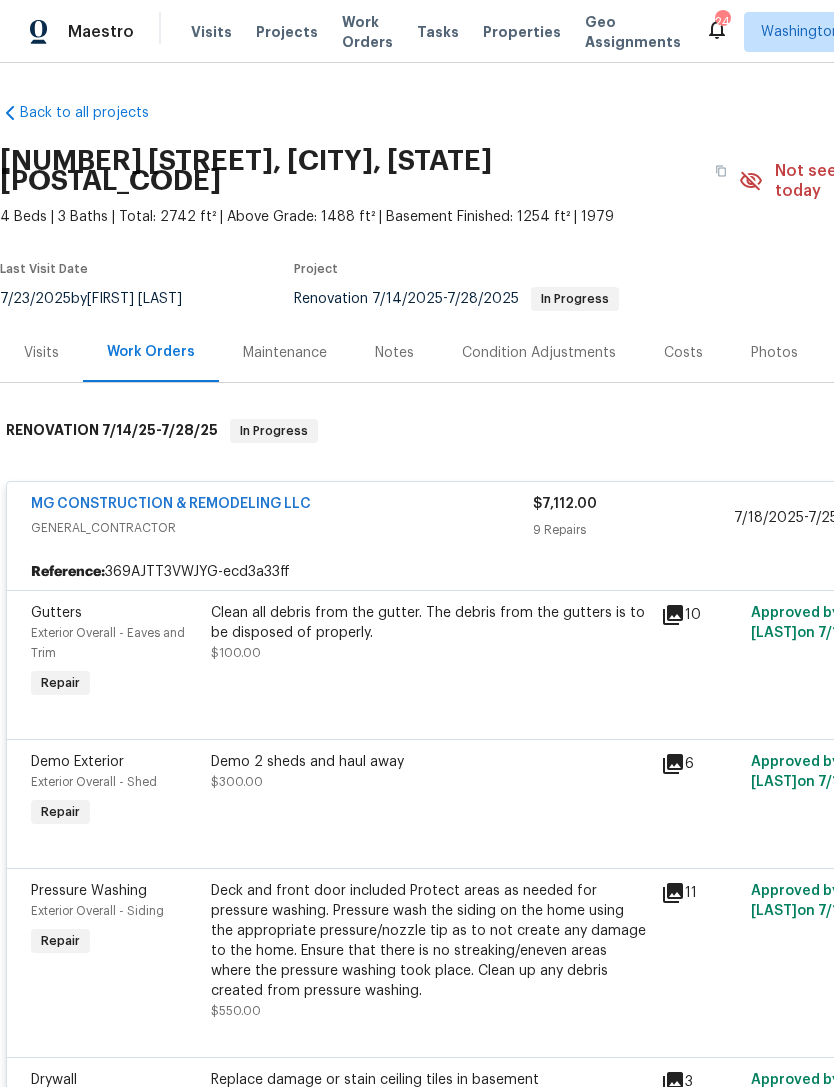 click on "Clean all debris from the gutter. The debris from the gutters is to be disposed of properly. [PRICE]" at bounding box center (430, 633) 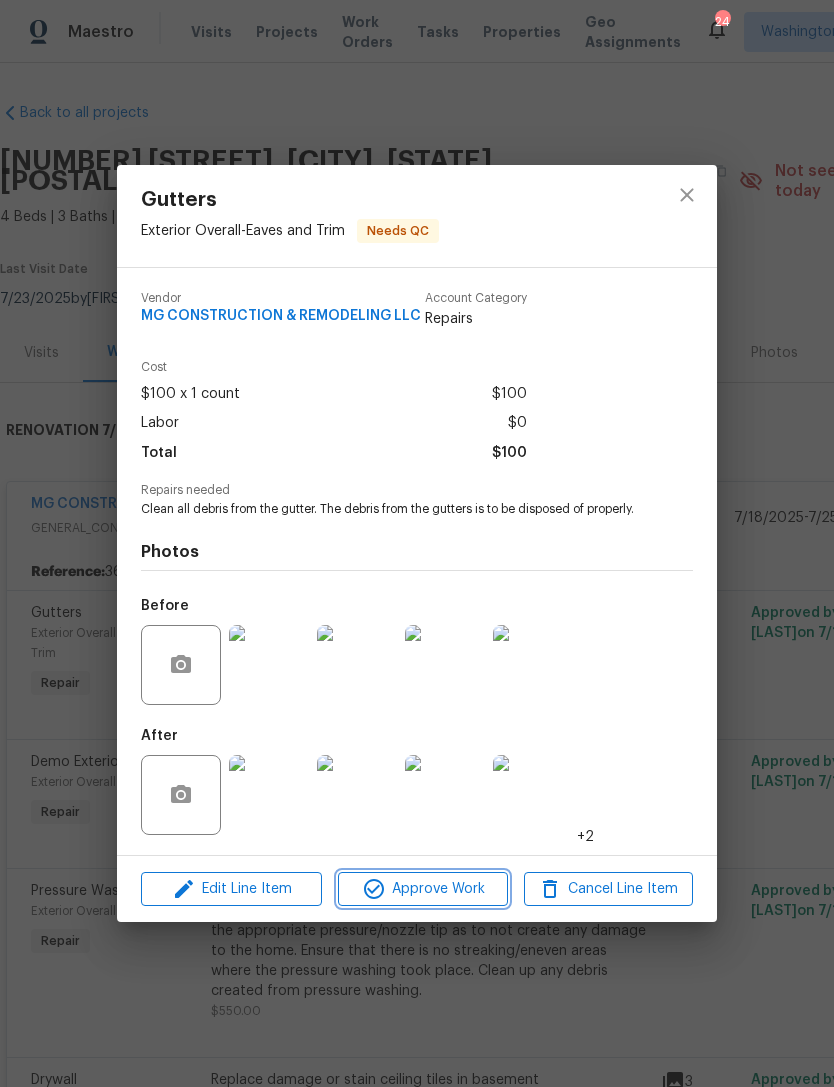 click on "Approve Work" at bounding box center (422, 889) 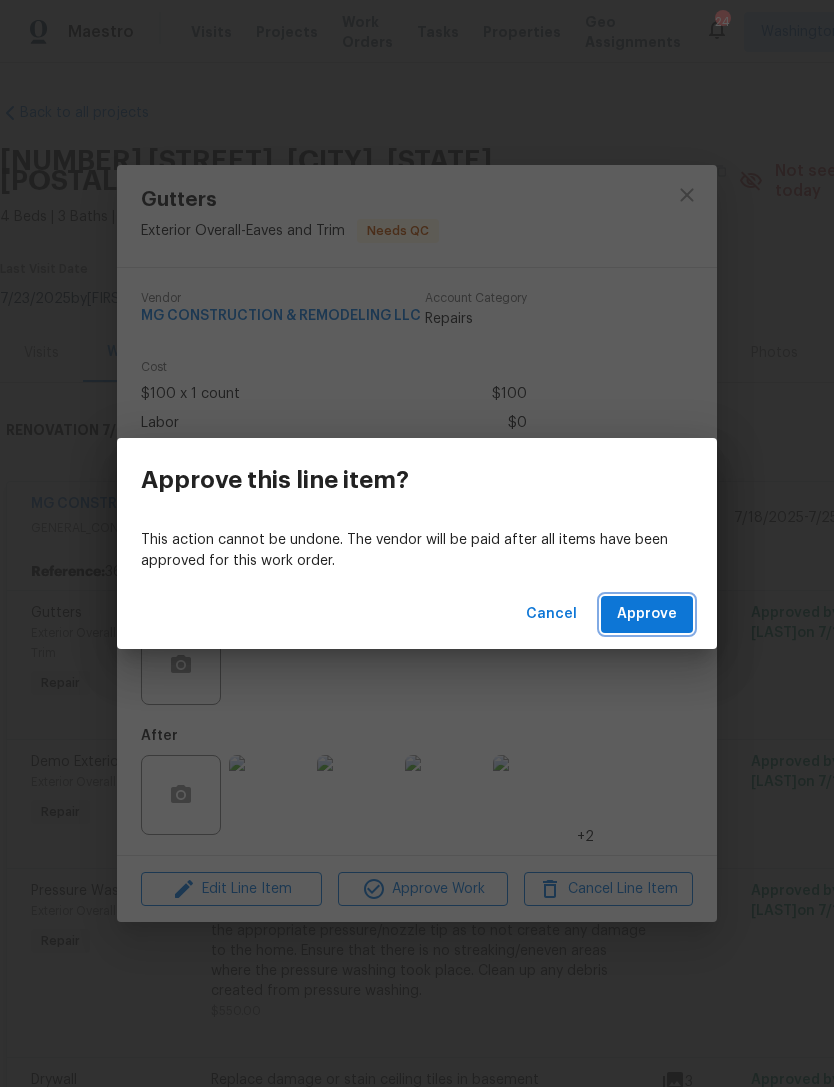click on "Approve" at bounding box center (647, 614) 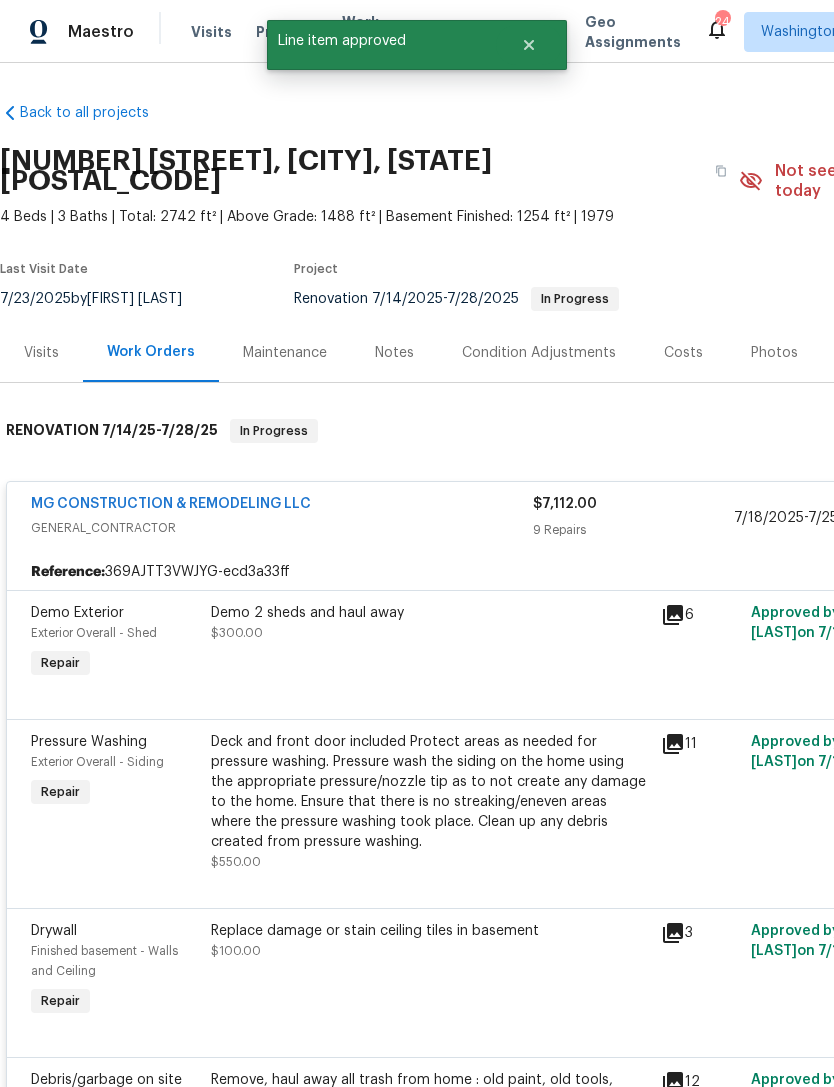 click on "Demo 2 sheds and haul away $300.00" at bounding box center (430, 643) 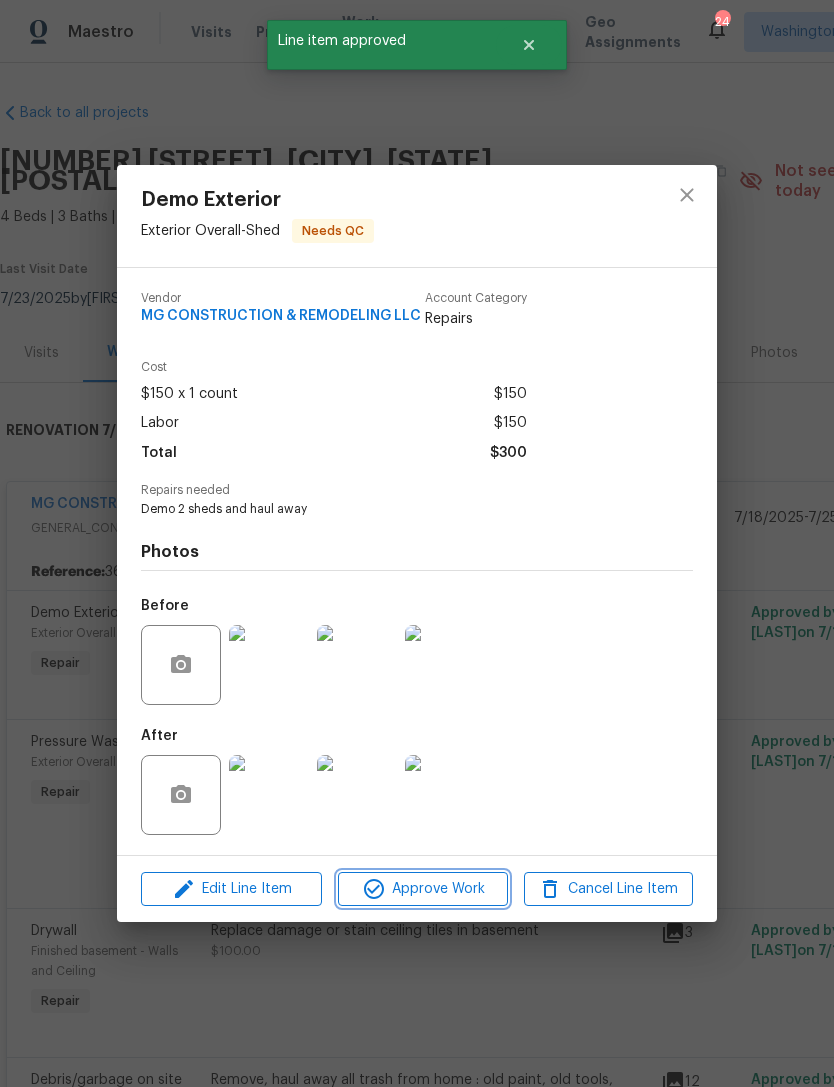 click on "Approve Work" at bounding box center [422, 889] 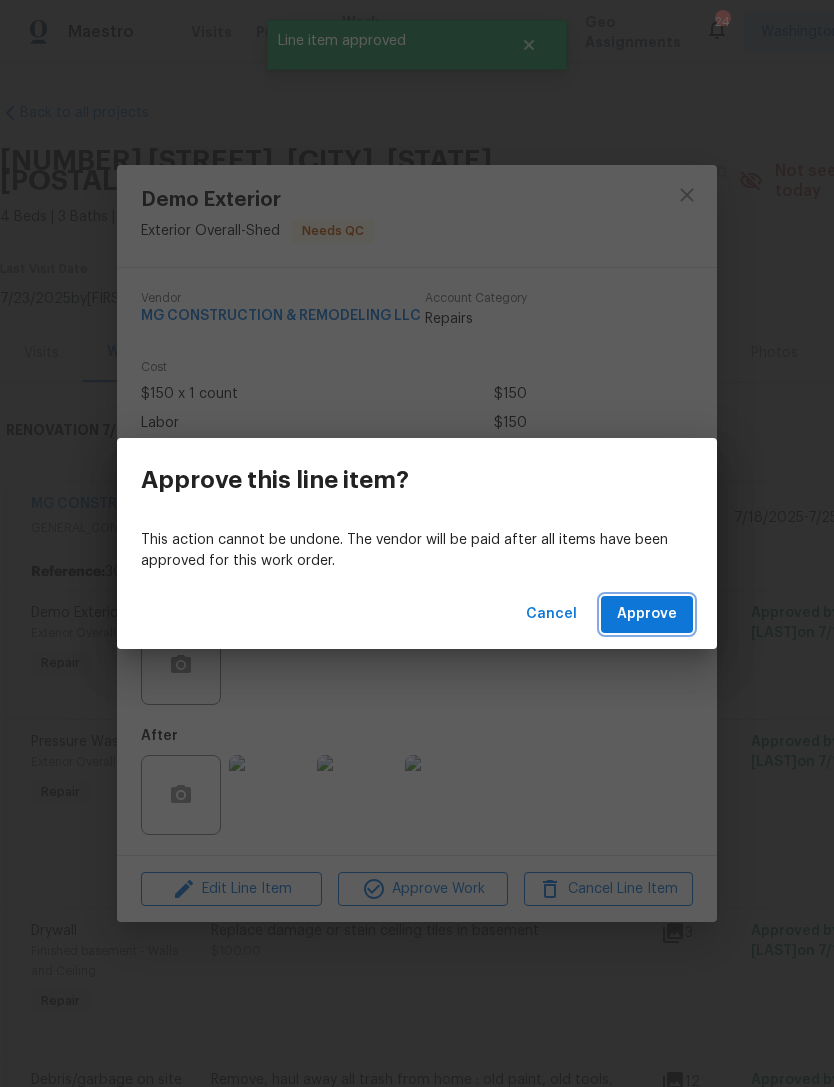 click on "Approve" at bounding box center (647, 614) 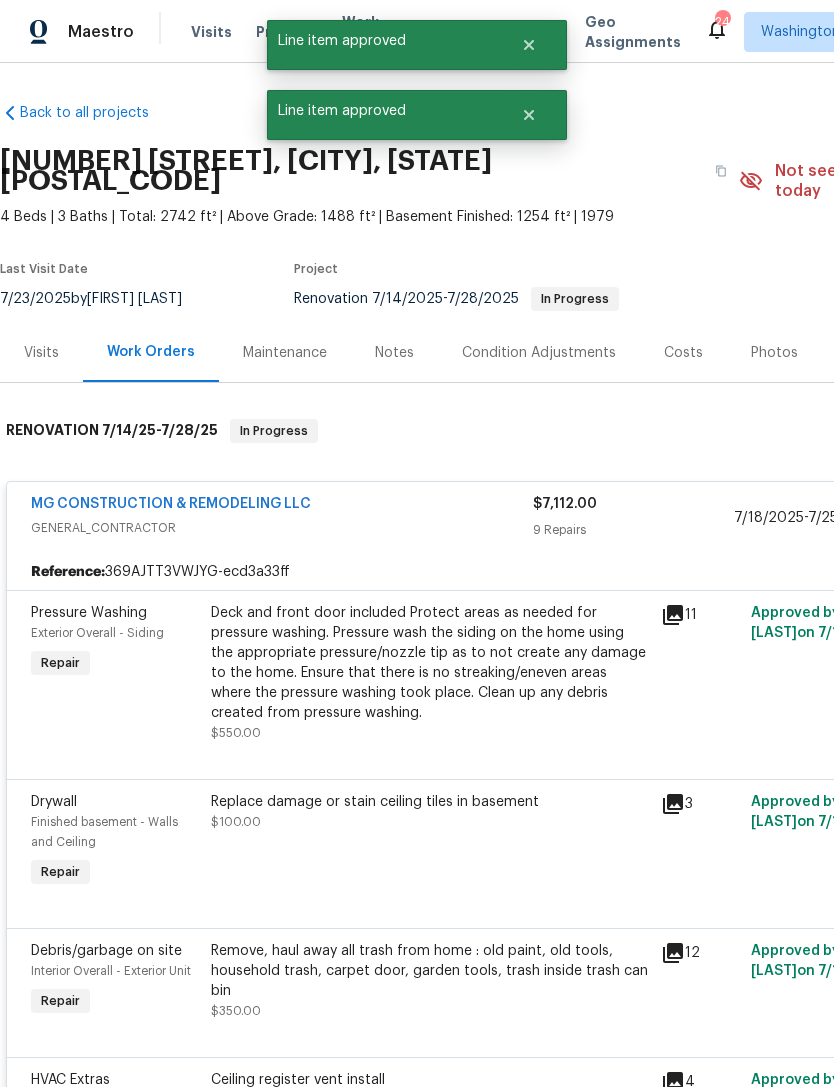 click on "Deck and front door included
Protect areas as needed for pressure washing. Pressure wash the siding on the home using the appropriate pressure/nozzle tip as to not create any damage to the home. Ensure that there is no streaking/eneven areas where the pressure washing took place. Clean up any debris created from pressure washing." at bounding box center [430, 663] 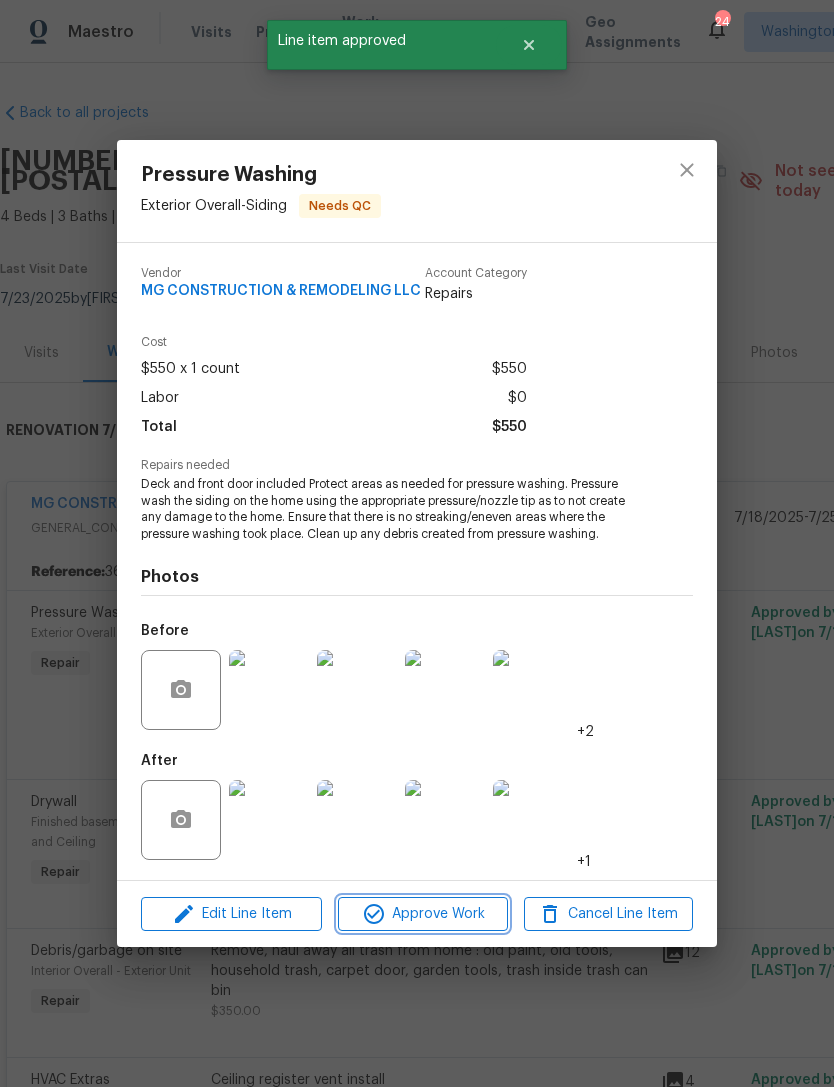 click on "Approve Work" at bounding box center [422, 914] 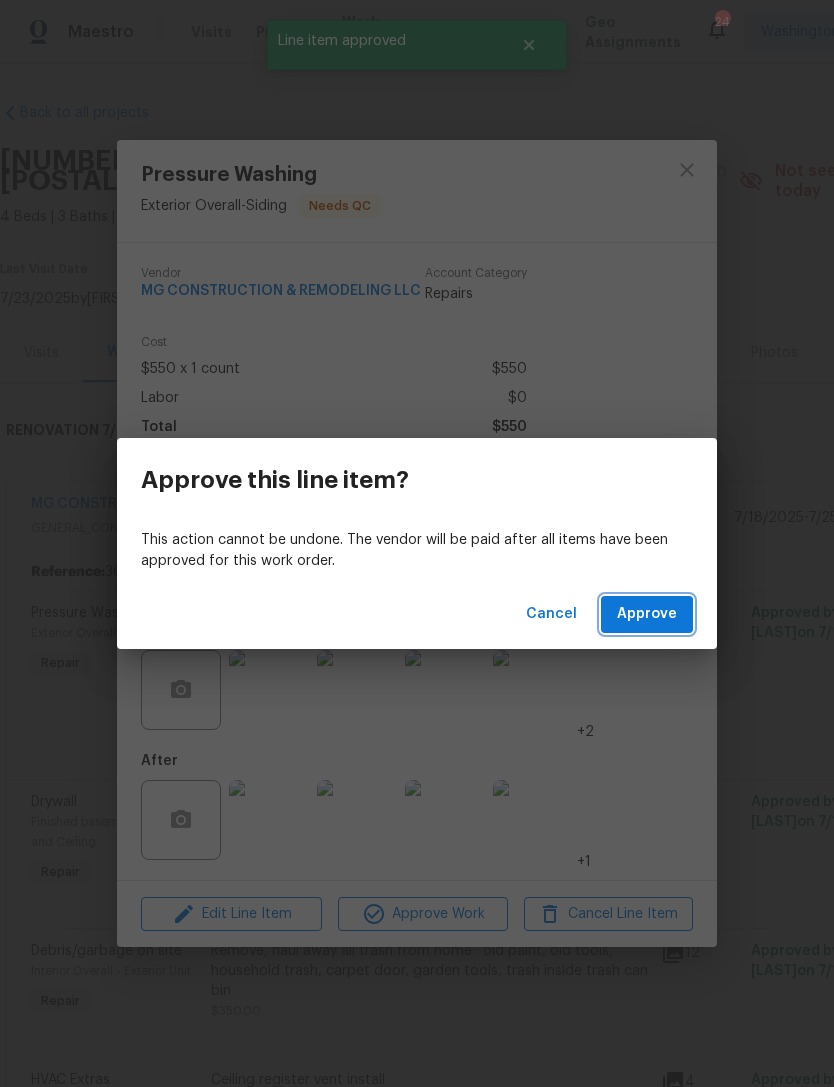 click on "Approve" at bounding box center [647, 614] 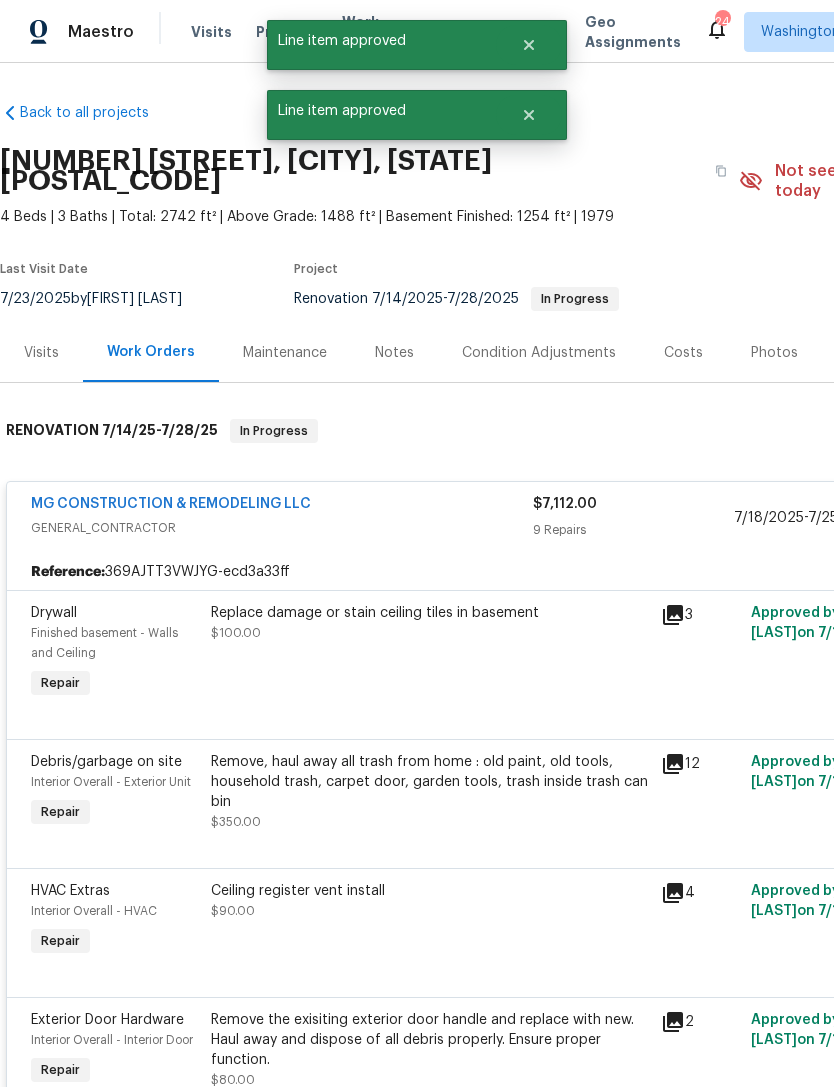 click on "Replace damage or stain ceiling tiles in basement $100.00" at bounding box center [430, 653] 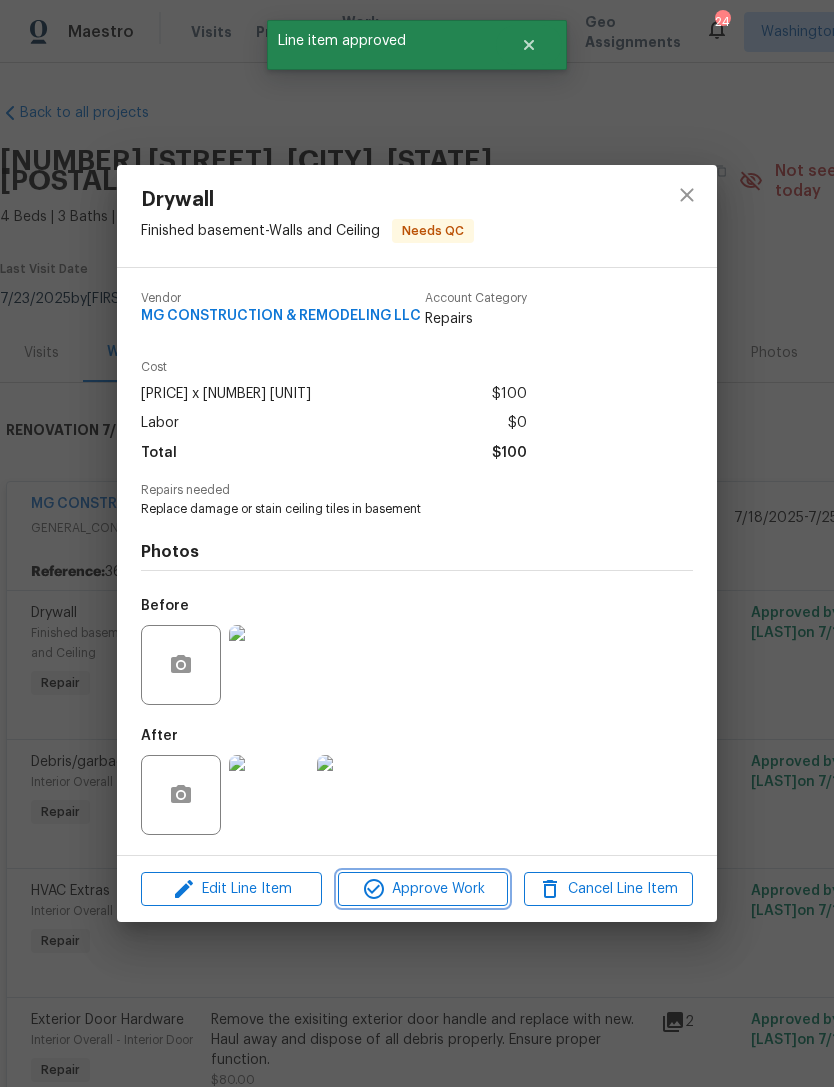 click on "Approve Work" at bounding box center [422, 889] 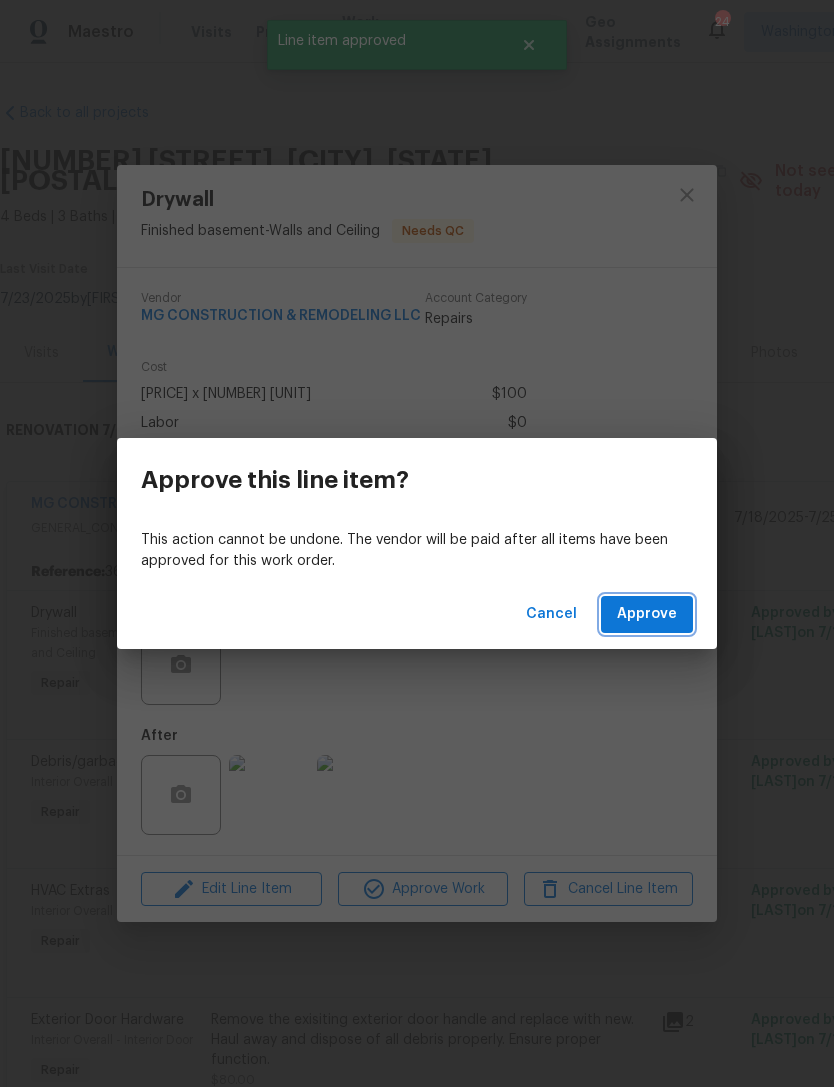 click on "Approve" at bounding box center [647, 614] 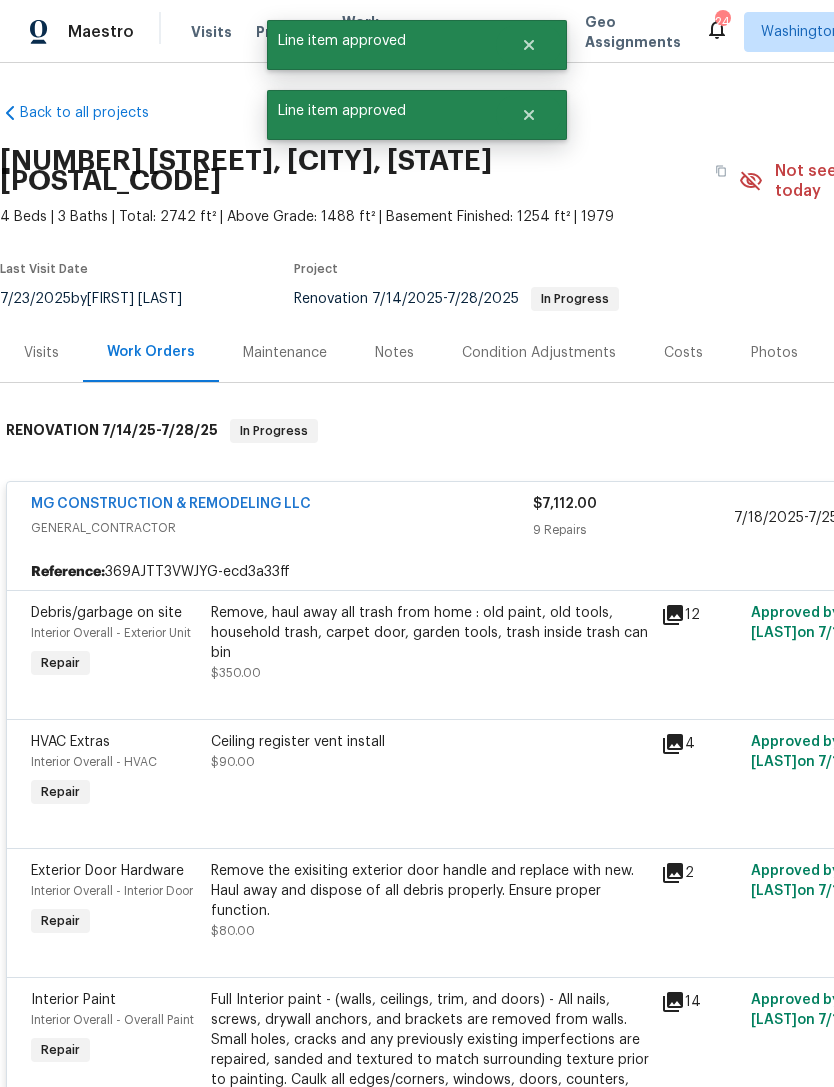 click on "Remove, haul away all trash from home : old paint, old tools, household trash, carpet door, garden tools, trash inside trash can bin" at bounding box center (430, 633) 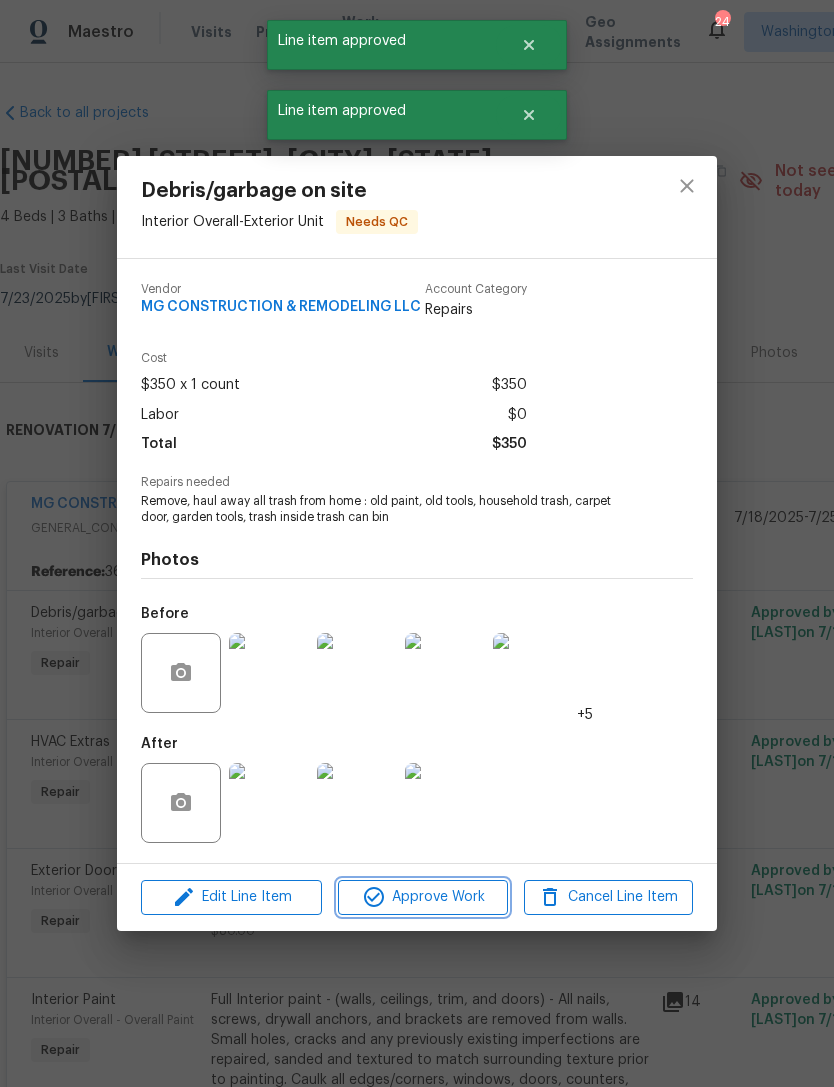 click on "Approve Work" at bounding box center (422, 897) 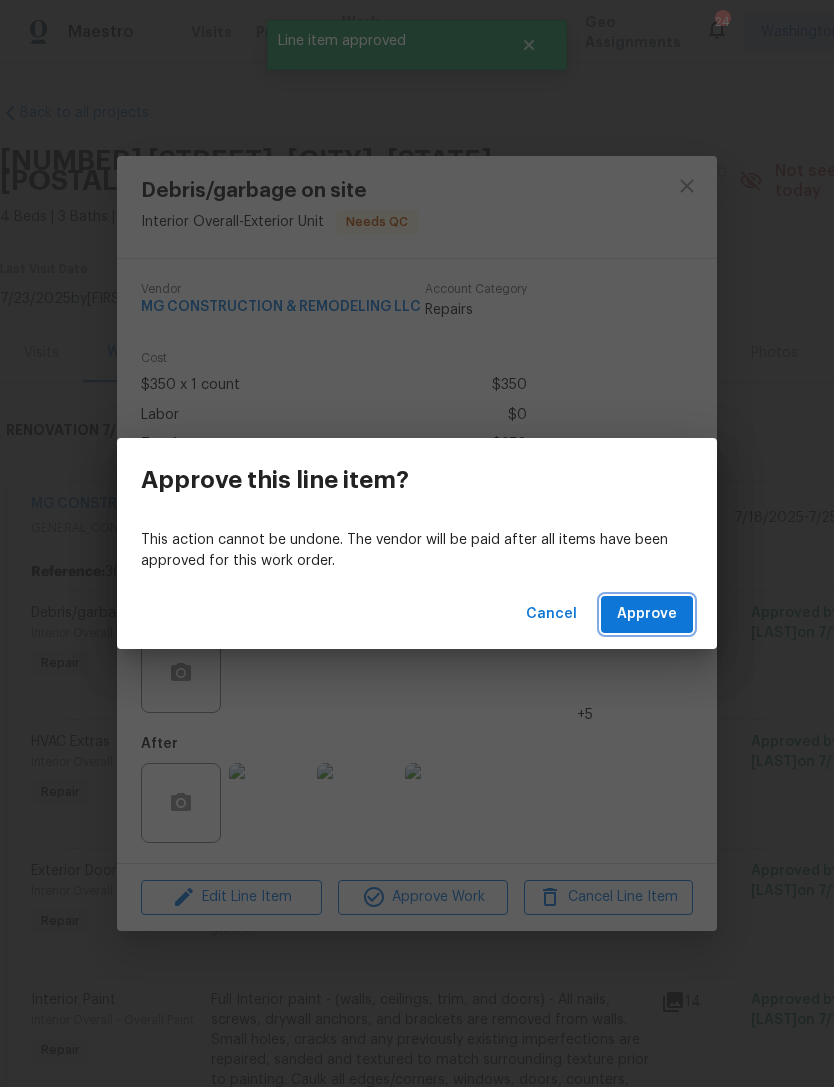 click on "Approve" at bounding box center (647, 614) 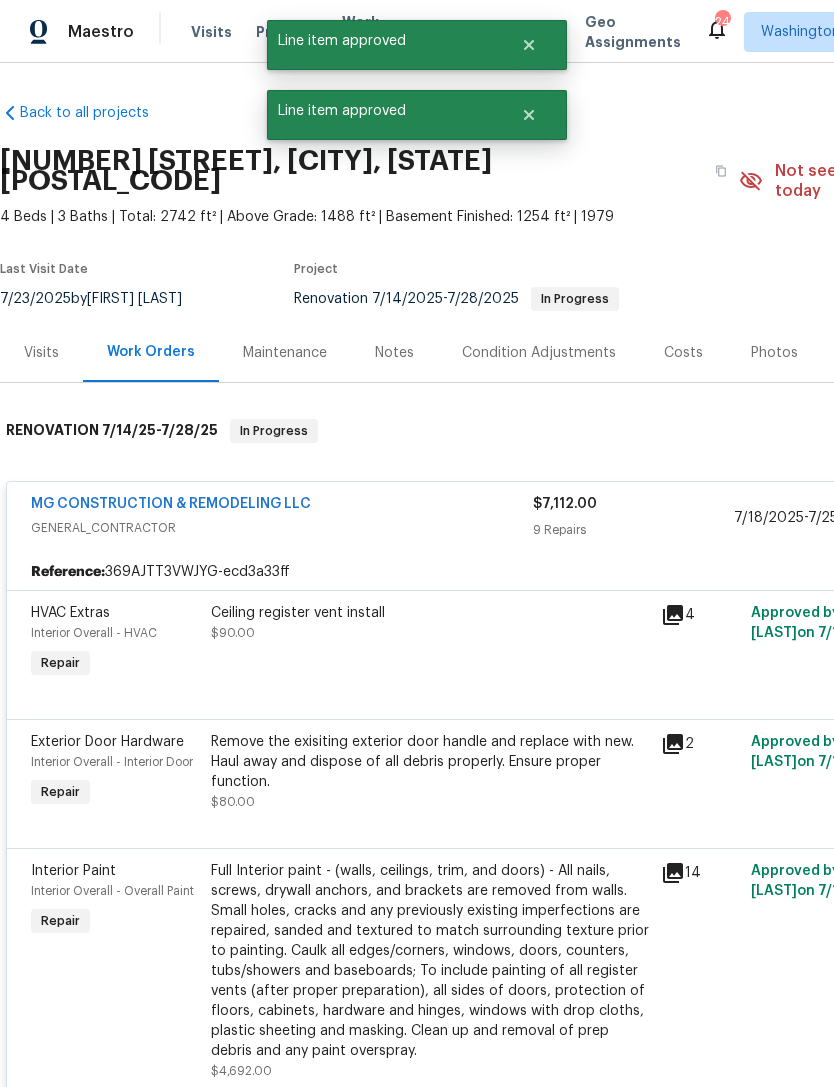 click on "Ceiling register vent install $90.00" at bounding box center [430, 643] 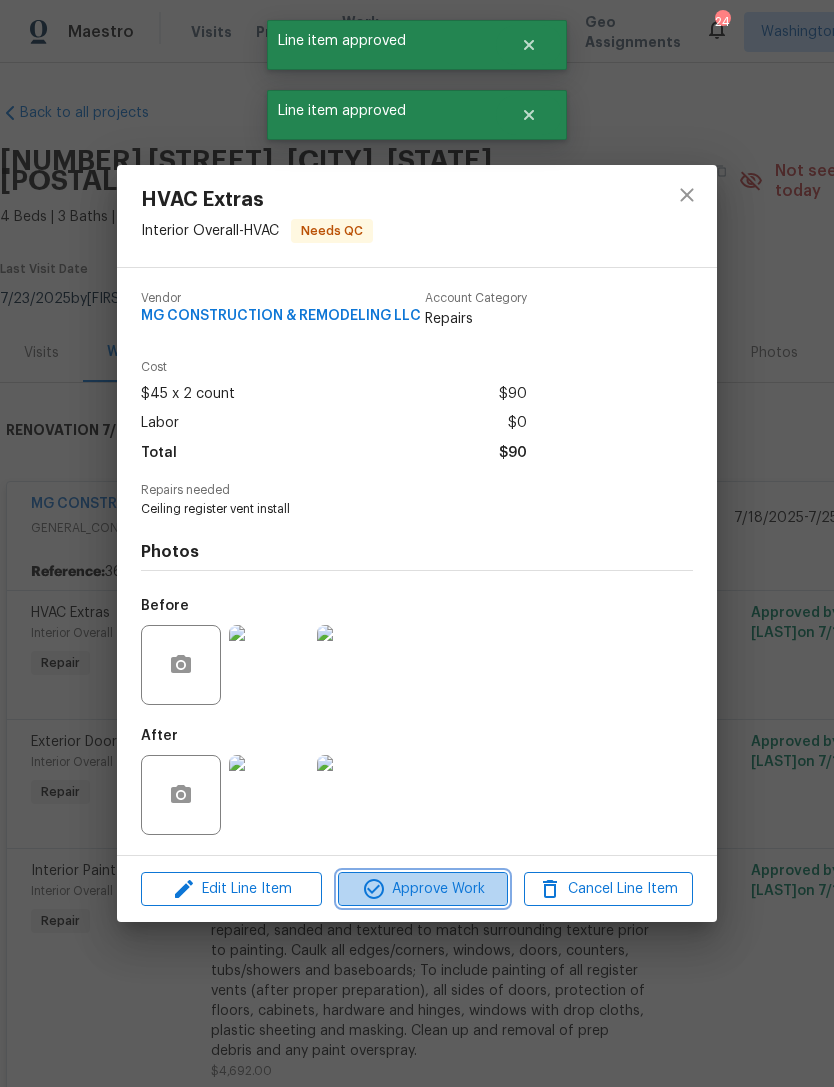 click on "Approve Work" at bounding box center (422, 889) 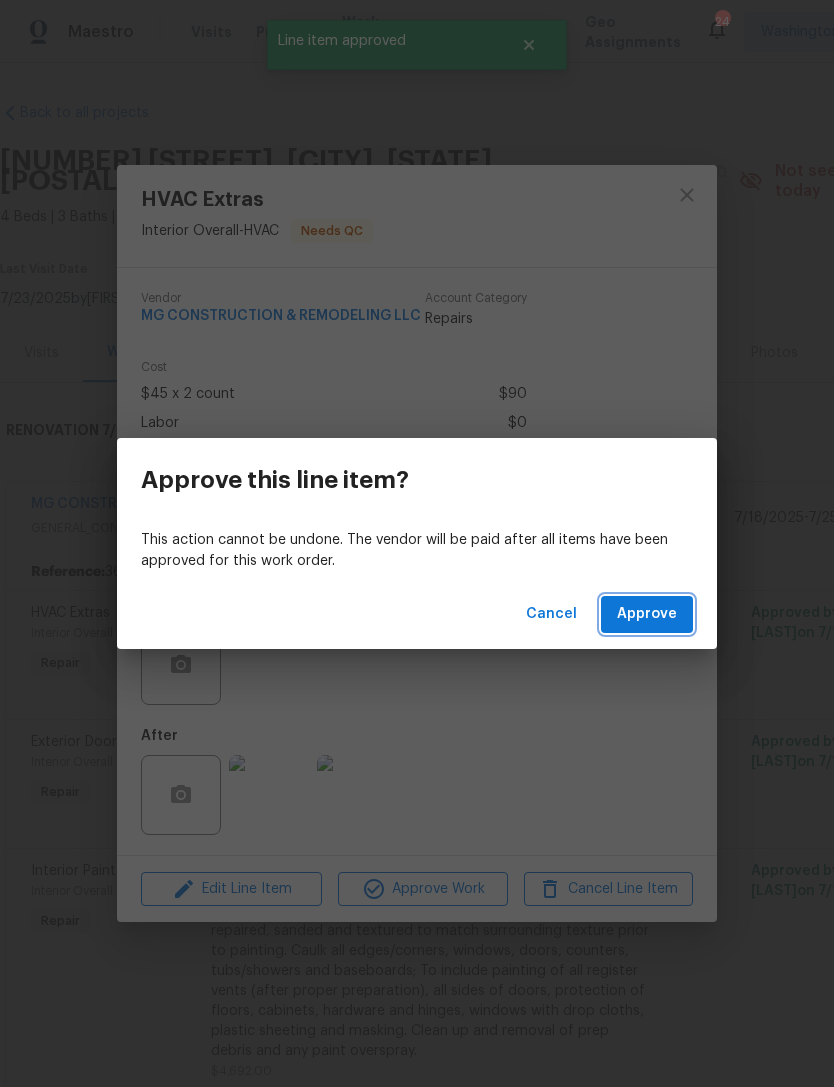 click on "Approve" at bounding box center [647, 614] 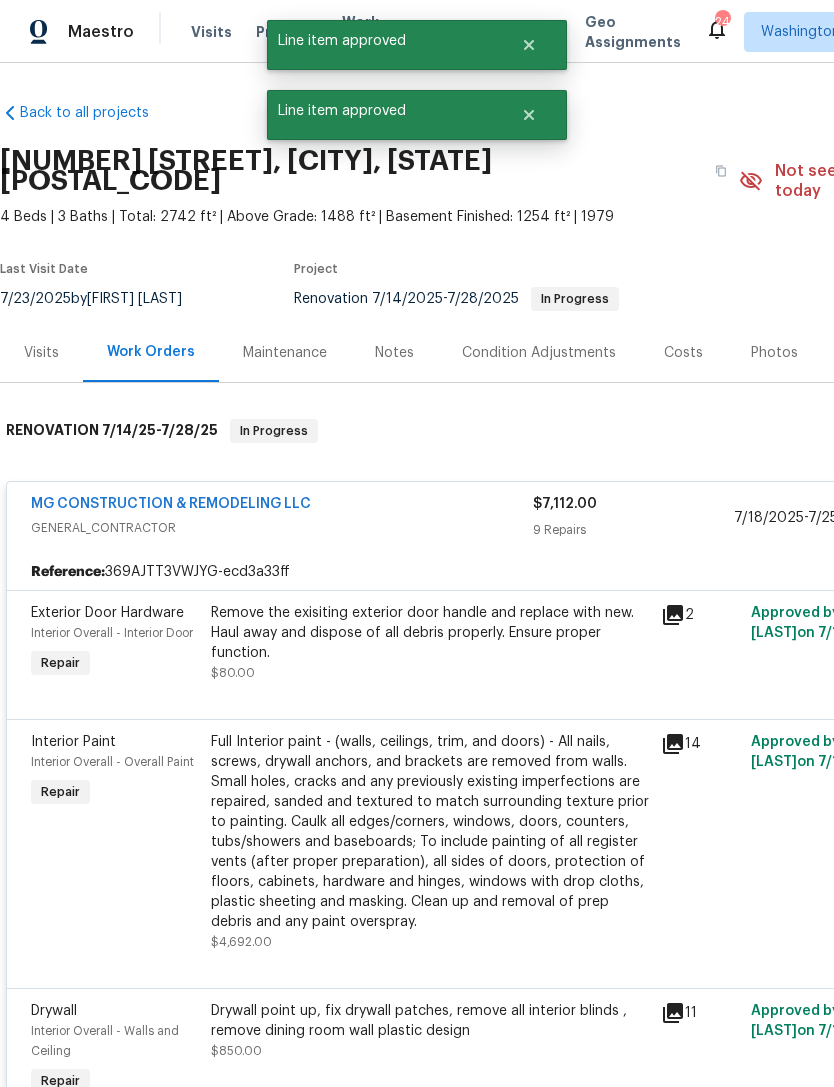 click on "Remove the exisiting exterior door handle and replace with new. Haul away and dispose of all debris properly. Ensure proper function. $80.00" at bounding box center (430, 643) 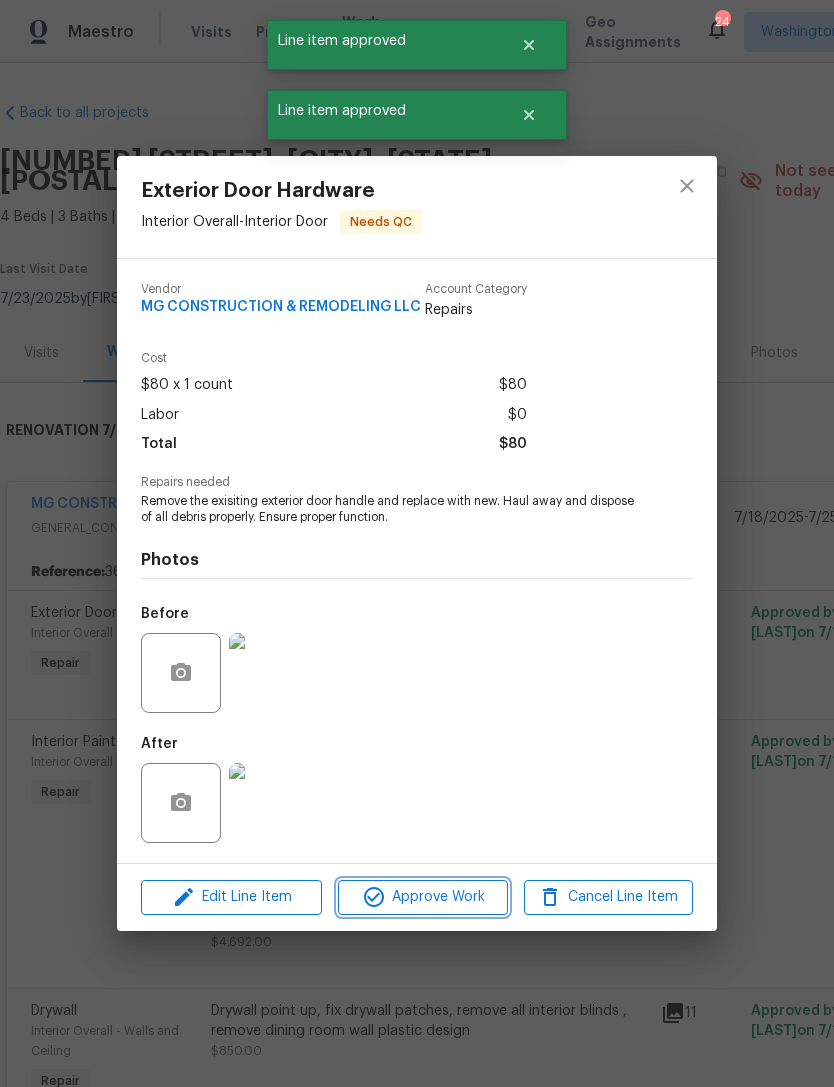 click on "Approve Work" at bounding box center [422, 897] 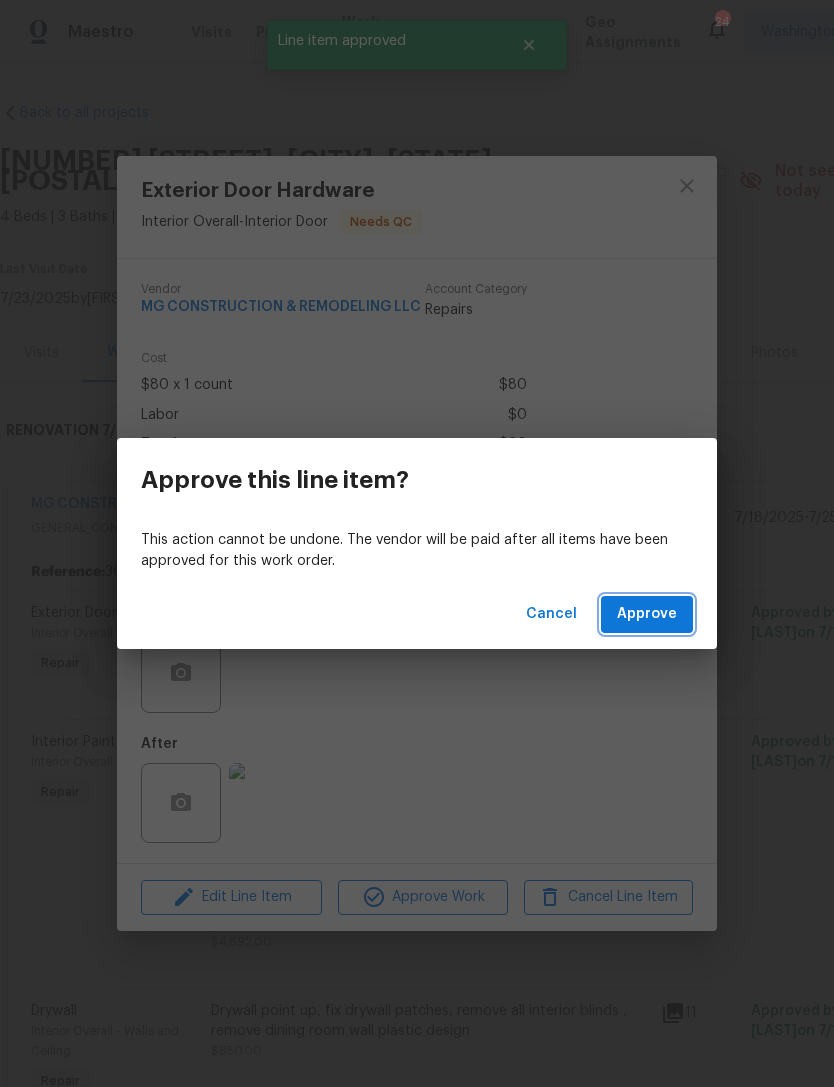 click on "Approve" at bounding box center (647, 614) 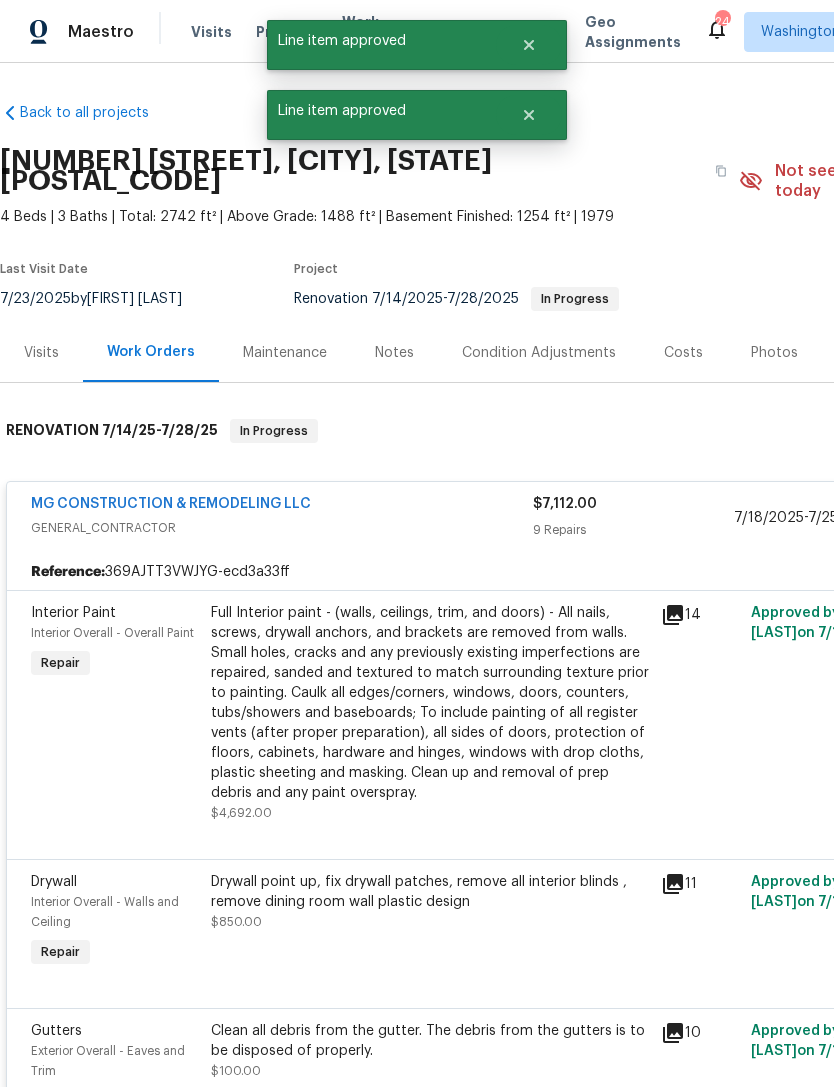 click on "Full Interior paint - (walls, ceilings, trim, and doors) -  All nails, screws, drywall anchors, and brackets are removed from walls. Small holes, cracks and any previously existing imperfections are repaired, sanded and textured to match surrounding texture prior to painting. Caulk all edges/corners, windows, doors, counters, tubs/showers and baseboards; To include painting of all register vents (after proper preparation), all sides of doors, protection of floors, cabinets, hardware and hinges, windows with drop cloths, plastic sheeting and masking. Clean up and removal of prep debris and any paint overspray." at bounding box center (430, 703) 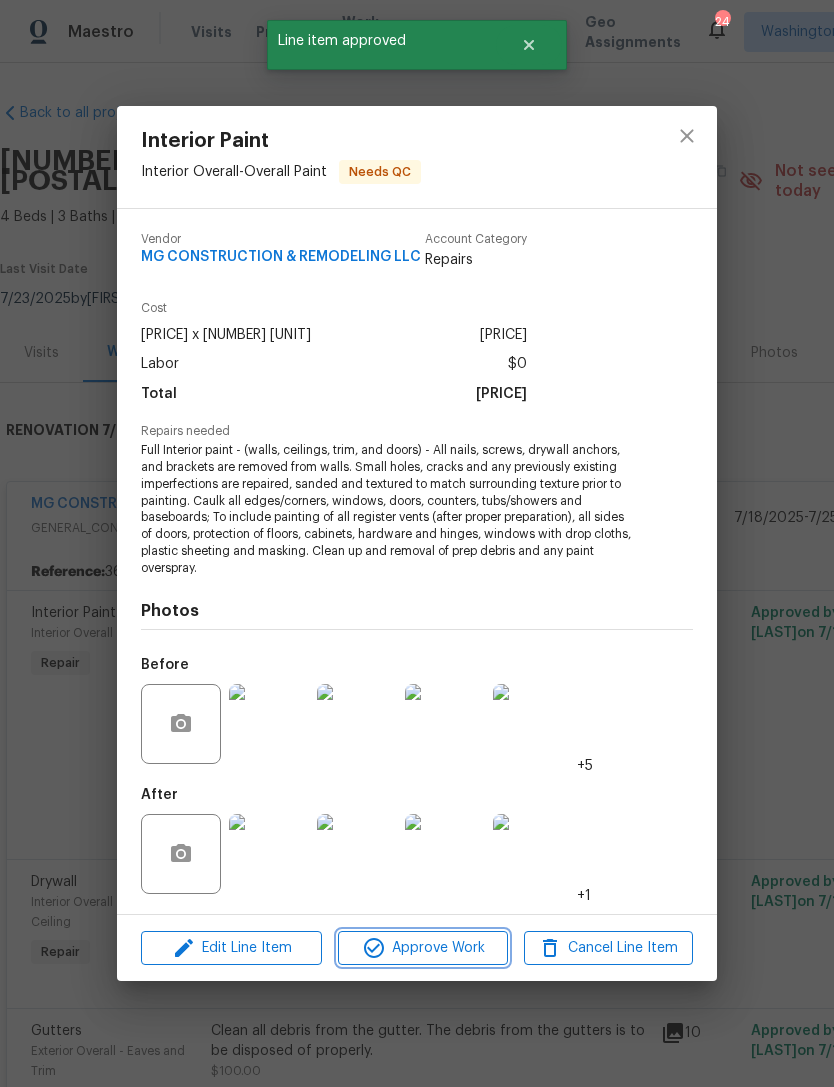 click on "Approve Work" at bounding box center (422, 948) 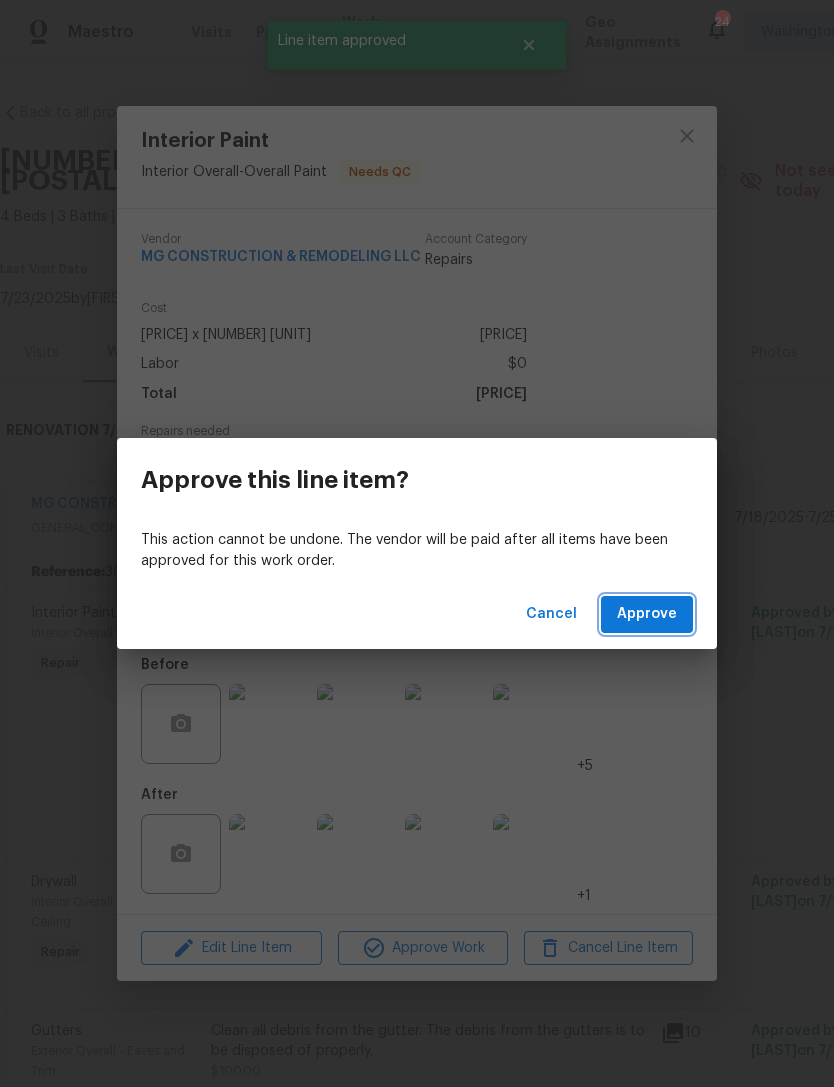 click on "Approve" at bounding box center [647, 614] 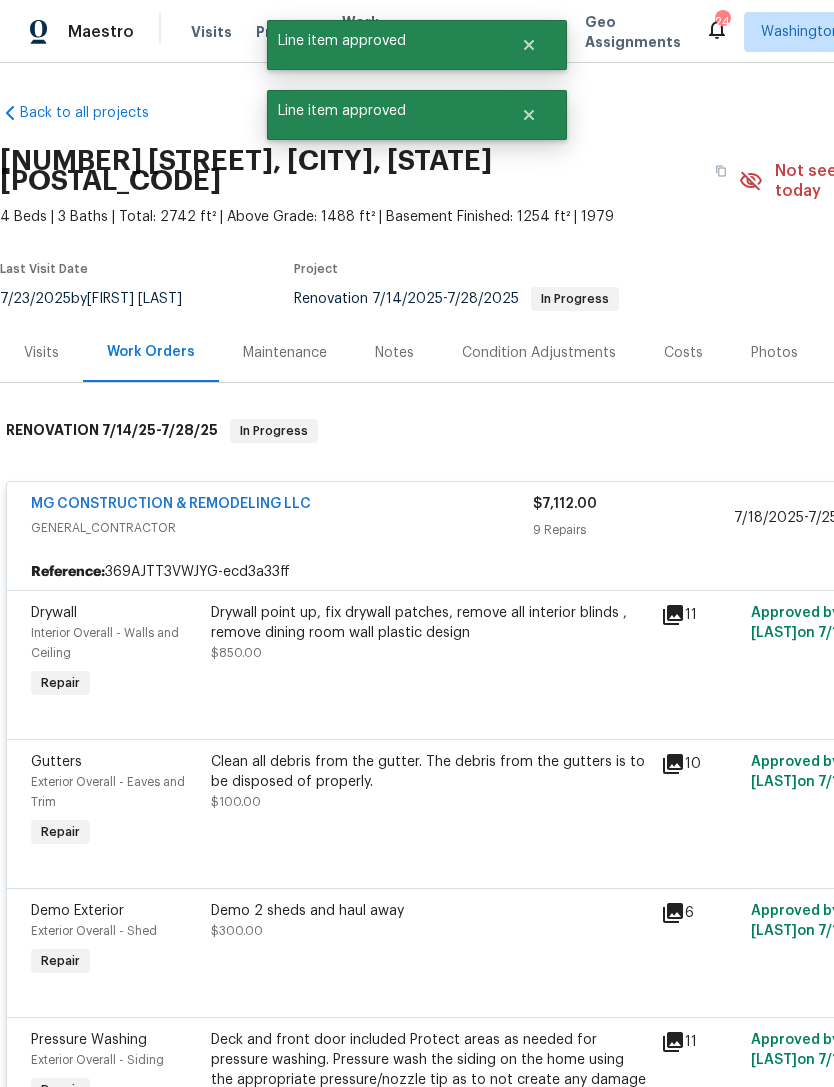 click on "Drywall point up, fix drywall patches, remove all interior blinds , remove dining room wall plastic design $850.00" at bounding box center [430, 653] 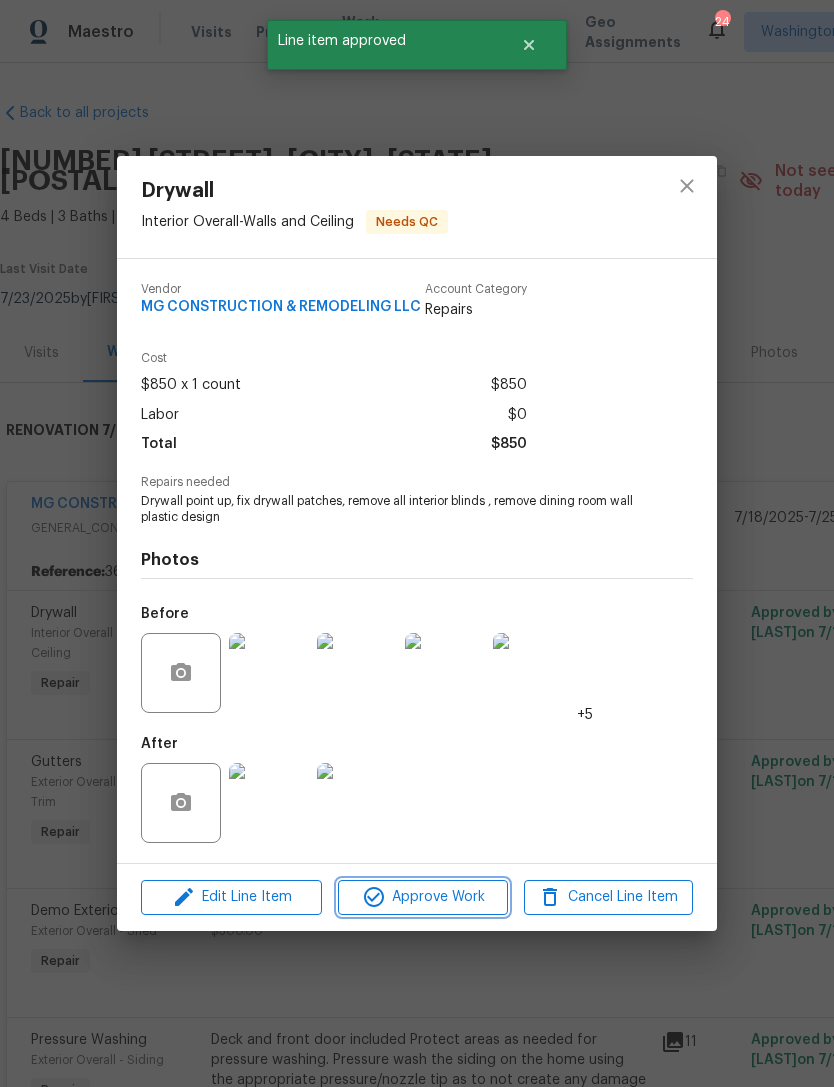 click on "Approve Work" at bounding box center [422, 897] 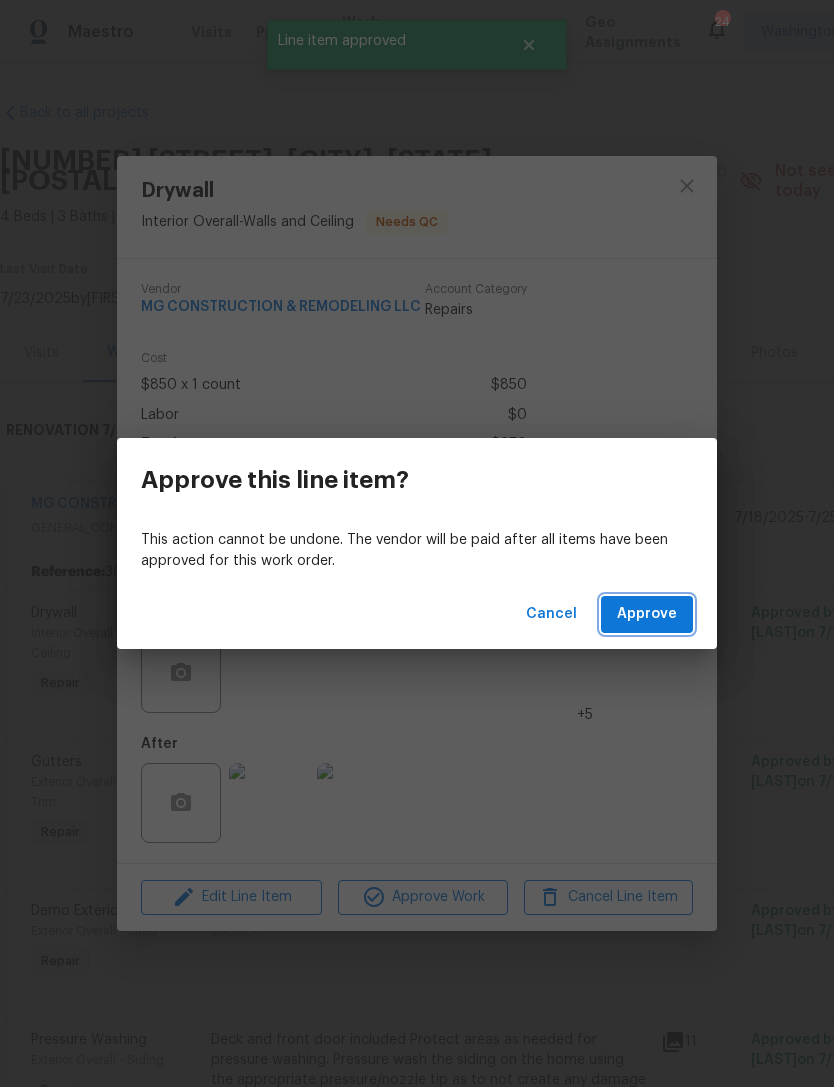 click on "Approve" at bounding box center (647, 614) 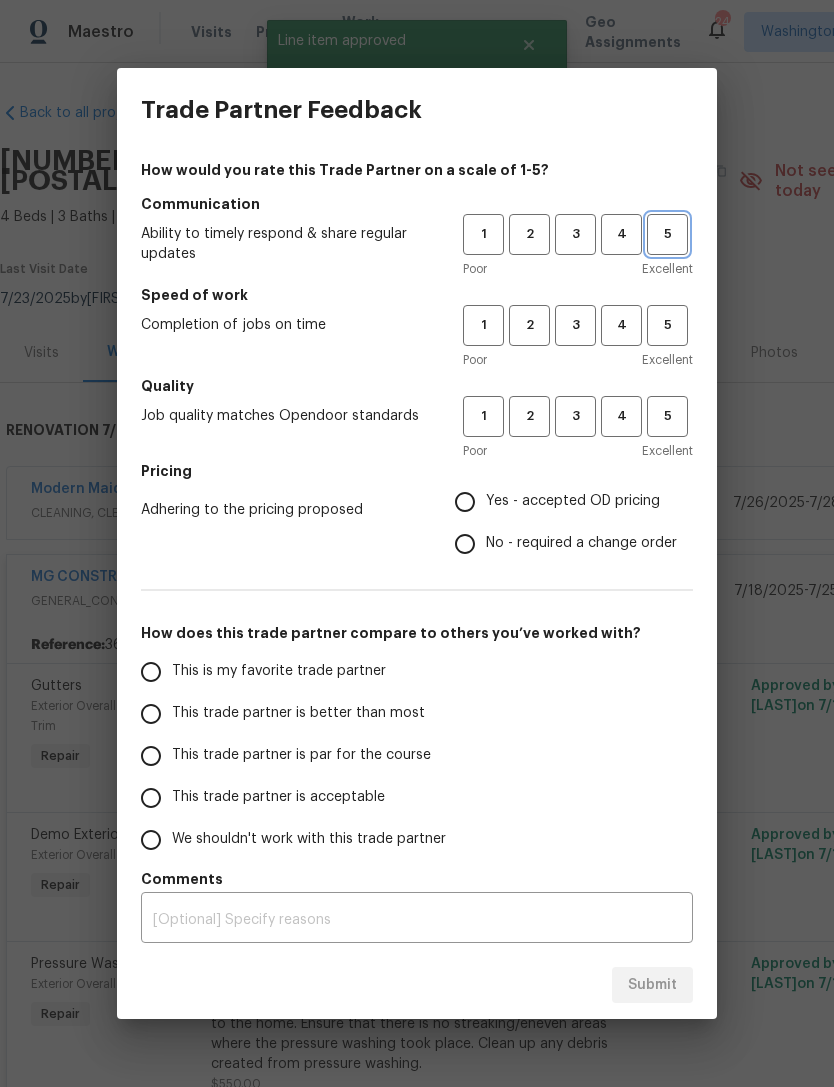 click on "5" at bounding box center [667, 234] 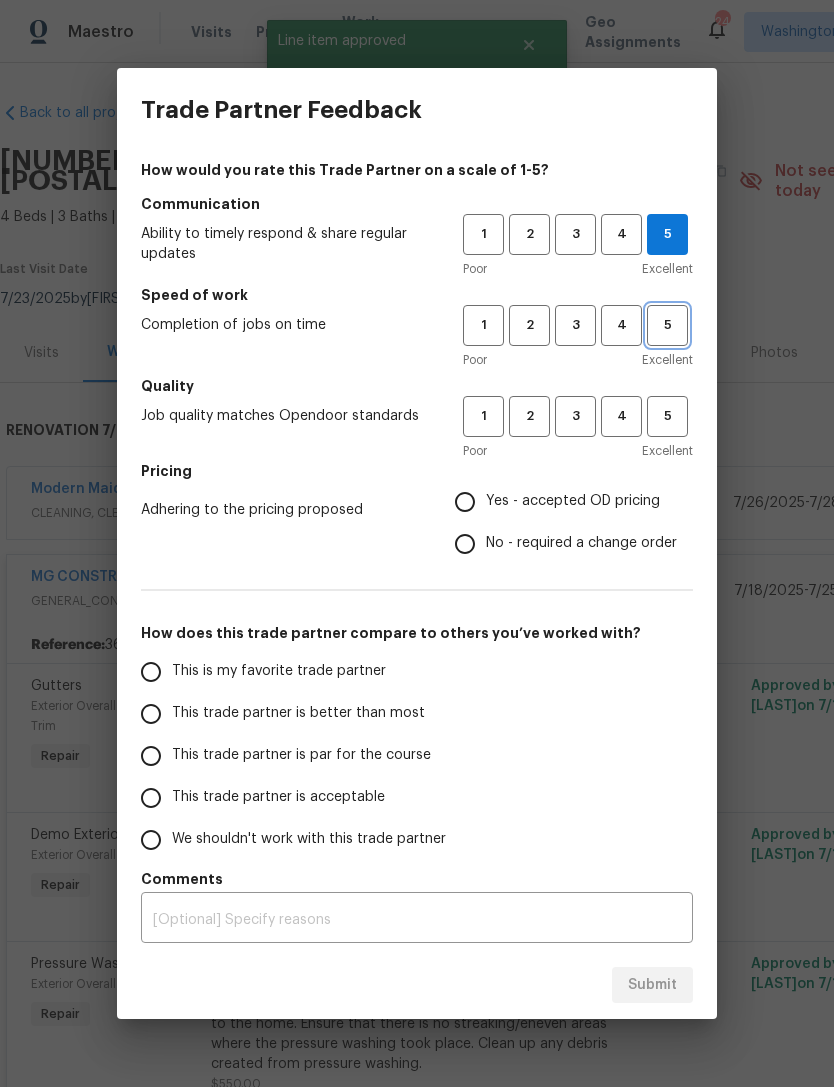click on "5" at bounding box center (667, 325) 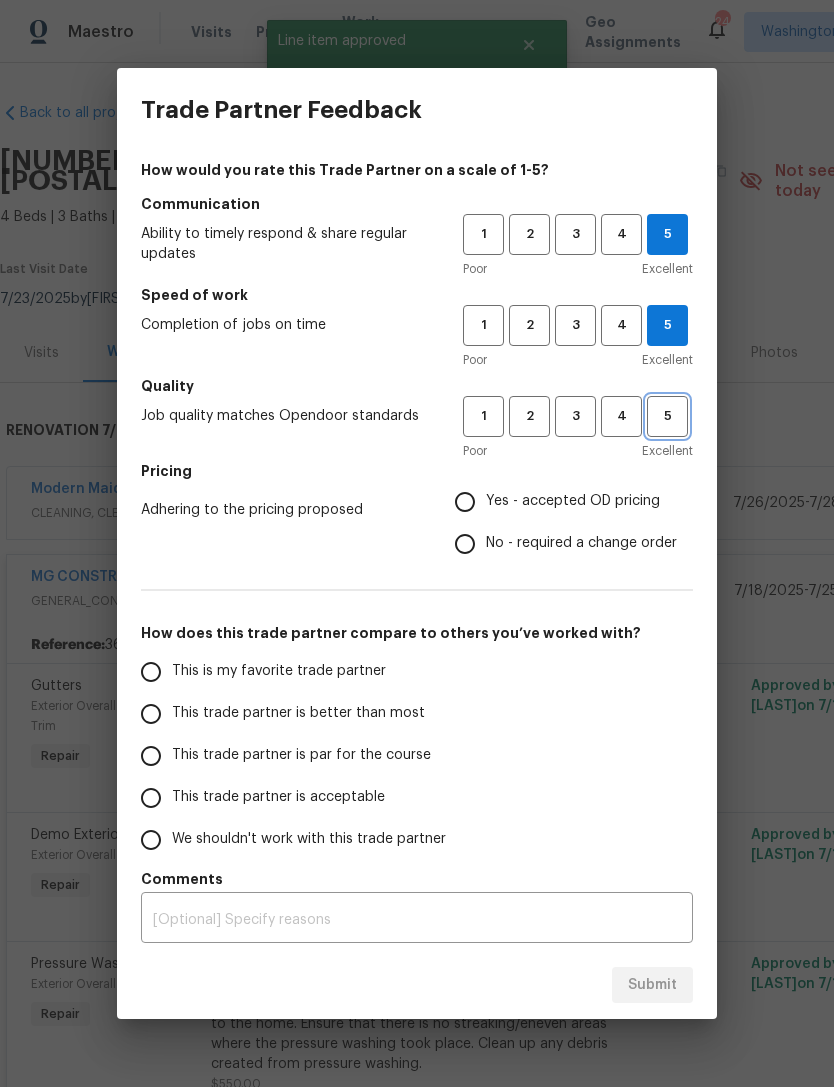 click on "5" at bounding box center [667, 416] 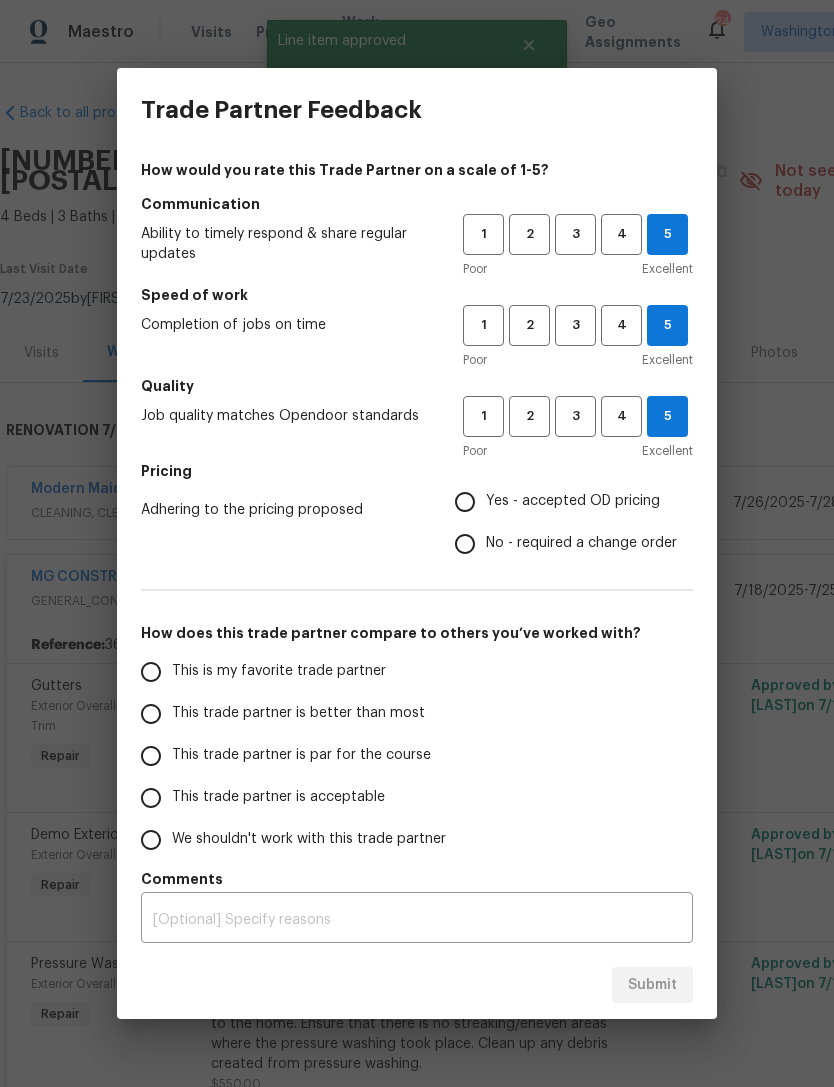 click on "Yes - accepted OD pricing" at bounding box center (465, 502) 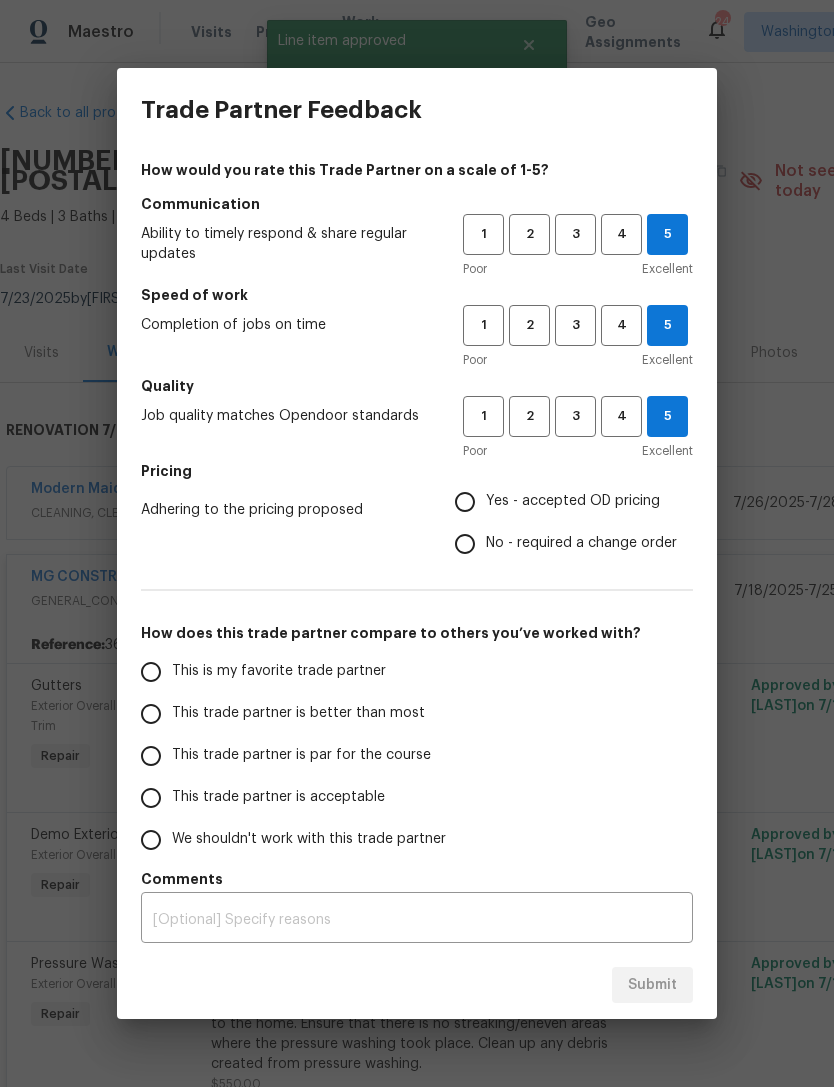 radio on "true" 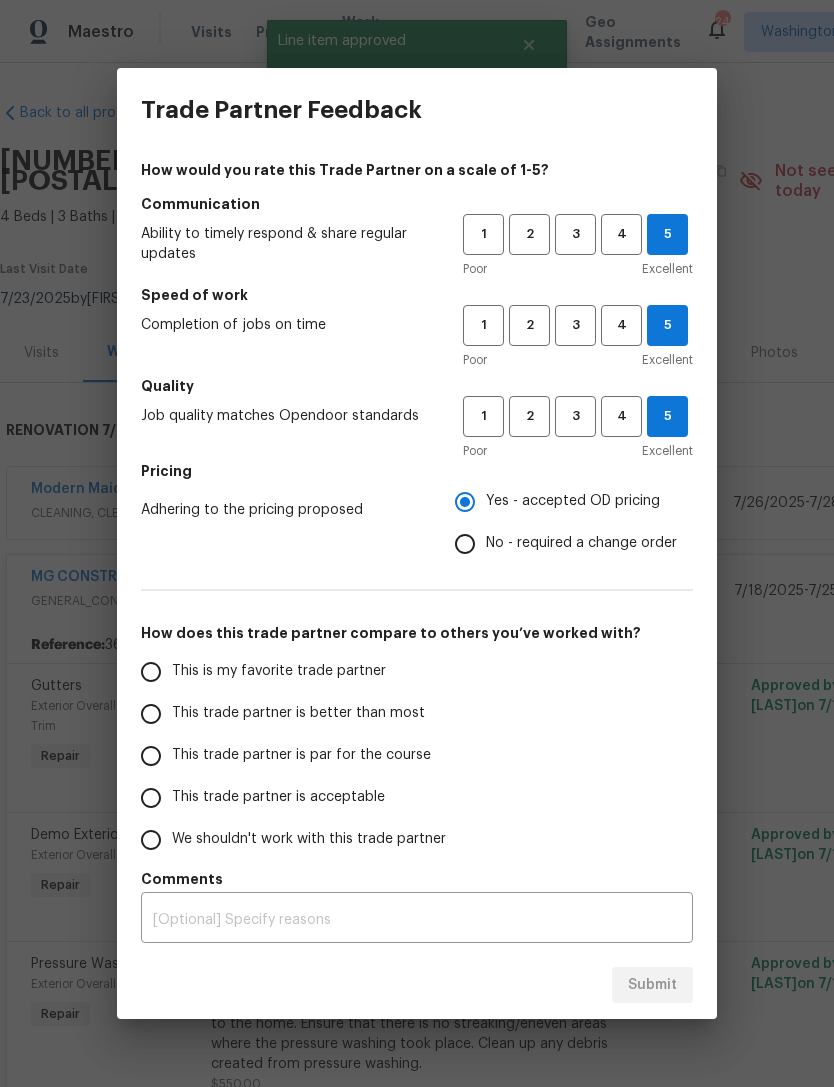 click on "This is my favorite trade partner" at bounding box center [151, 672] 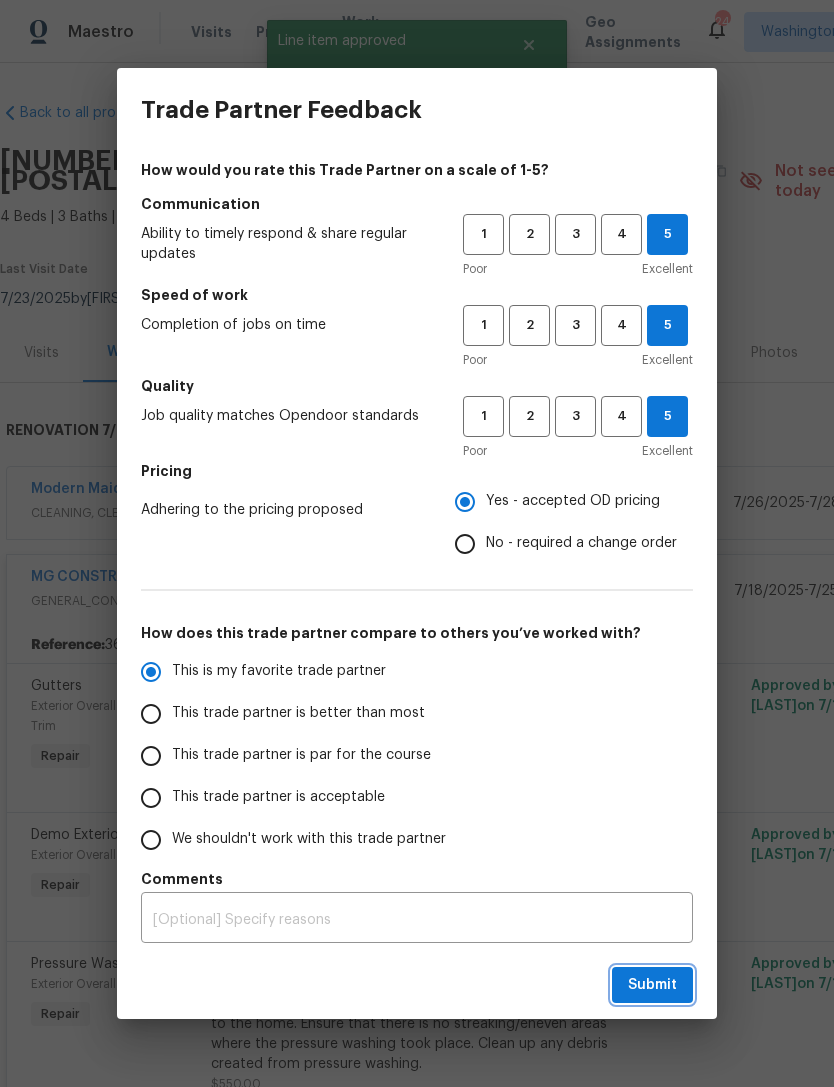 click on "Submit" at bounding box center (652, 985) 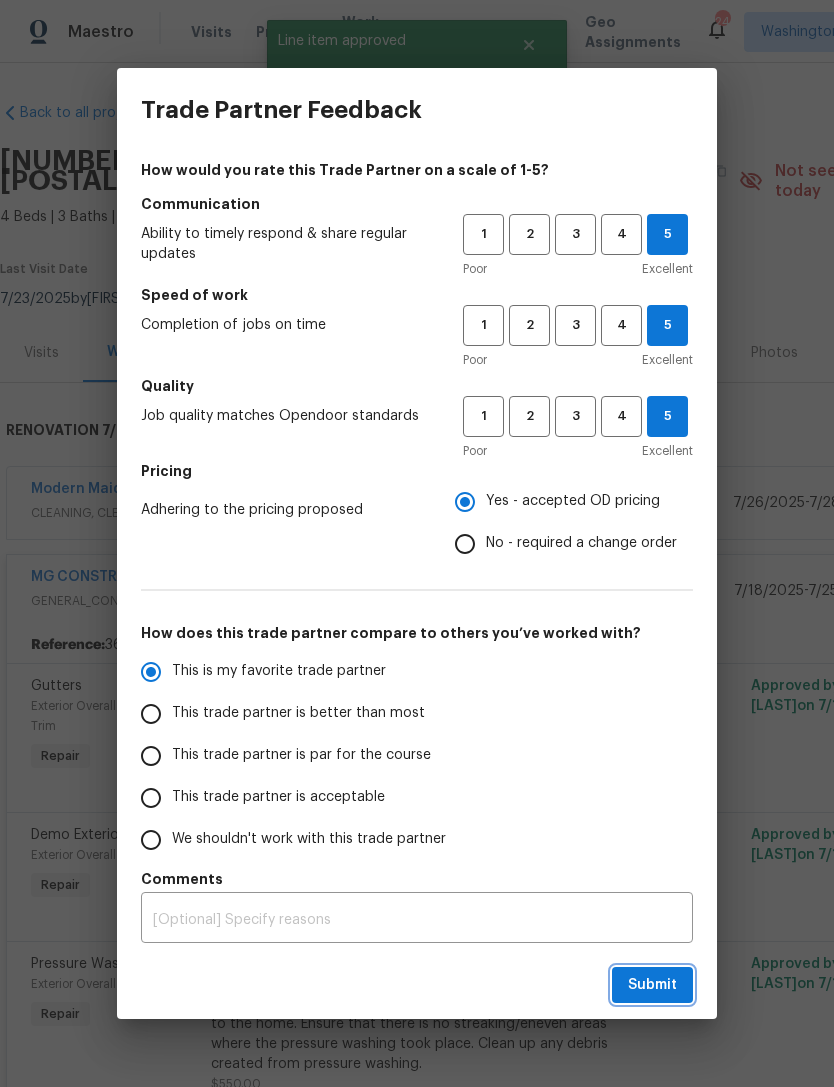 radio on "true" 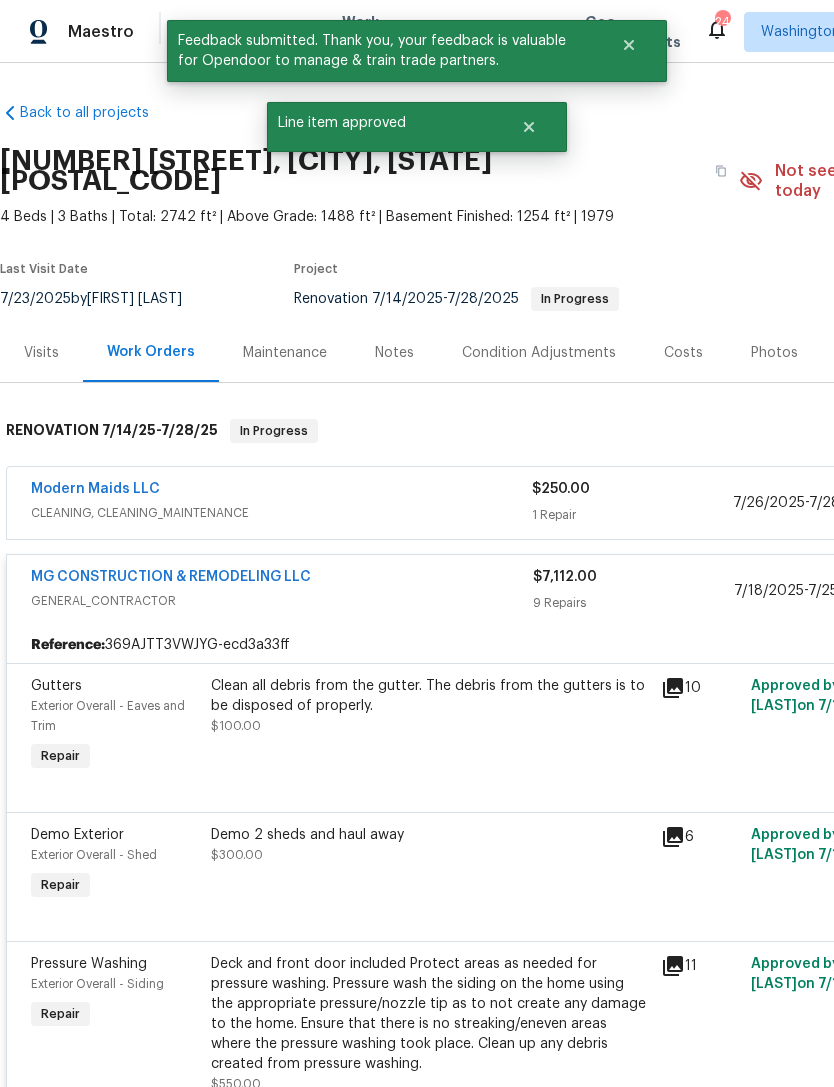 radio on "false" 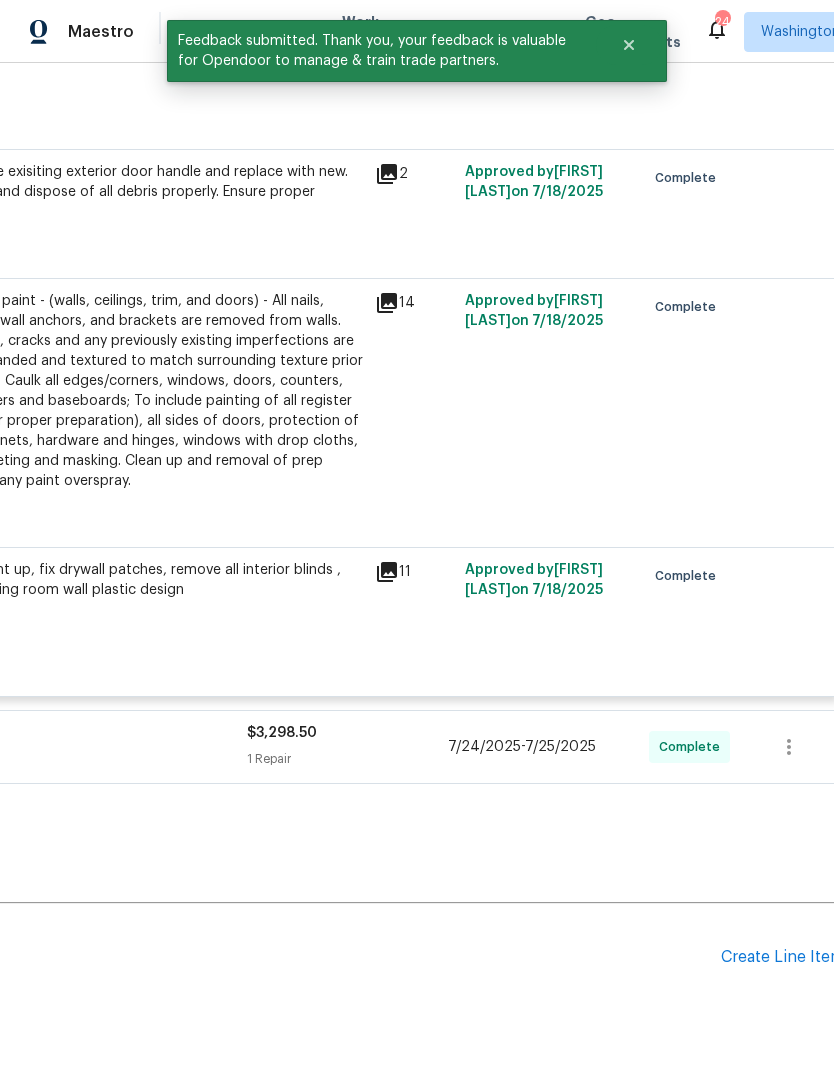 scroll, scrollTop: 1388, scrollLeft: 291, axis: both 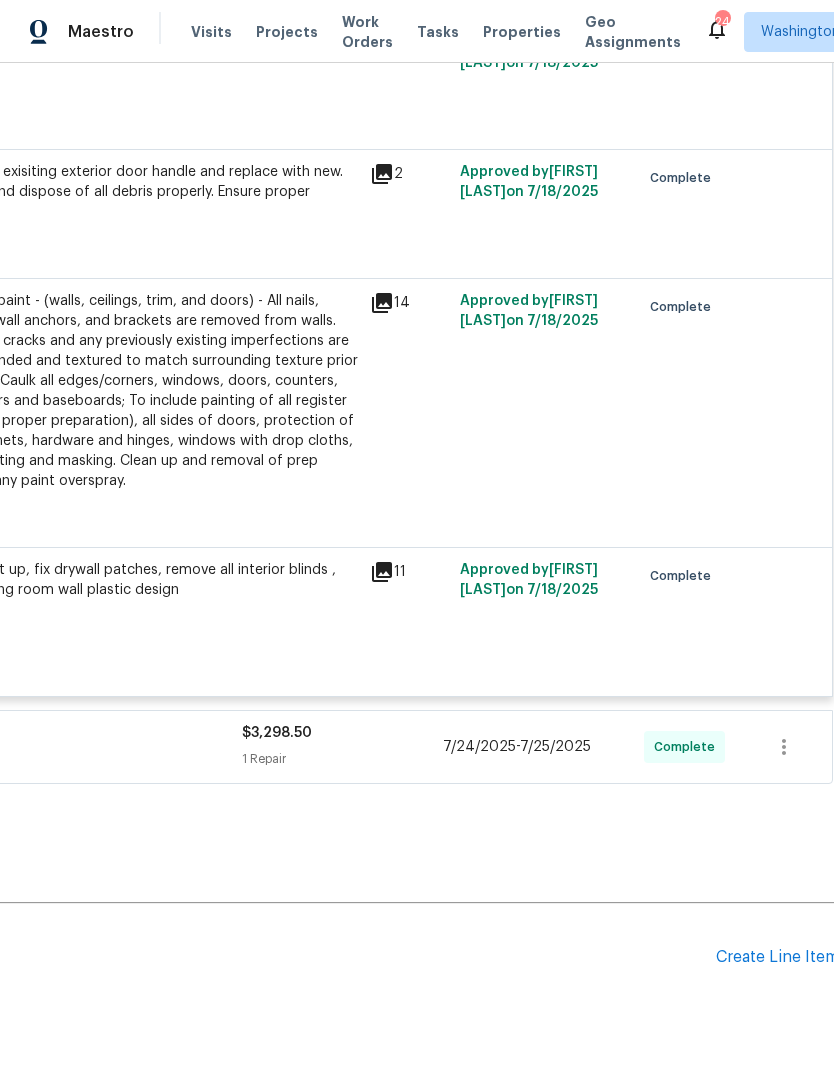 click on "Create Line Item" at bounding box center [777, 957] 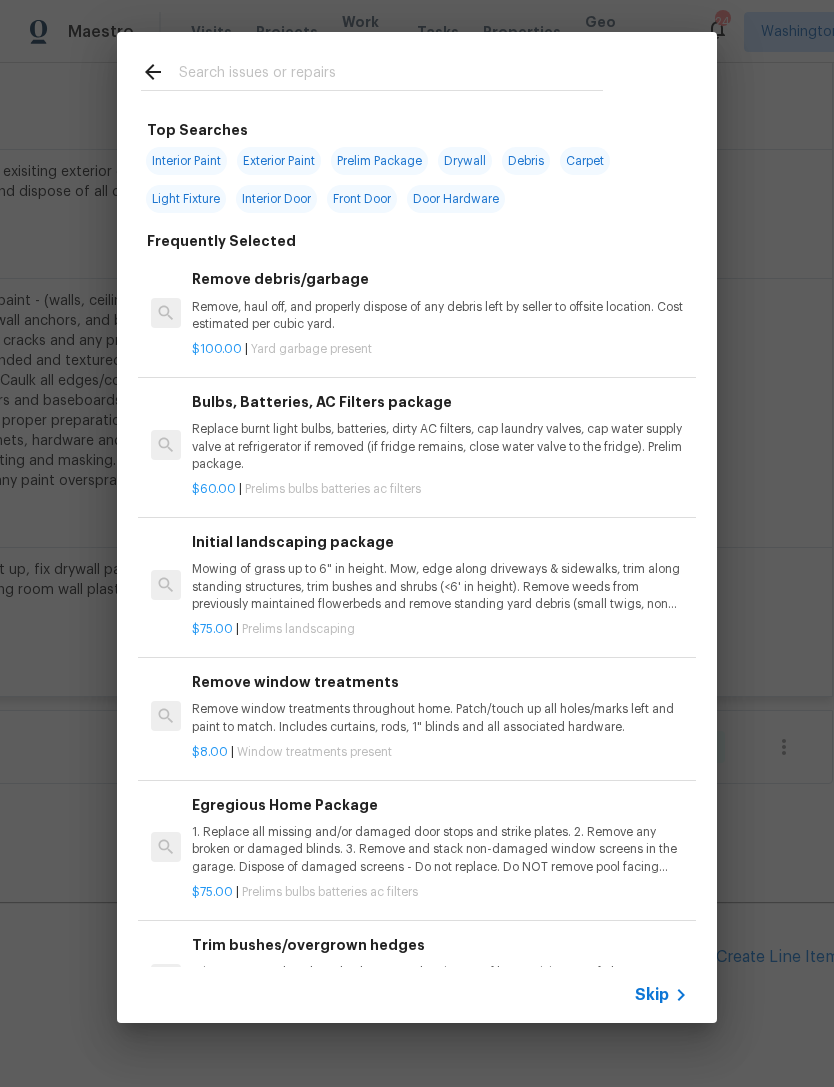 click on "Mowing of grass up to 6" in height. Mow, edge along driveways & sidewalks, trim along standing structures, trim bushes and shrubs (<6' in height). Remove weeds from previously maintained flowerbeds and remove standing yard debris (small twigs, non seasonal falling leaves).  Use leaf blower to remove clippings from hard surfaces."" at bounding box center (440, 586) 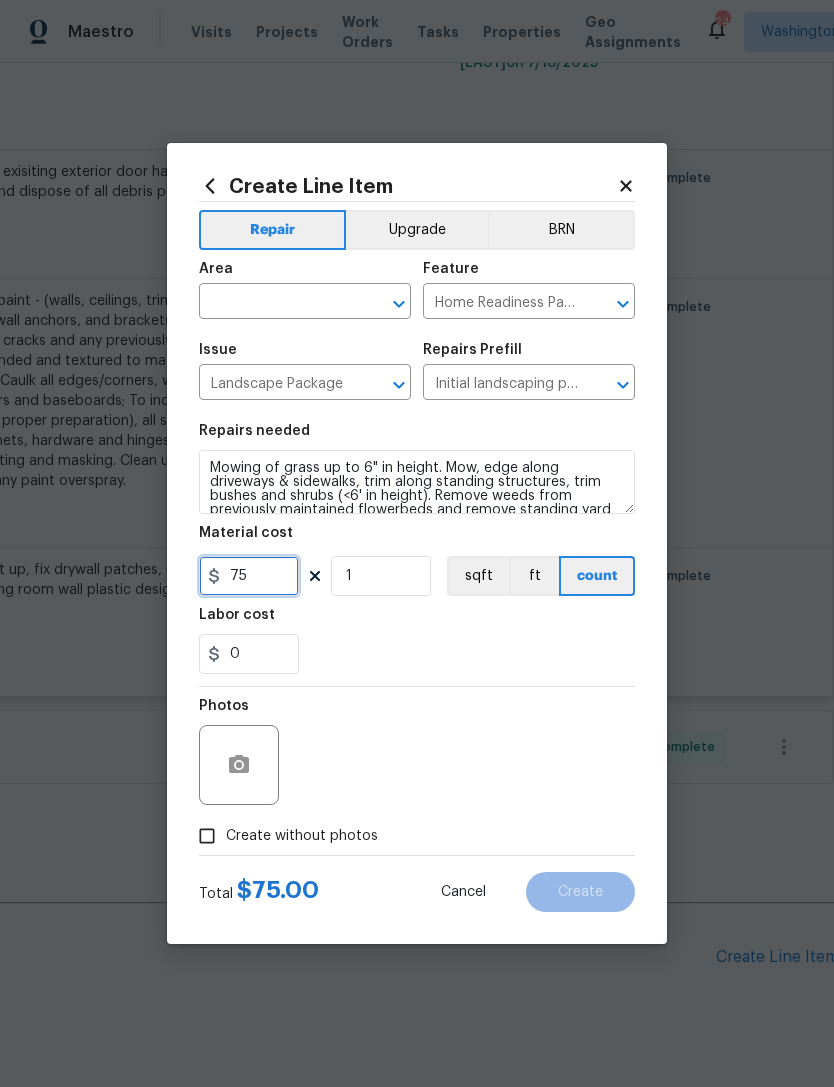 click on "75" at bounding box center [249, 576] 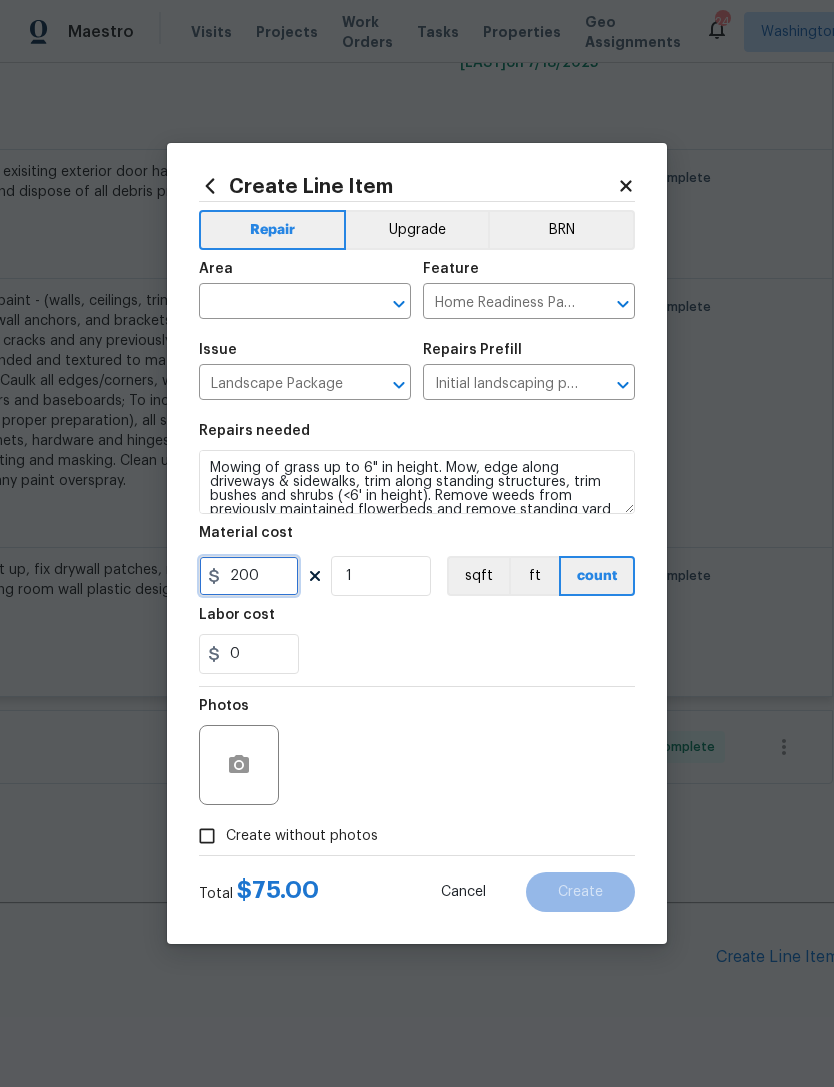 type on "200" 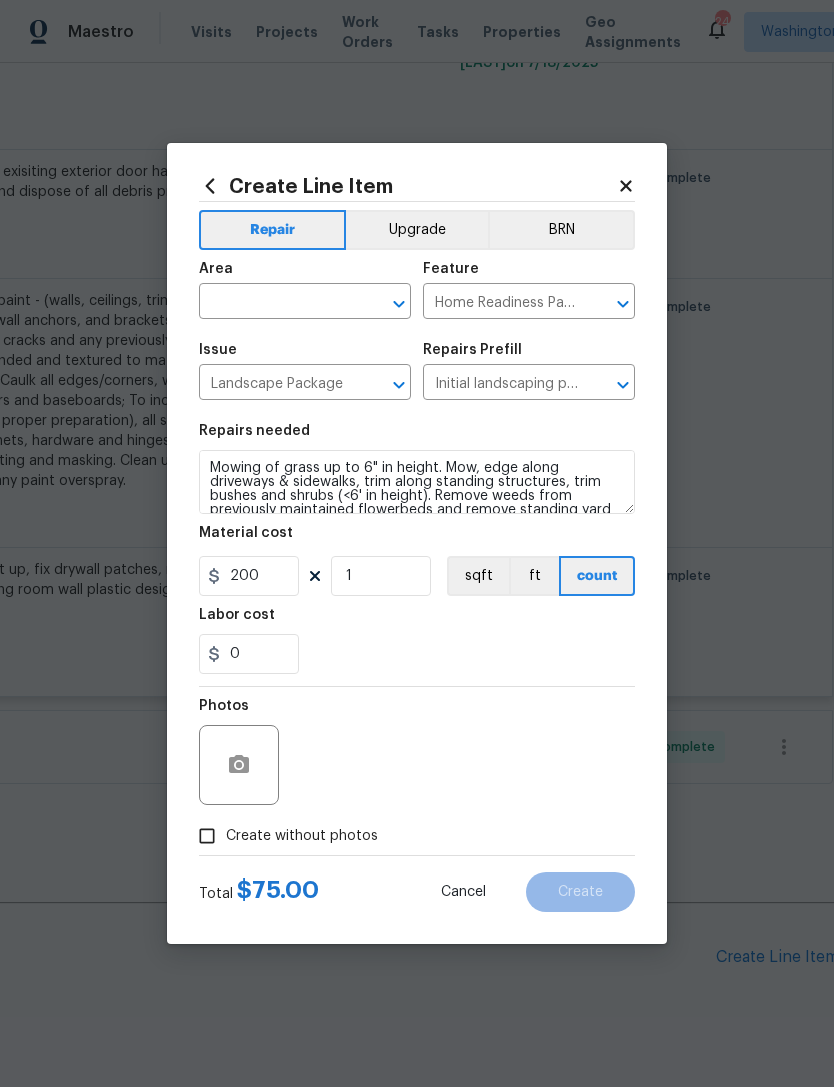 click on "Photos" at bounding box center [417, 752] 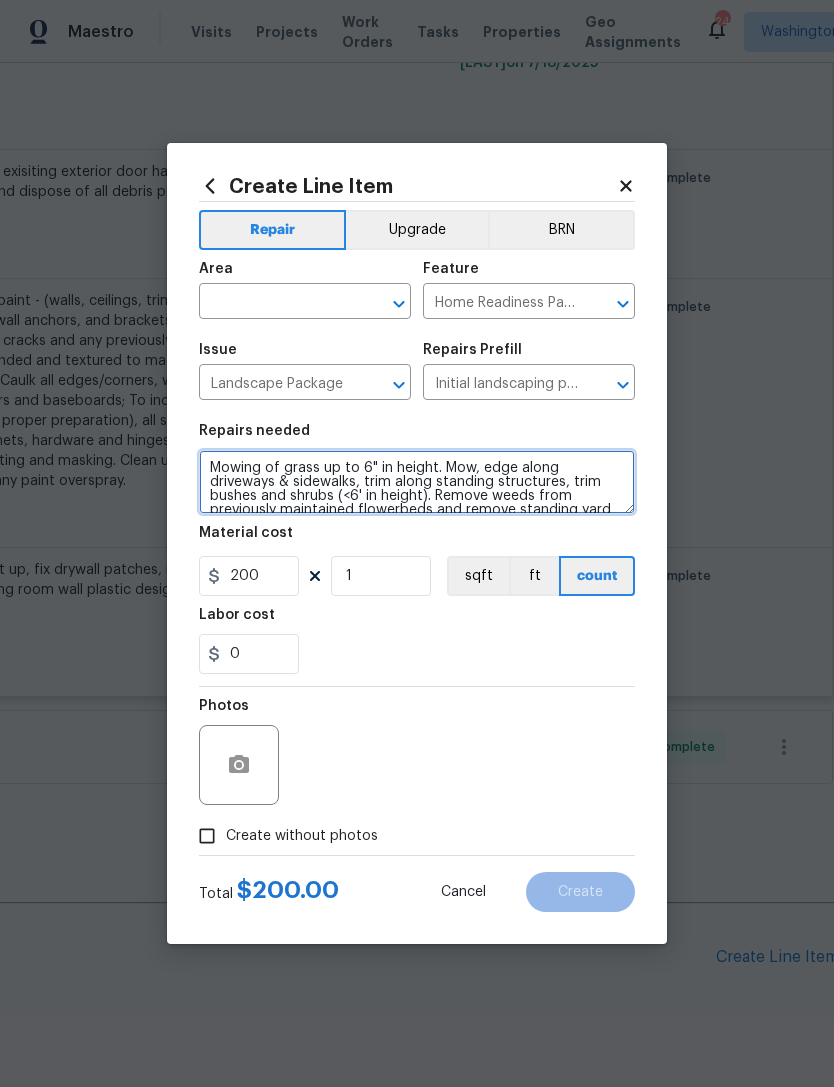 click on "Mowing of grass up to 6" in height. Mow, edge along driveways & sidewalks, trim along standing structures, trim bushes and shrubs (<6' in height). Remove weeds from previously maintained flowerbeds and remove standing yard debris (small twigs, non seasonal falling leaves).  Use leaf blower to remove clippings from hard surfaces."" at bounding box center (417, 482) 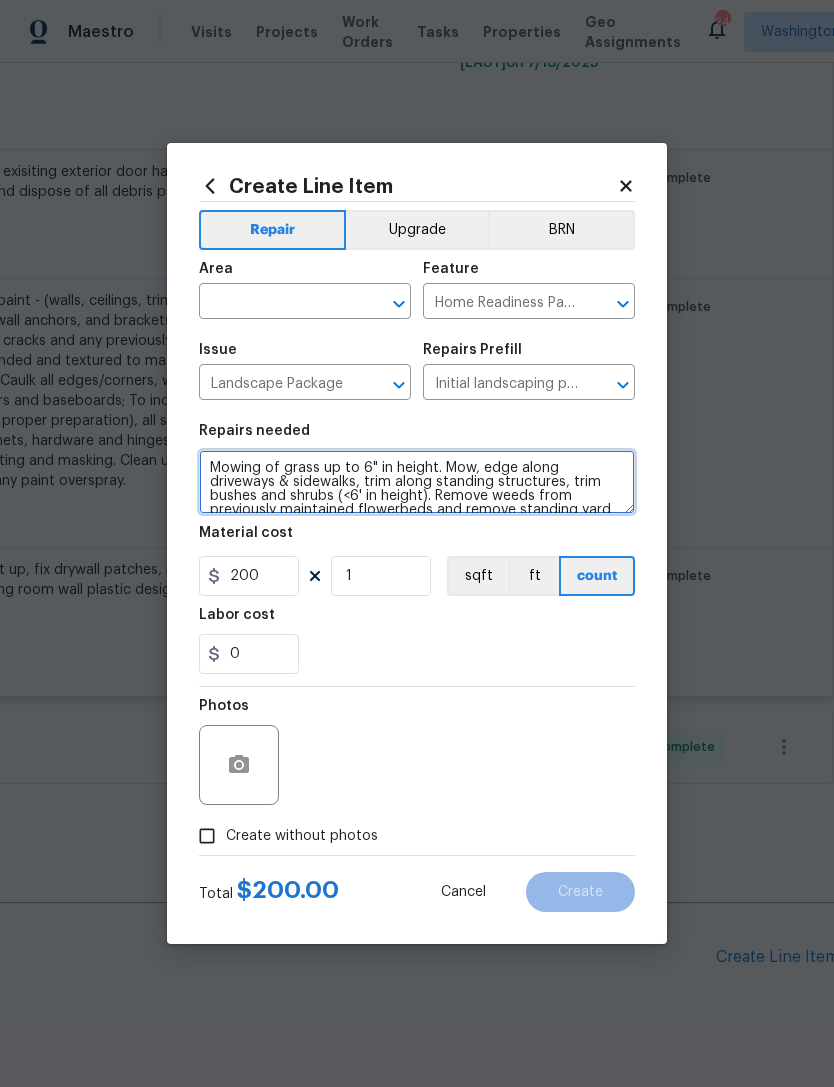 click 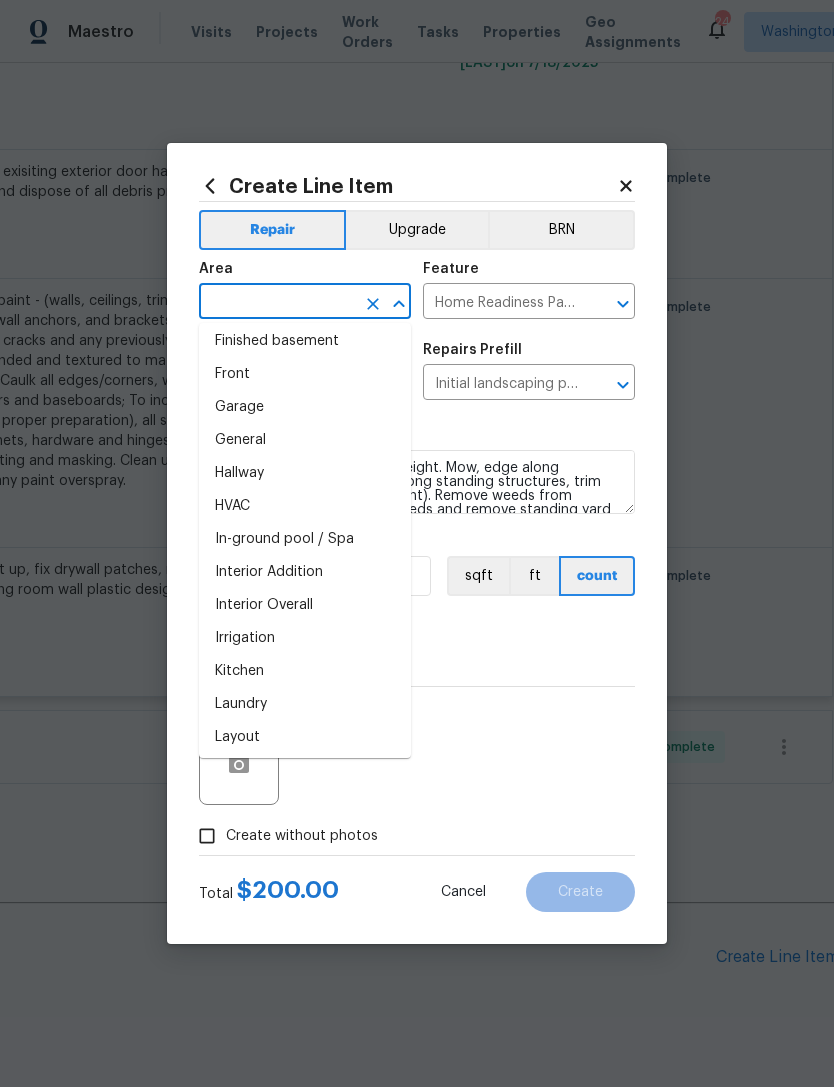 scroll, scrollTop: 510, scrollLeft: 0, axis: vertical 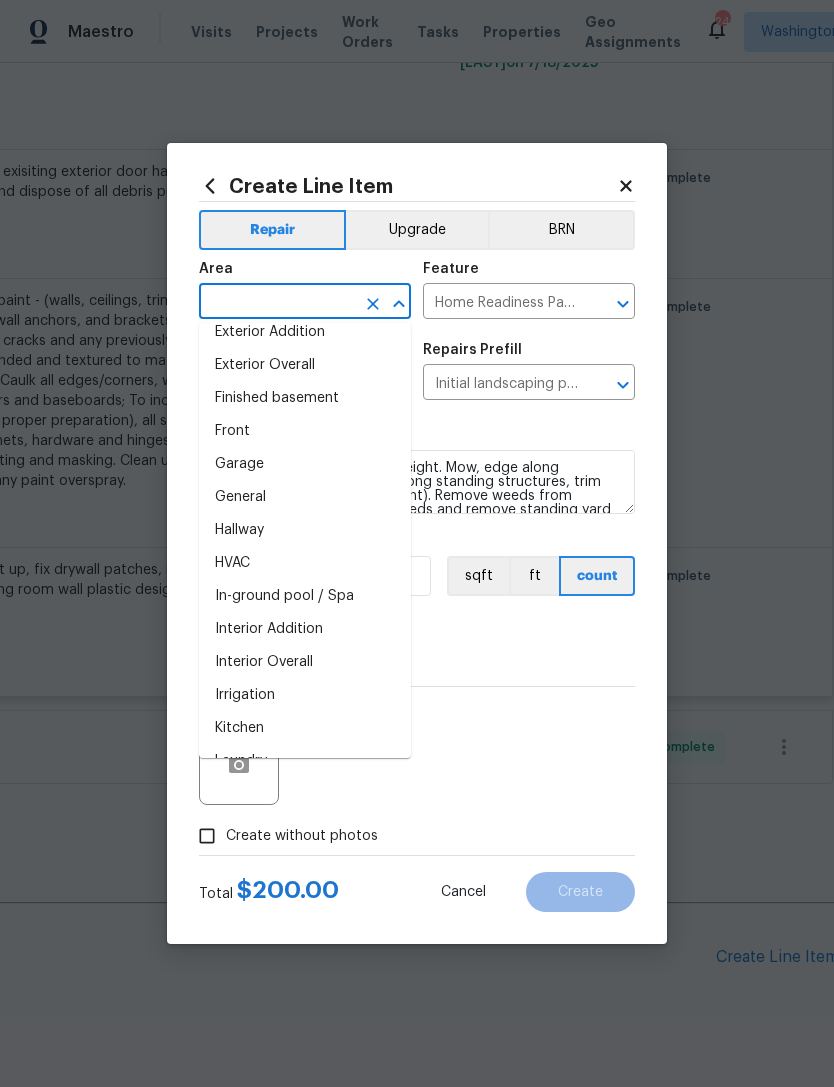 click on "Exterior Overall" at bounding box center (305, 365) 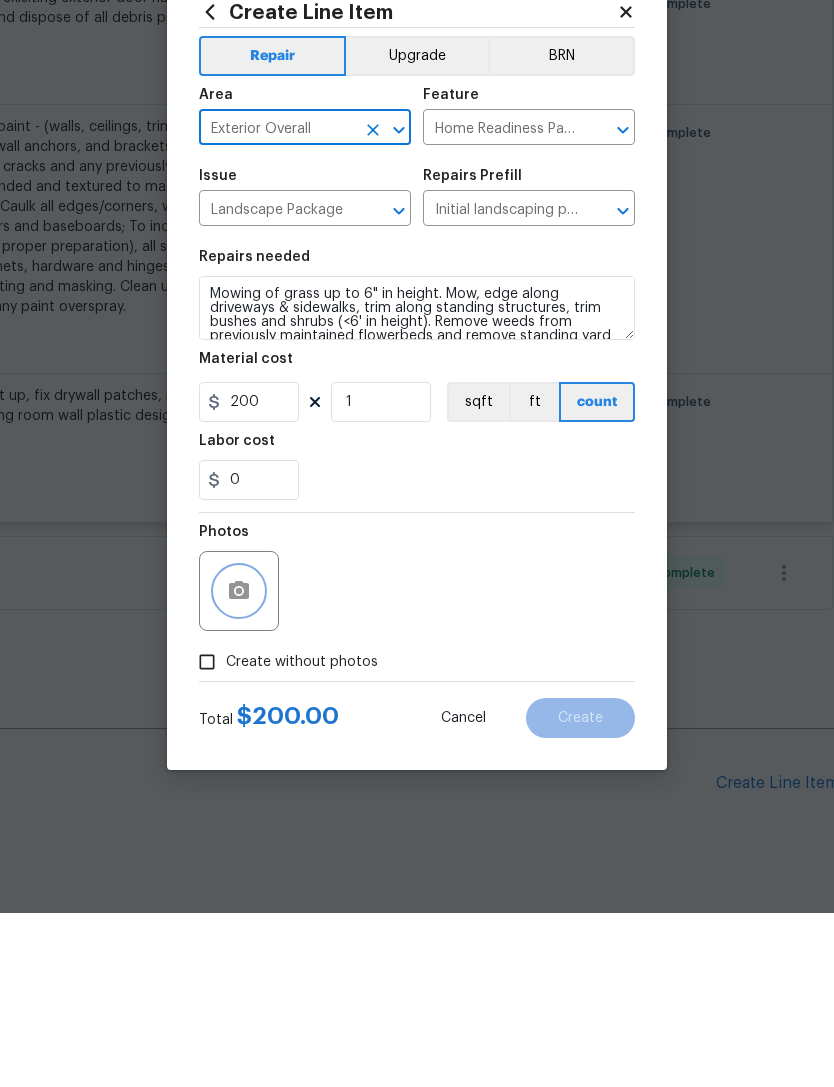 click at bounding box center [239, 765] 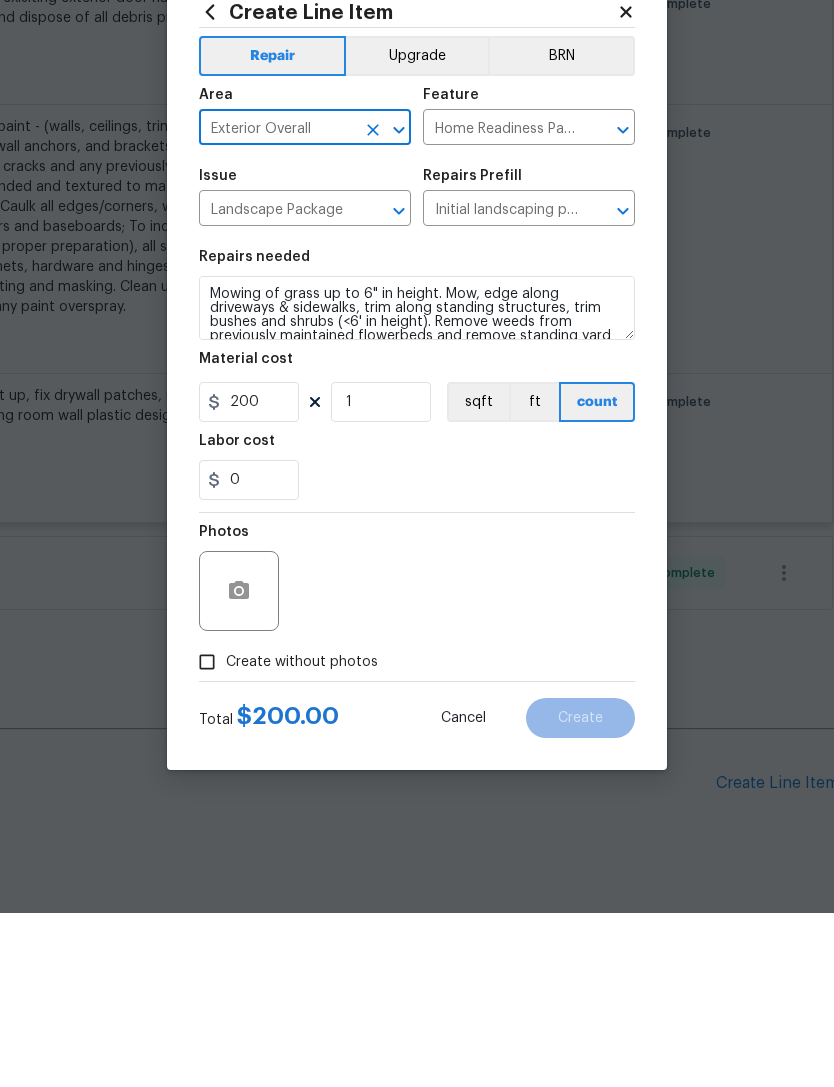 scroll, scrollTop: 64, scrollLeft: 0, axis: vertical 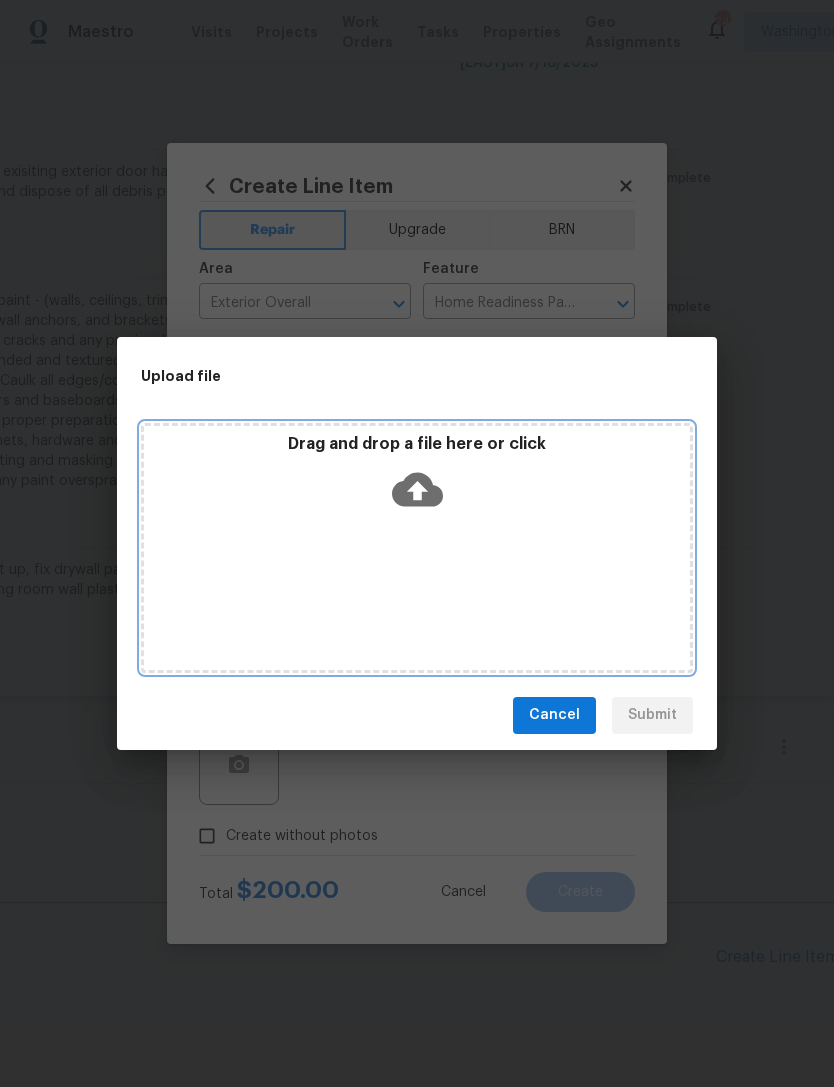 click 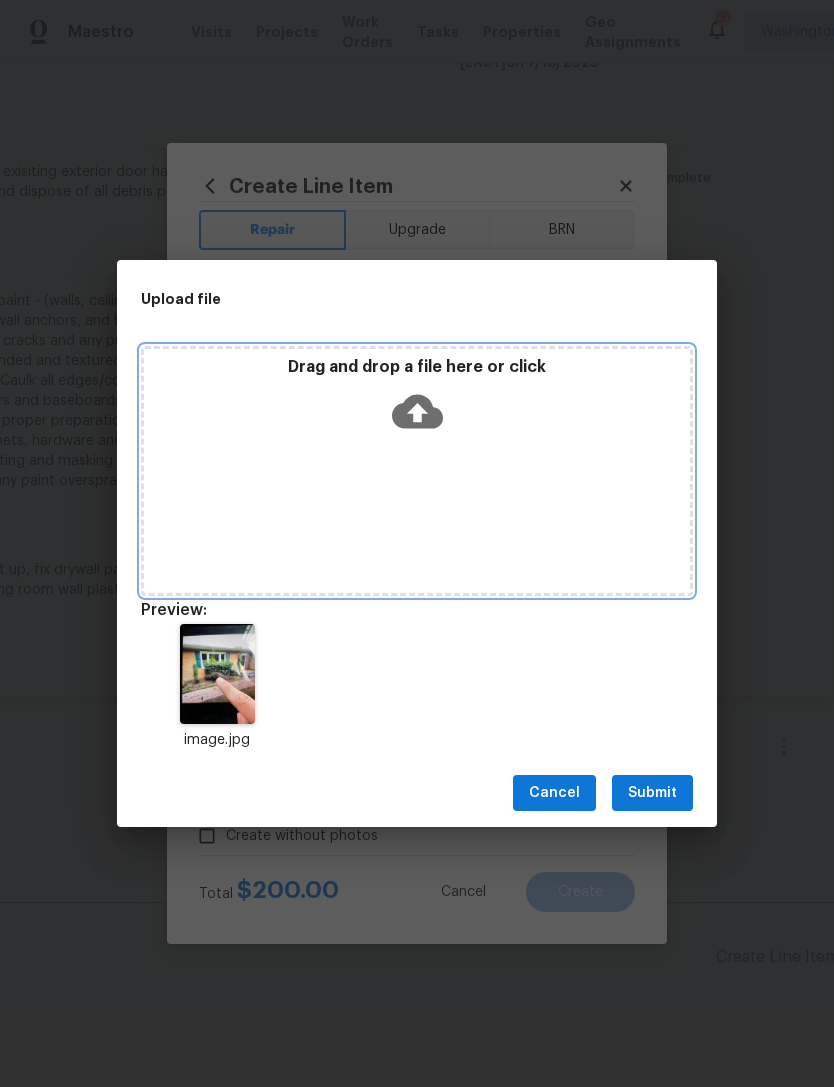 click 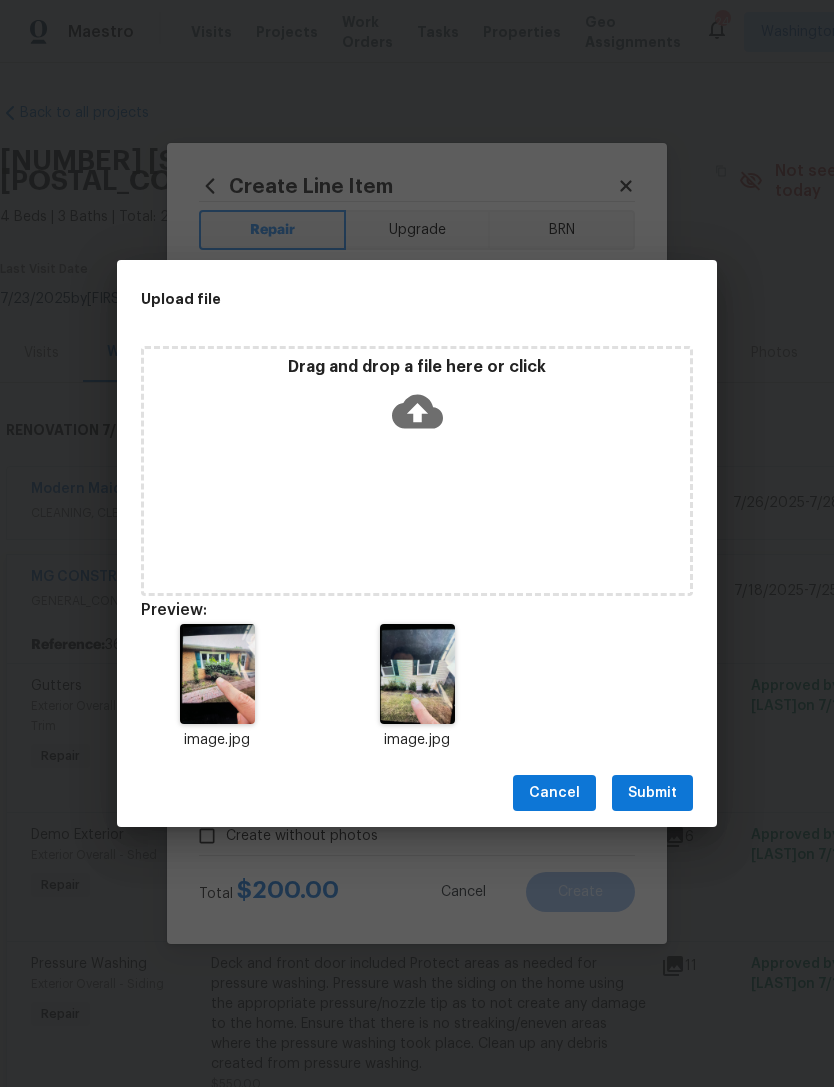 scroll, scrollTop: 64, scrollLeft: 0, axis: vertical 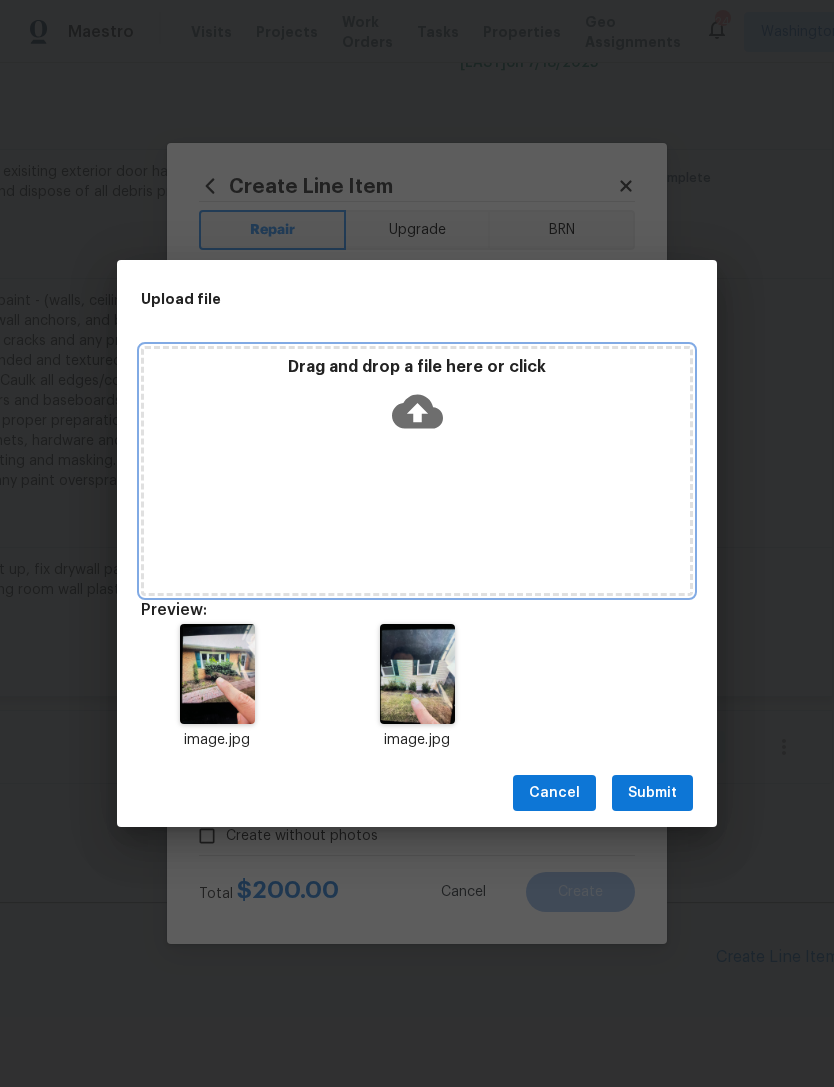click 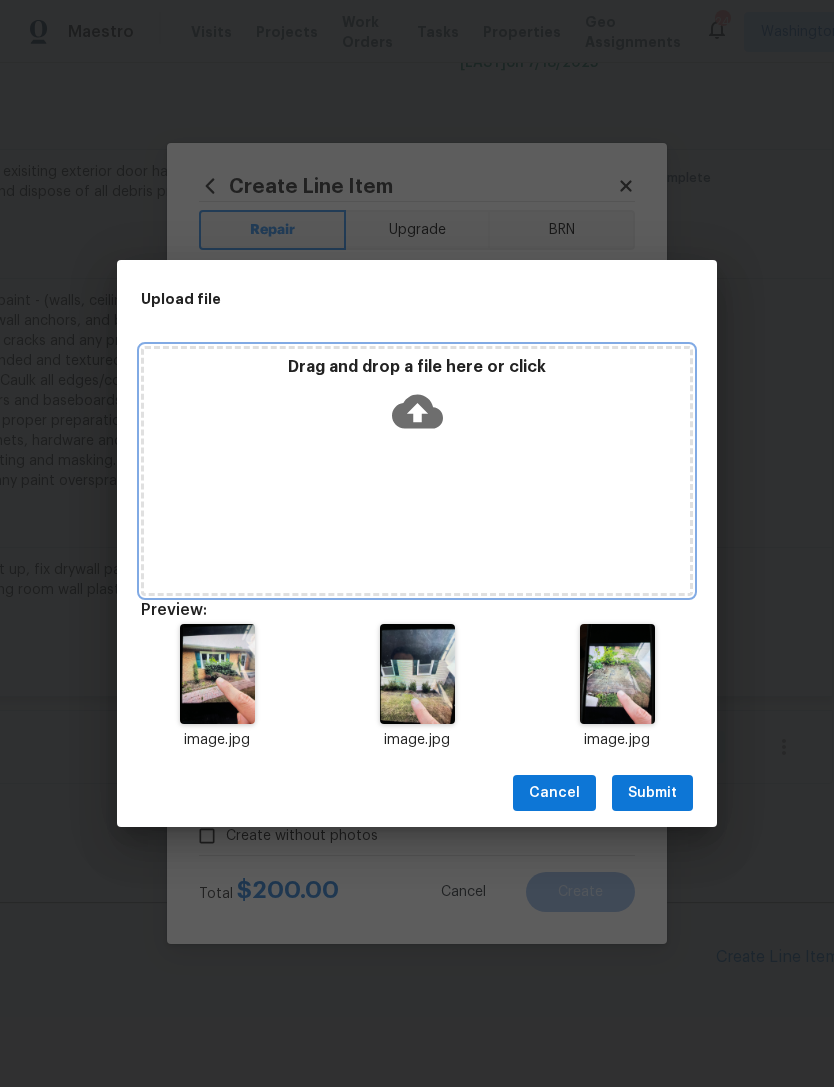 click 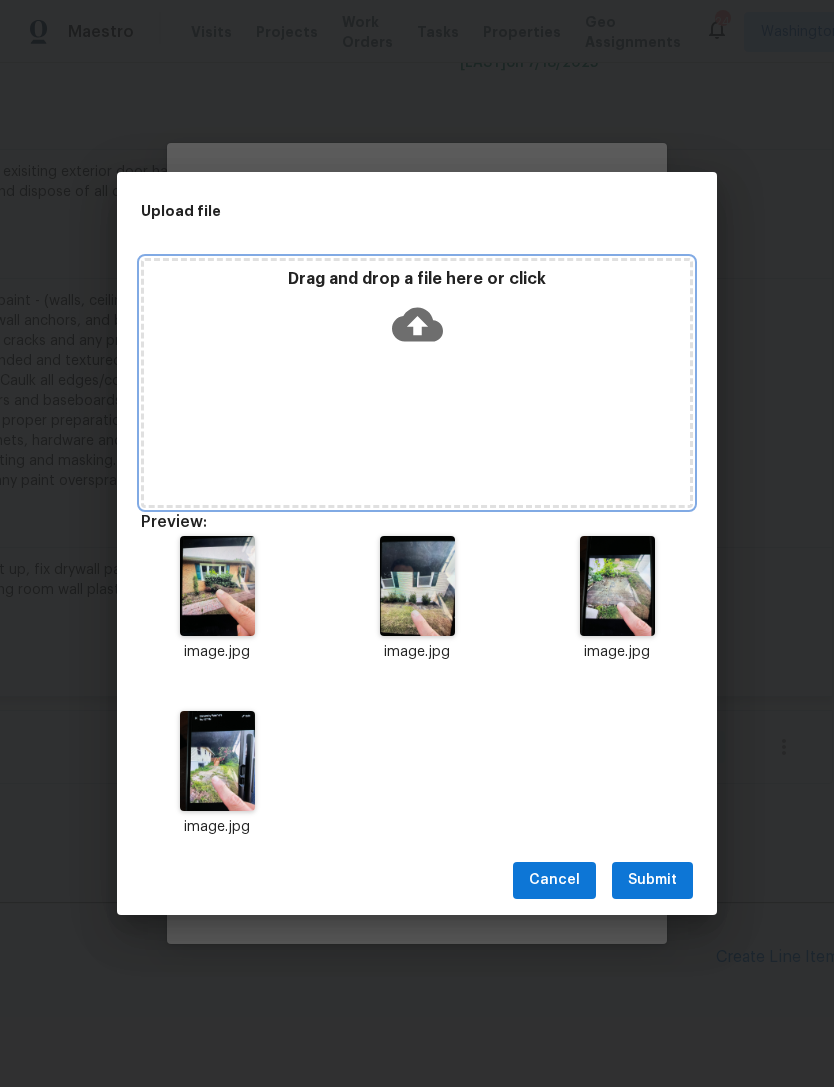 click 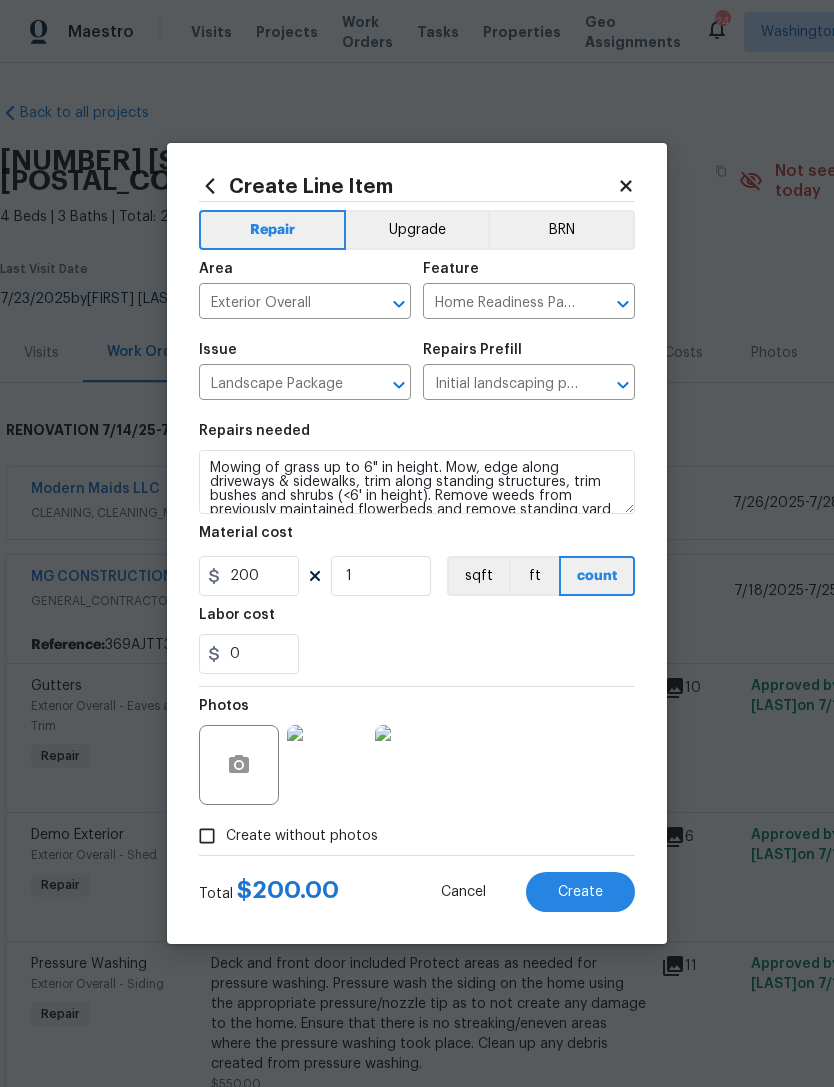 scroll, scrollTop: 64, scrollLeft: 0, axis: vertical 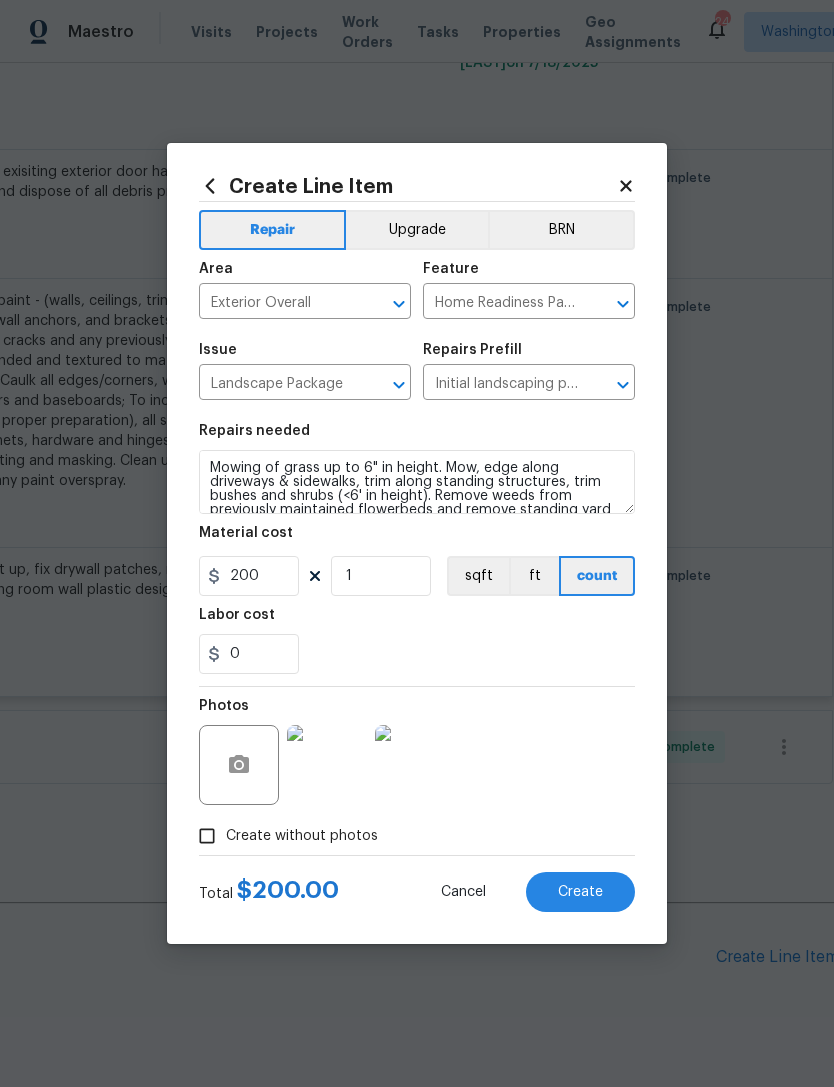 click 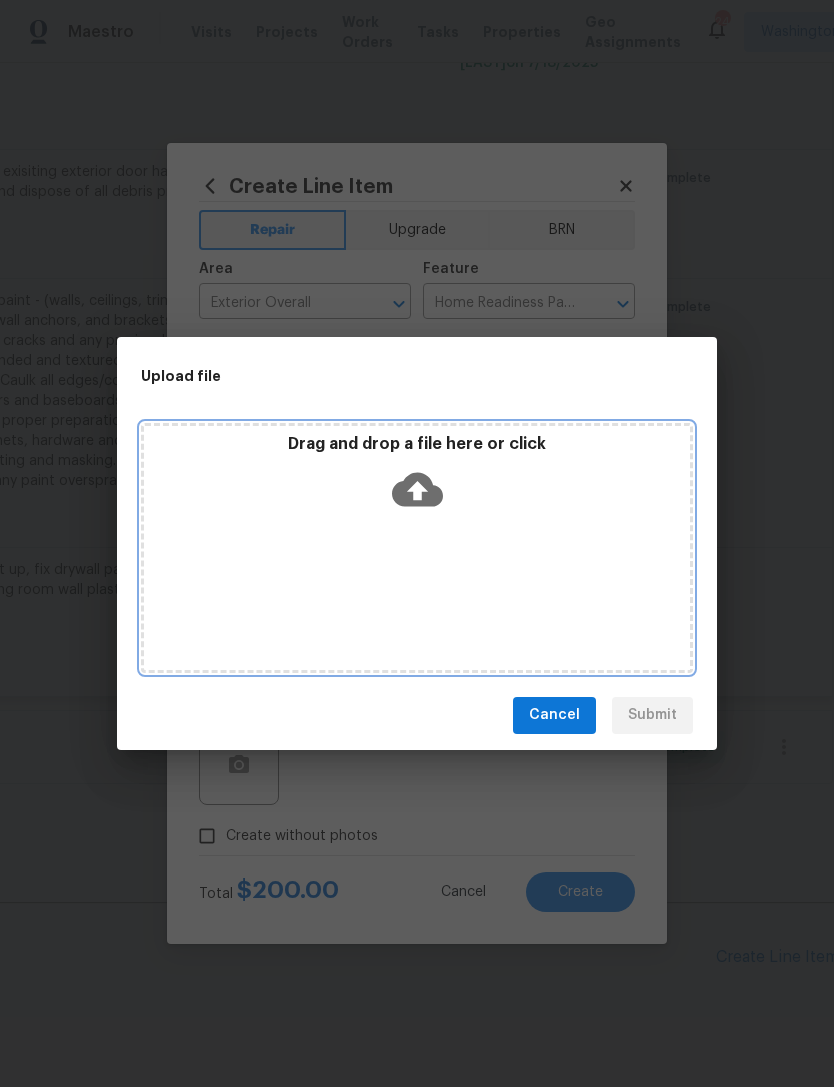click 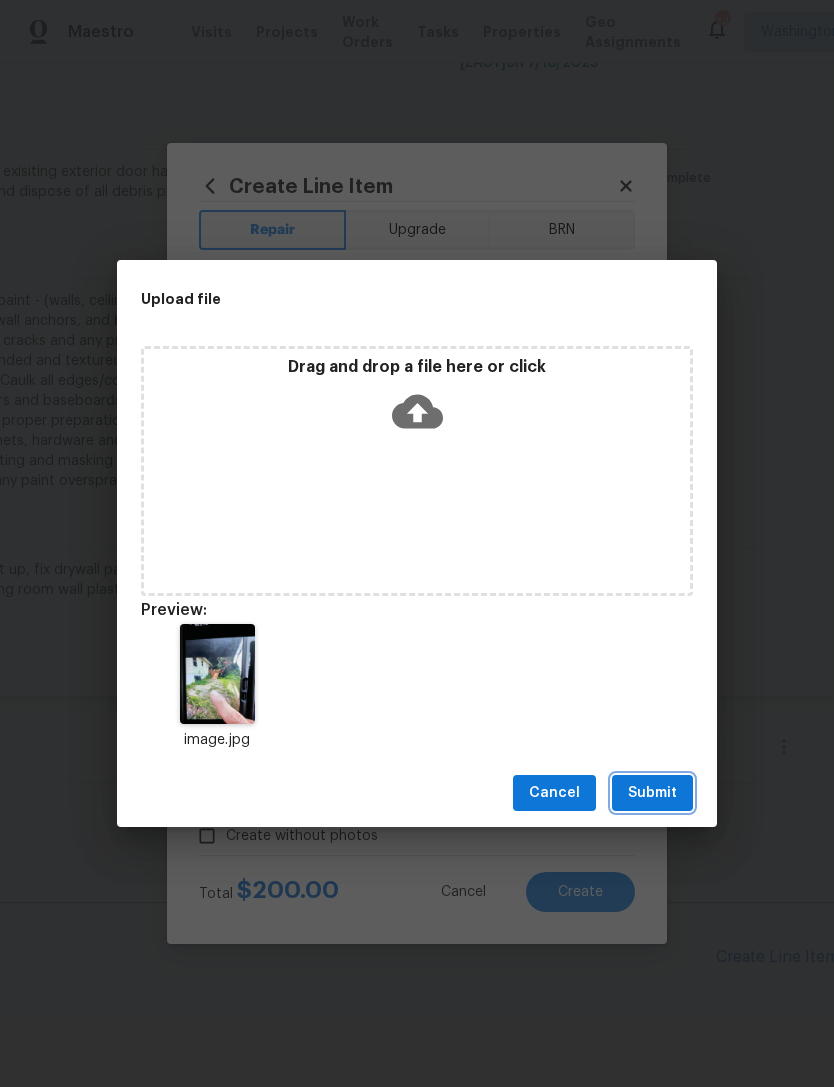 click on "Submit" at bounding box center (652, 793) 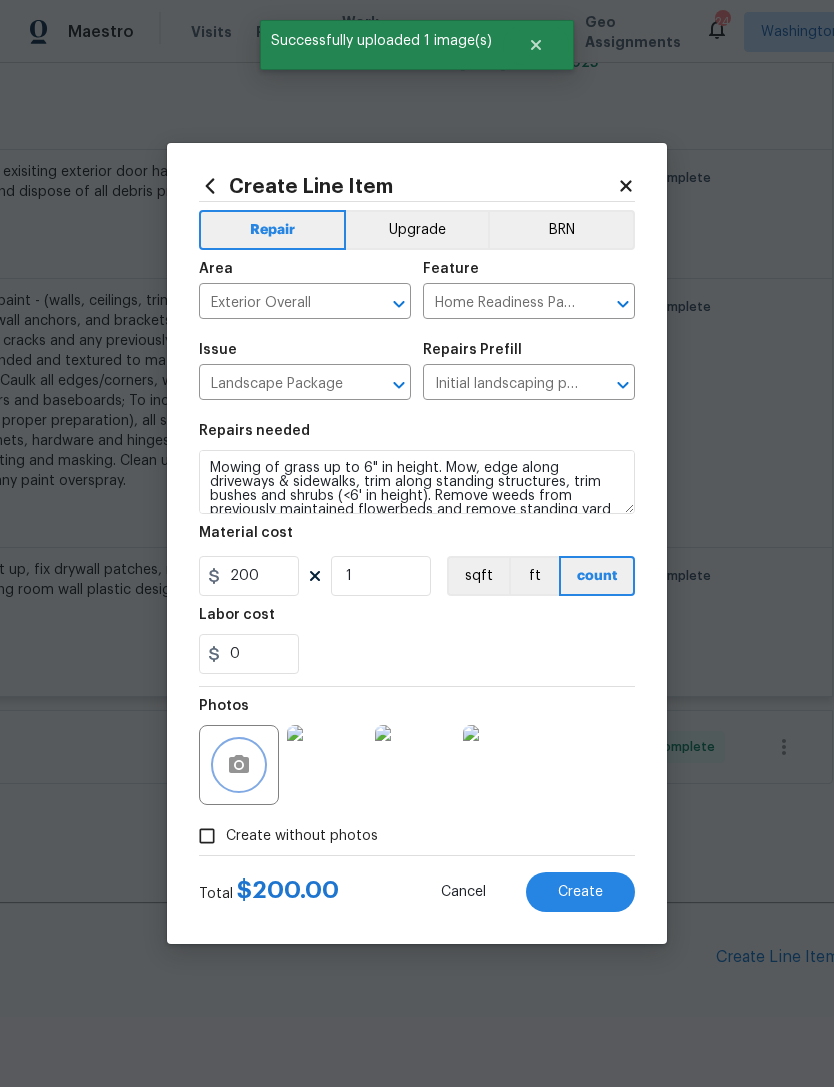 click at bounding box center [239, 765] 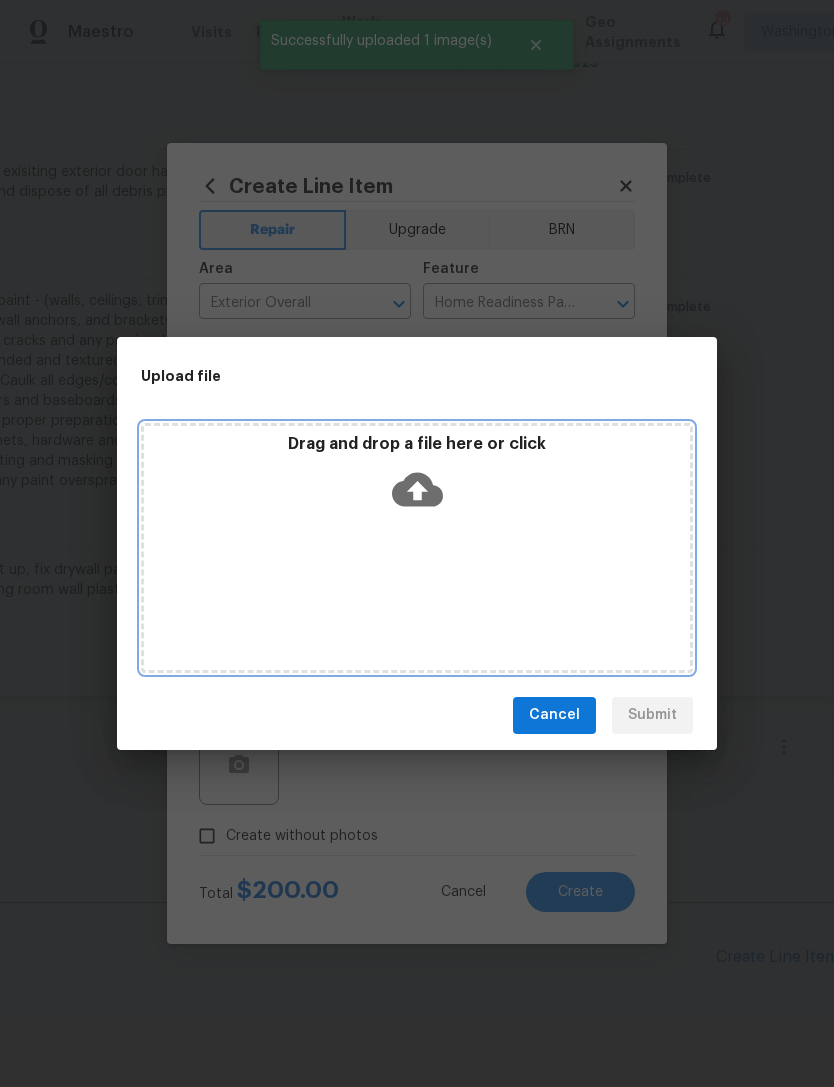 click 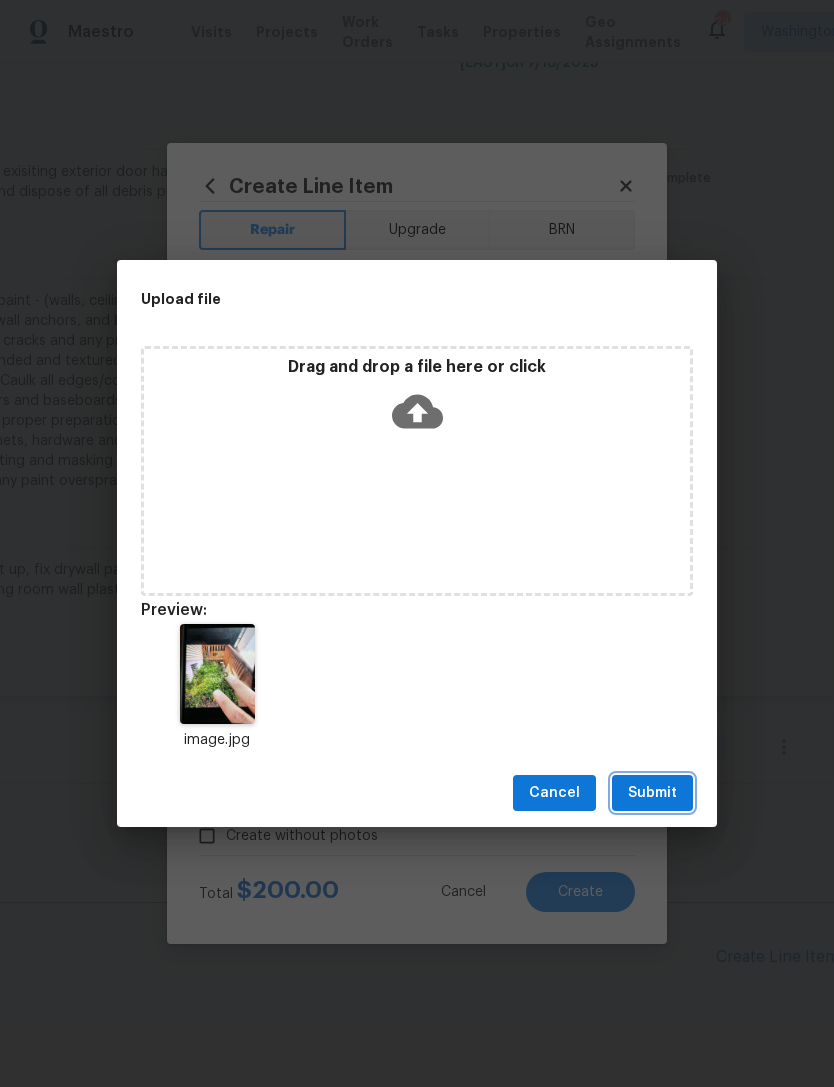 click on "Submit" at bounding box center (652, 793) 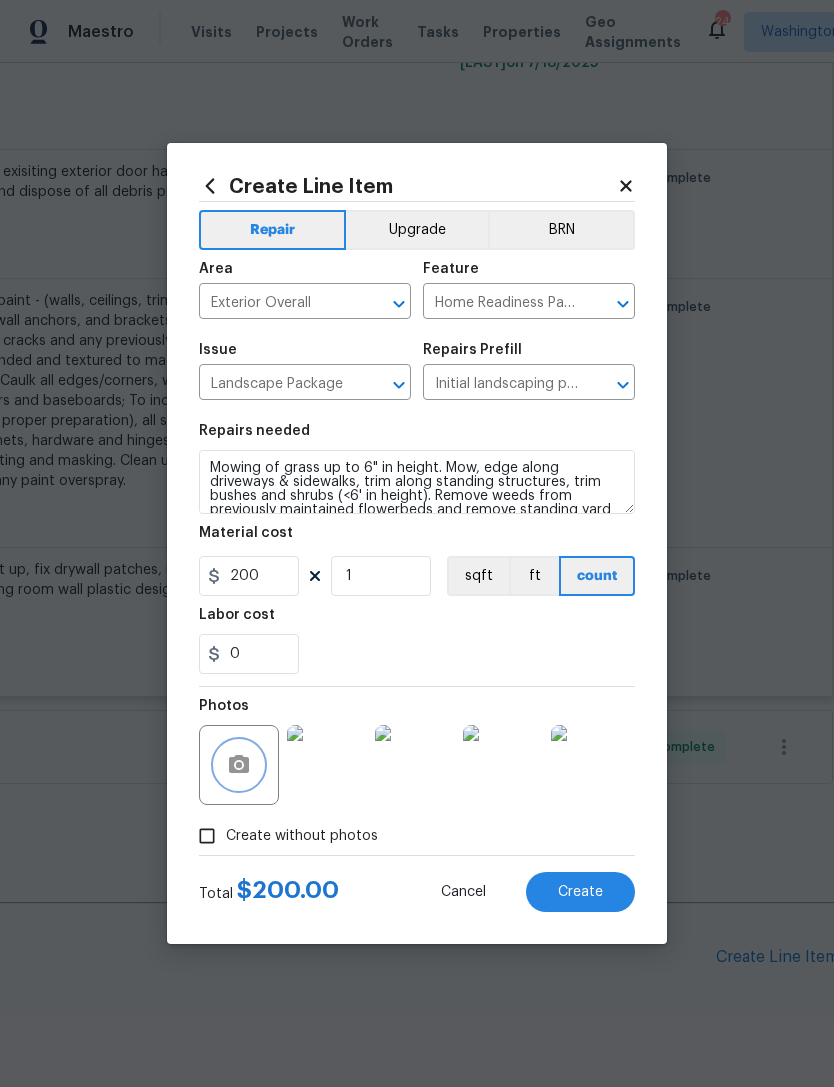 click at bounding box center (239, 765) 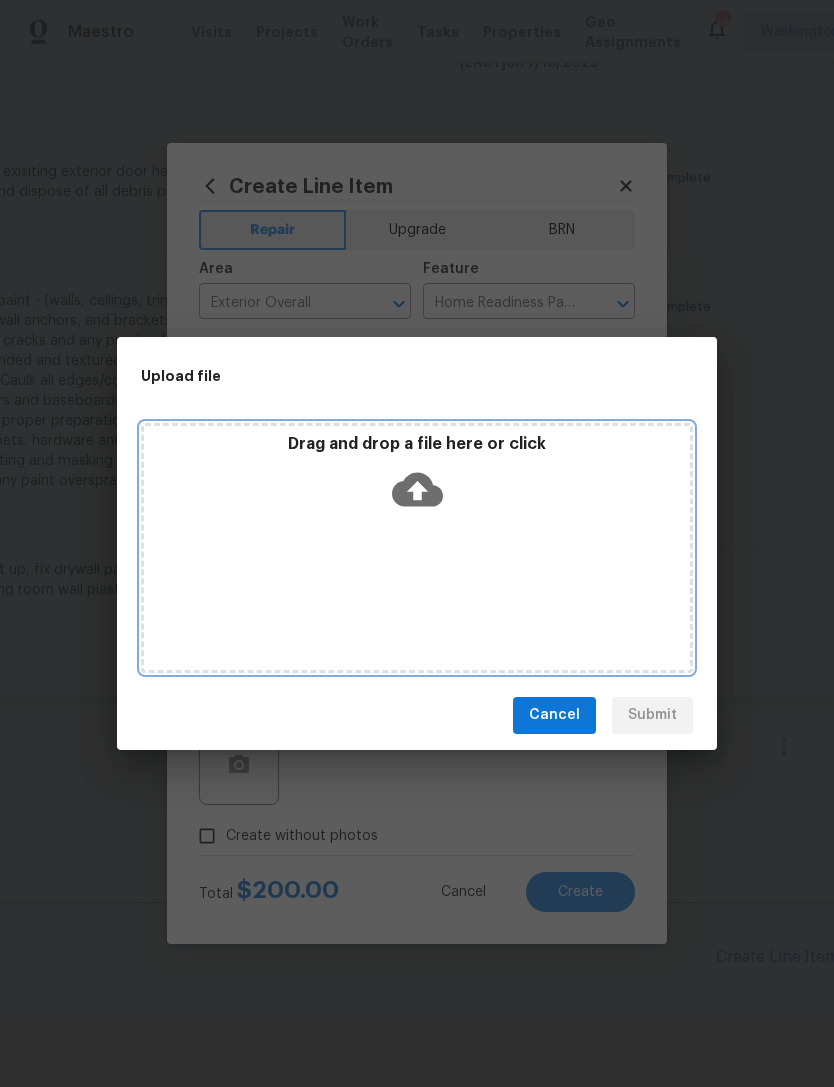 click 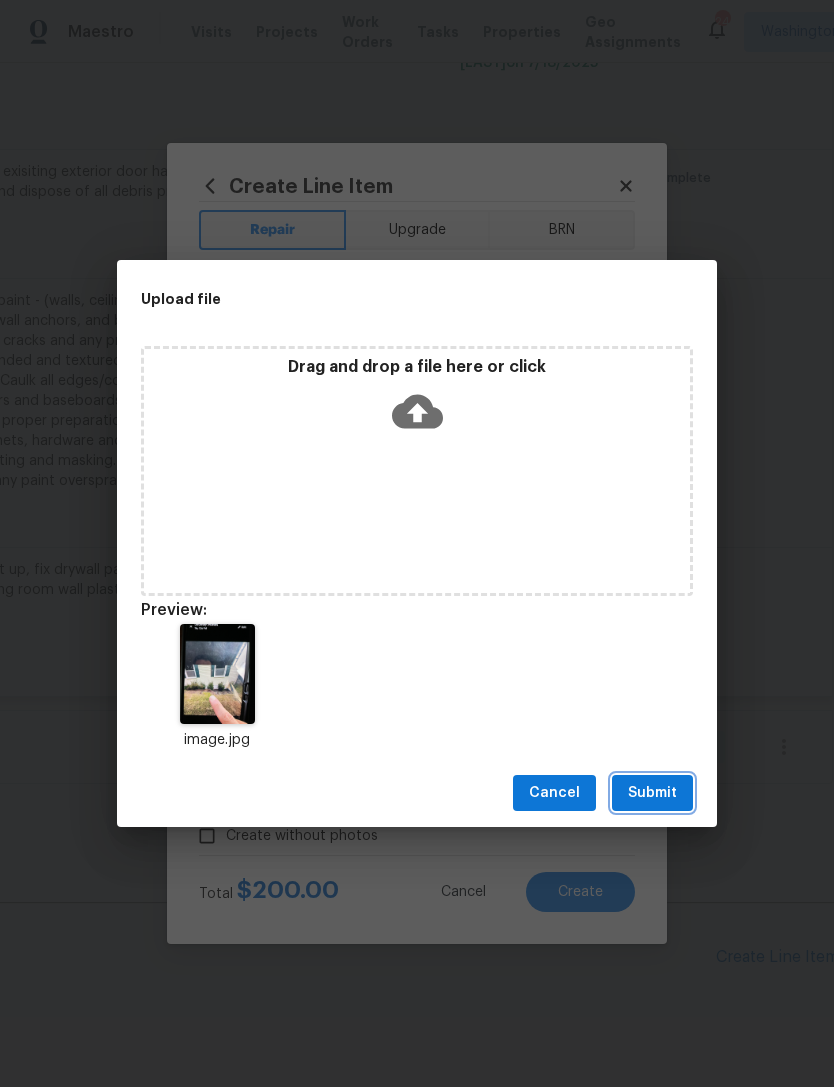 click on "Submit" at bounding box center [652, 793] 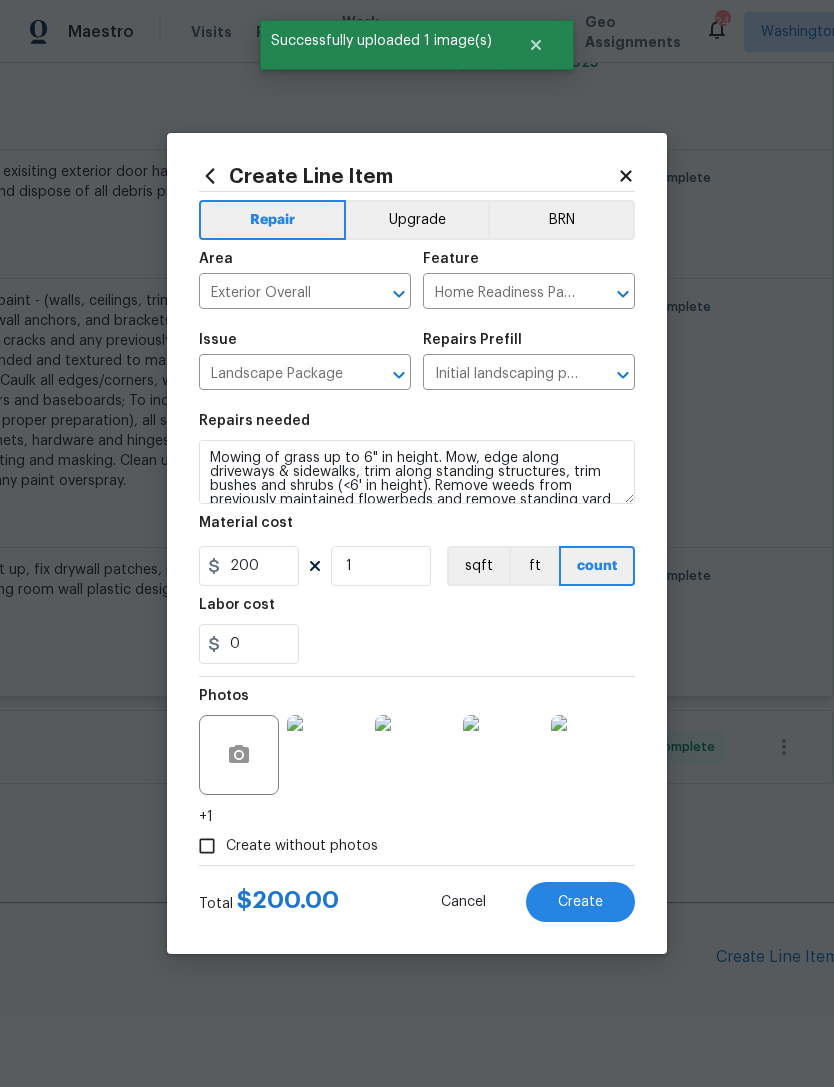 click on "Create" at bounding box center [580, 902] 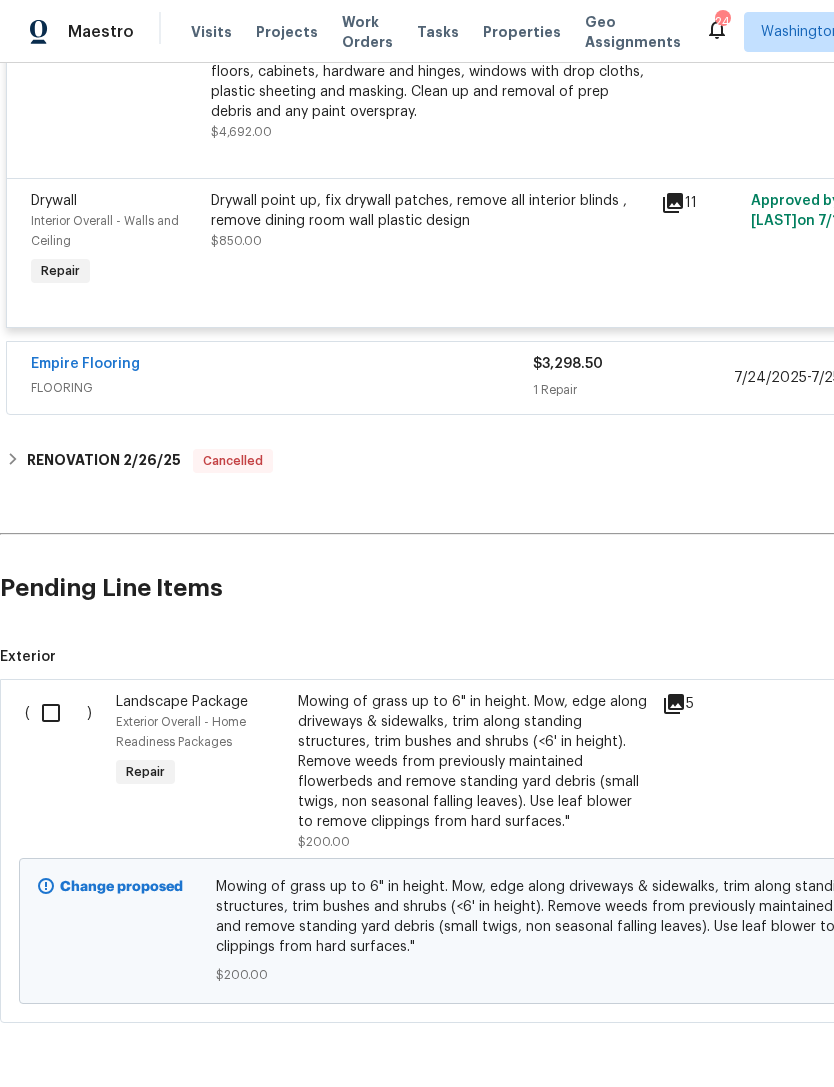 scroll, scrollTop: 1769, scrollLeft: 148, axis: both 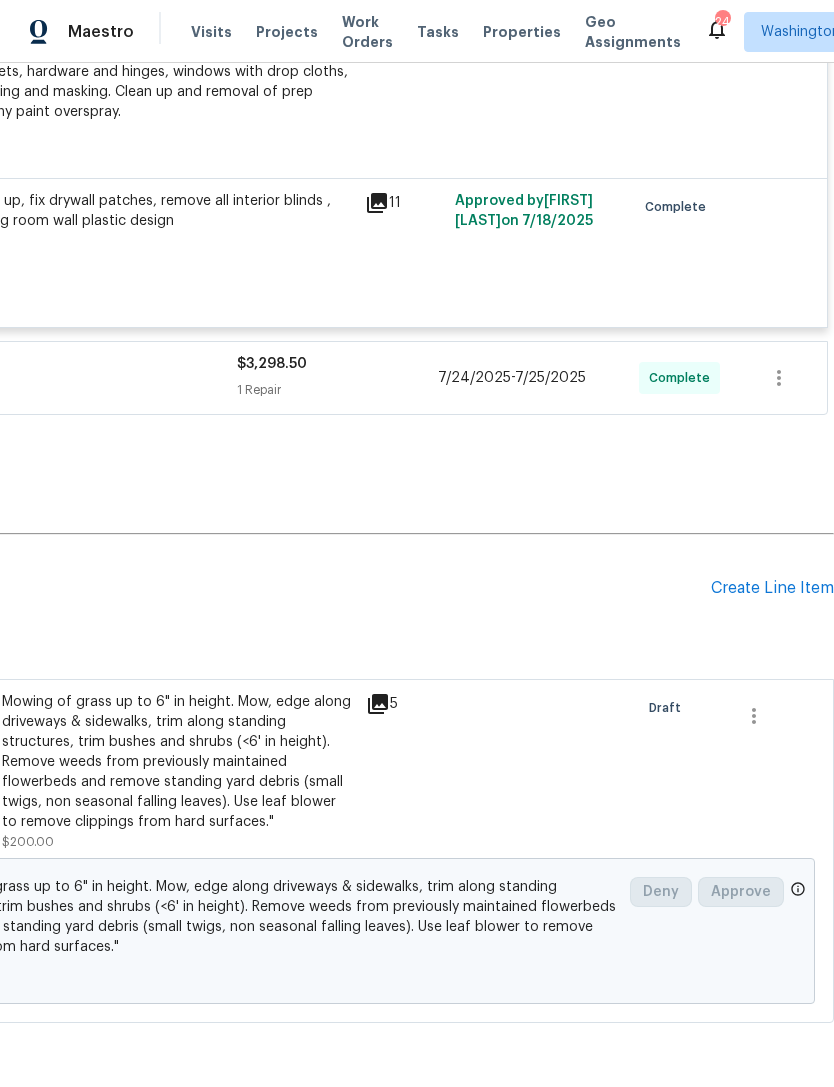 click on "Create Line Item" at bounding box center [772, 588] 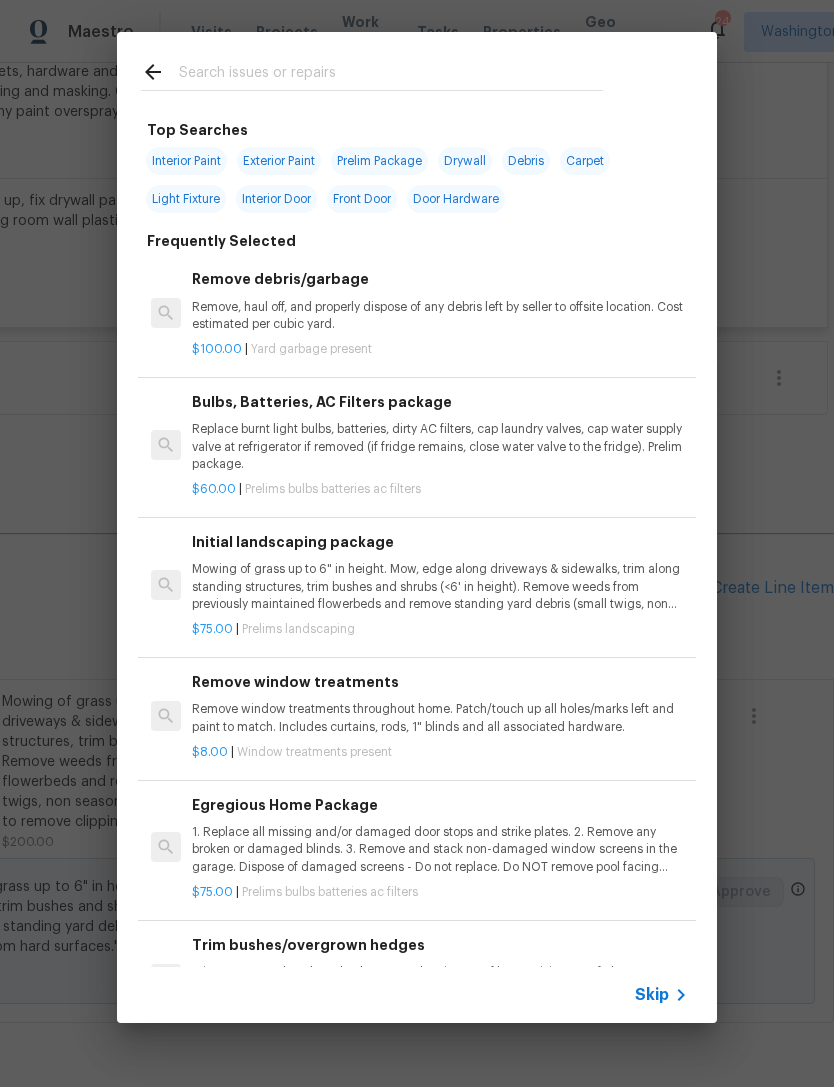 click on "Remove, haul off, and properly dispose of any debris left by seller to offsite location. Cost estimated per cubic yard." at bounding box center [440, 316] 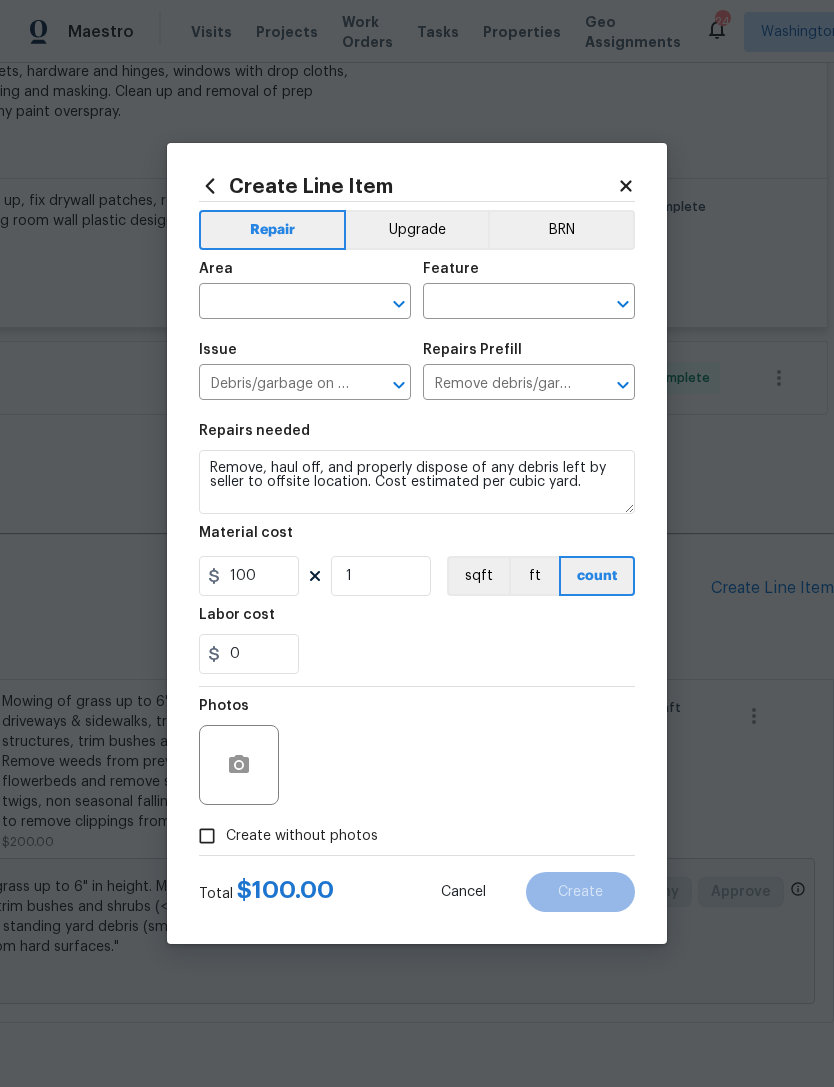 click 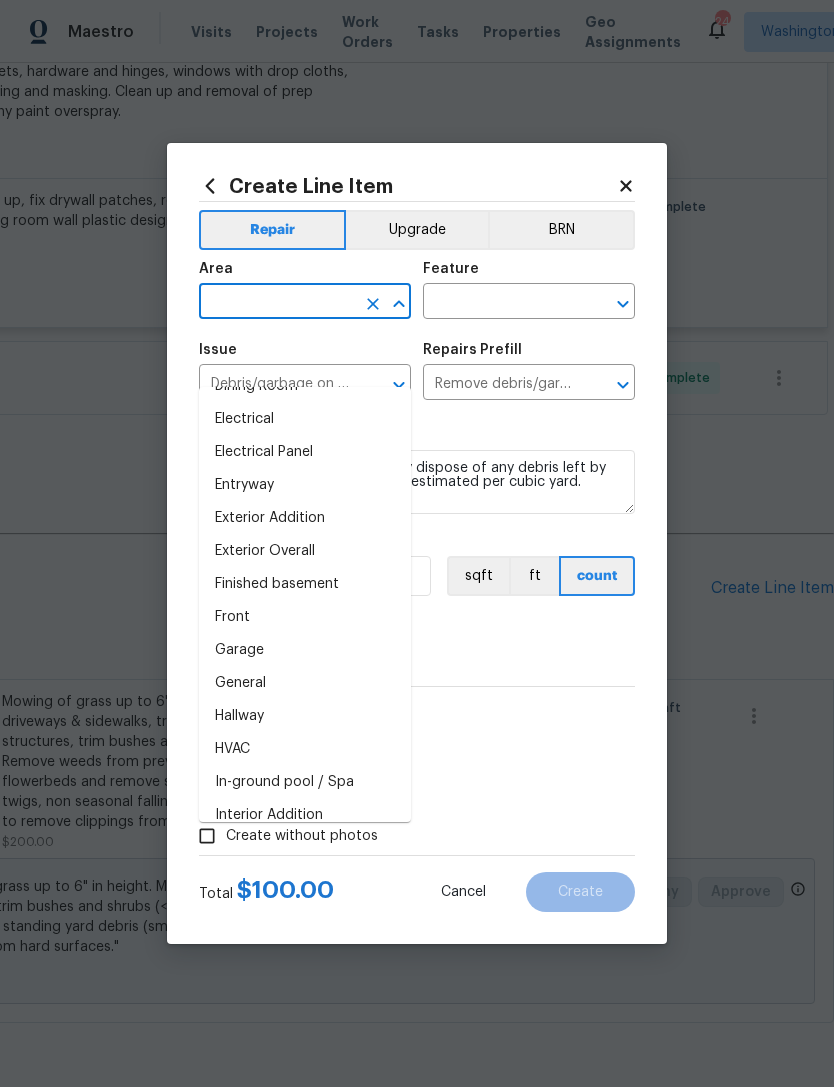 scroll, scrollTop: 387, scrollLeft: 0, axis: vertical 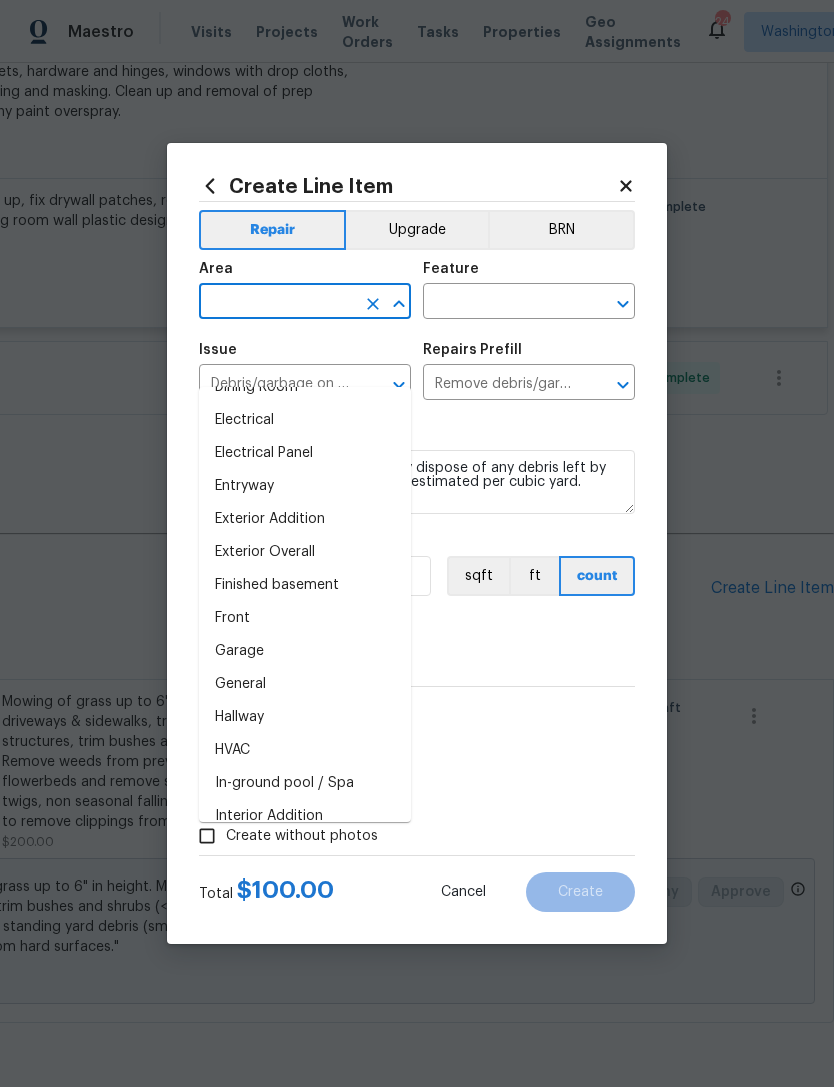 click on "Exterior Overall" at bounding box center [305, 552] 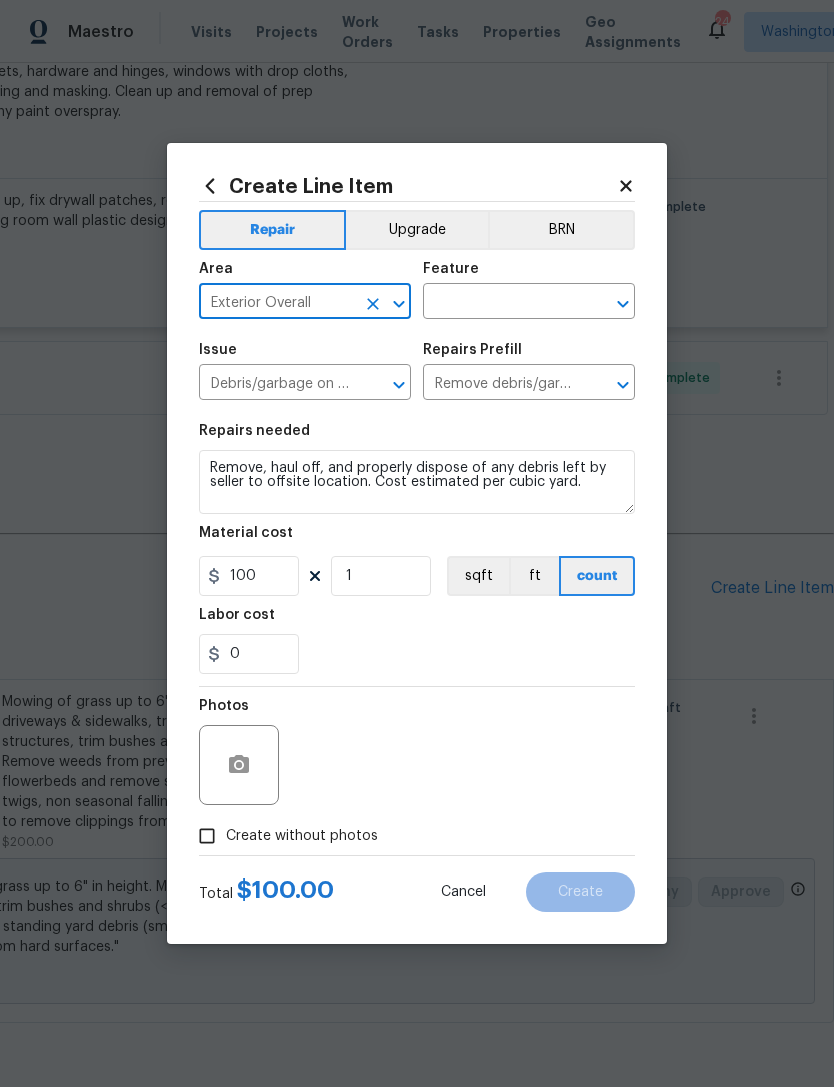 click 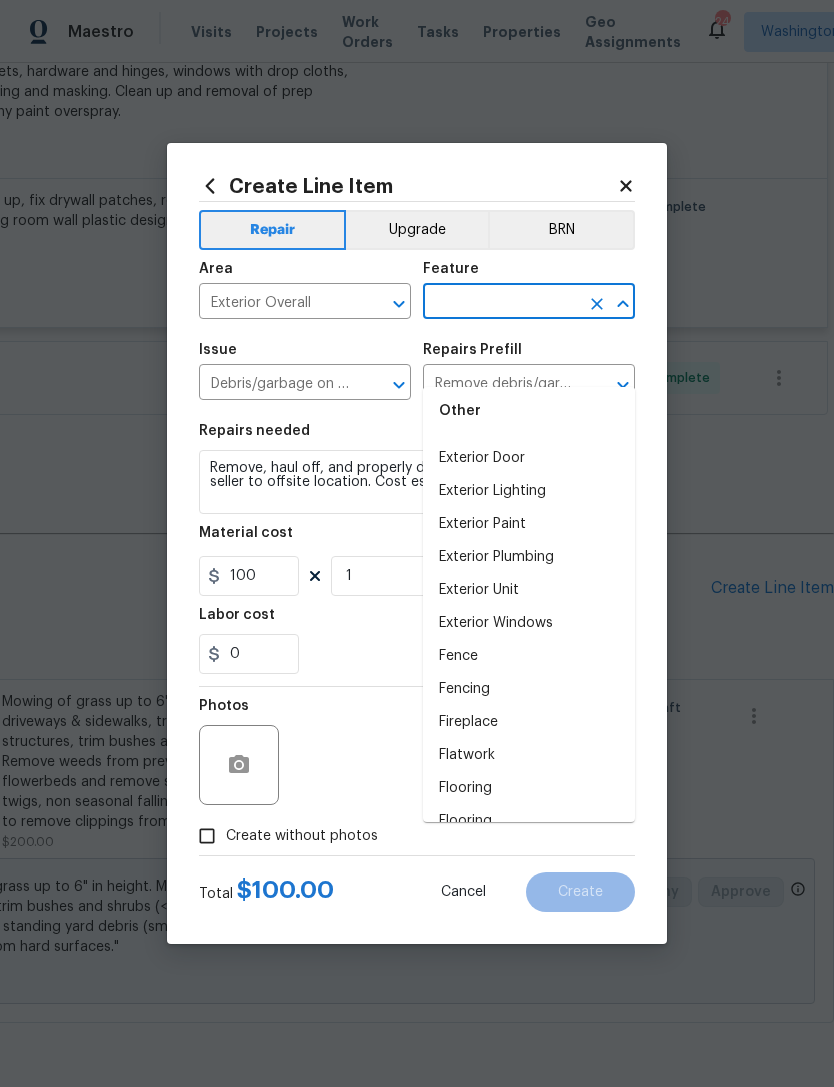 scroll, scrollTop: 1420, scrollLeft: 0, axis: vertical 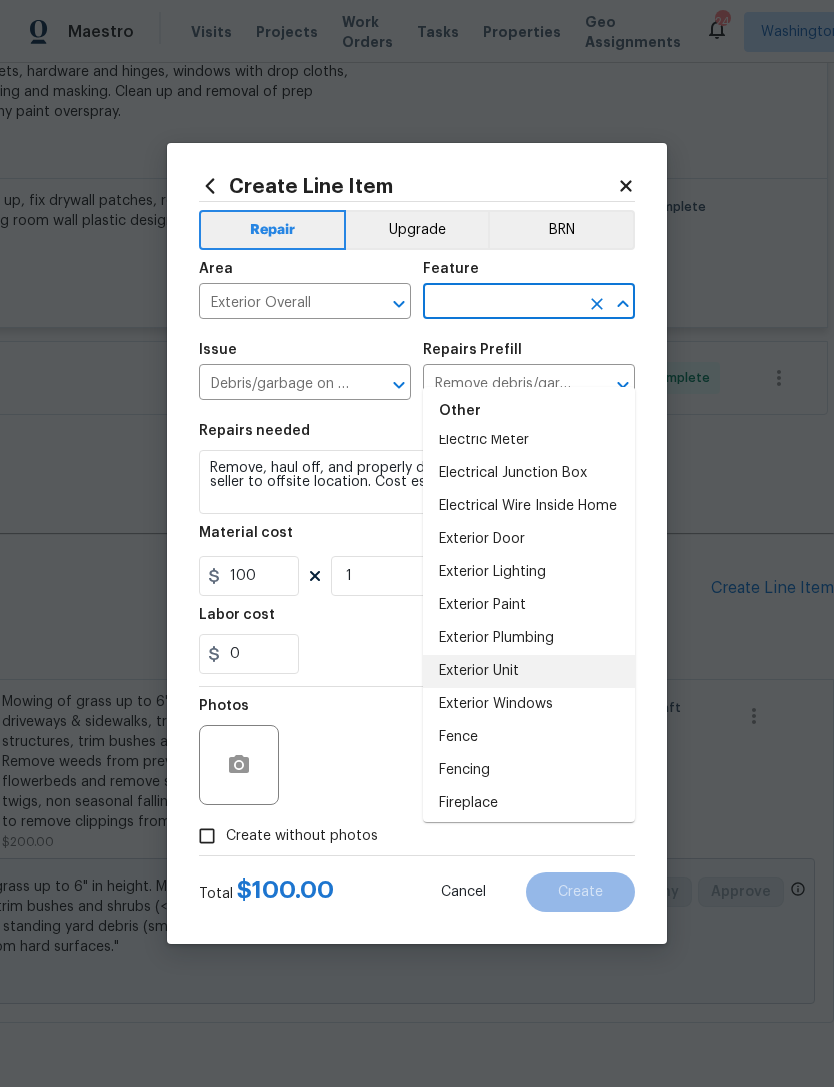 click on "Exterior Unit" at bounding box center [529, 671] 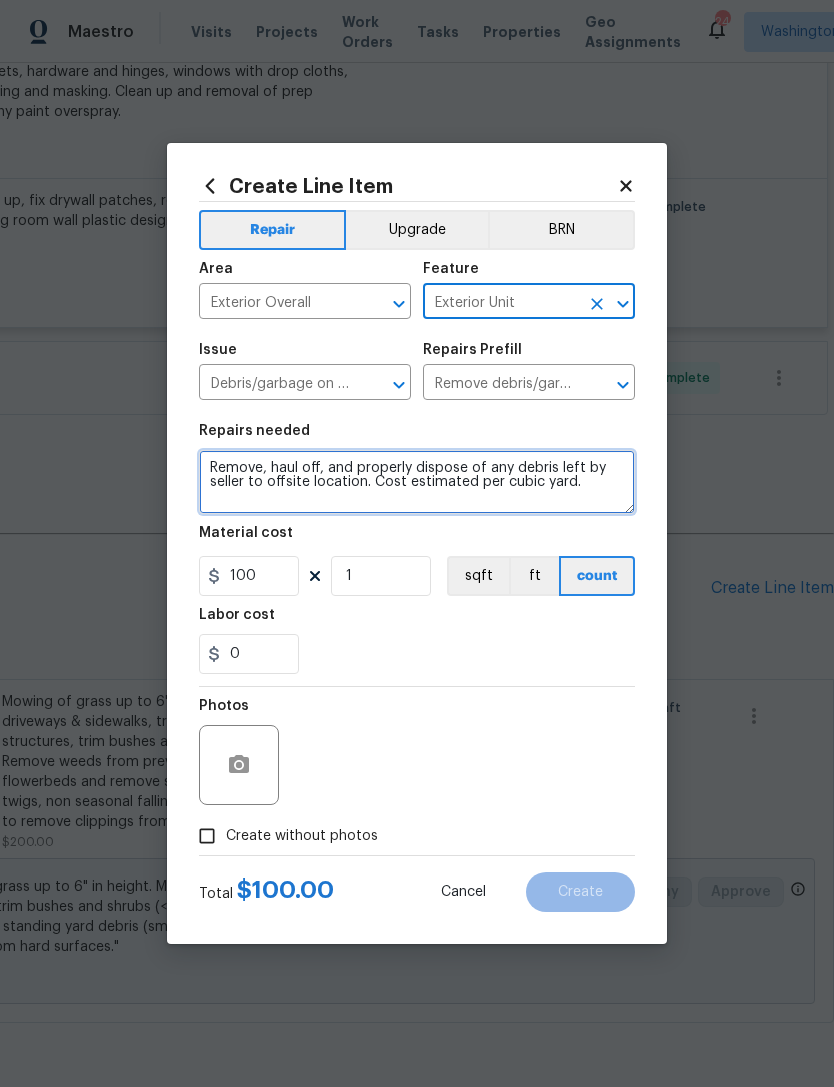 click on "Remove, haul off, and properly dispose of any debris left by seller to offsite location. Cost estimated per cubic yard." at bounding box center (417, 482) 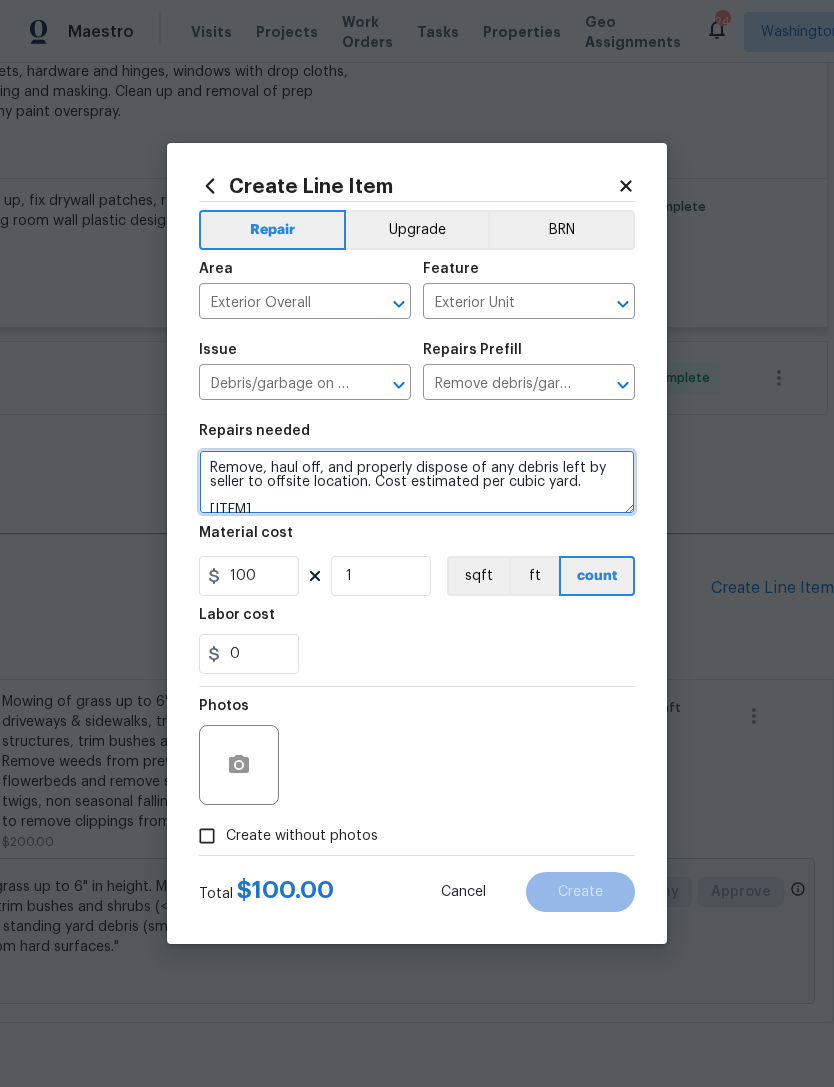 scroll, scrollTop: 4, scrollLeft: 0, axis: vertical 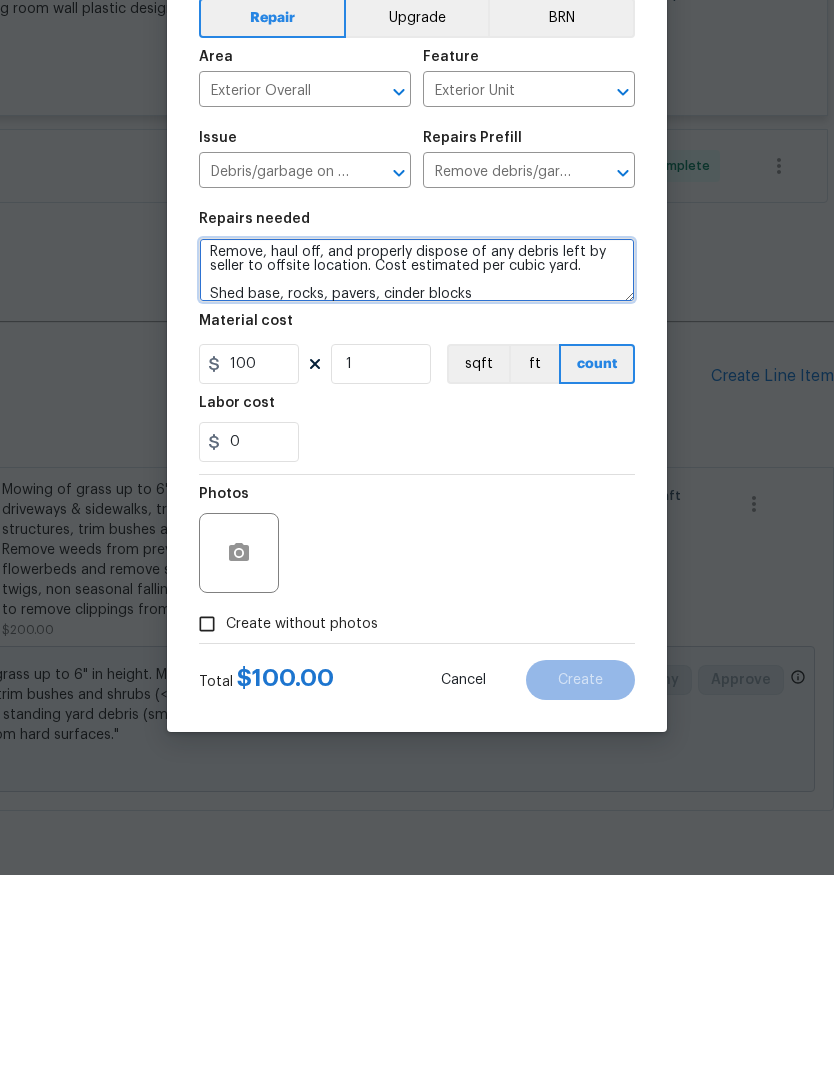 type on "Remove, haul off, and properly dispose of any debris left by seller to offsite location. Cost estimated per cubic yard.
Shed base, rocks, pavers, cinder blocks" 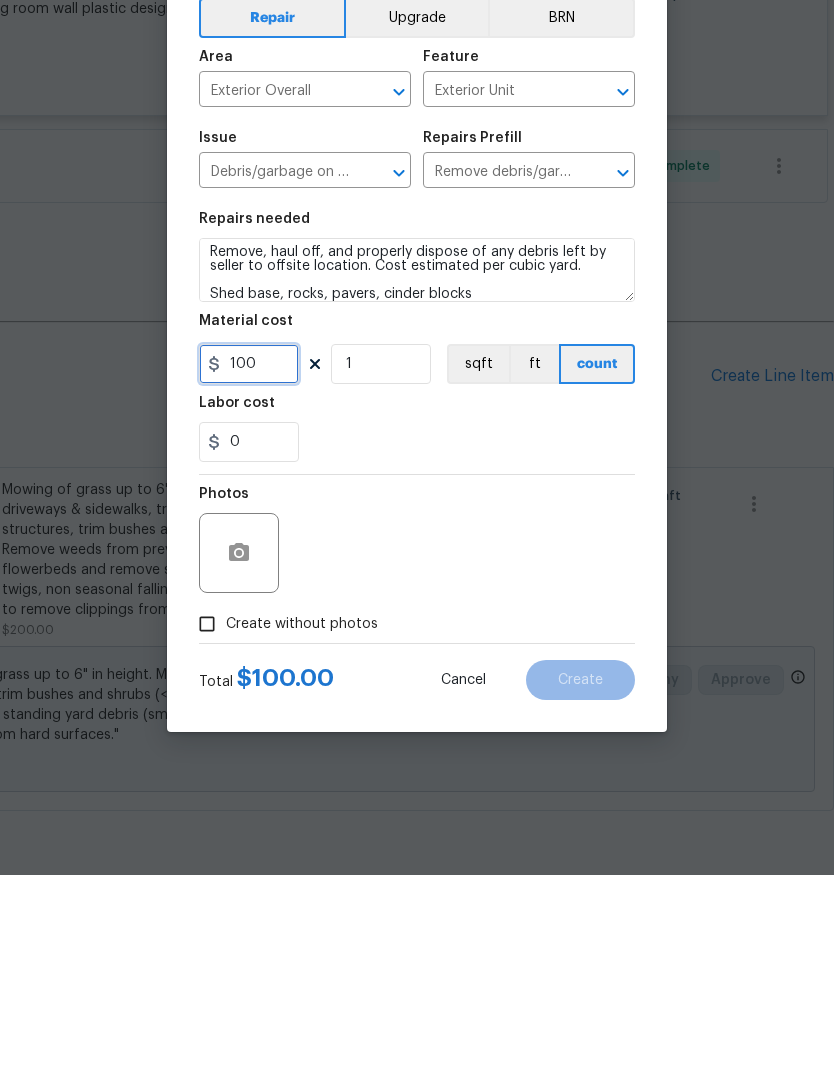 click on "100" at bounding box center [249, 576] 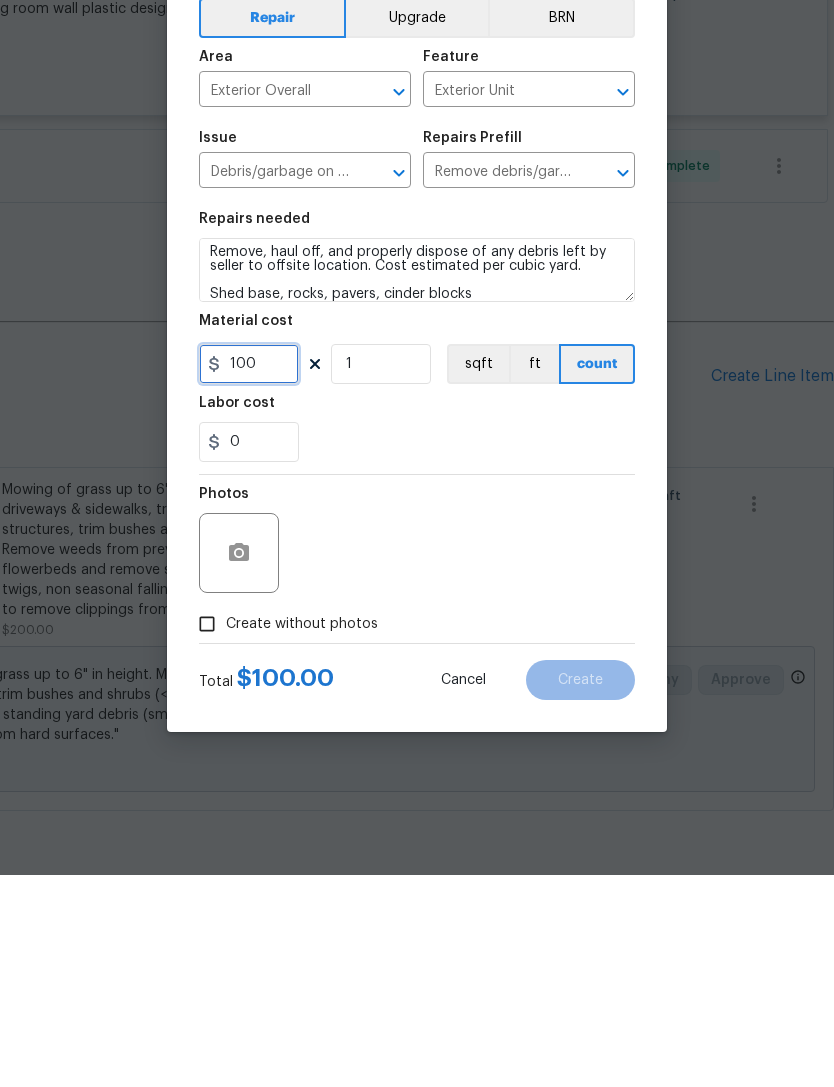 type on "100" 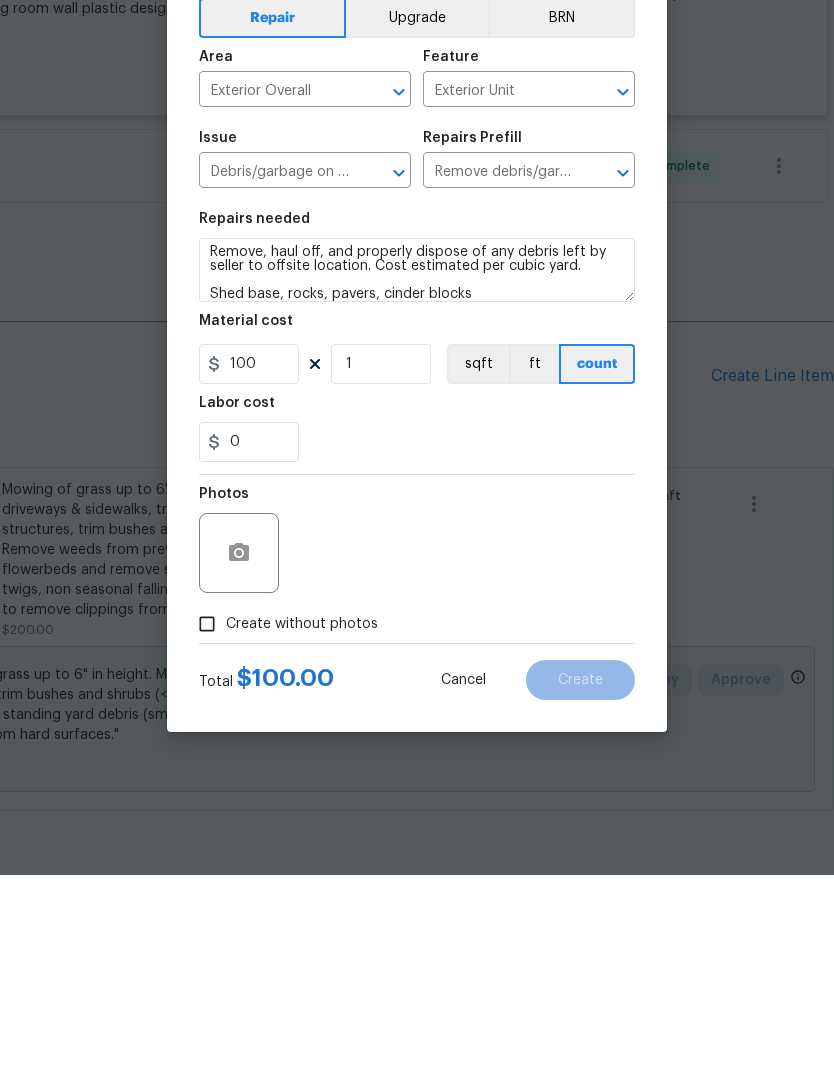 click on "Photos" at bounding box center (417, 752) 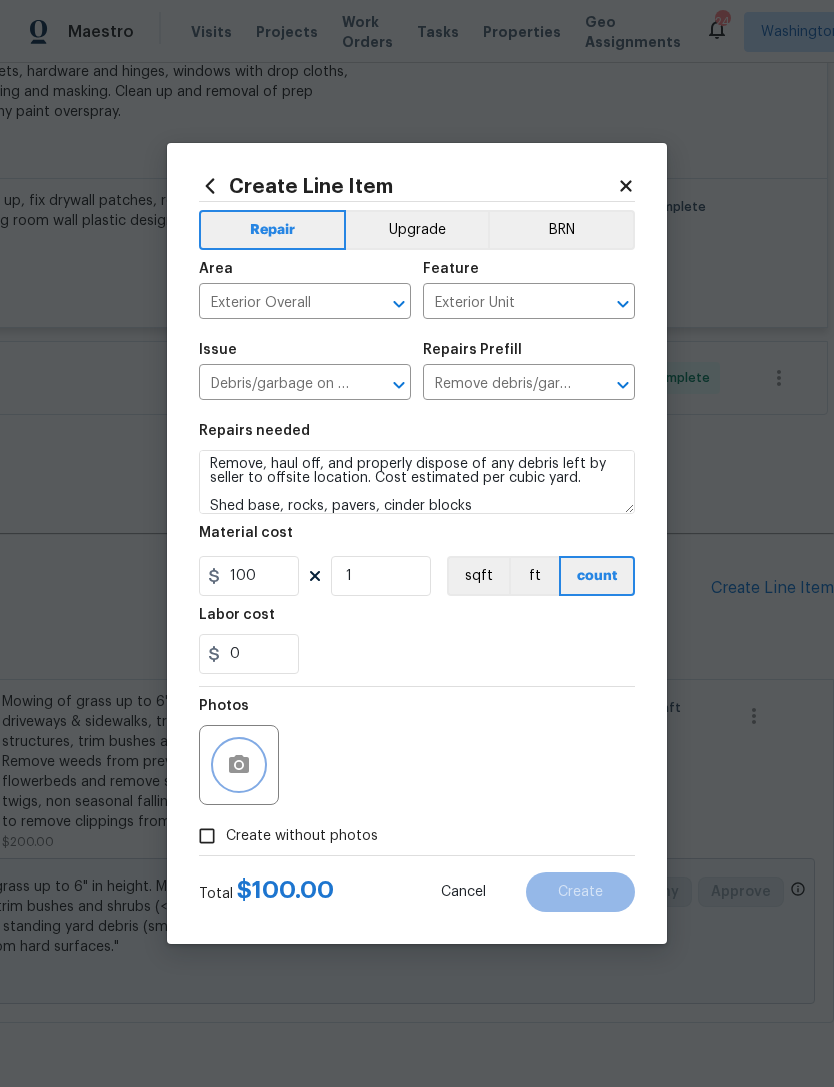 click 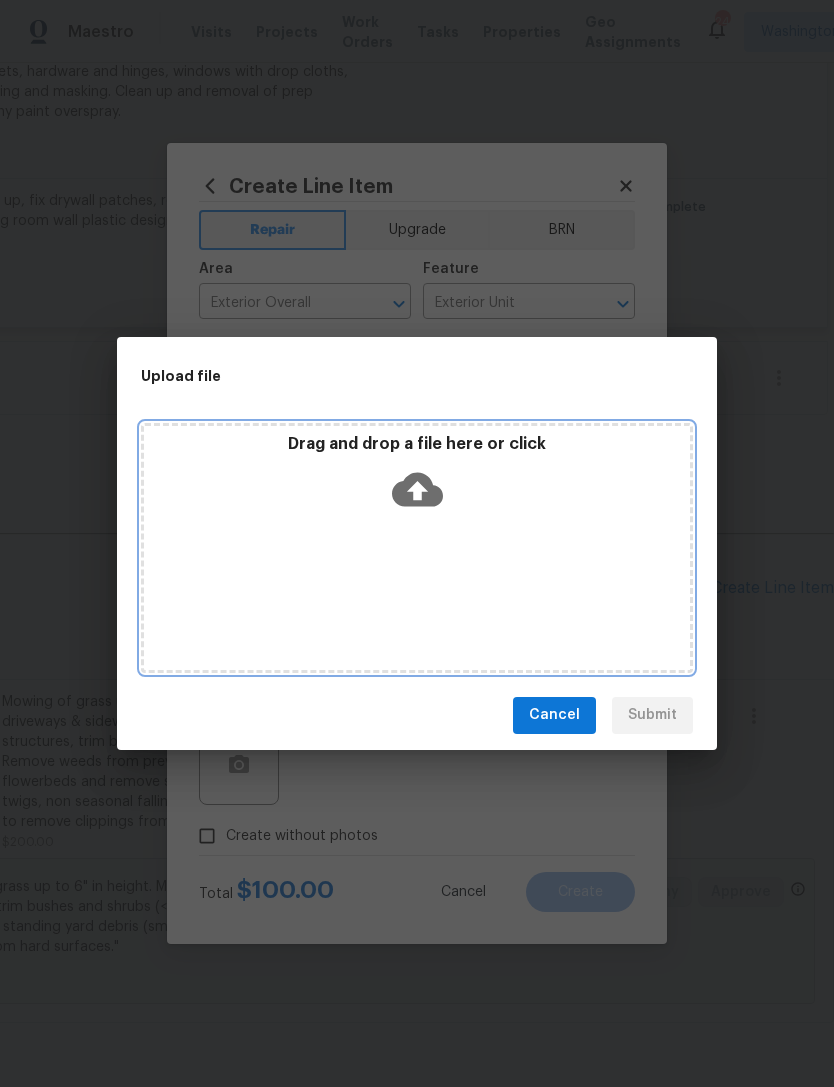 click 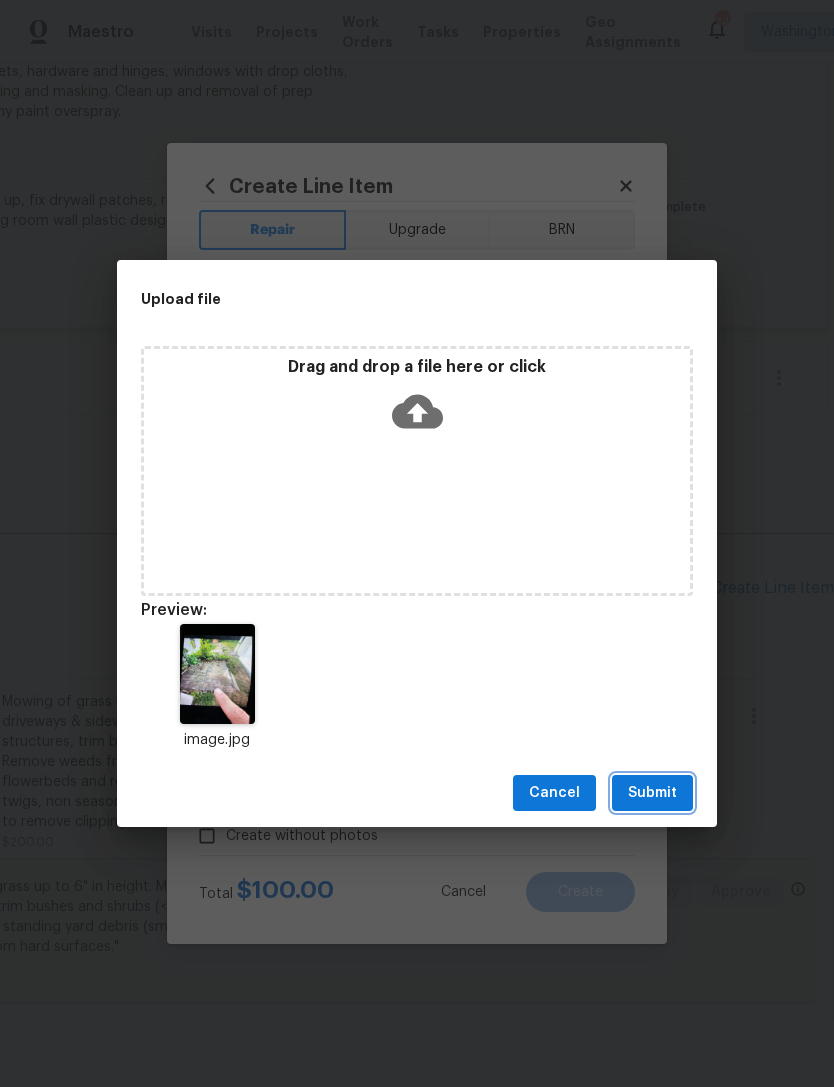 click on "Submit" at bounding box center [652, 793] 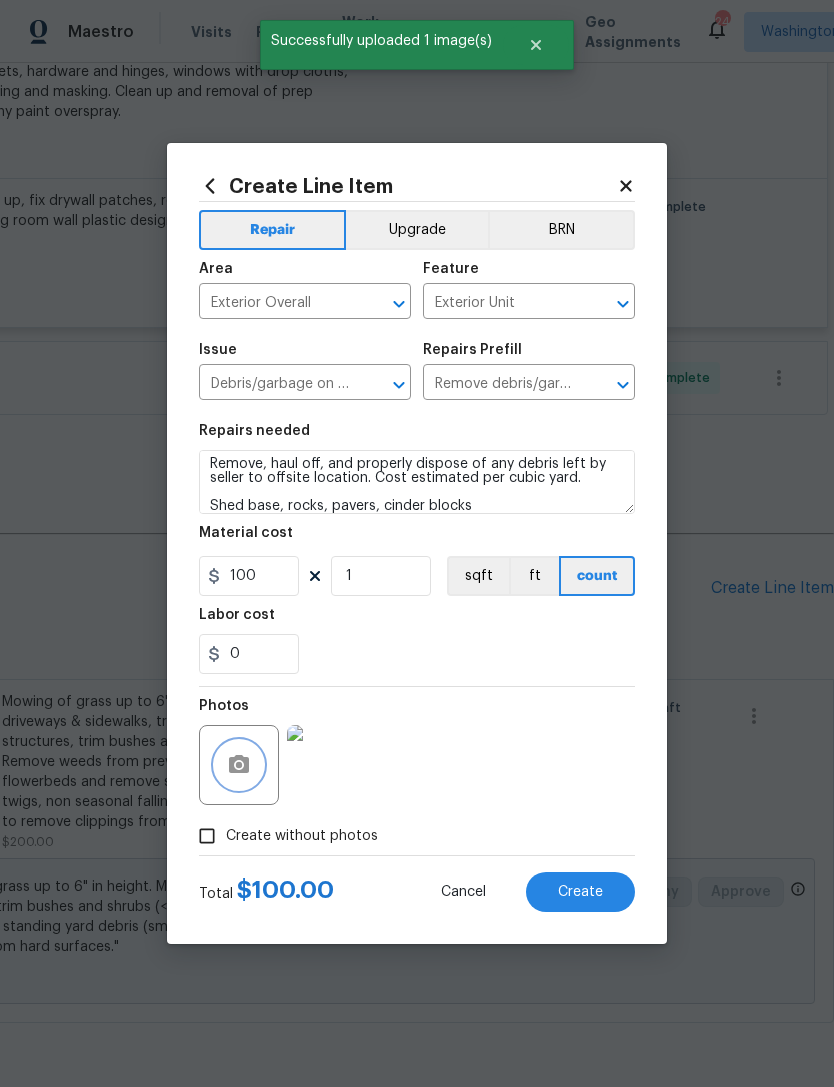 click 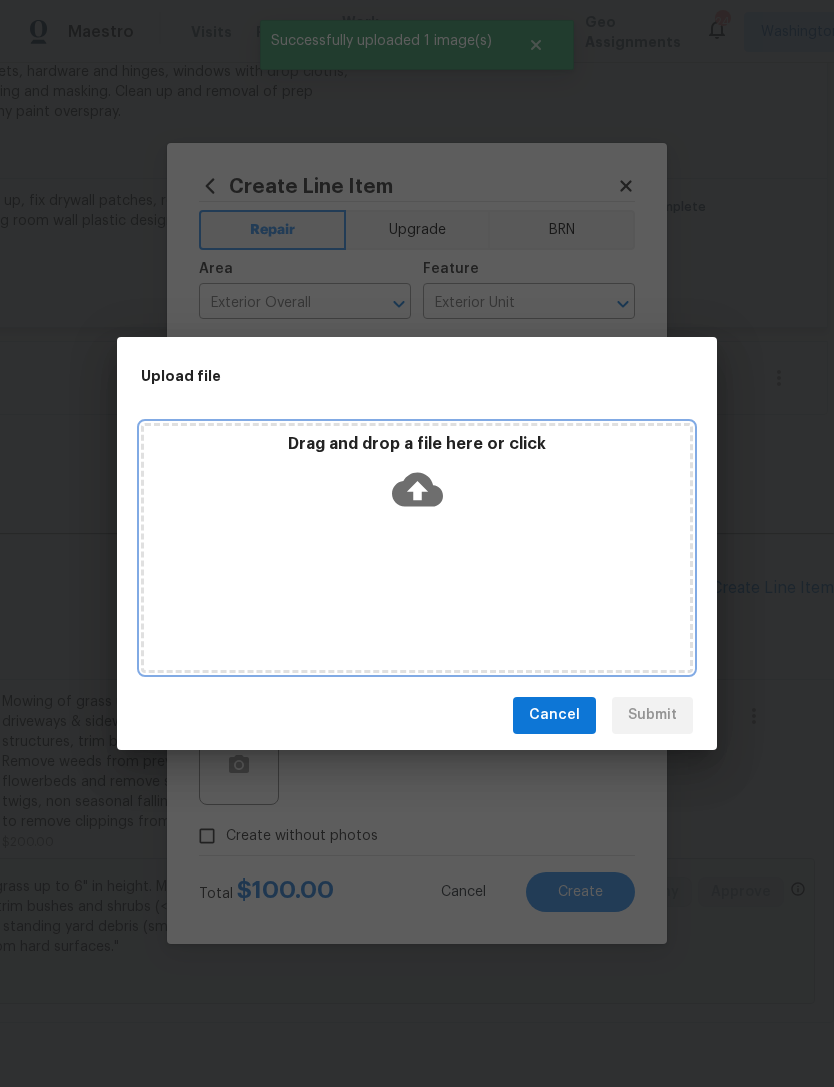 click 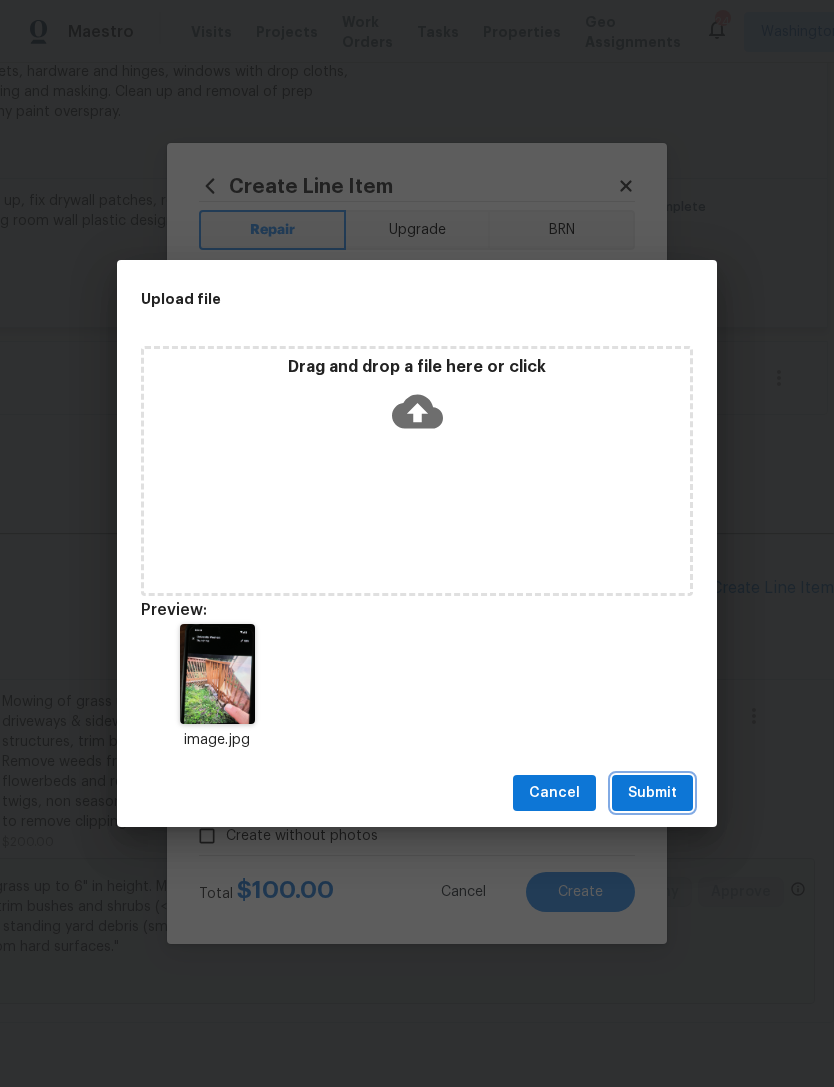 click on "Submit" at bounding box center (652, 793) 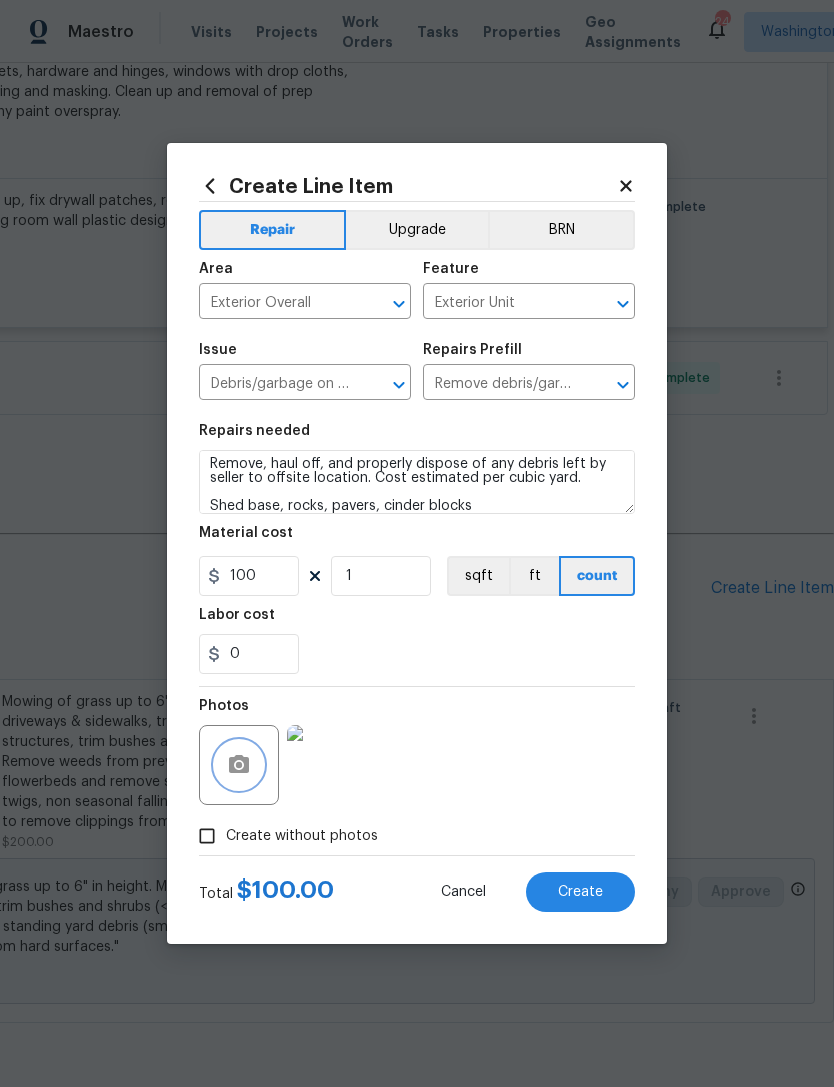 click 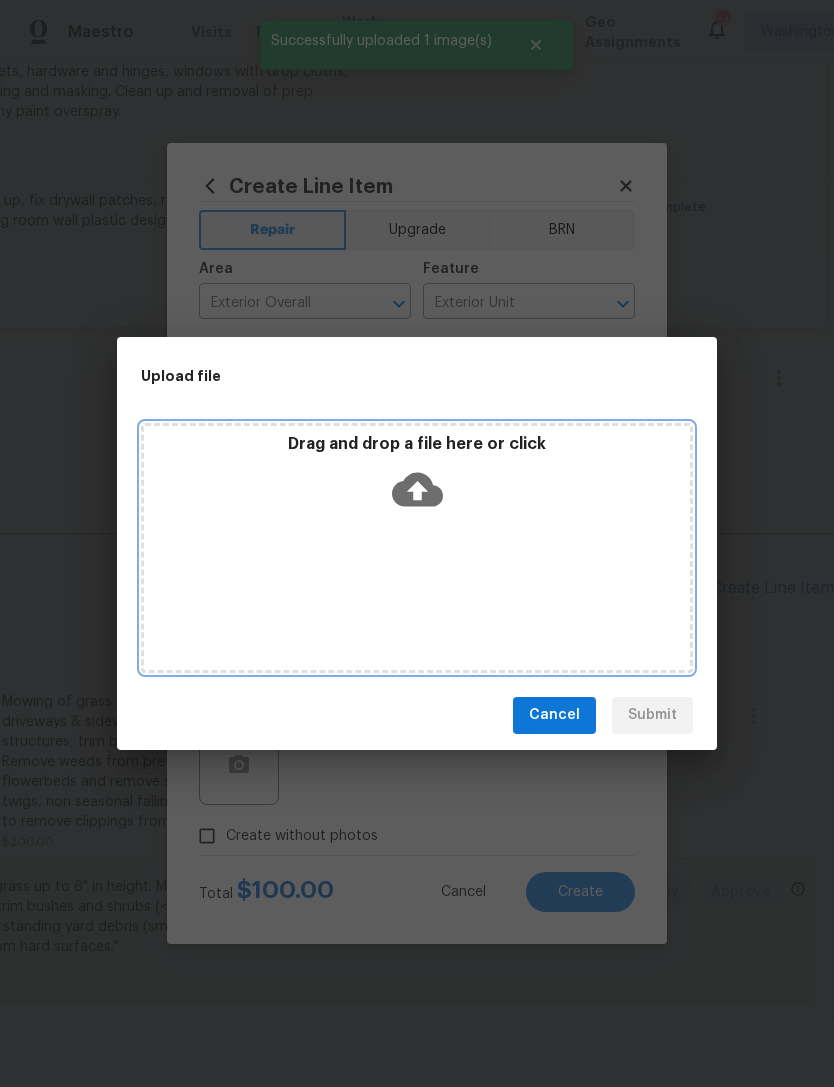 click 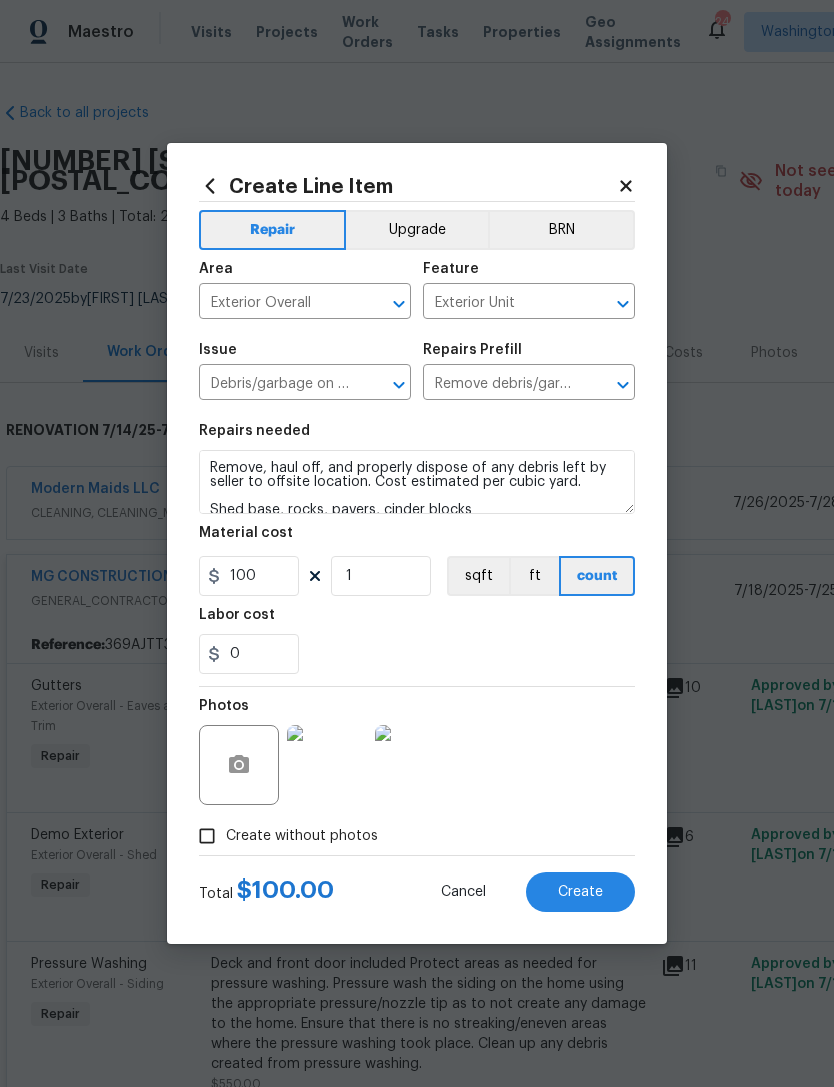 scroll, scrollTop: 64, scrollLeft: 0, axis: vertical 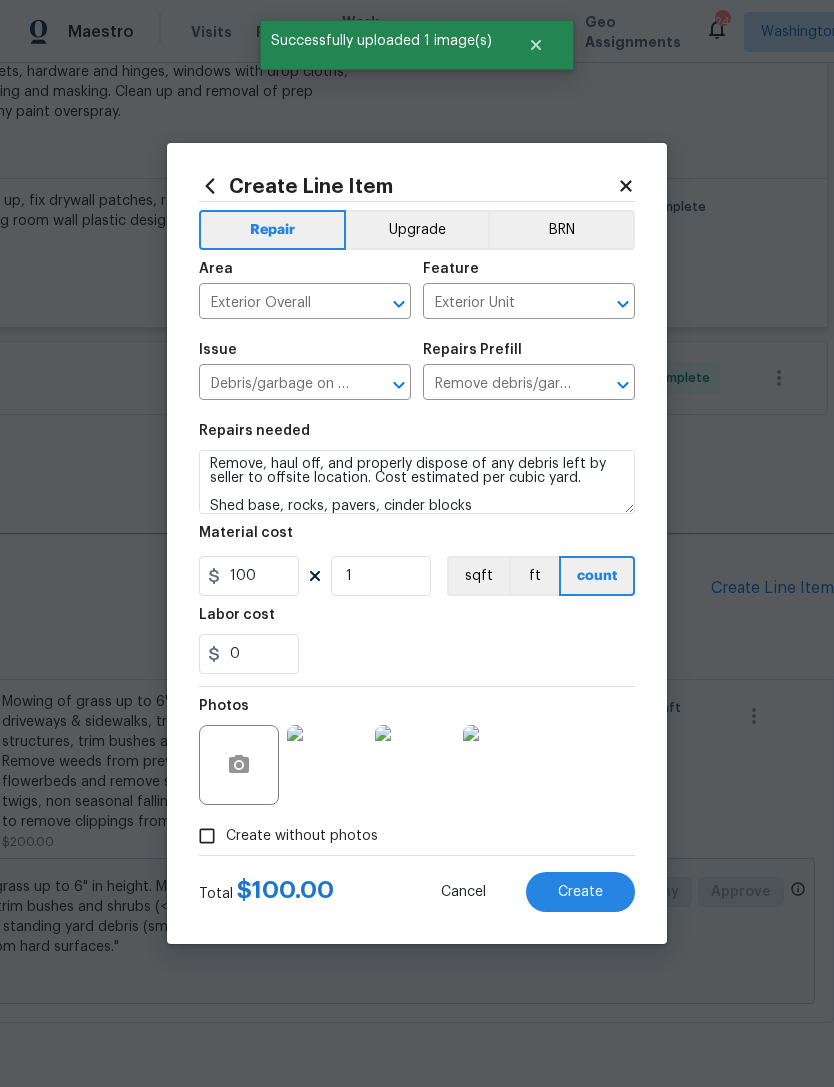 click on "Create" at bounding box center (580, 892) 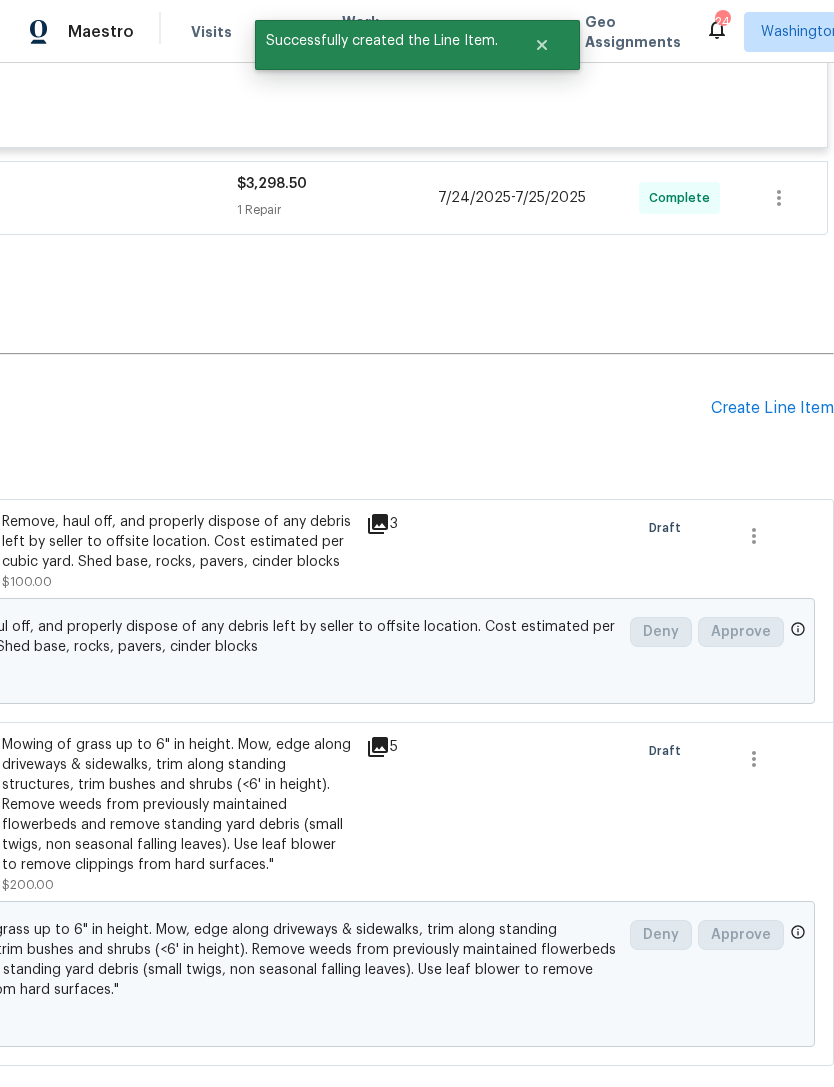 scroll, scrollTop: 1936, scrollLeft: 296, axis: both 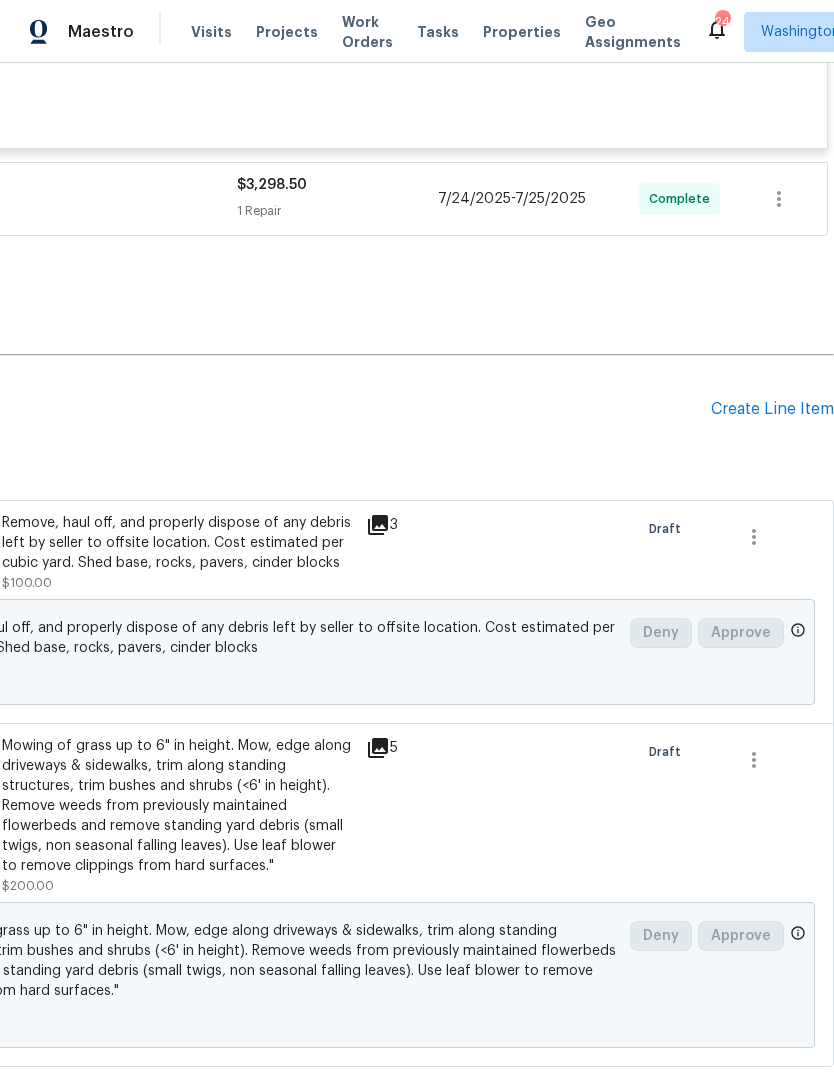 click on "Create Line Item" at bounding box center [772, 409] 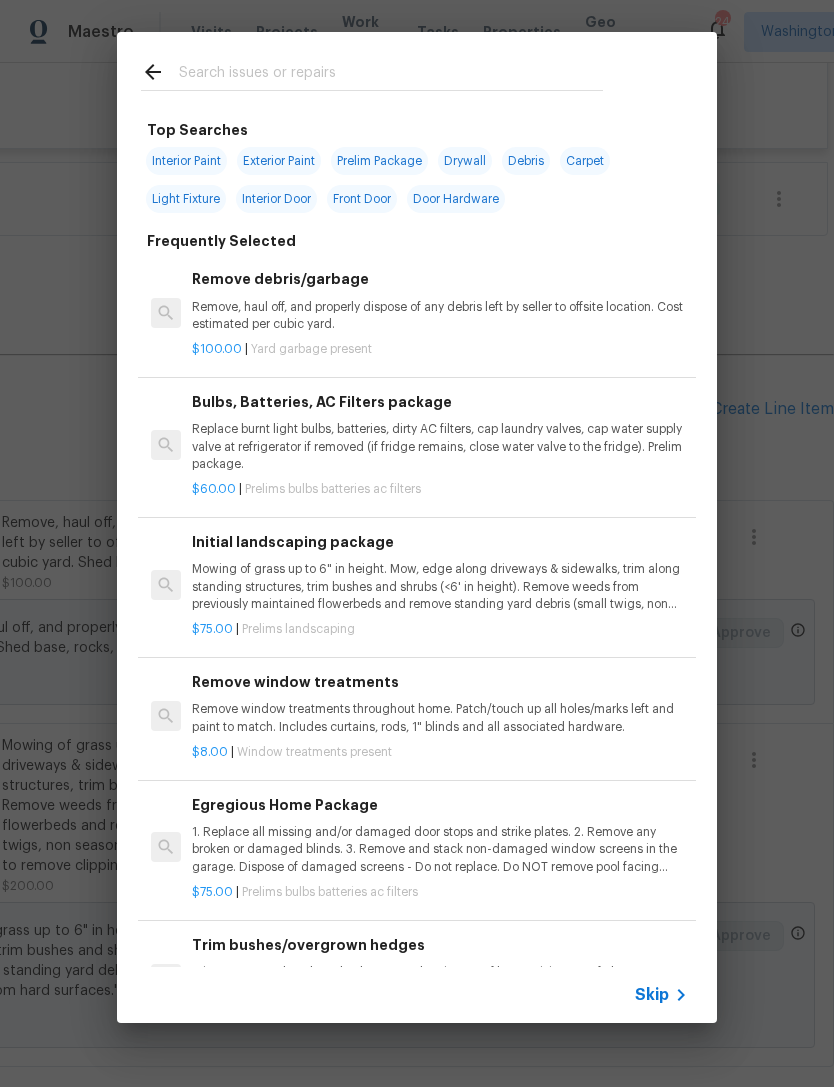click at bounding box center (391, 75) 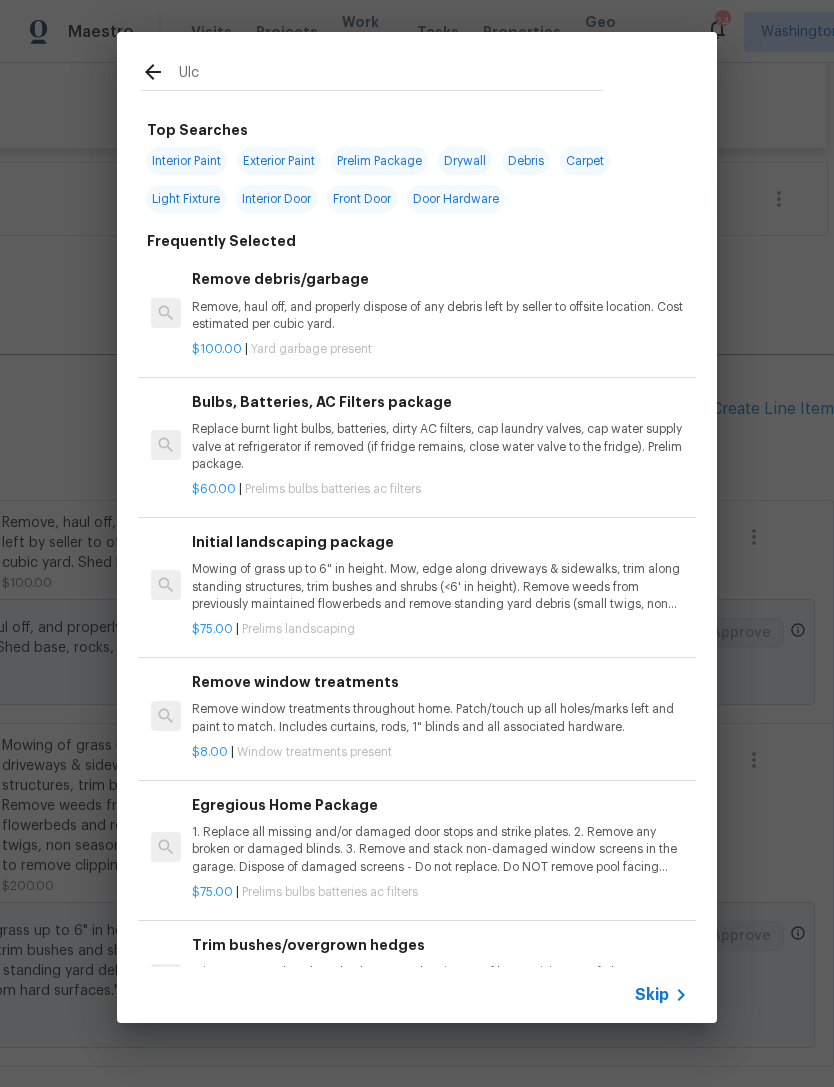 type on "Ulch" 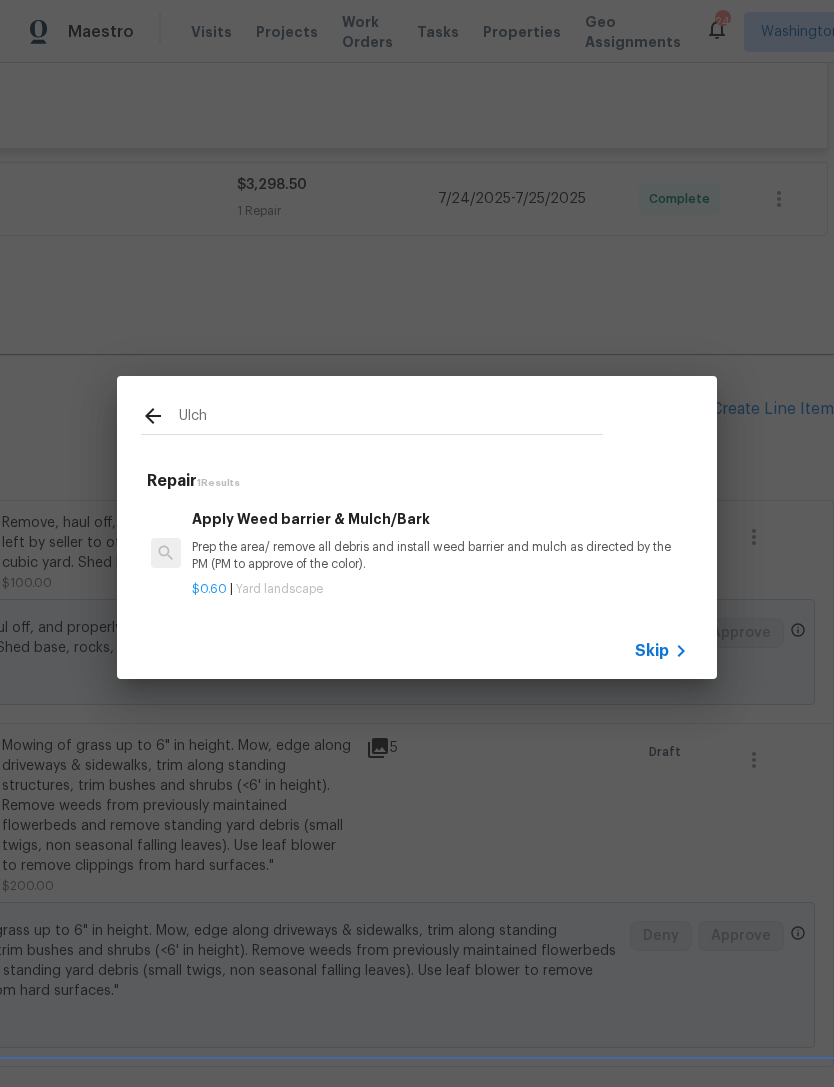 click on "Prep the area/ remove all debris and install weed barrier and mulch as directed by the PM (PM to approve of the color)." at bounding box center (440, 556) 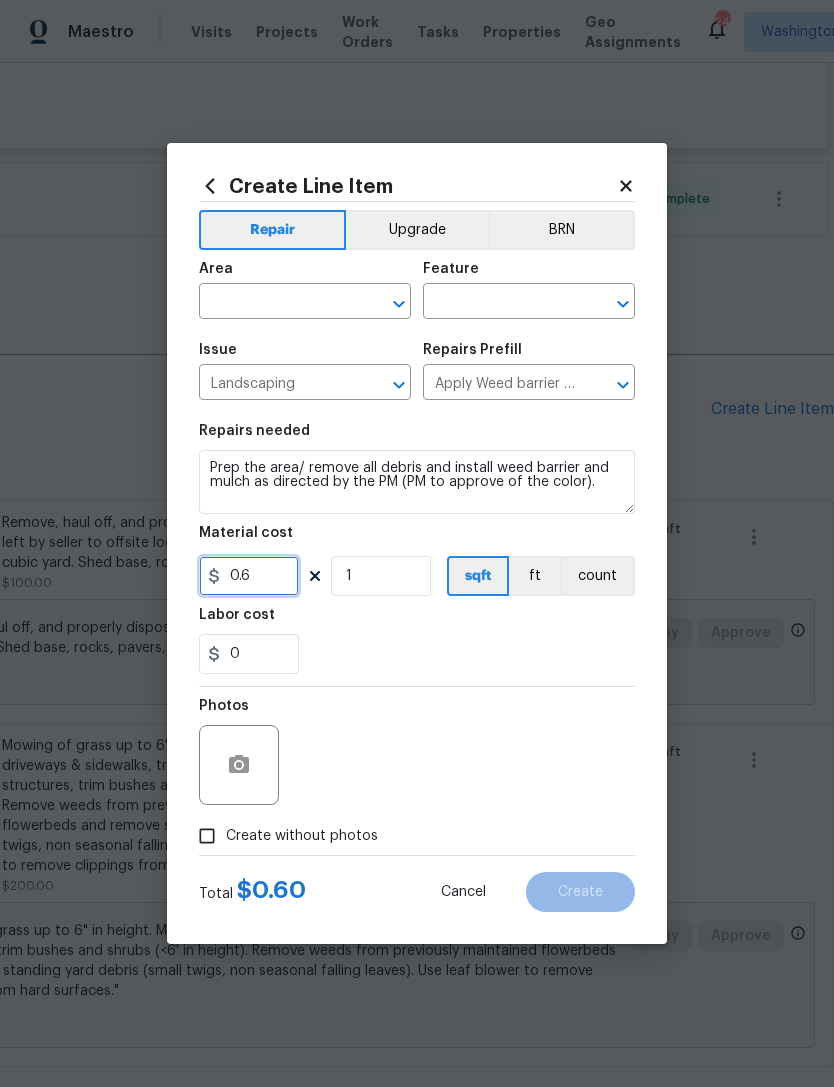 click on "0.6" at bounding box center (249, 576) 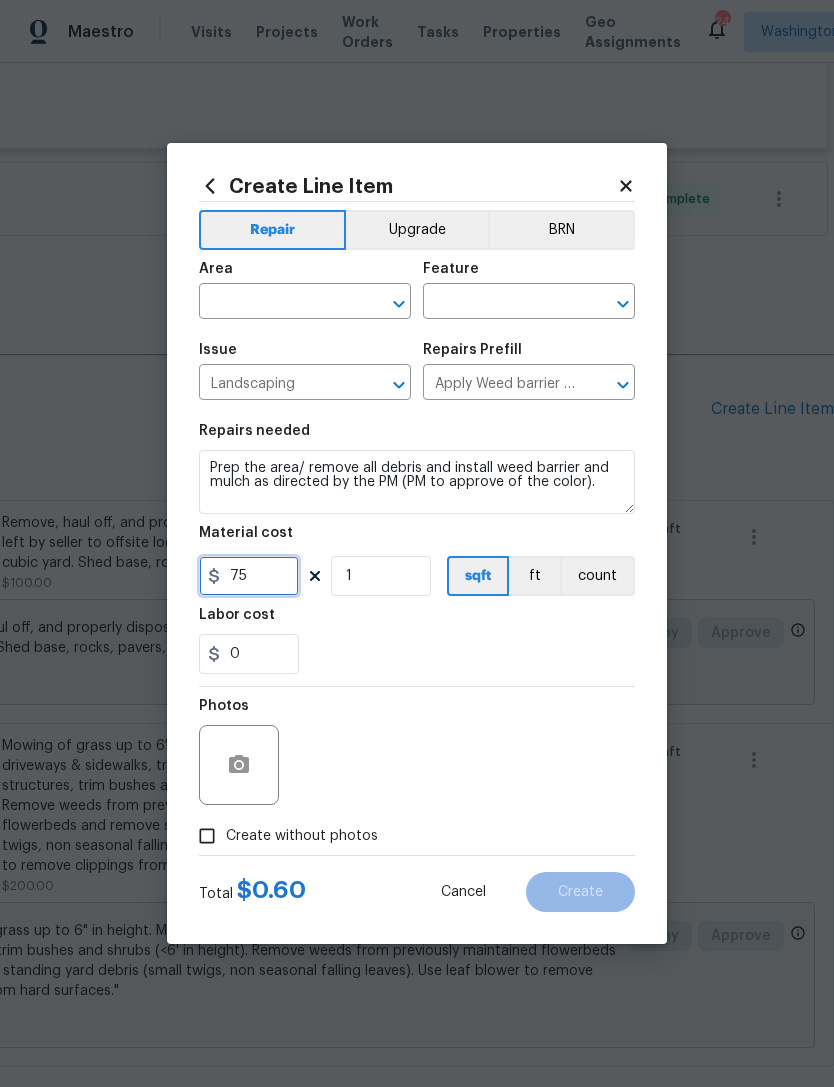 type on "75" 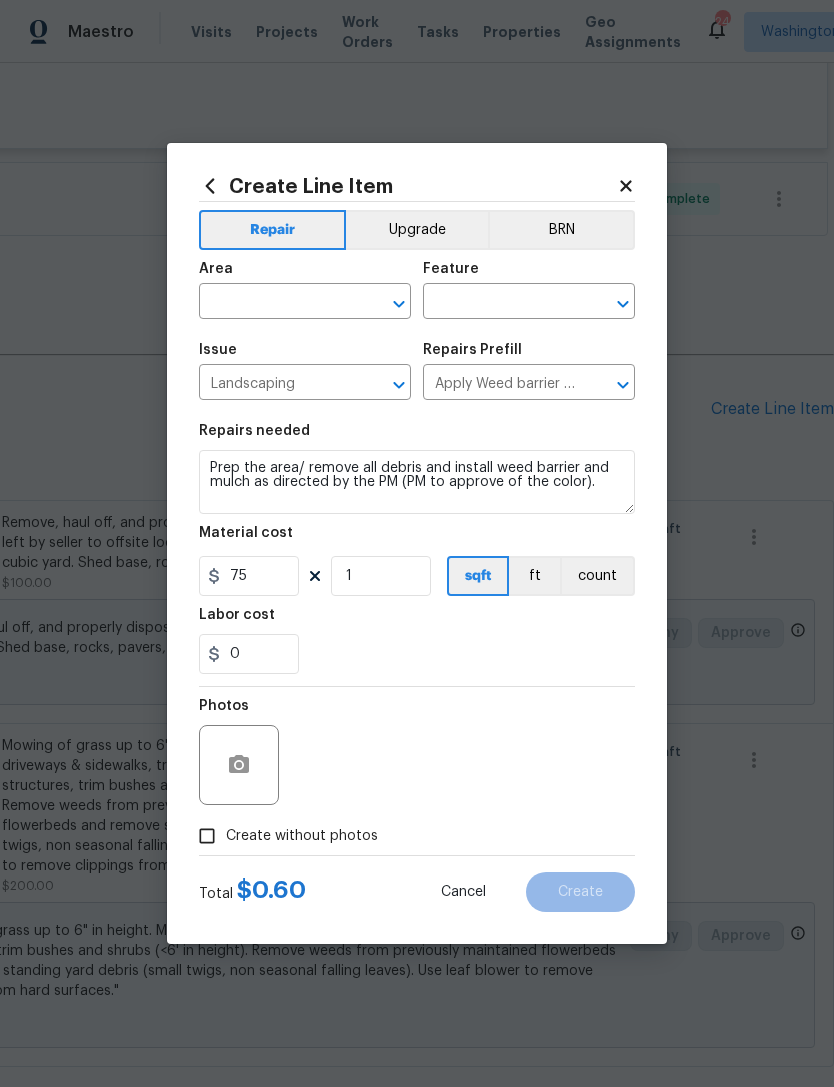 click on "0" at bounding box center (417, 654) 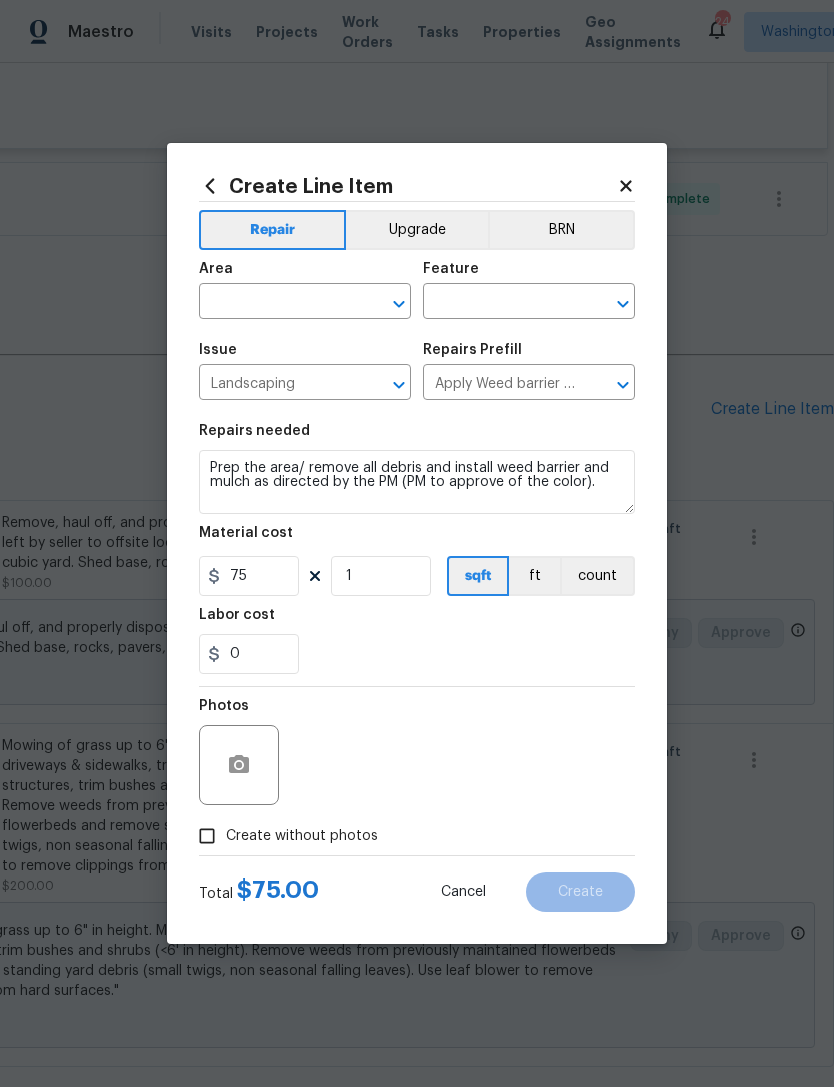 click 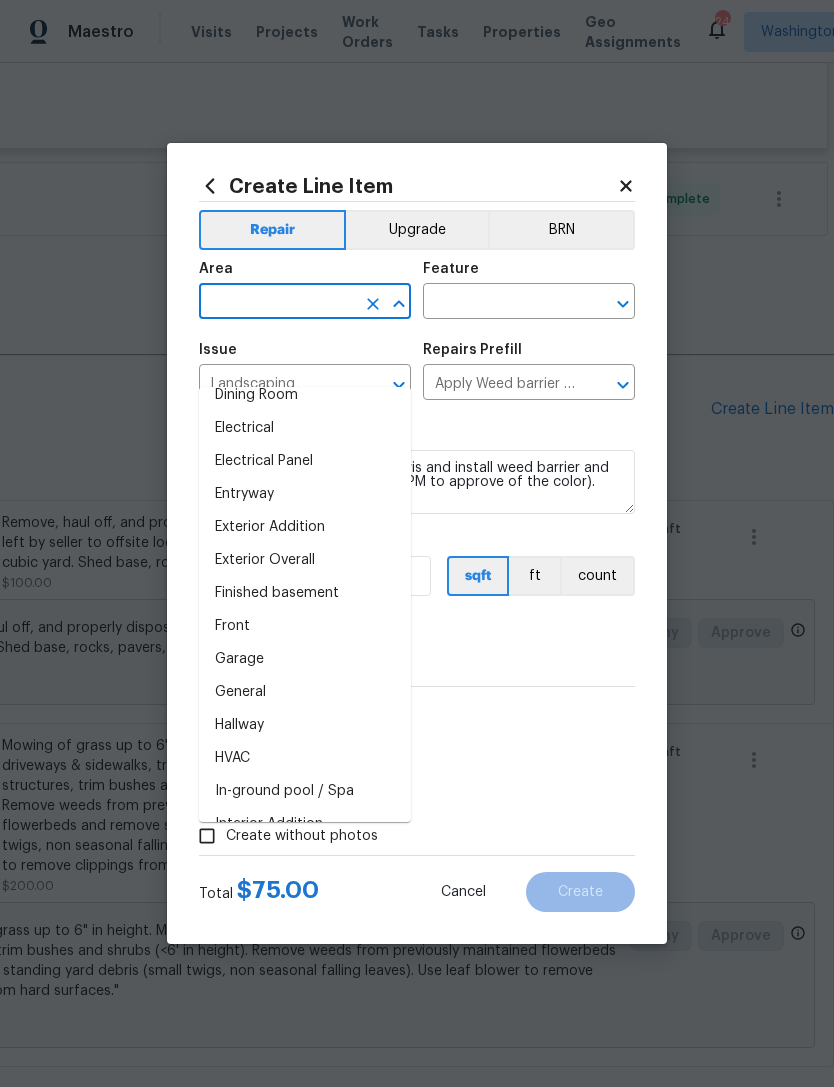 scroll, scrollTop: 383, scrollLeft: 0, axis: vertical 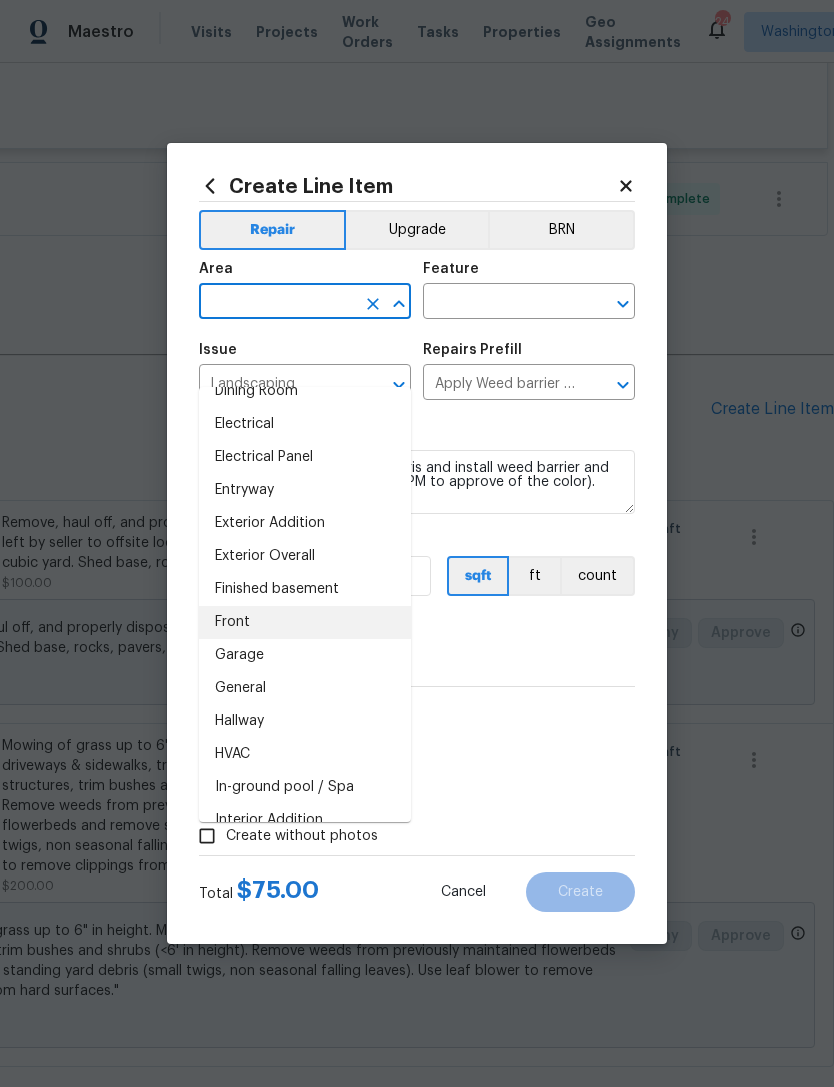 click on "Front" at bounding box center (305, 622) 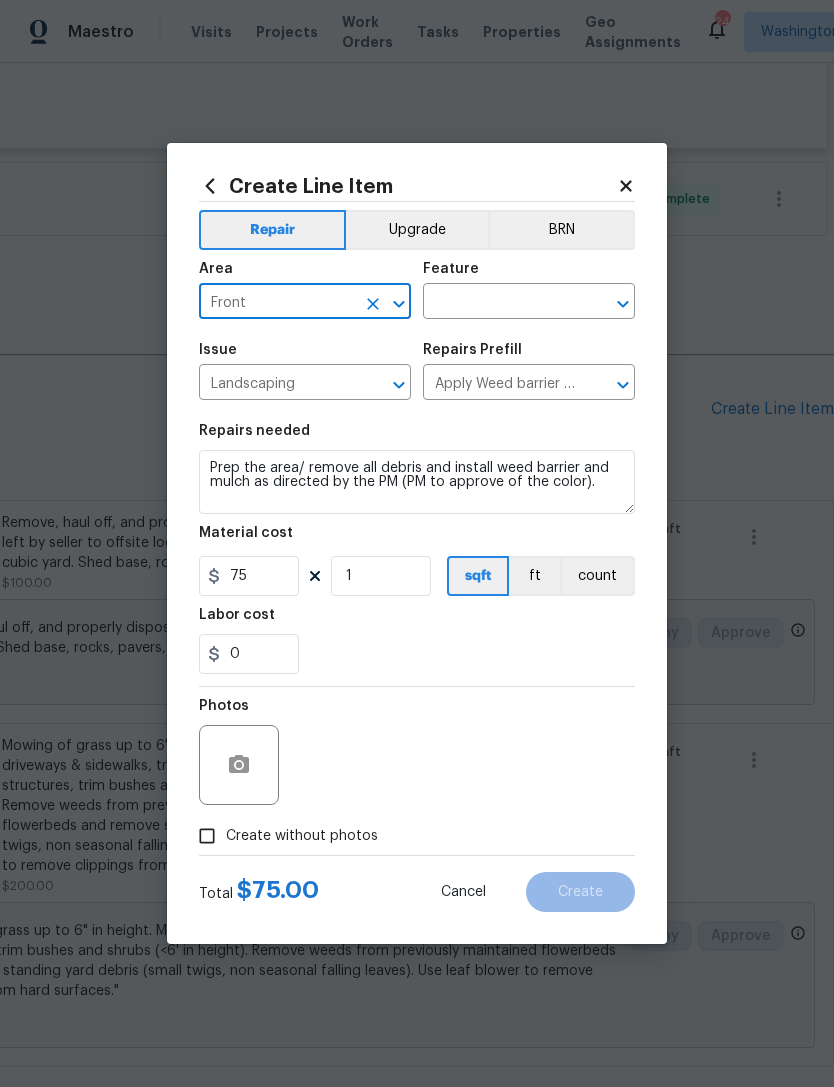 click 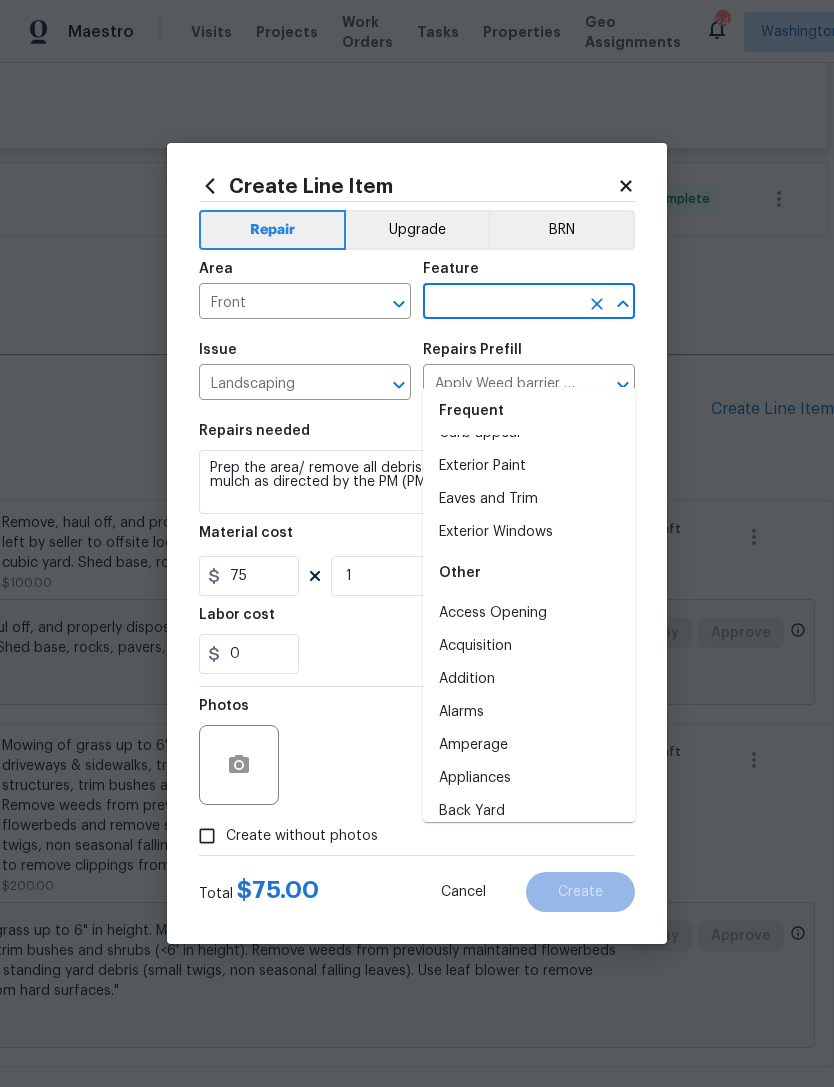 scroll, scrollTop: 33, scrollLeft: 0, axis: vertical 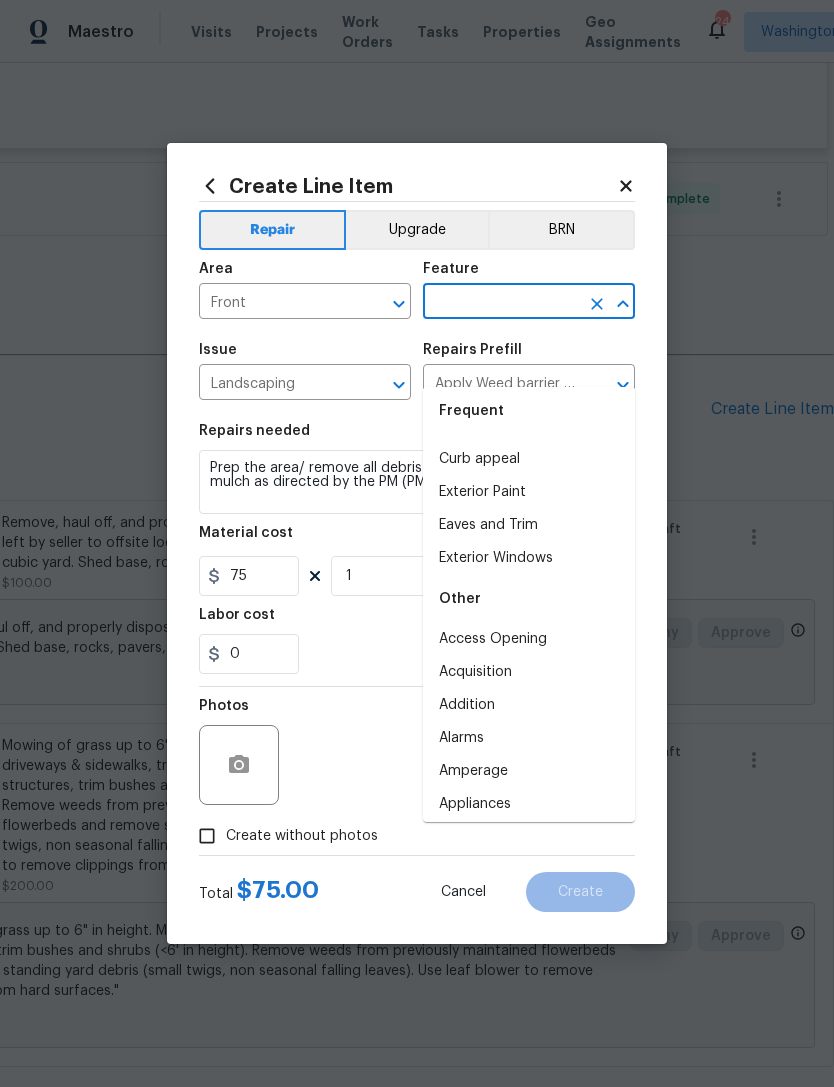click on "Curb appeal" at bounding box center [529, 459] 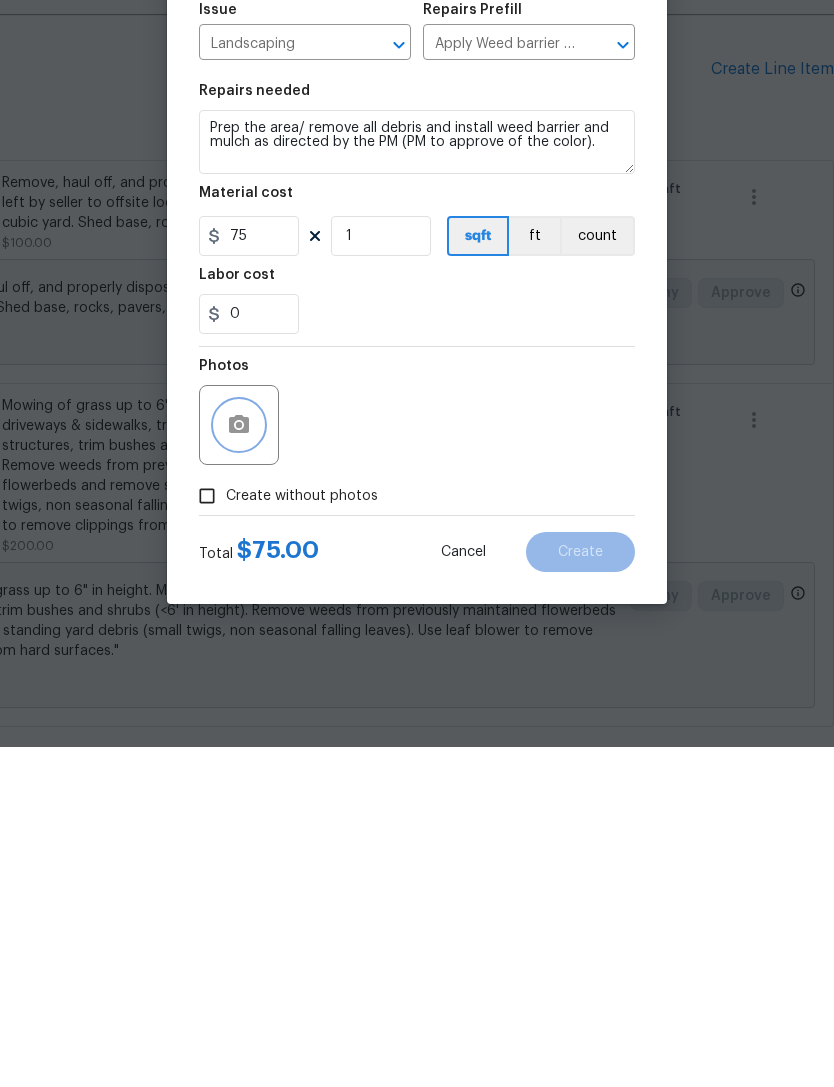 click 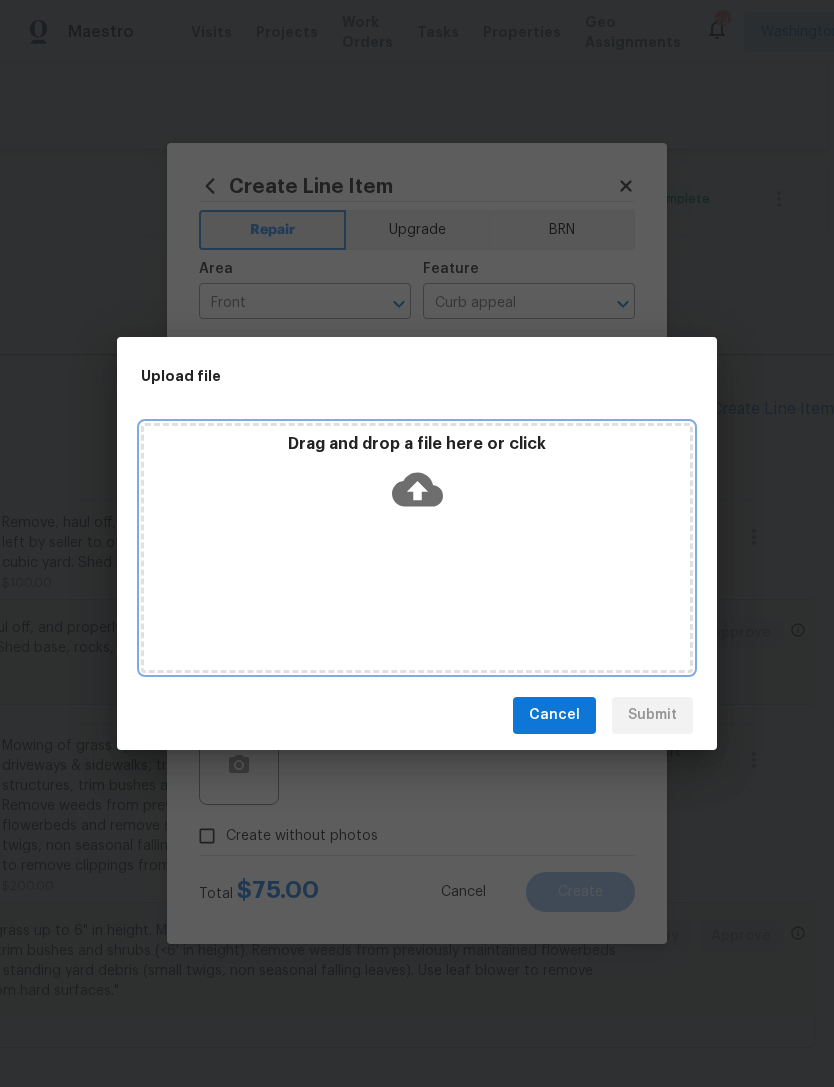 click 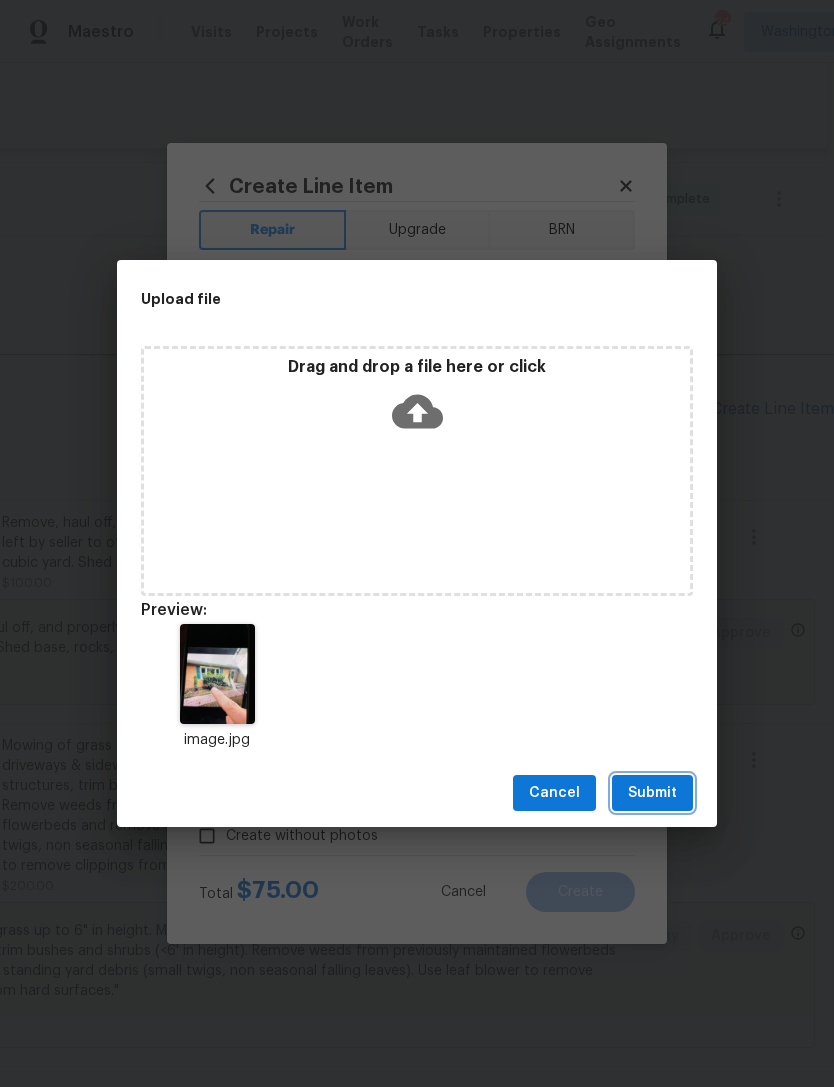 click on "Submit" at bounding box center (652, 793) 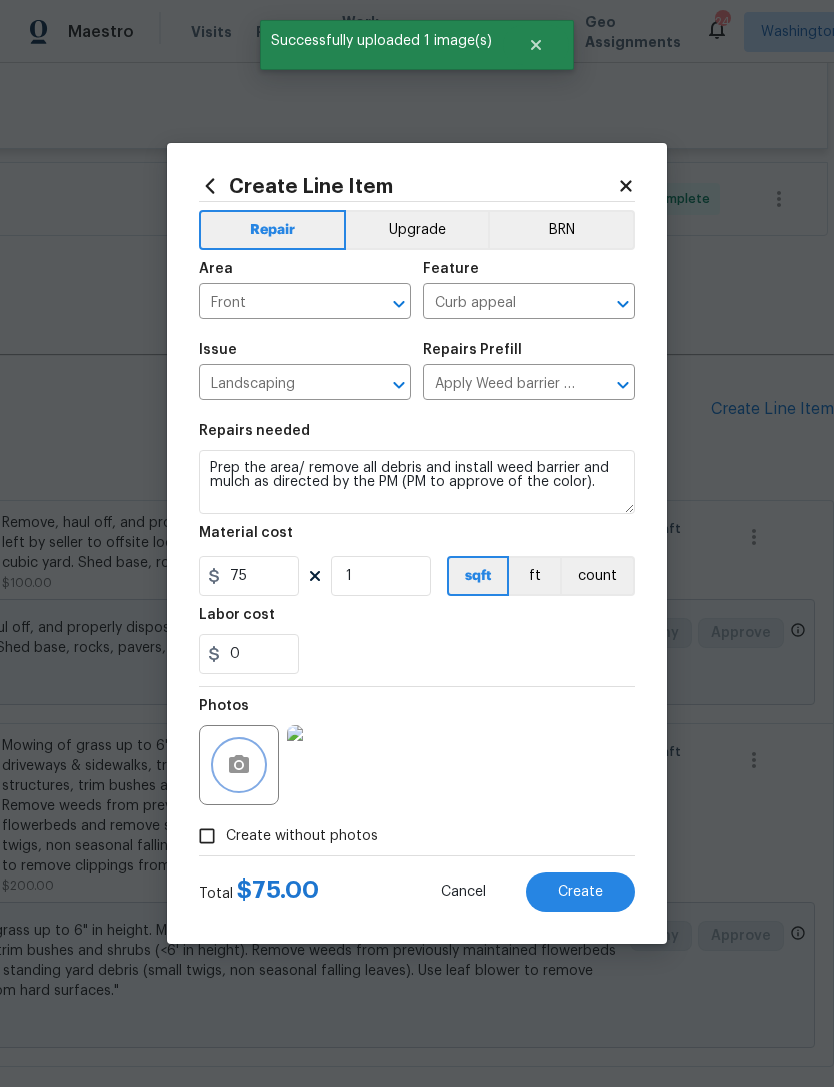 click 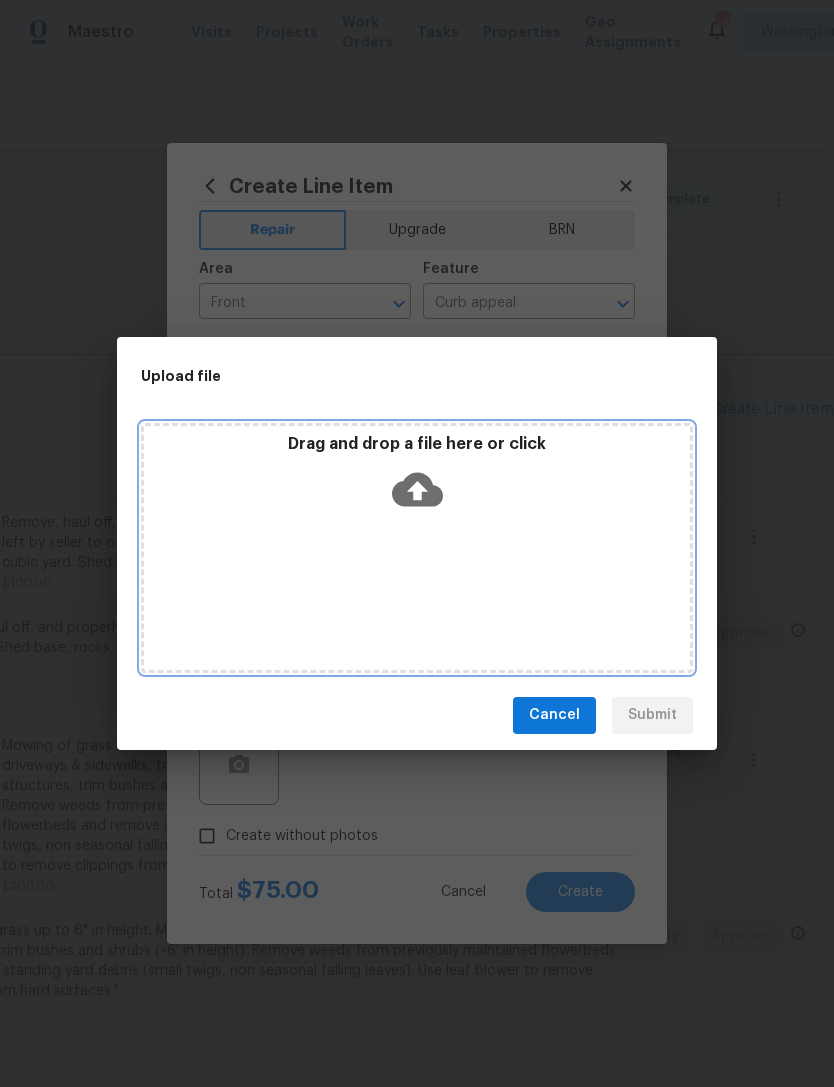 click 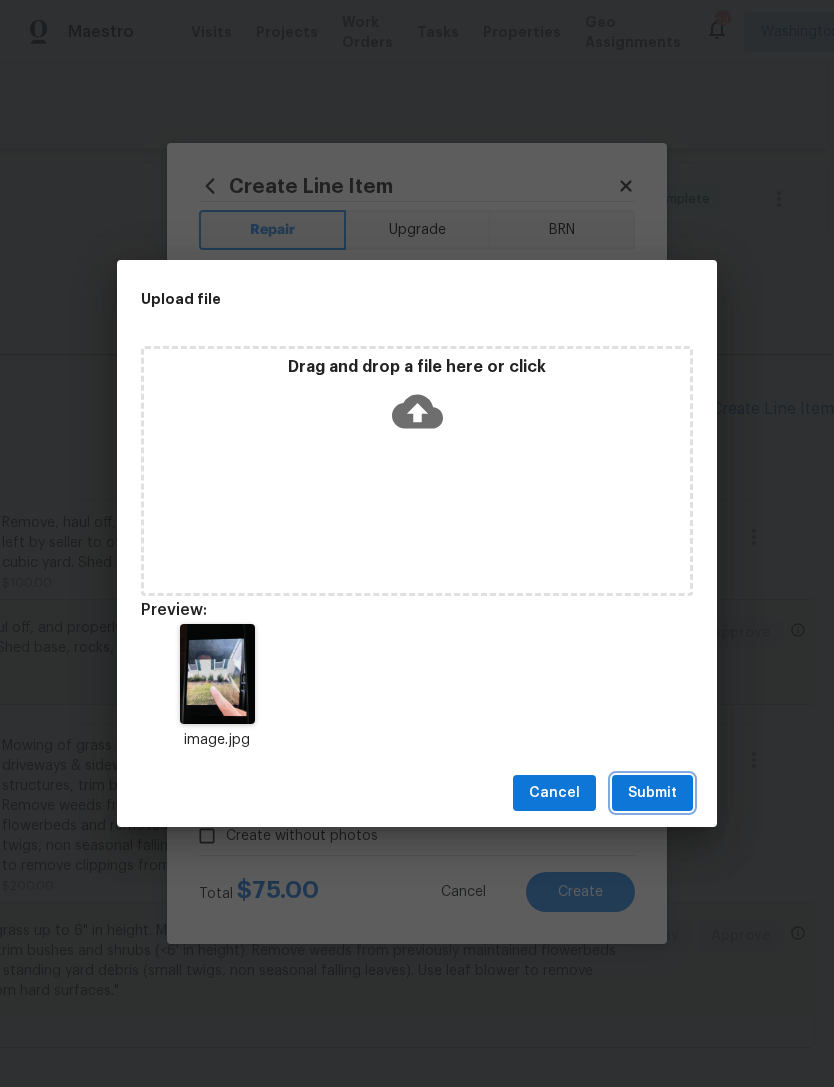 click on "Submit" at bounding box center (652, 793) 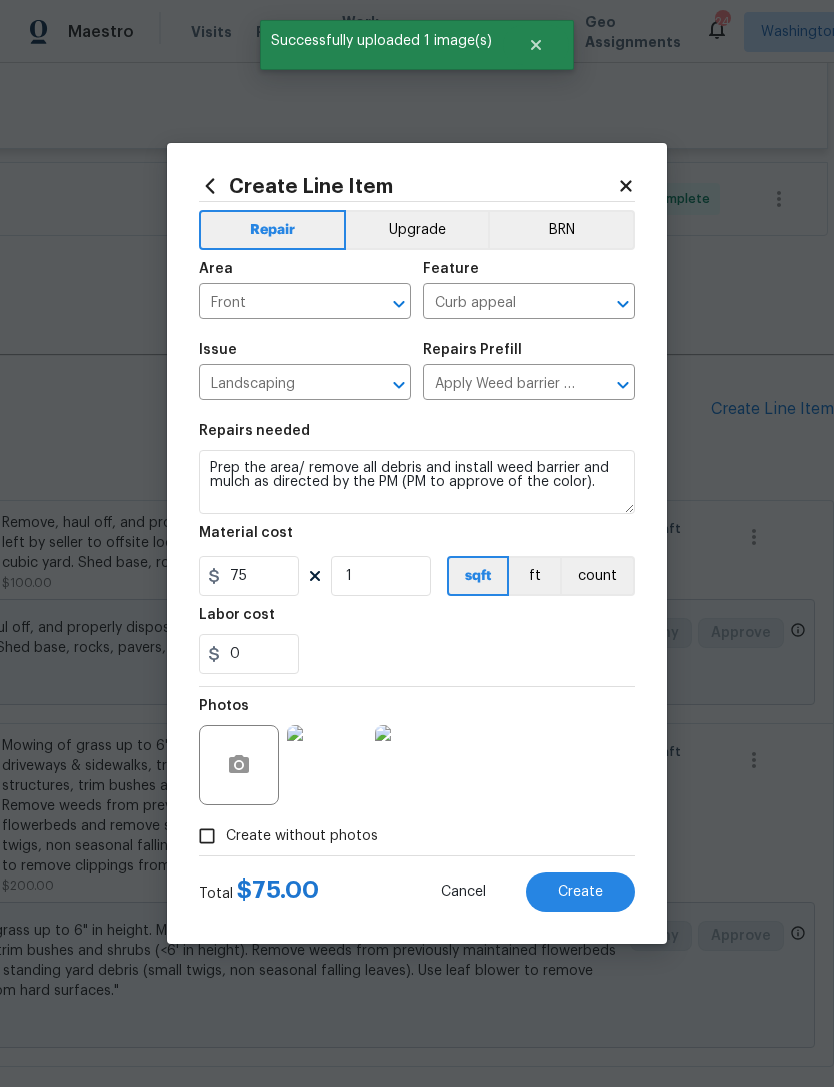click on "Create" at bounding box center [580, 892] 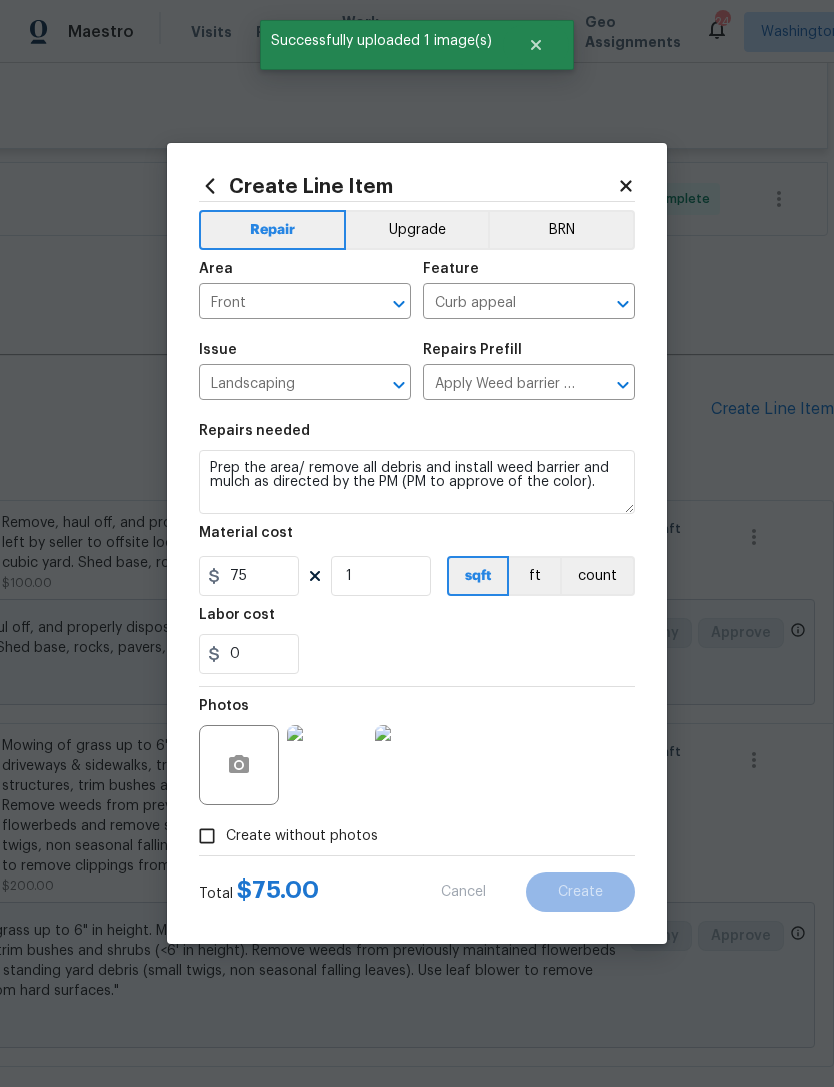 scroll, scrollTop: 1400, scrollLeft: 296, axis: both 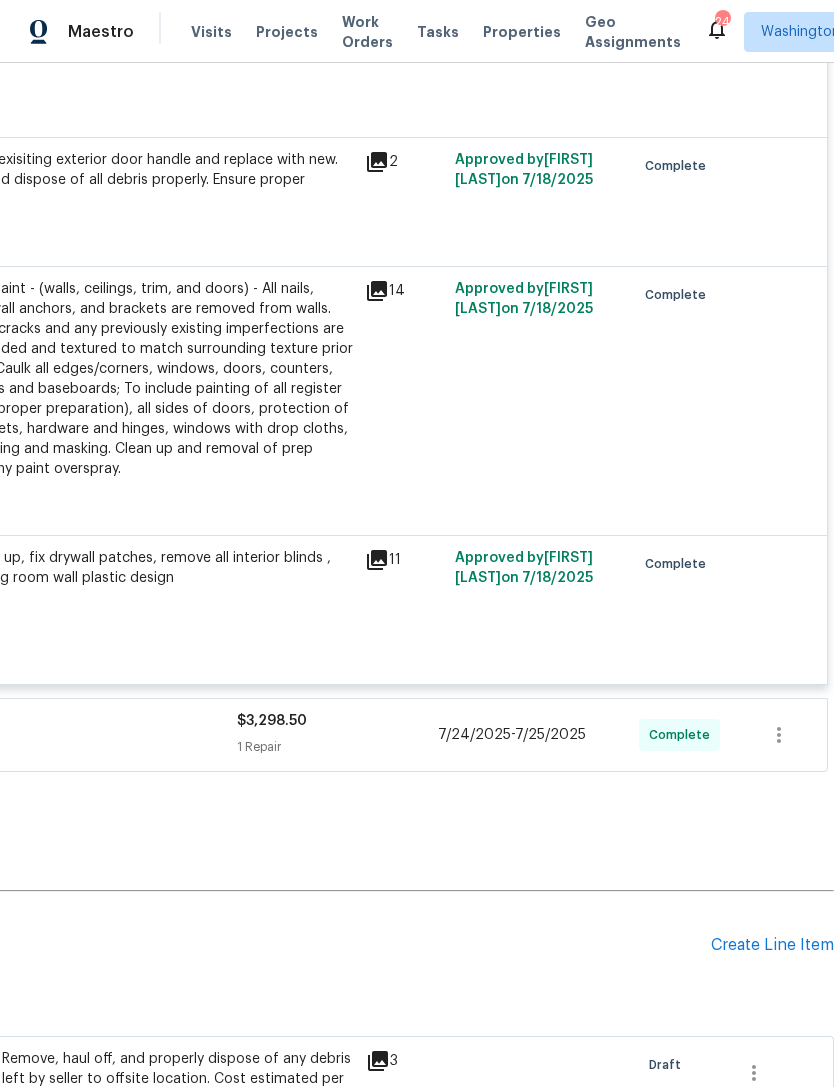 click on "Create Line Item" at bounding box center [772, 945] 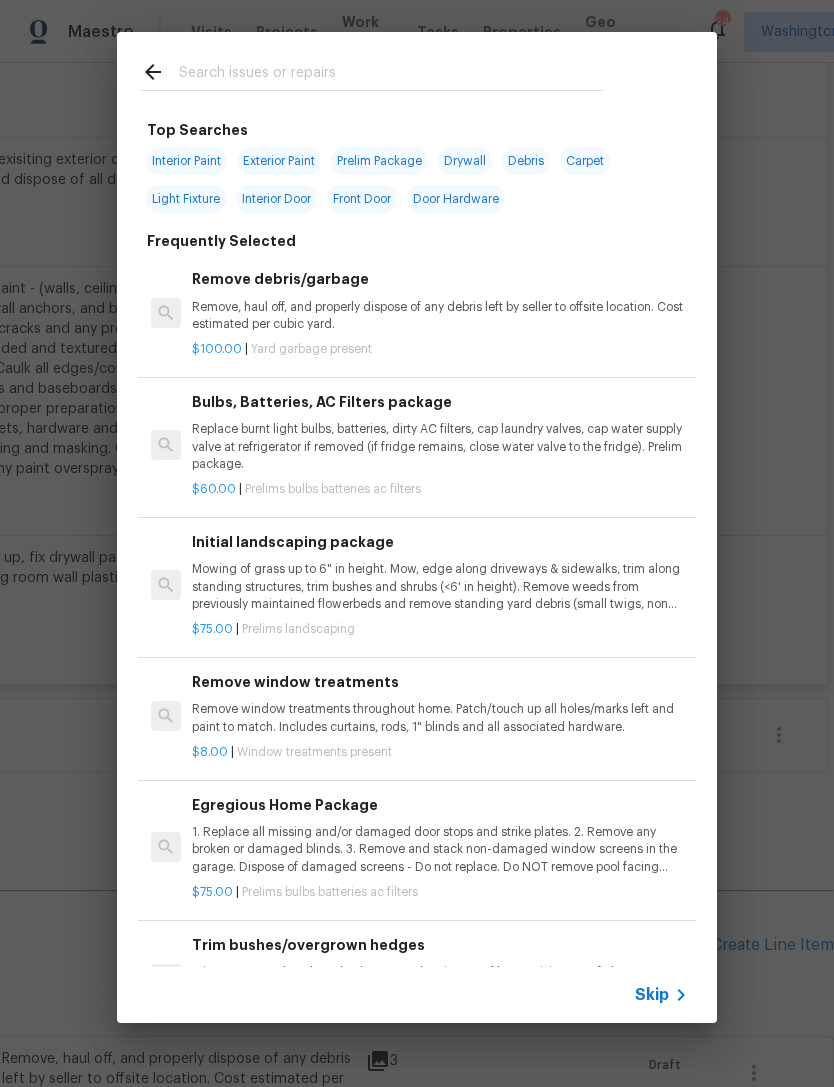 click at bounding box center [391, 75] 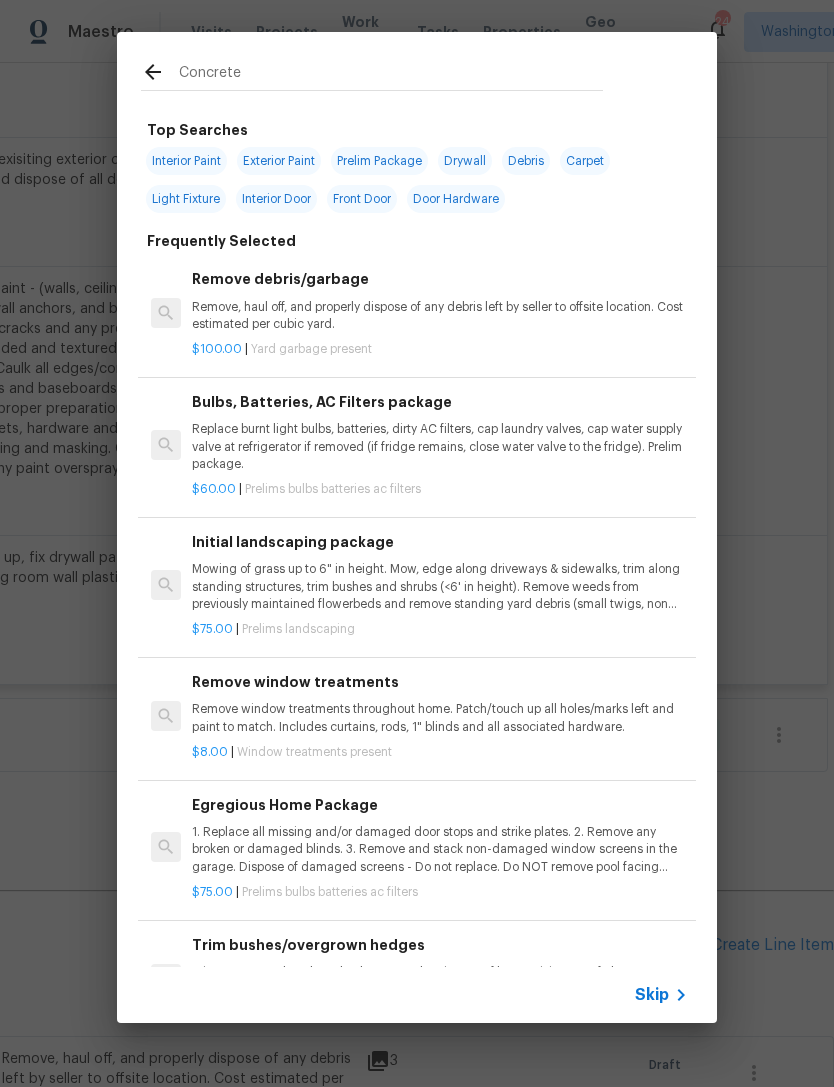 type on "Concrete" 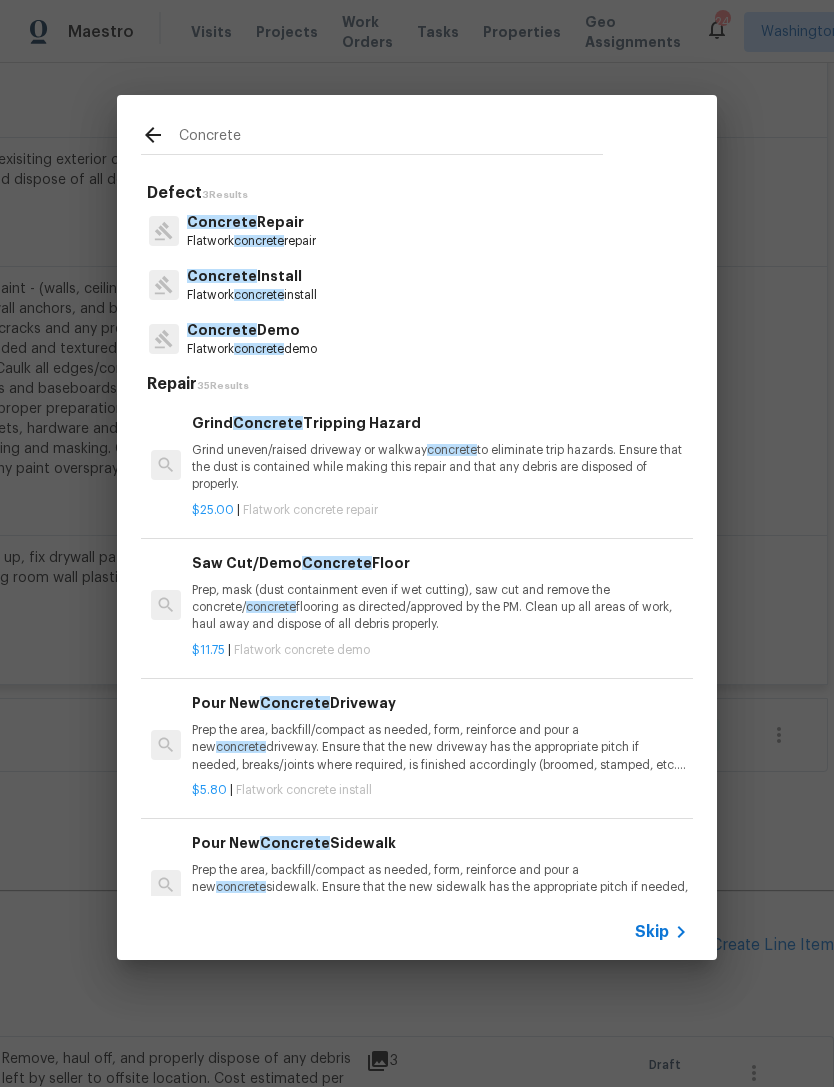 scroll, scrollTop: 0, scrollLeft: 0, axis: both 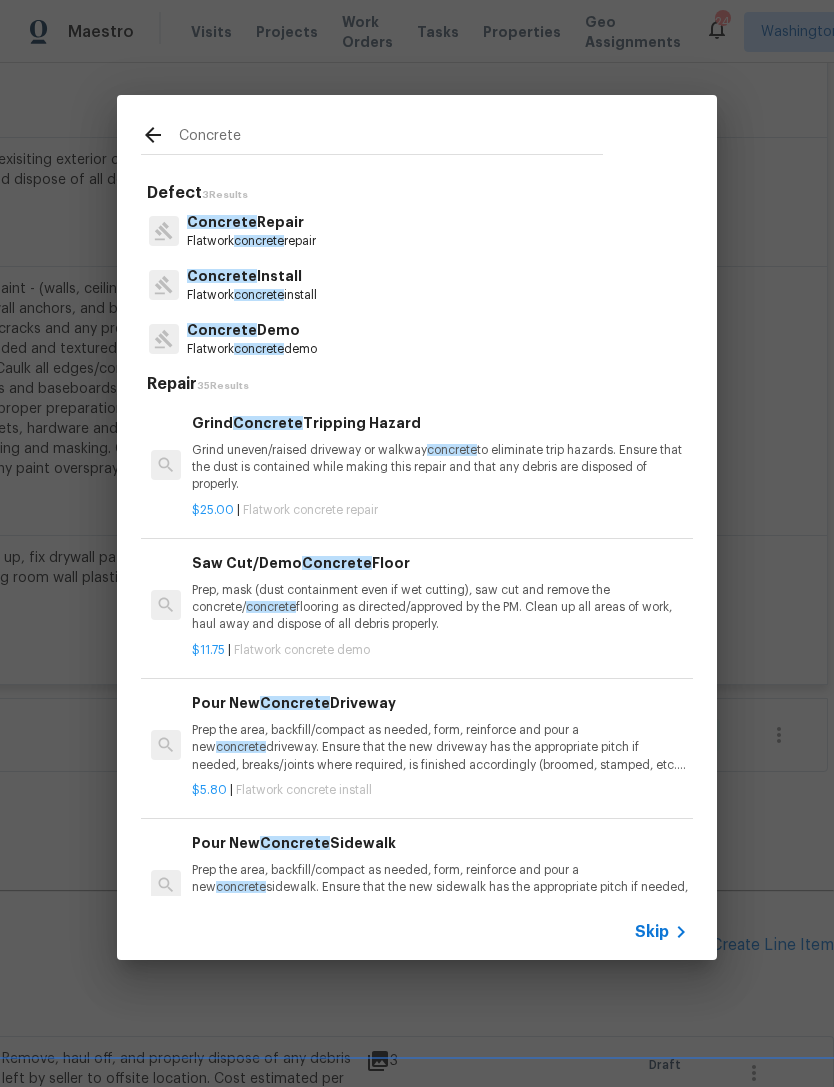 click on "Grind uneven/raised driveway or walkway  concrete  to eliminate trip hazards. Ensure that the dust is contained while making this repair and that any debris are disposed of properly." at bounding box center (440, 467) 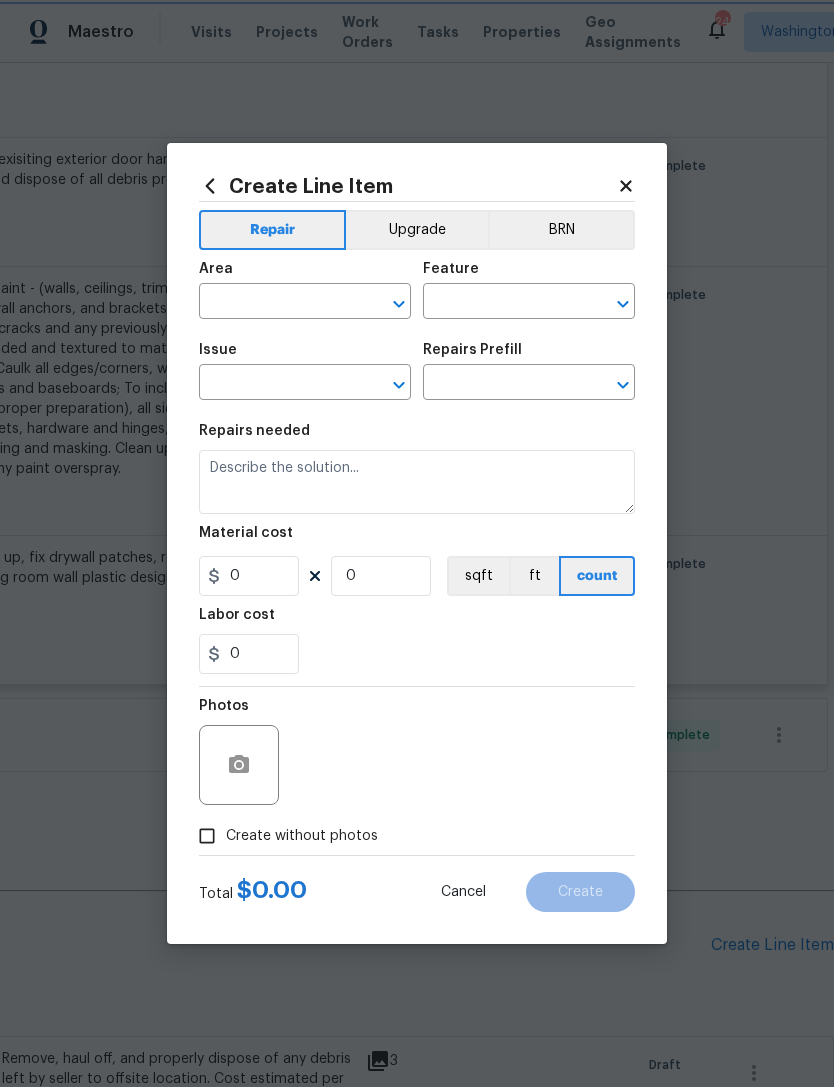 type on "Flatwork" 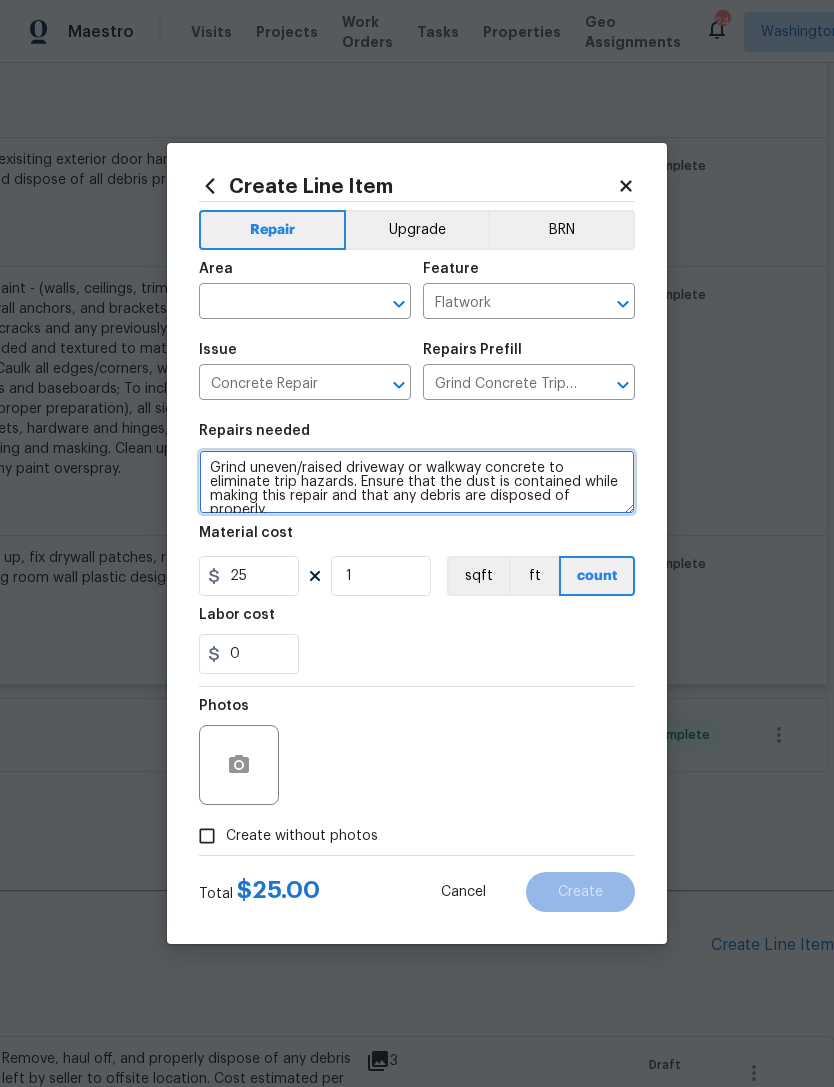click on "Grind uneven/raised driveway or walkway concrete to eliminate trip hazards. Ensure that the dust is contained while making this repair and that any debris are disposed of properly." at bounding box center [417, 482] 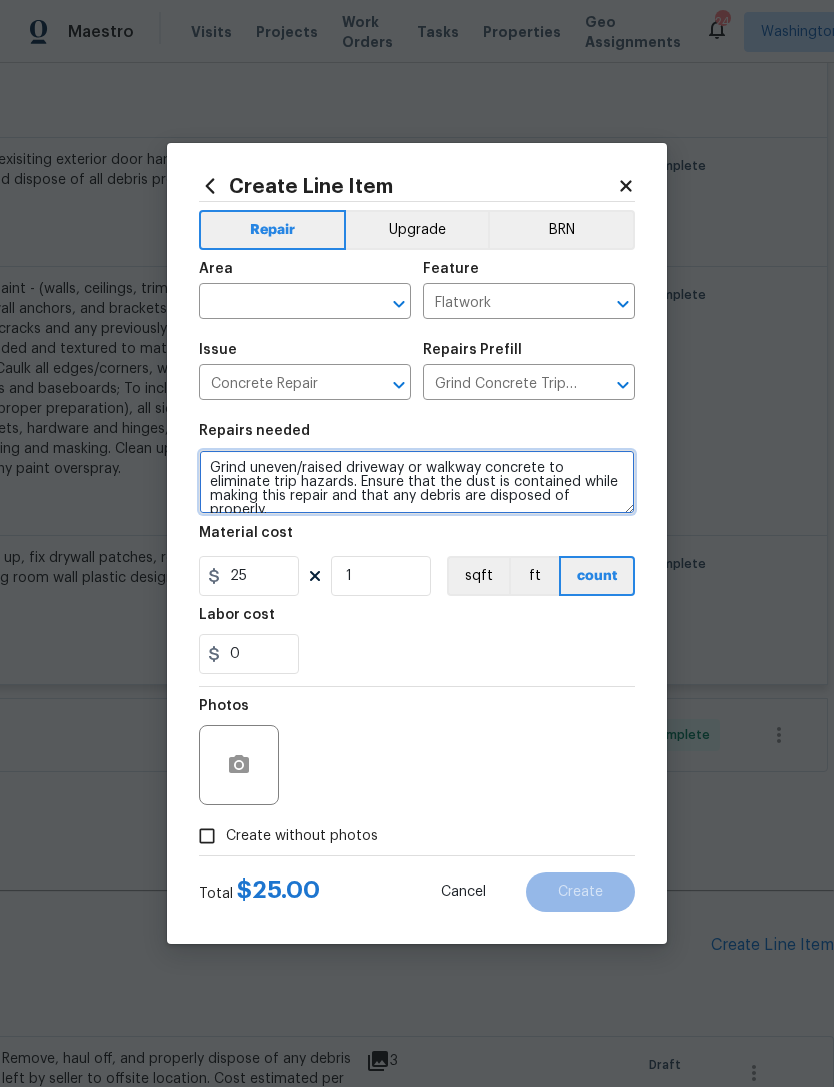 click on "Grind uneven/raised driveway or walkway concrete to eliminate trip hazards. Ensure that the dust is contained while making this repair and that any debris are disposed of properly." at bounding box center (417, 482) 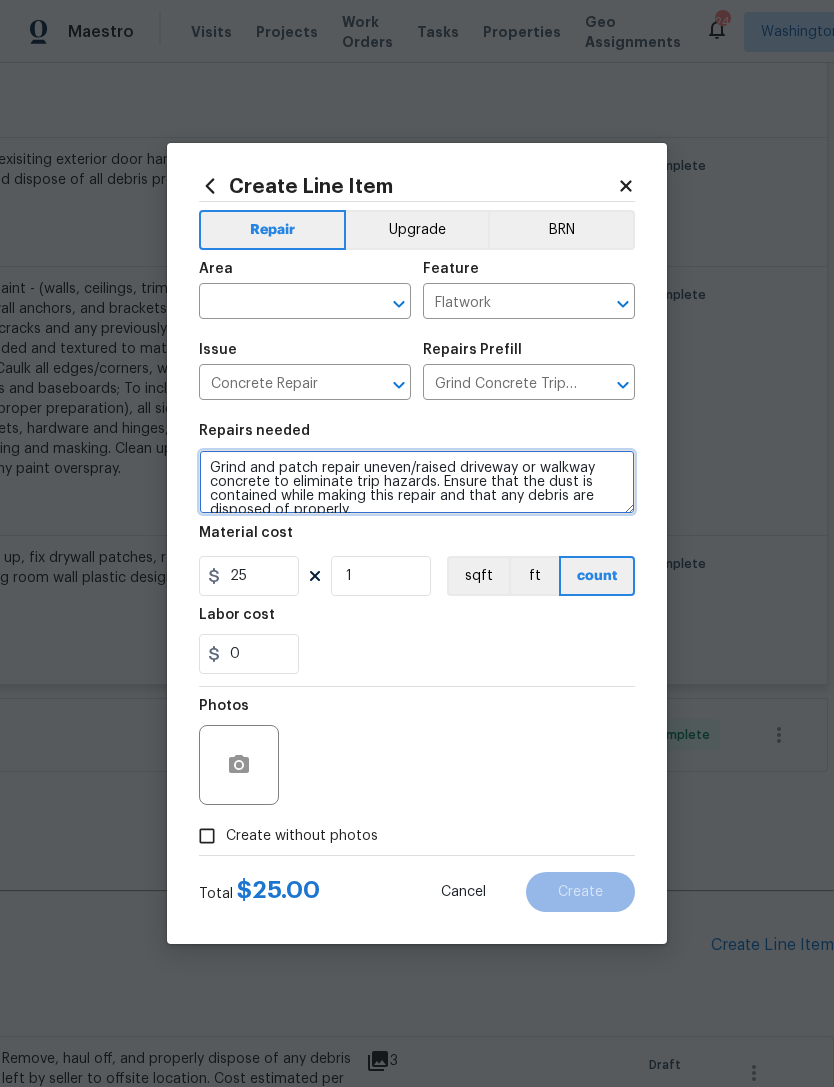 click 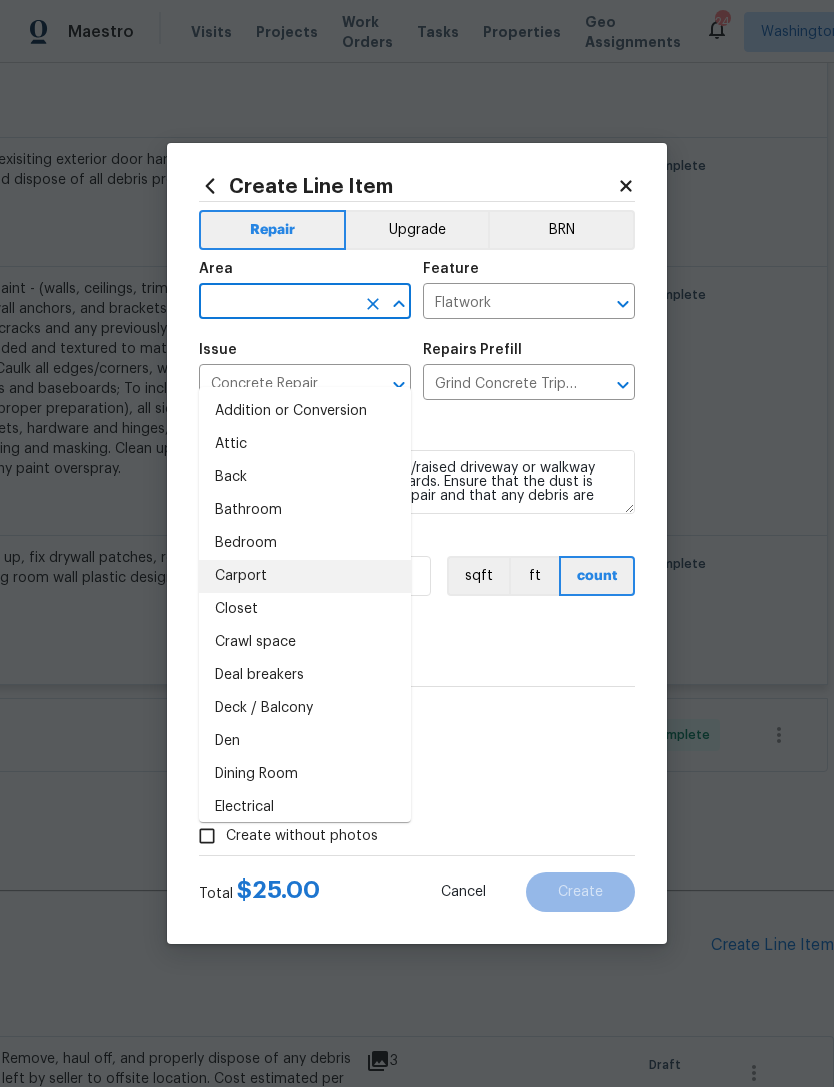 click on "Carport" at bounding box center [305, 576] 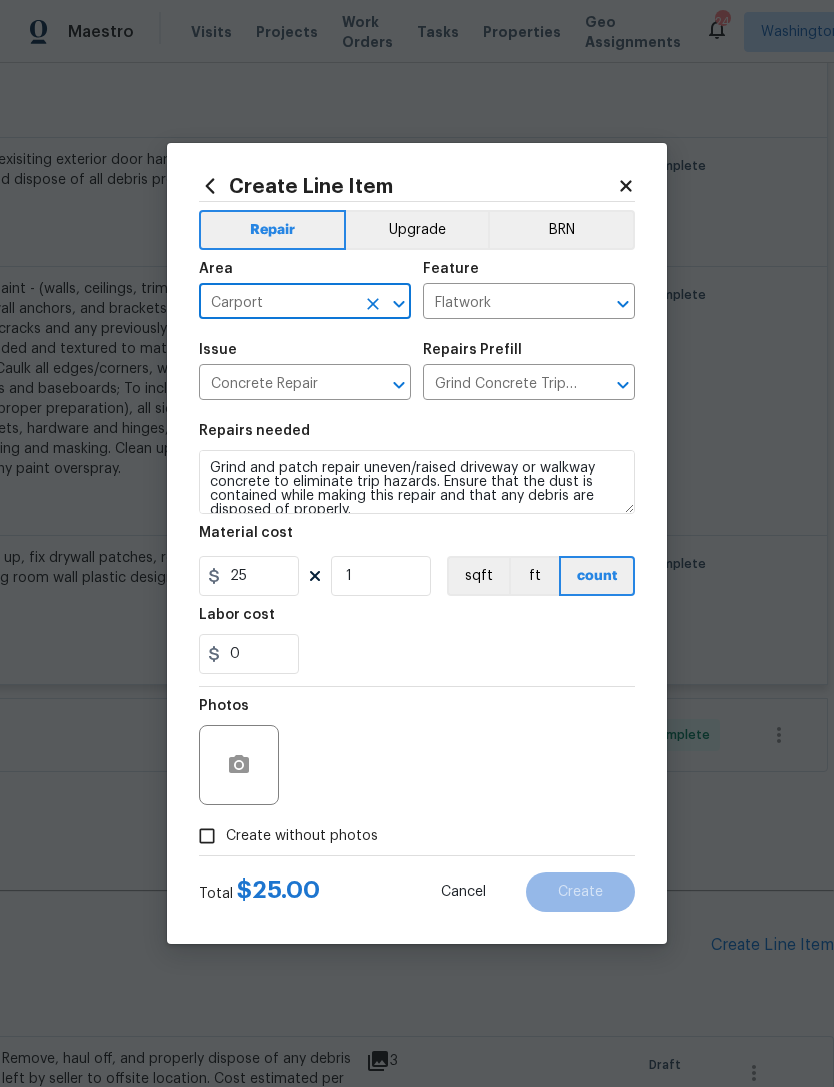 click 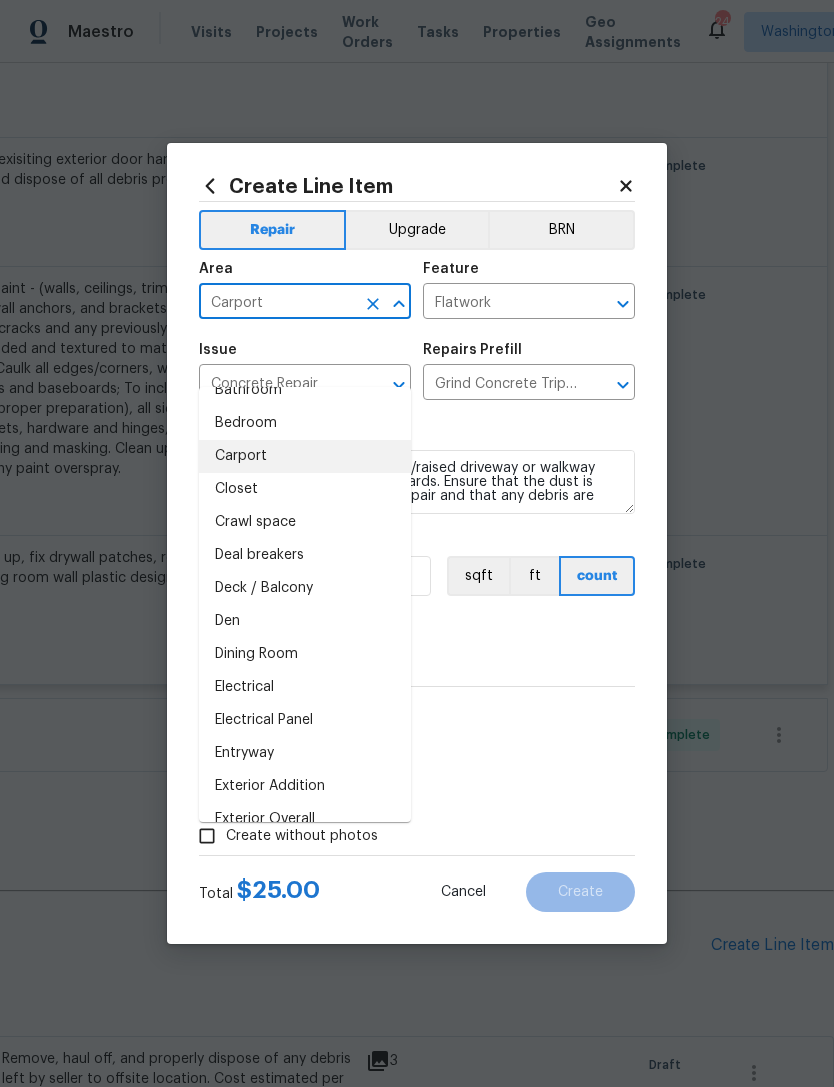 scroll, scrollTop: 101, scrollLeft: 0, axis: vertical 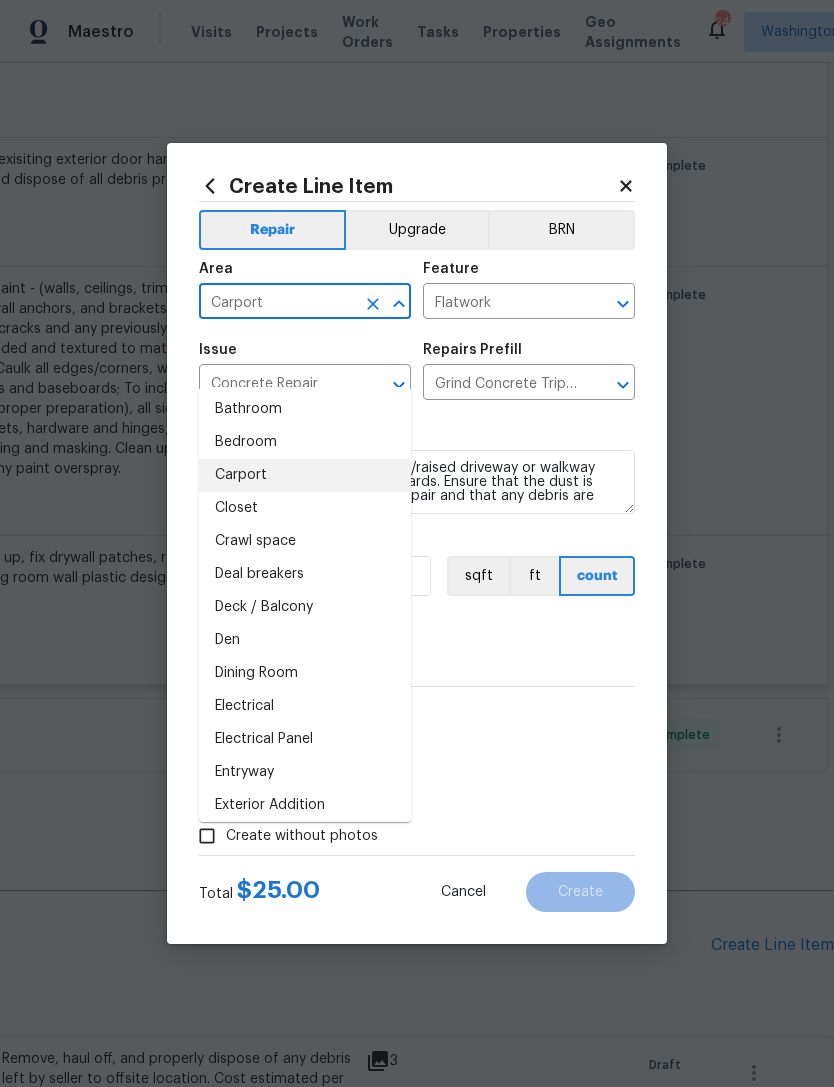 click on "Carport" at bounding box center (305, 475) 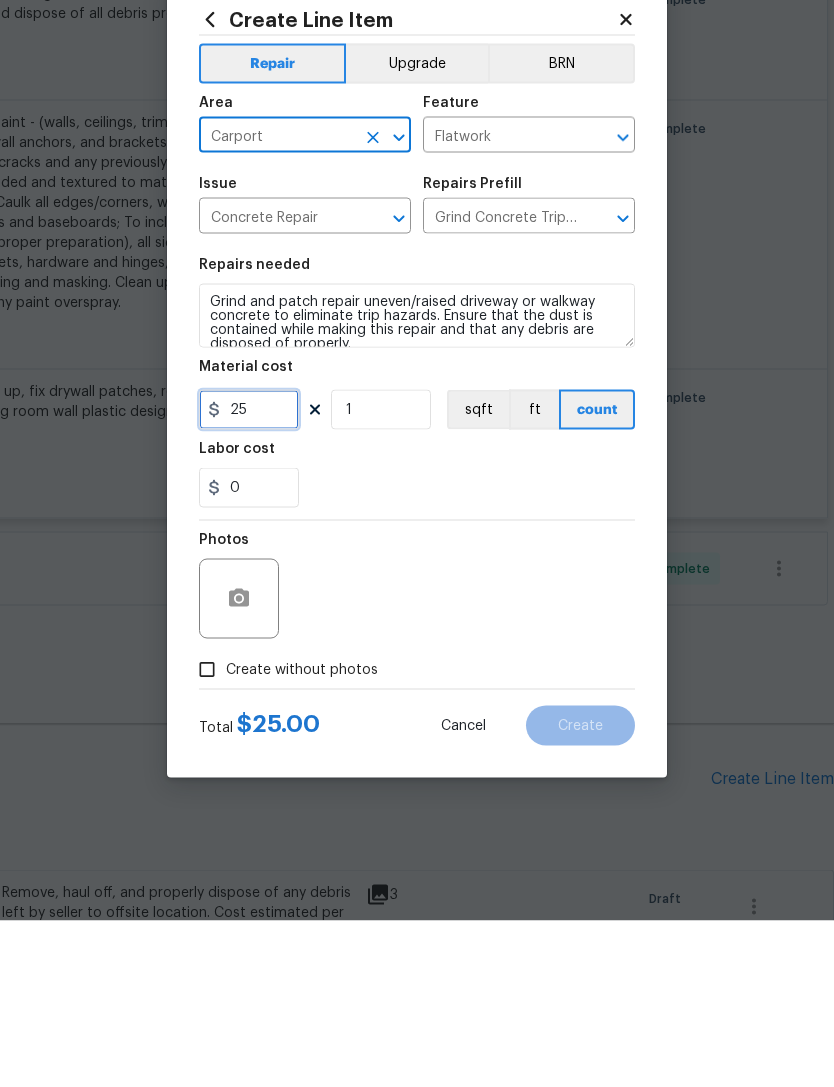 click on "25" at bounding box center (249, 576) 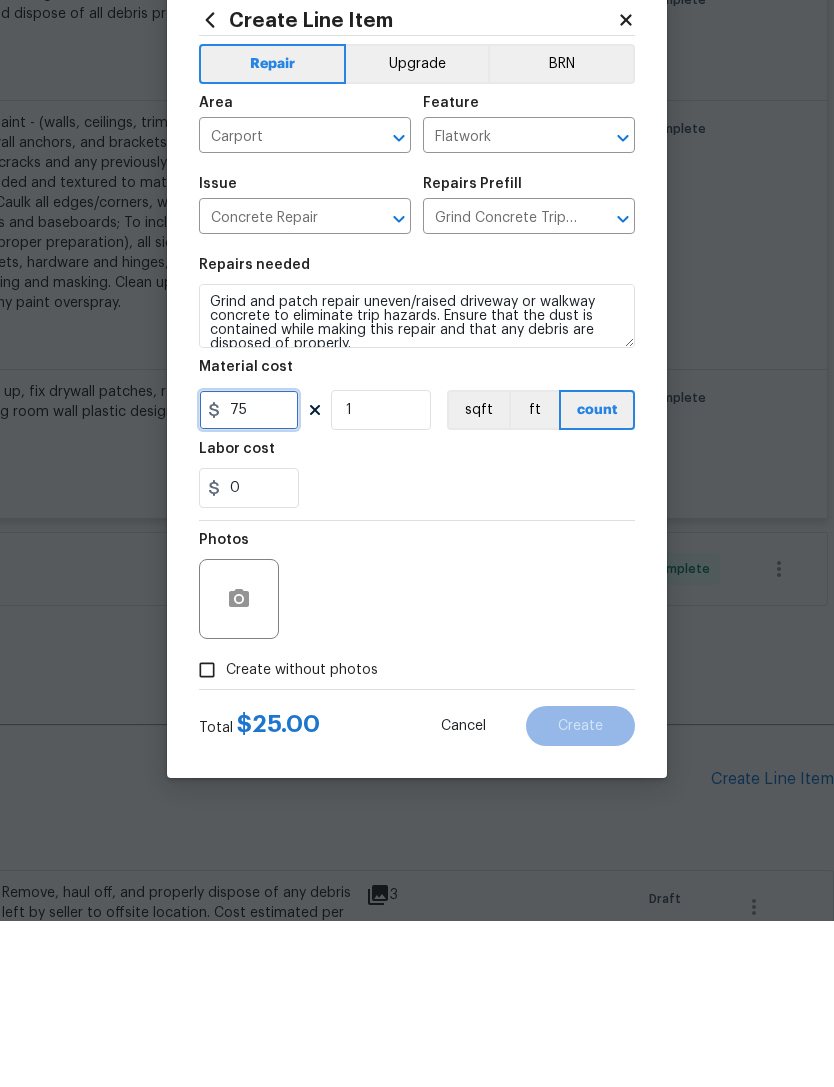 type on "75" 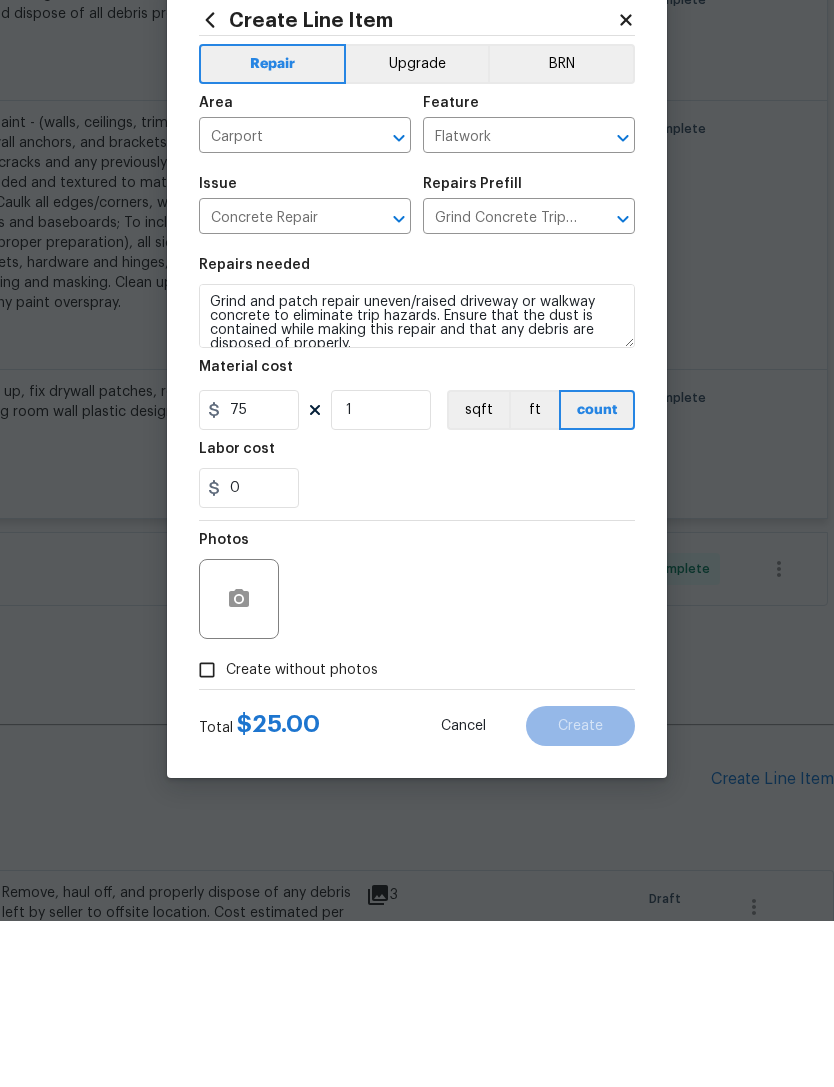 click on "Photos" at bounding box center (417, 752) 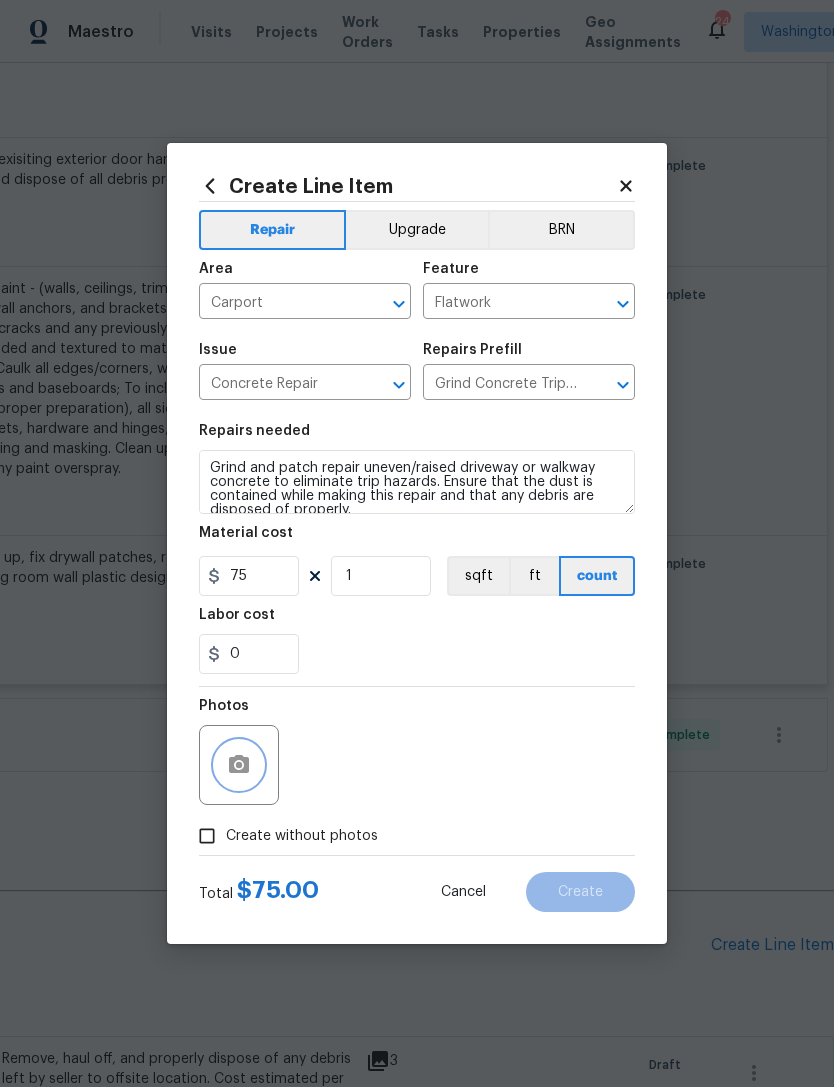 click at bounding box center [239, 765] 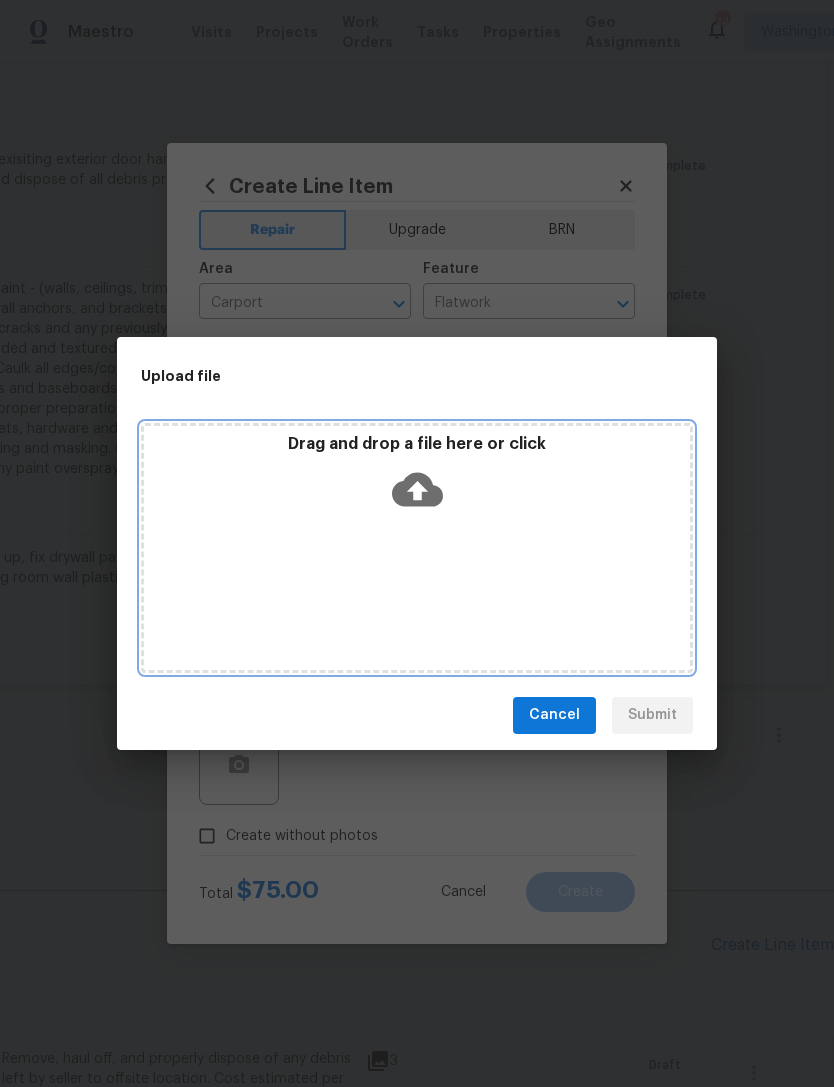 click 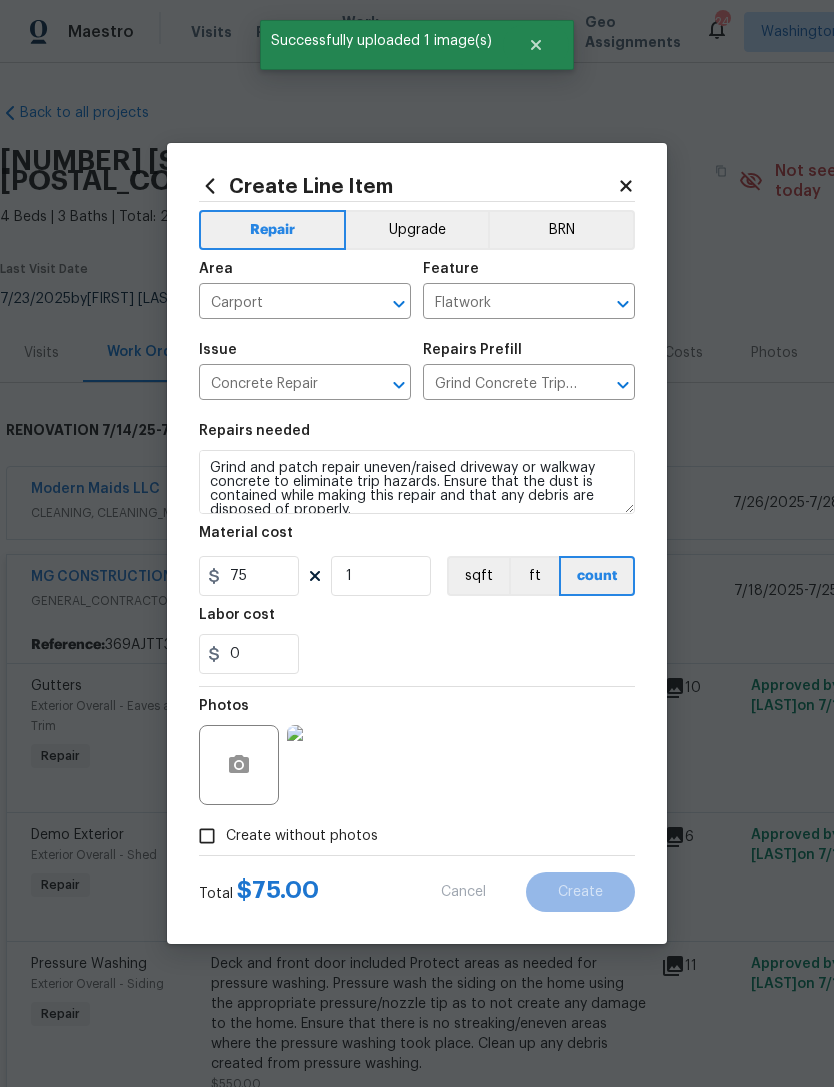 scroll, scrollTop: 64, scrollLeft: 0, axis: vertical 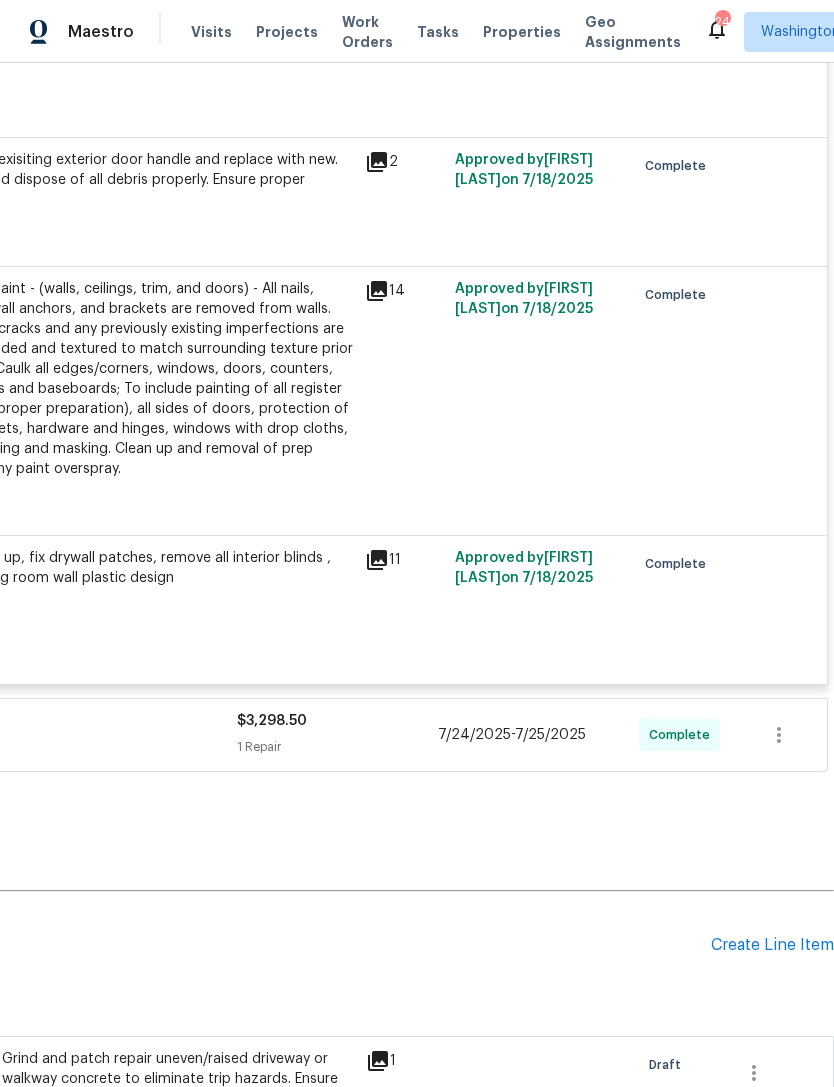 click on "Create Line Item" at bounding box center [772, 945] 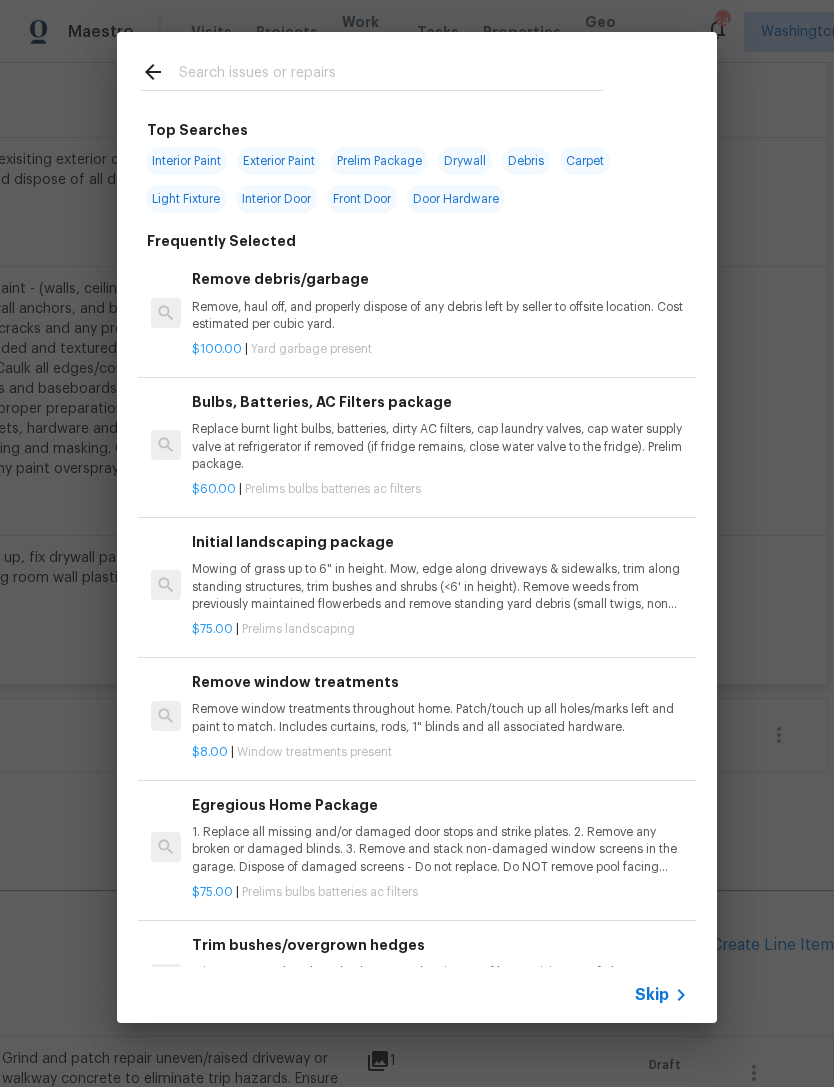 click at bounding box center [391, 75] 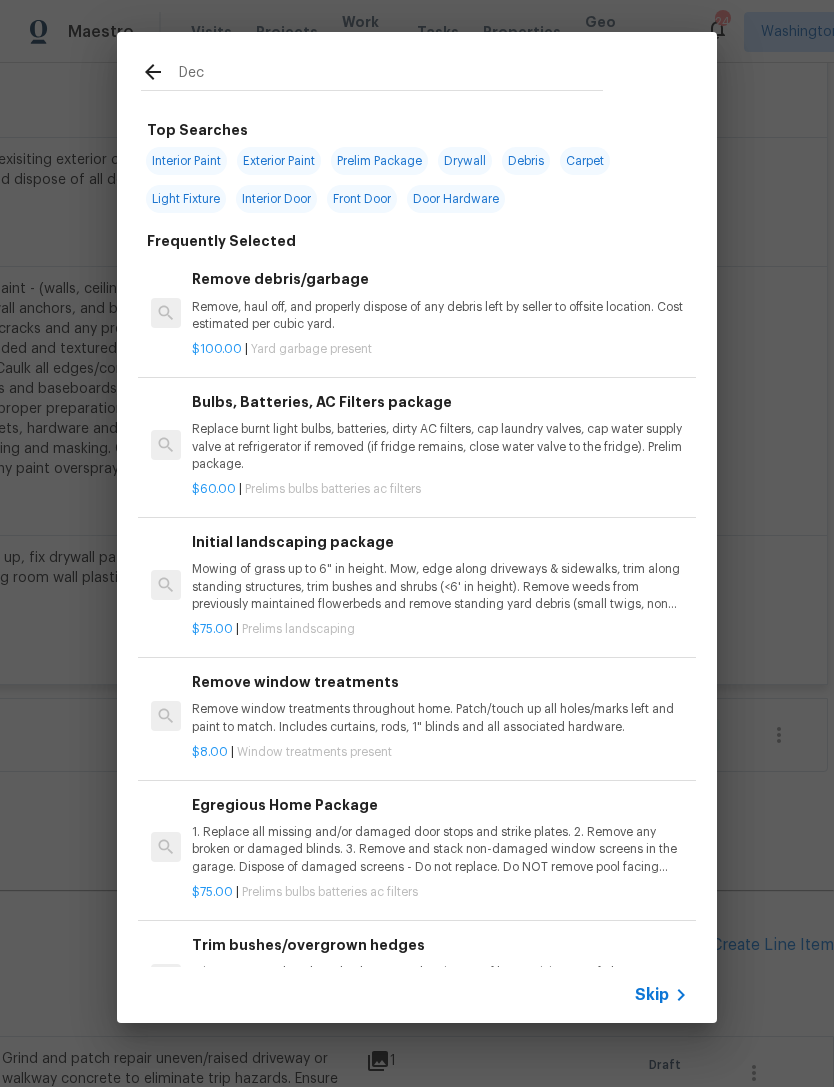 type on "Deck" 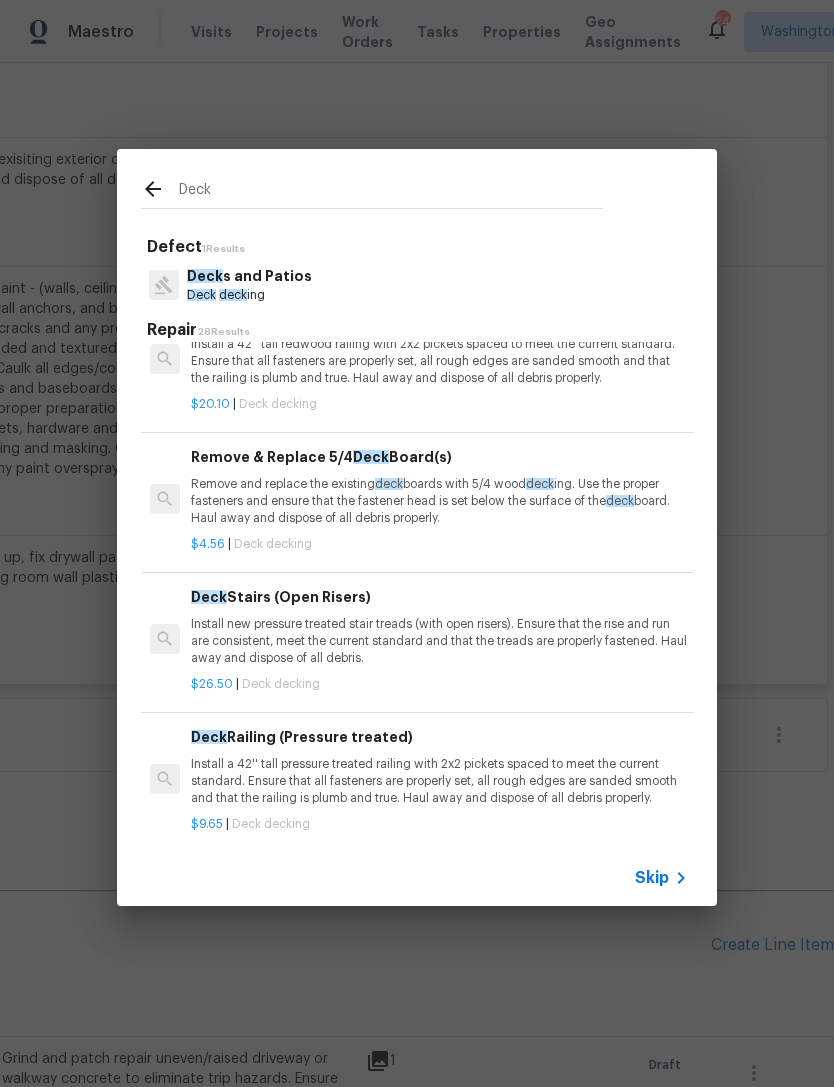 scroll, scrollTop: 890, scrollLeft: 1, axis: both 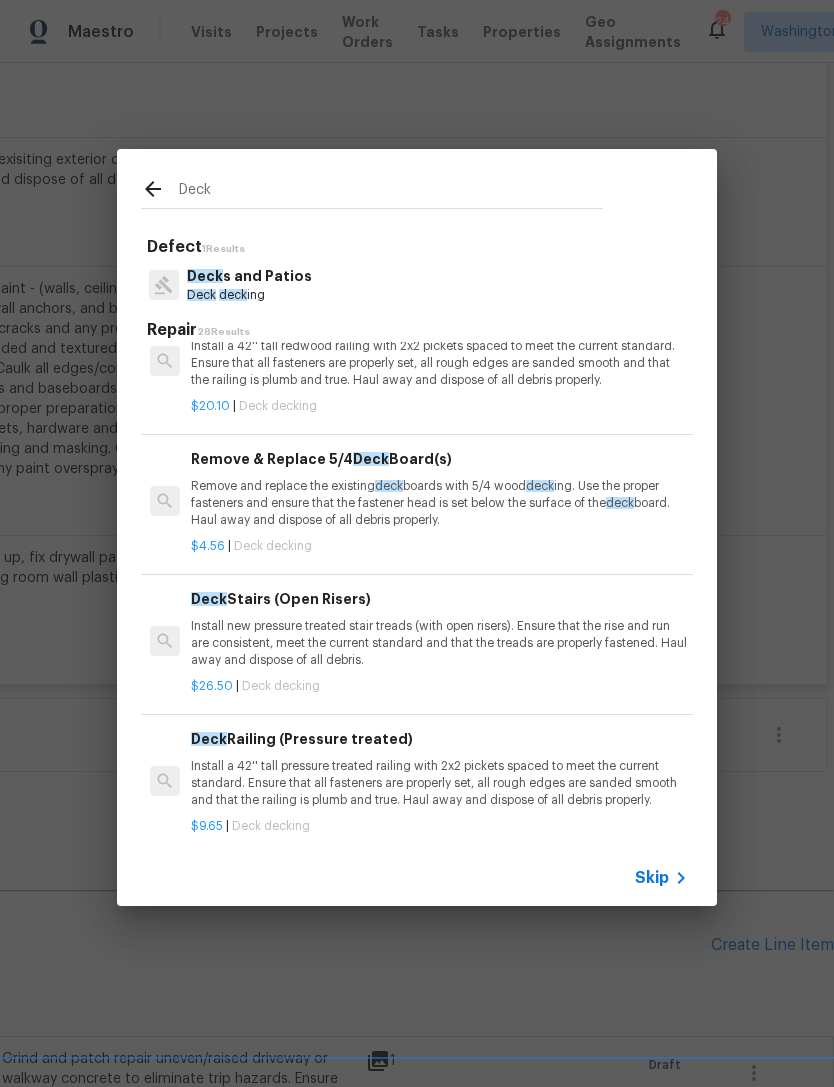 click on "Remove and replace the existing  deck  boards with 5/4 wood  deck ing. Use the proper fasteners and ensure that the fastener head is set below the surface of the  deck  board. Haul away and dispose of all debris properly." at bounding box center (439, 503) 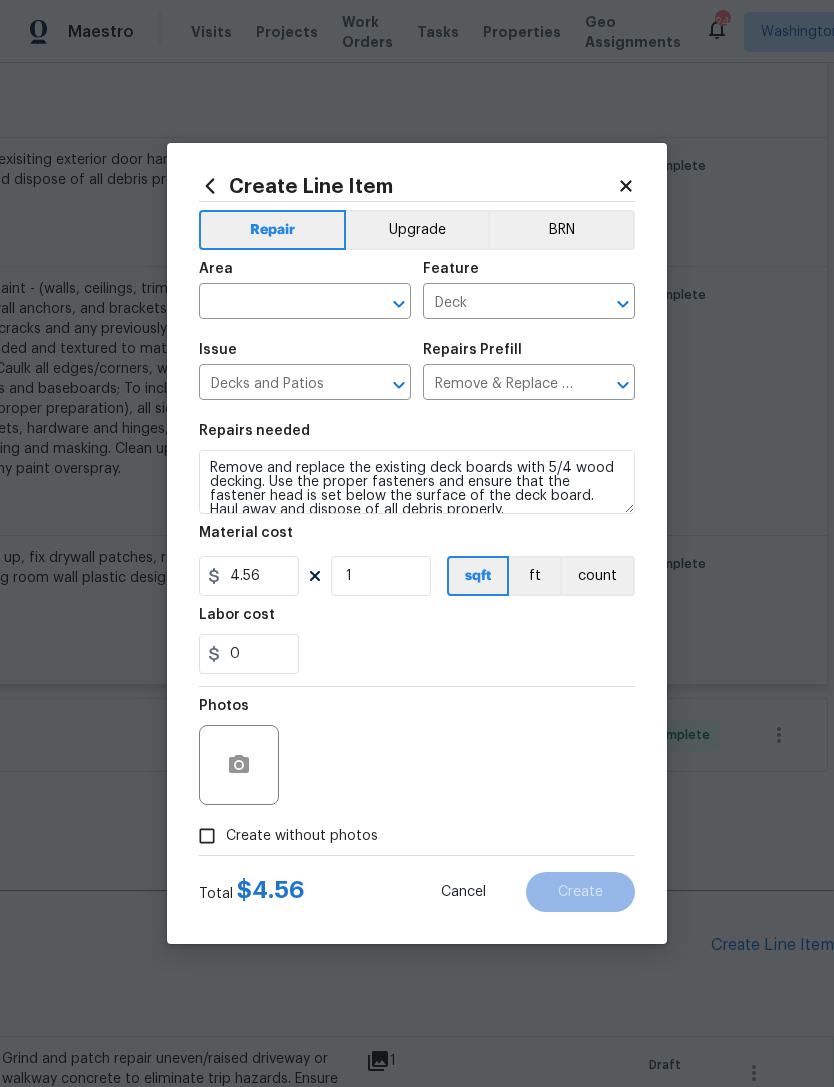 click 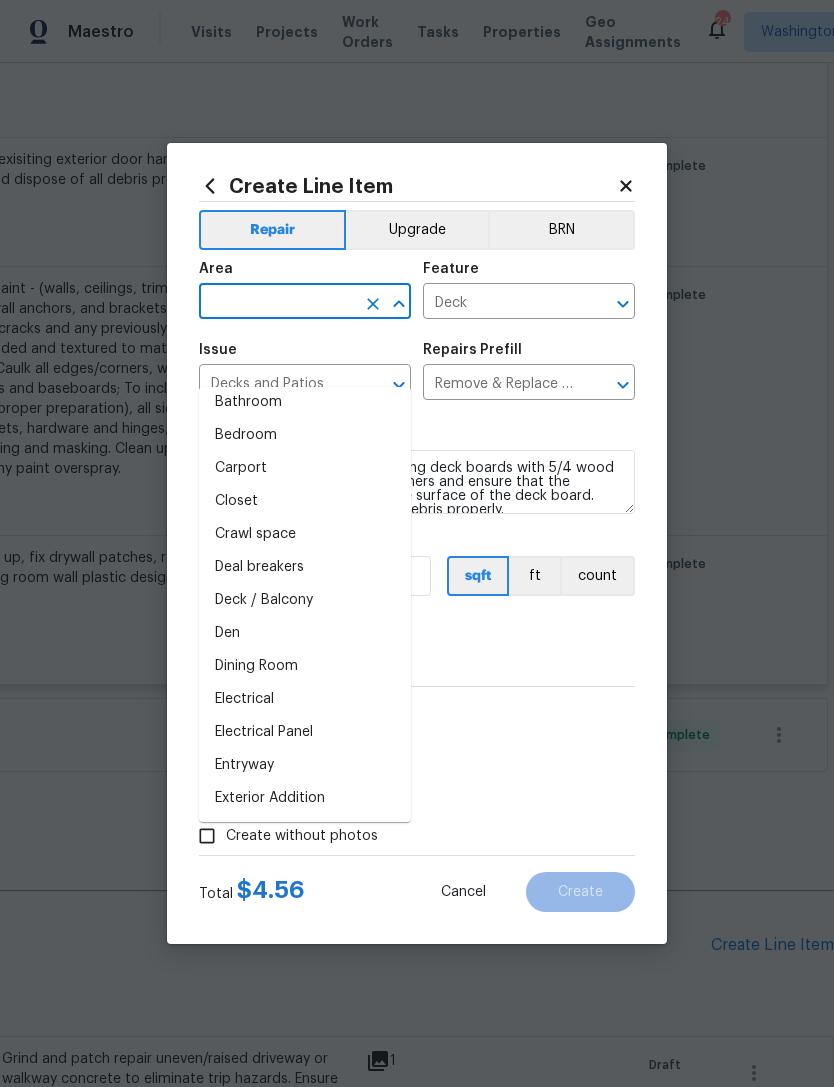 scroll, scrollTop: 111, scrollLeft: 0, axis: vertical 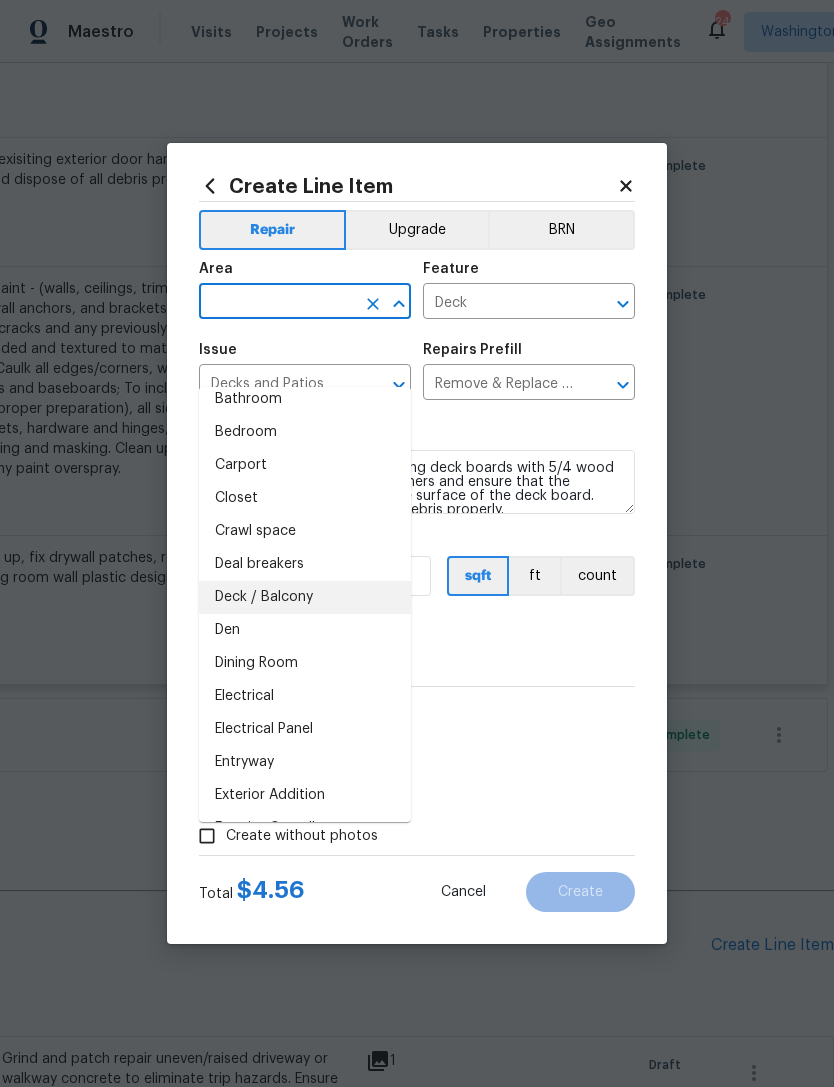 click on "Deck / Balcony" at bounding box center [305, 597] 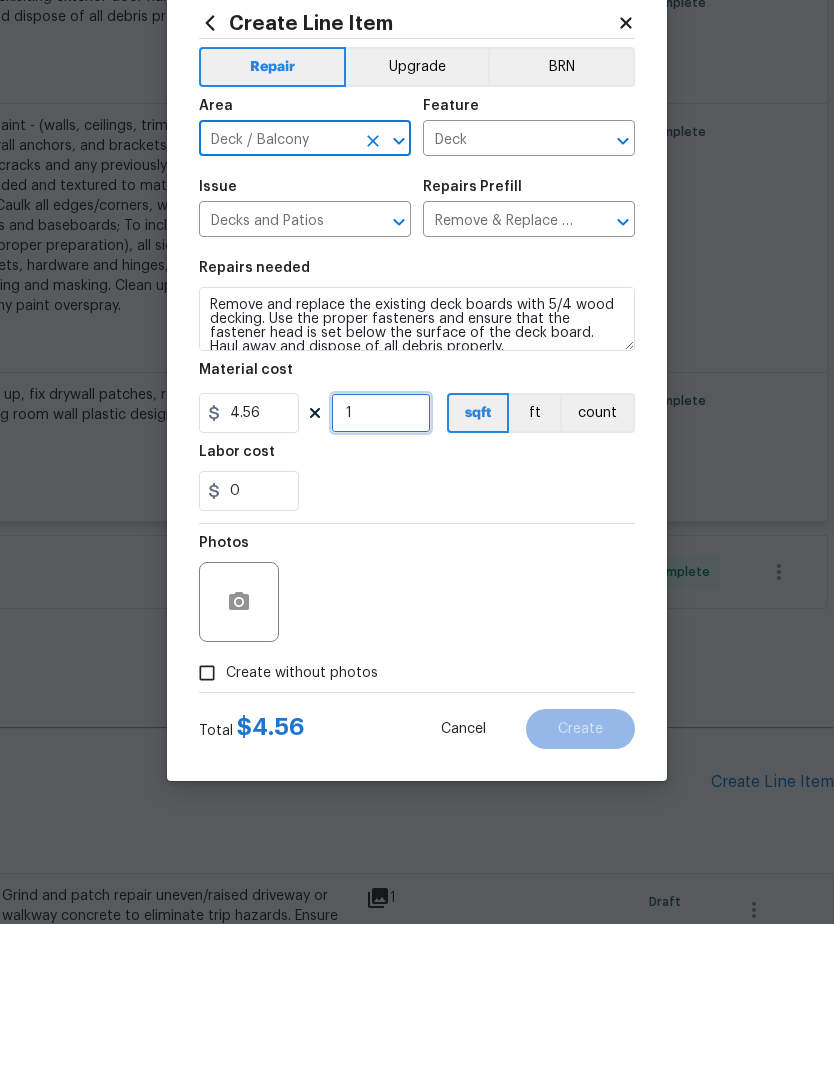 click on "1" at bounding box center (381, 576) 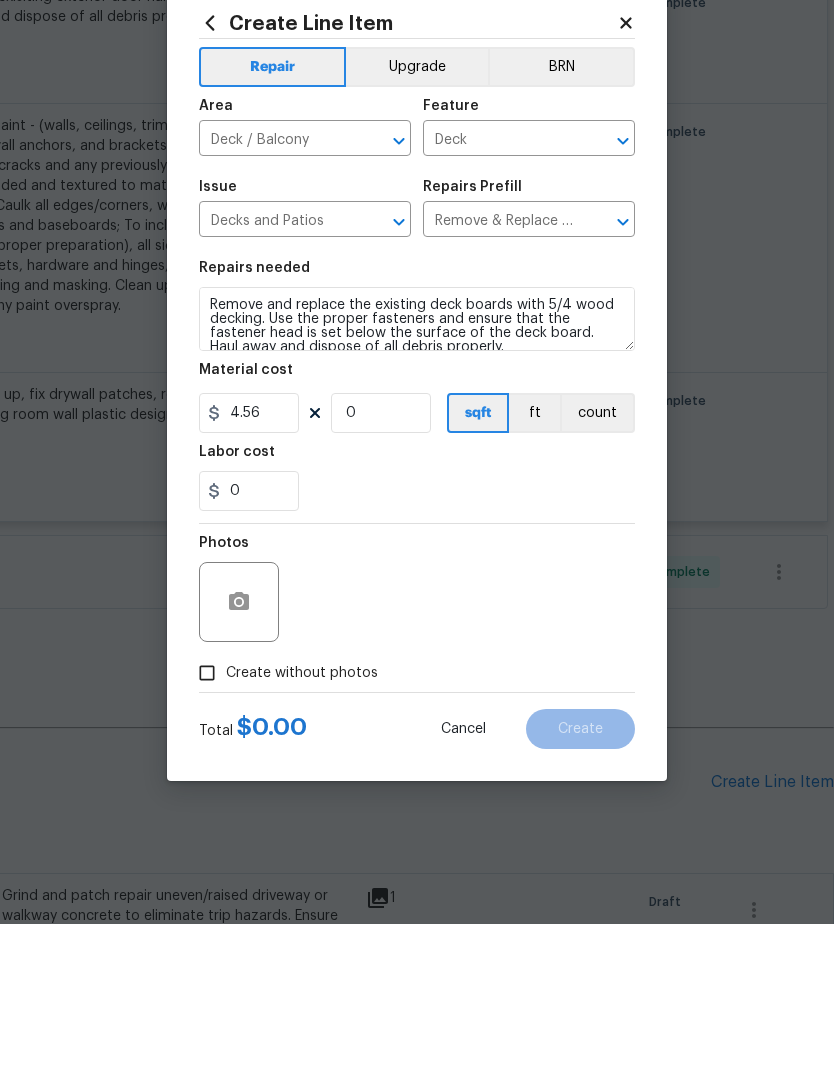 click on "count" at bounding box center (597, 576) 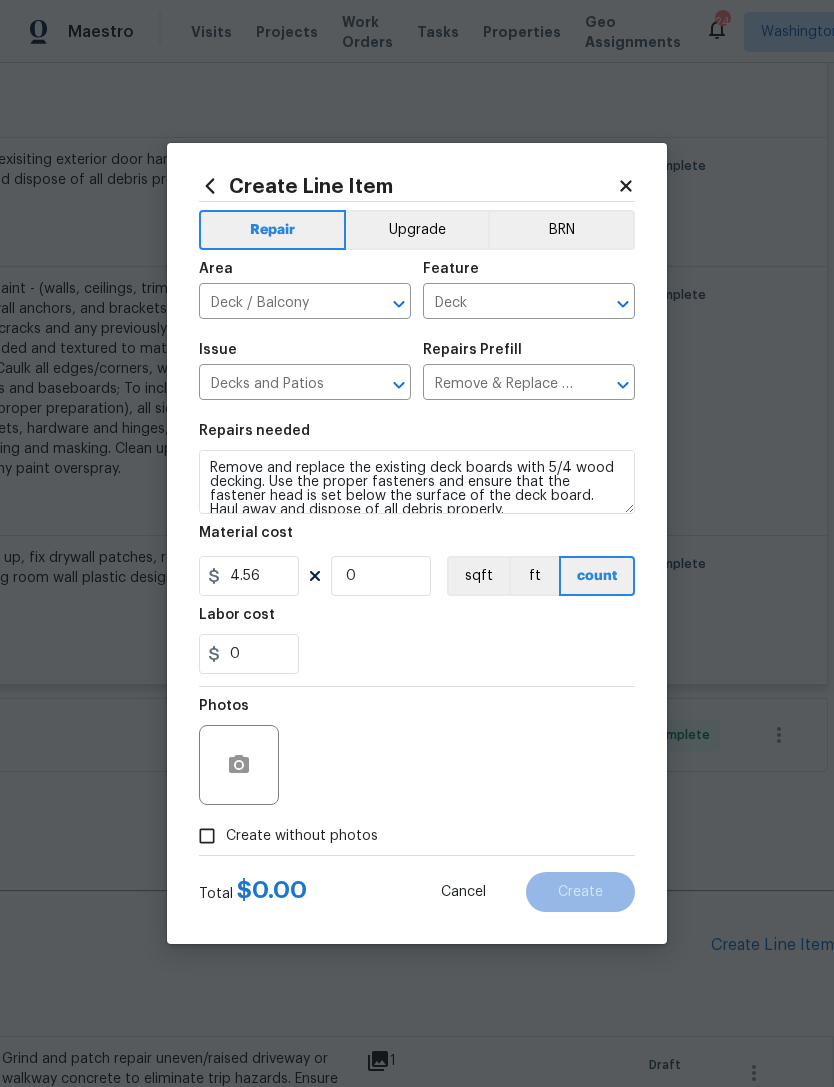 click on "sqft" at bounding box center (478, 576) 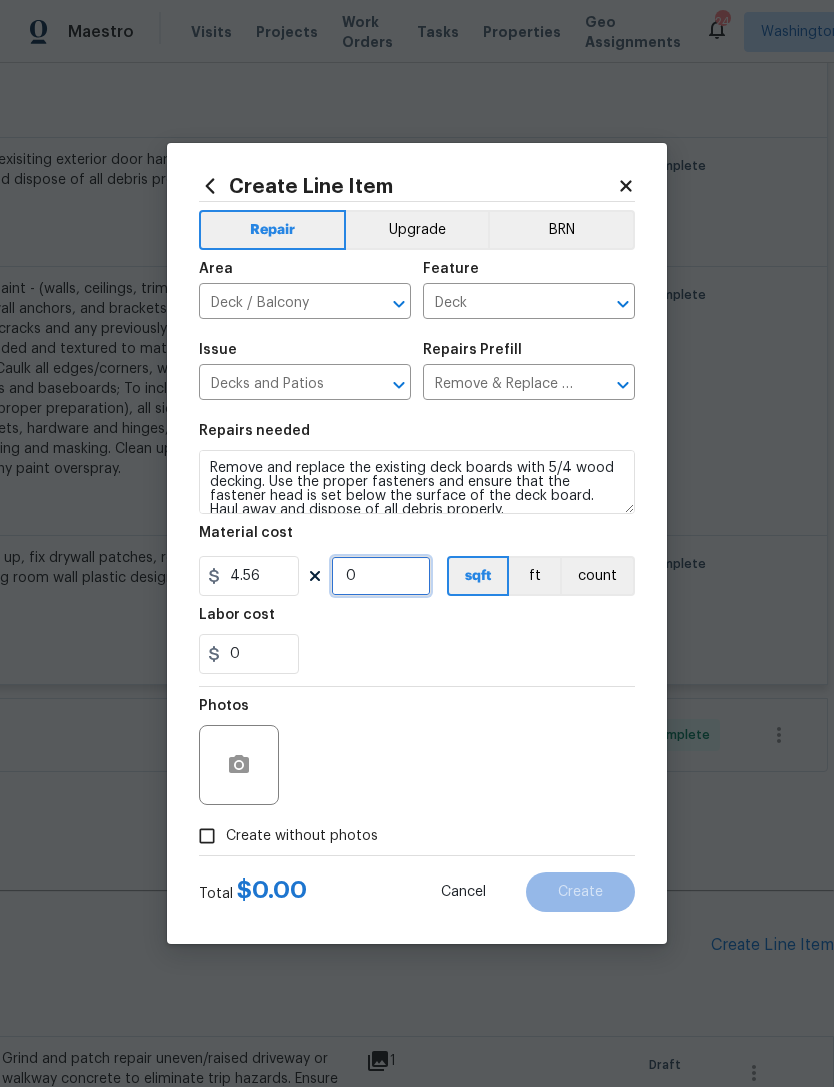 click on "0" at bounding box center (381, 576) 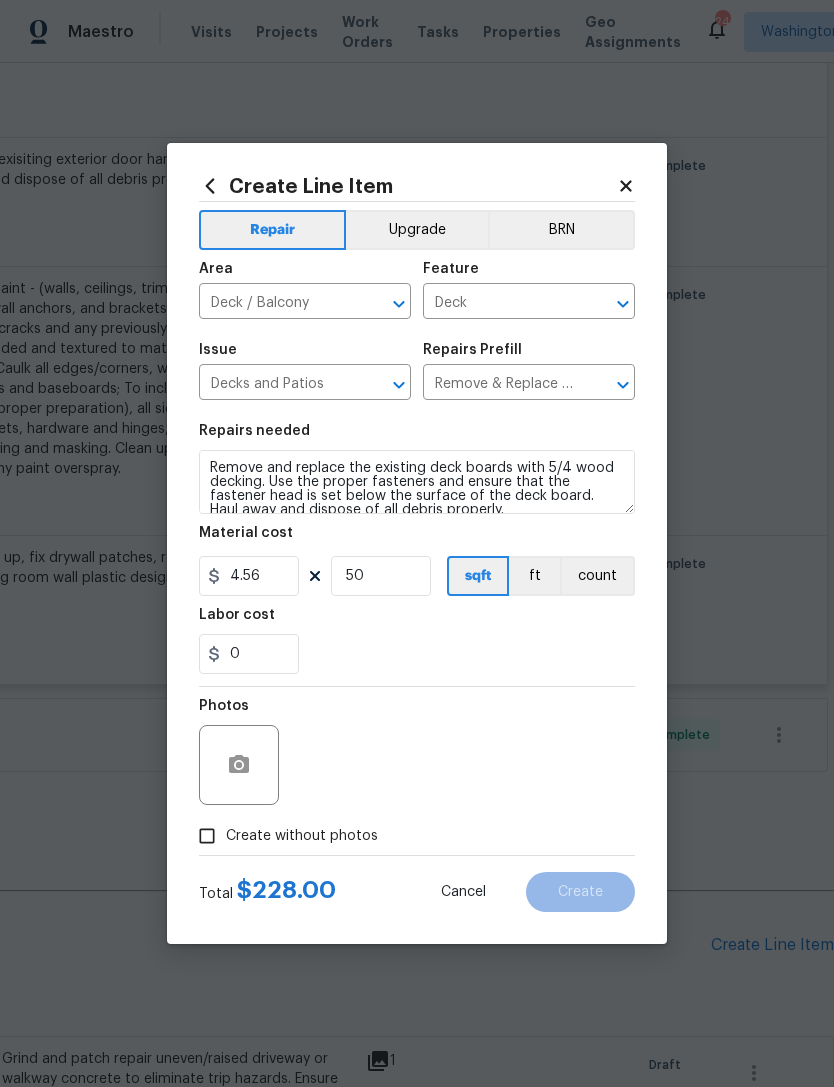 click on "Photos" at bounding box center (417, 752) 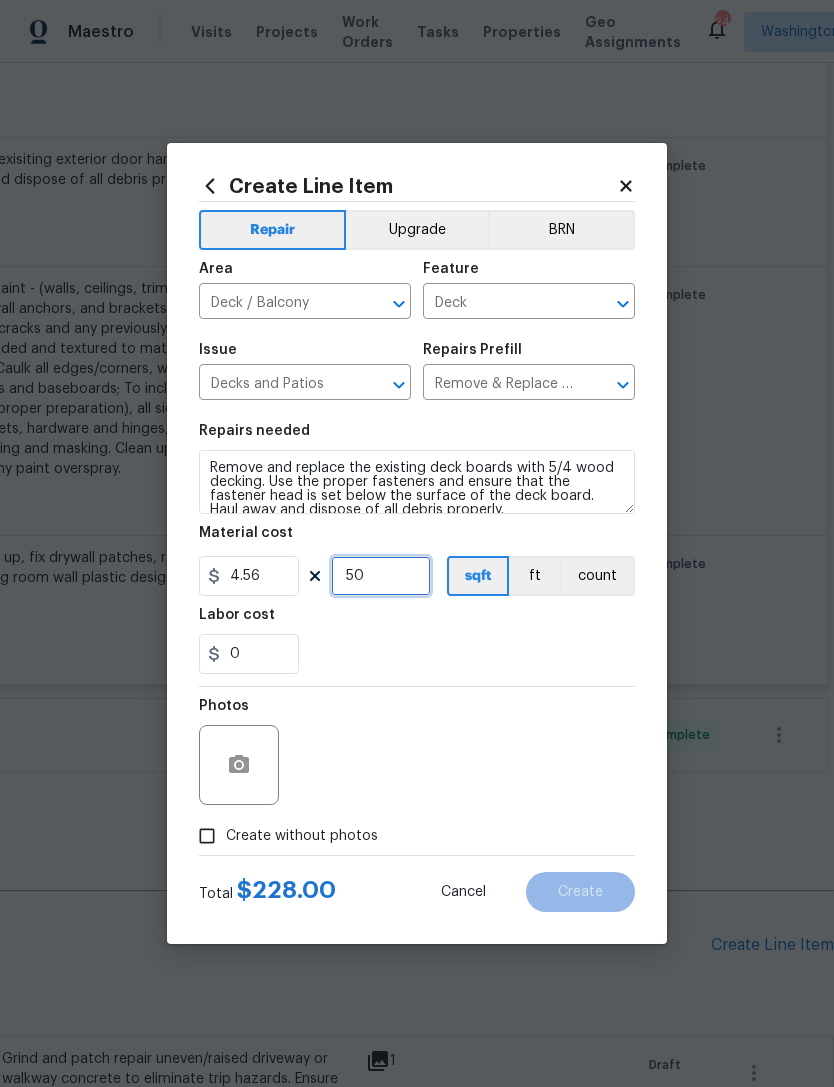 click on "50" at bounding box center [381, 576] 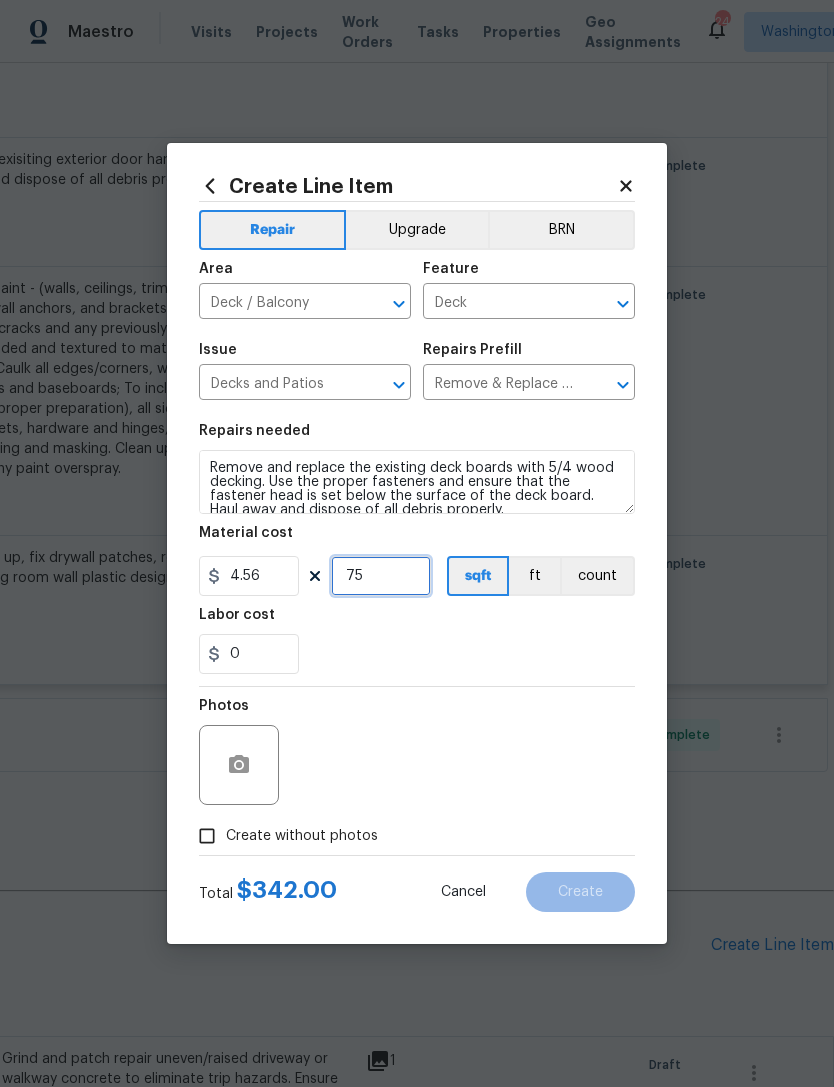 type on "75" 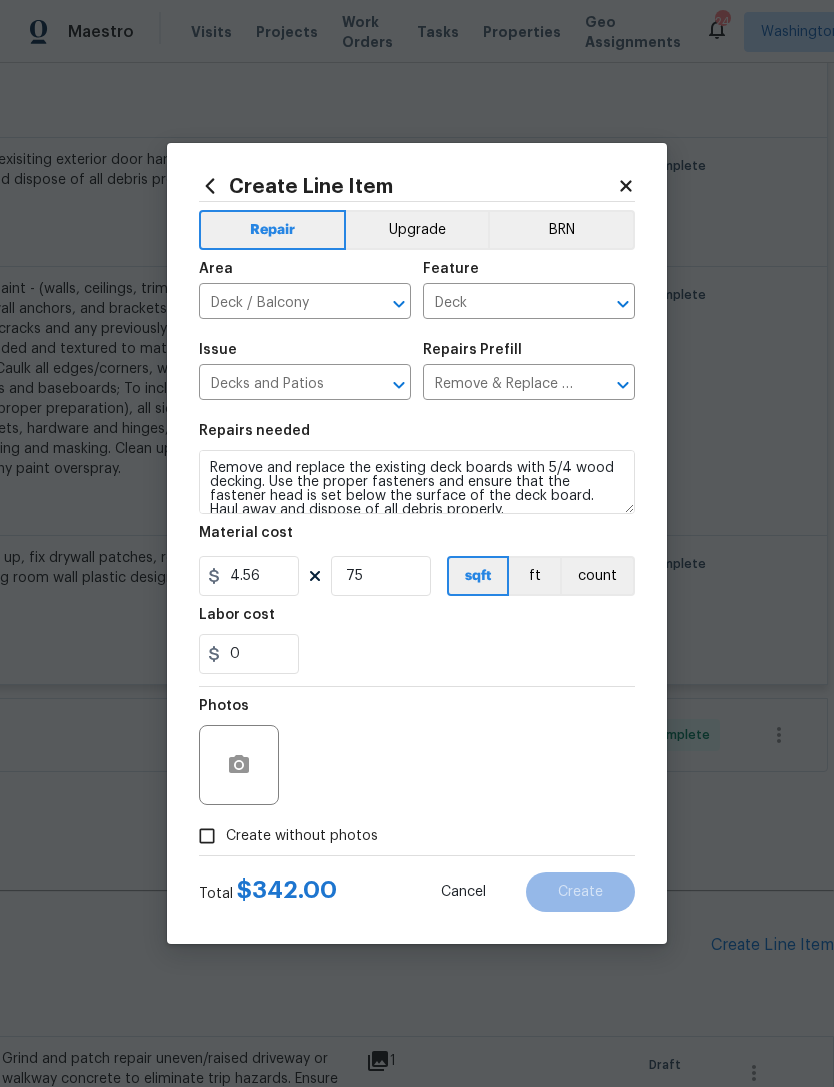 click on "Repairs needed Remove and replace the existing deck boards with 5/4 wood decking. Use the proper fasteners and ensure that the fastener head is set below the surface of the deck board. Haul away and dispose of all debris properly. Material cost 4.56 75 sqft ft count Labor cost 0" at bounding box center (417, 549) 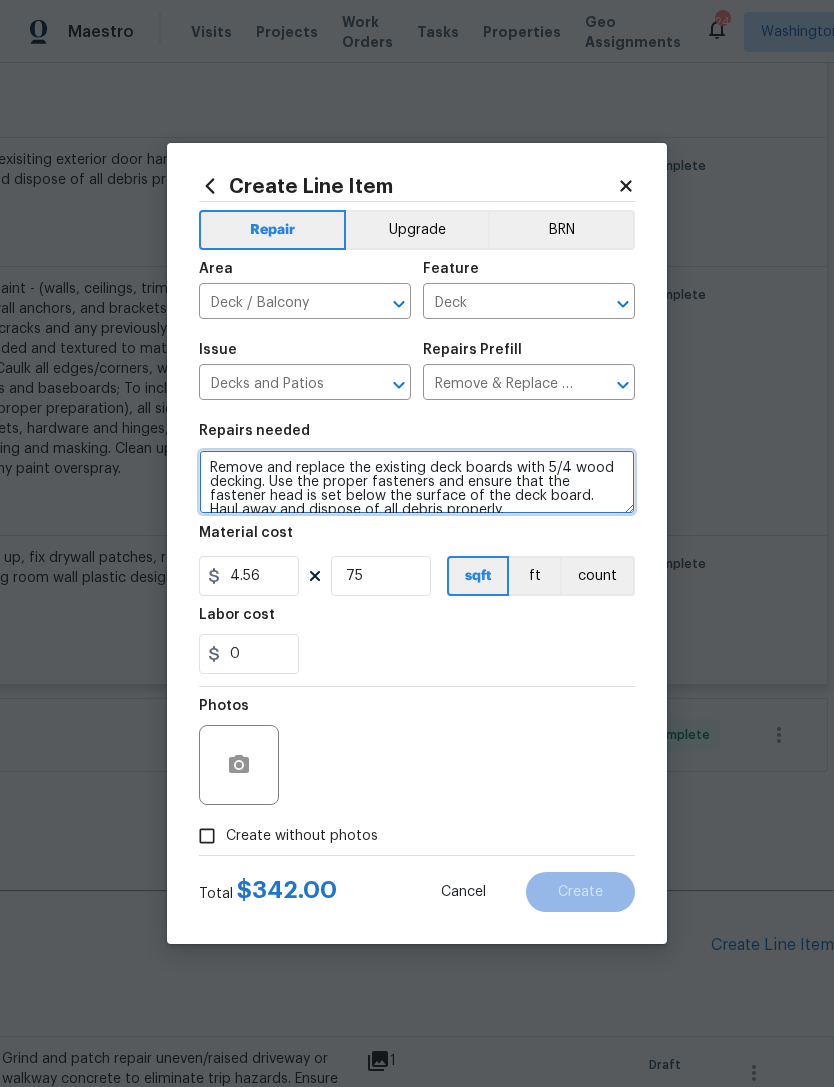 click on "Remove and replace the existing deck boards with 5/4 wood decking. Use the proper fasteners and ensure that the fastener head is set below the surface of the deck board. Haul away and dispose of all debris properly." at bounding box center [417, 482] 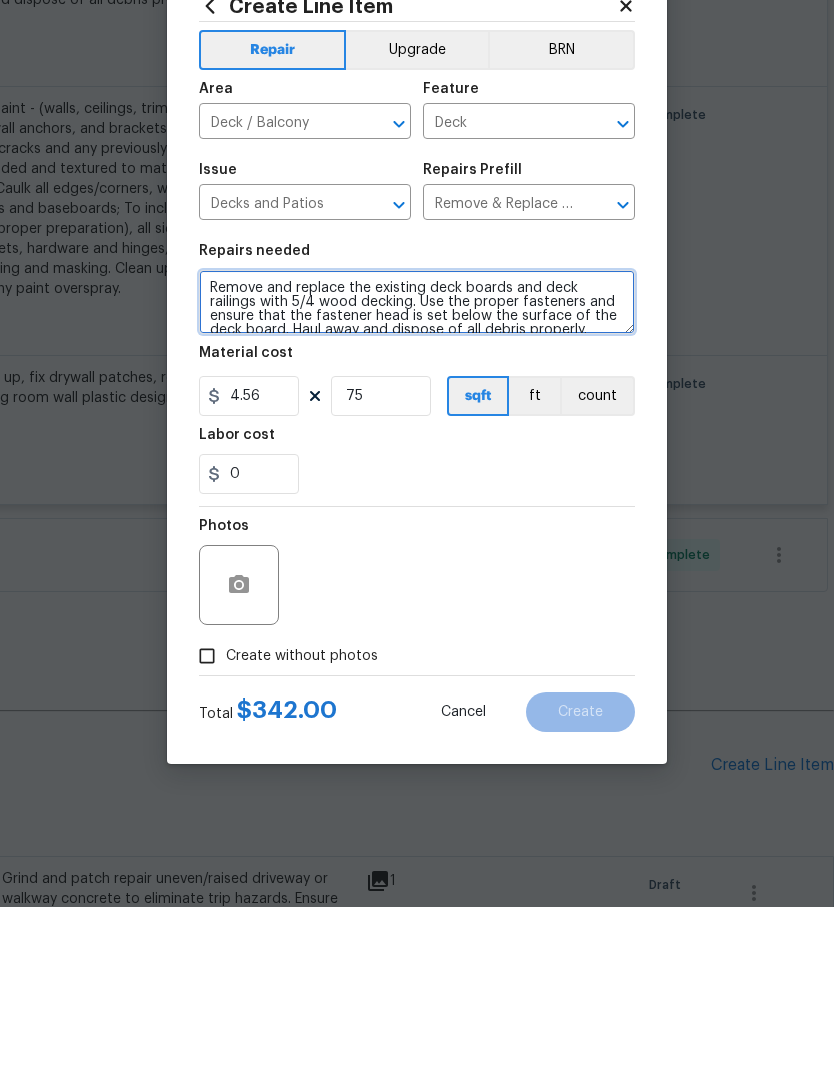 click on "Remove and replace the existing deck boards and deck railings with 5/4 wood decking. Use the proper fasteners and ensure that the fastener head is set below the surface of the deck board. Haul away and dispose of all debris properly." at bounding box center [417, 482] 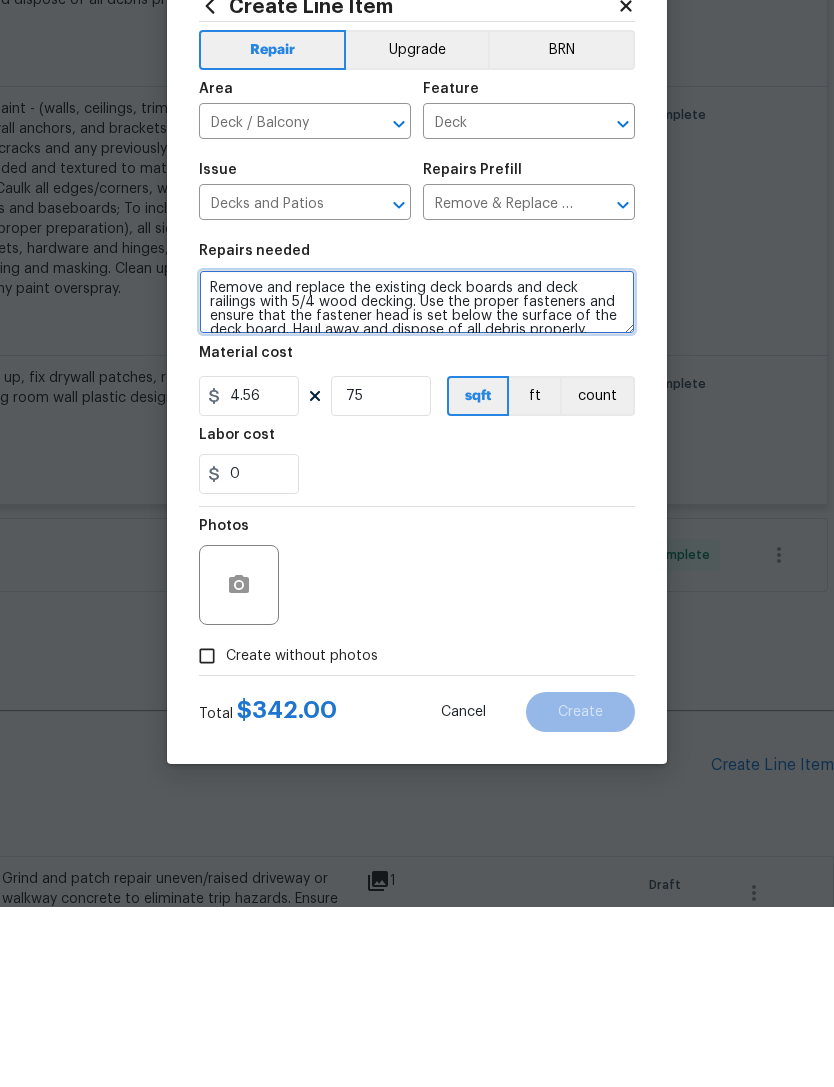 click on "Remove and replace the existing deck boards and deck railings with 5/4 wood decking. Use the proper fasteners and ensure that the fastener head is set below the surface of the deck board. Haul away and dispose of all debris properly." at bounding box center [417, 482] 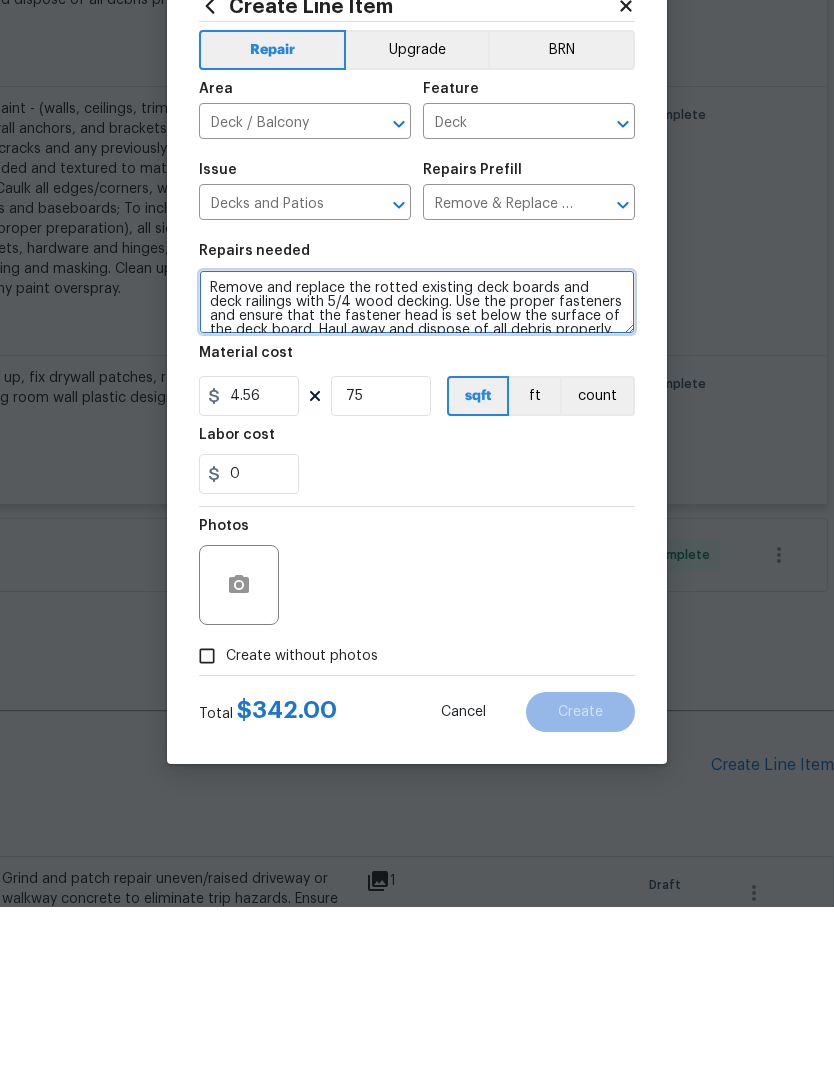 type on "Remove and replace the rotted existing deck boards and deck railings with 5/4 wood decking. Use the proper fasteners and ensure that the fastener head is set below the surface of the deck board. Haul away and dispose of all debris properly." 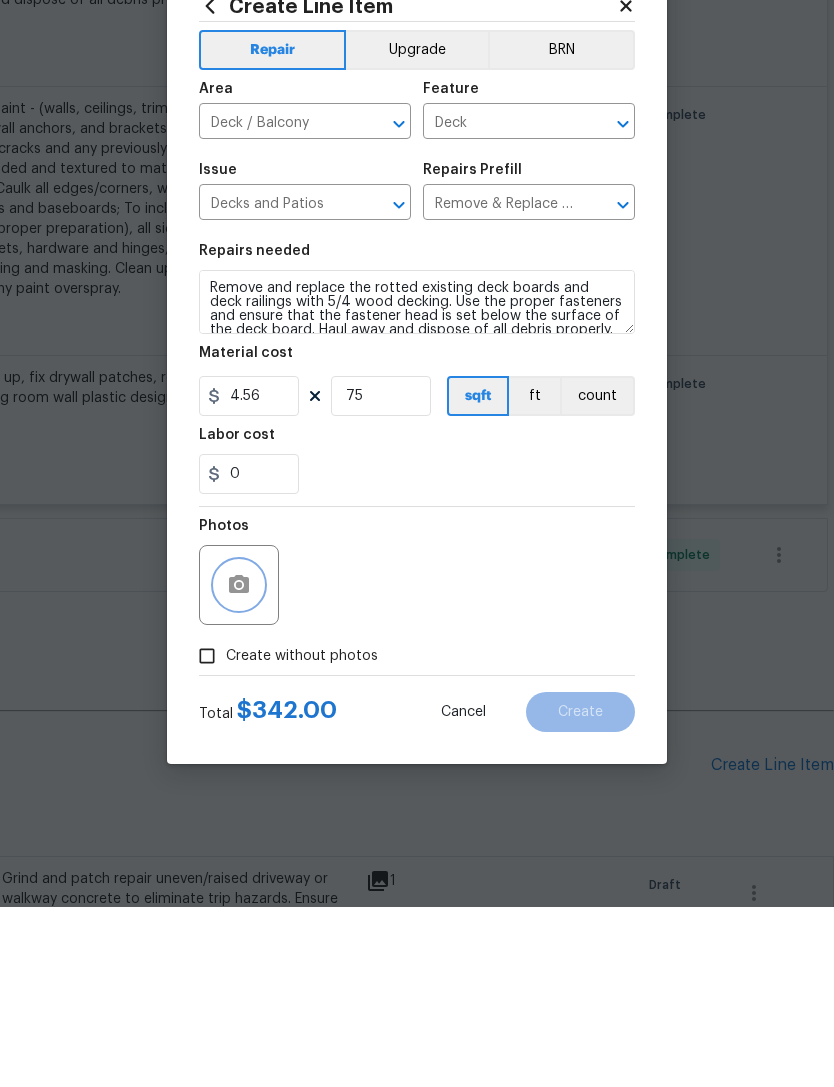 click at bounding box center [239, 765] 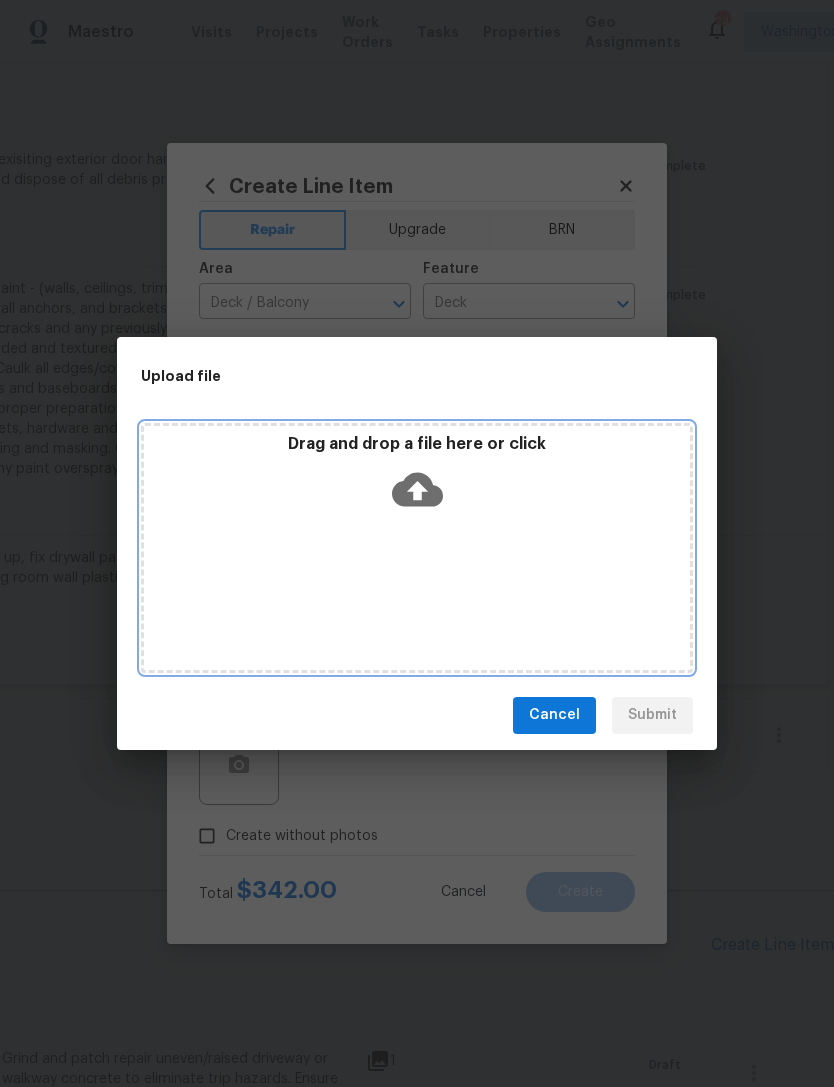 click 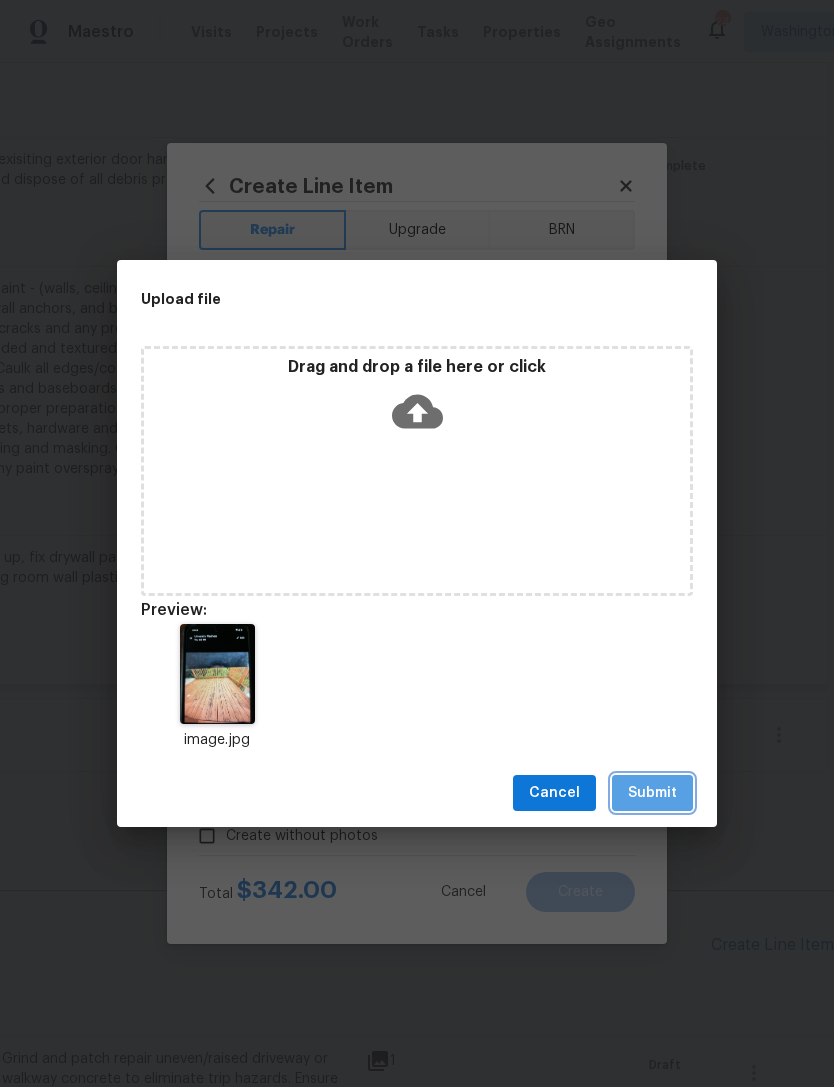 click on "Submit" at bounding box center [652, 793] 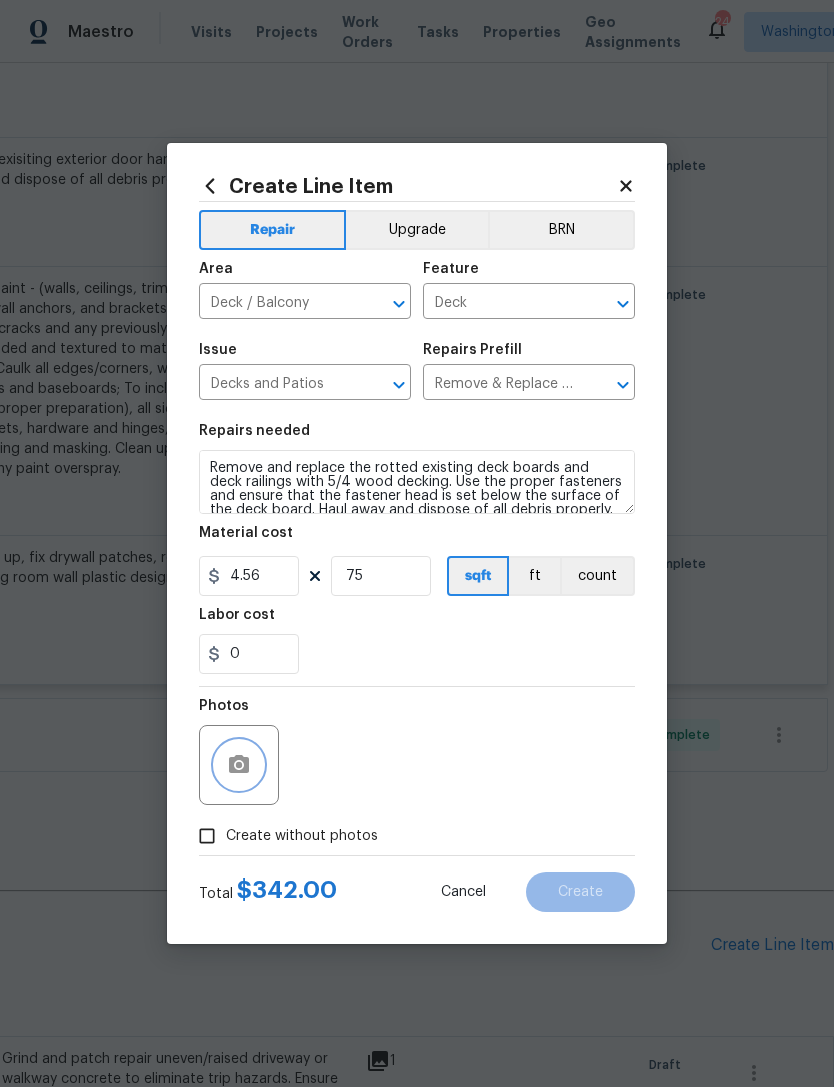 click 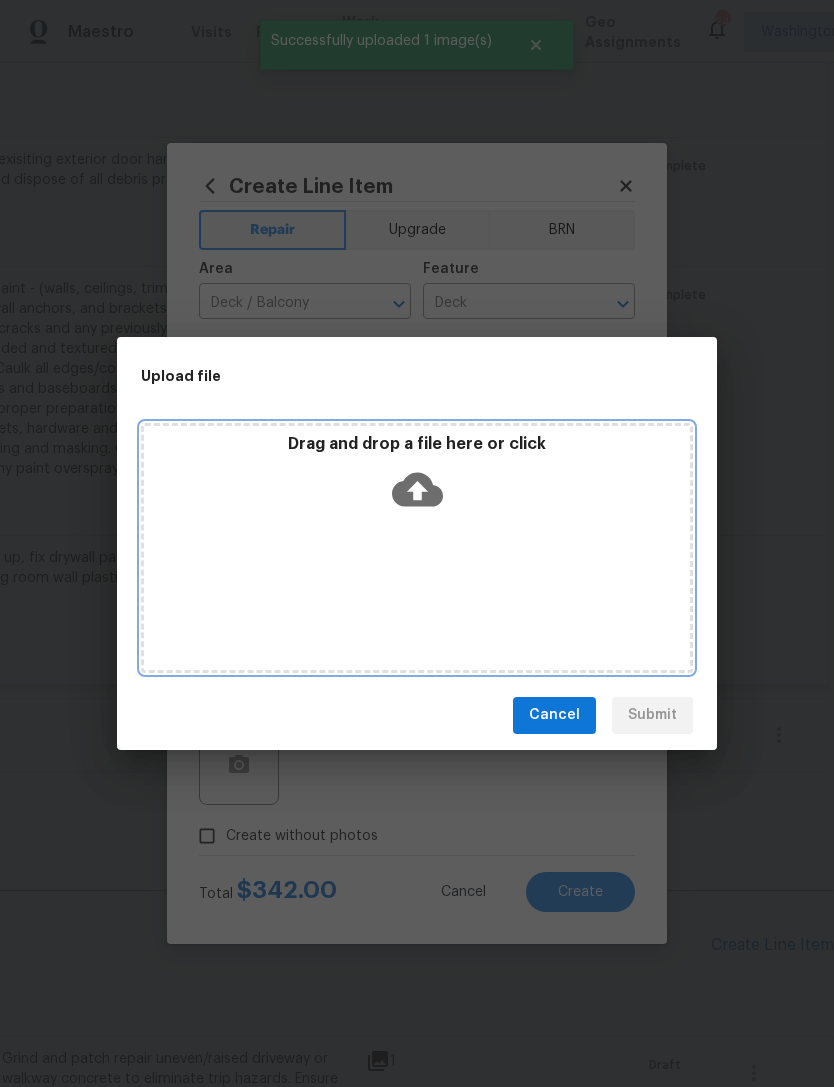 click 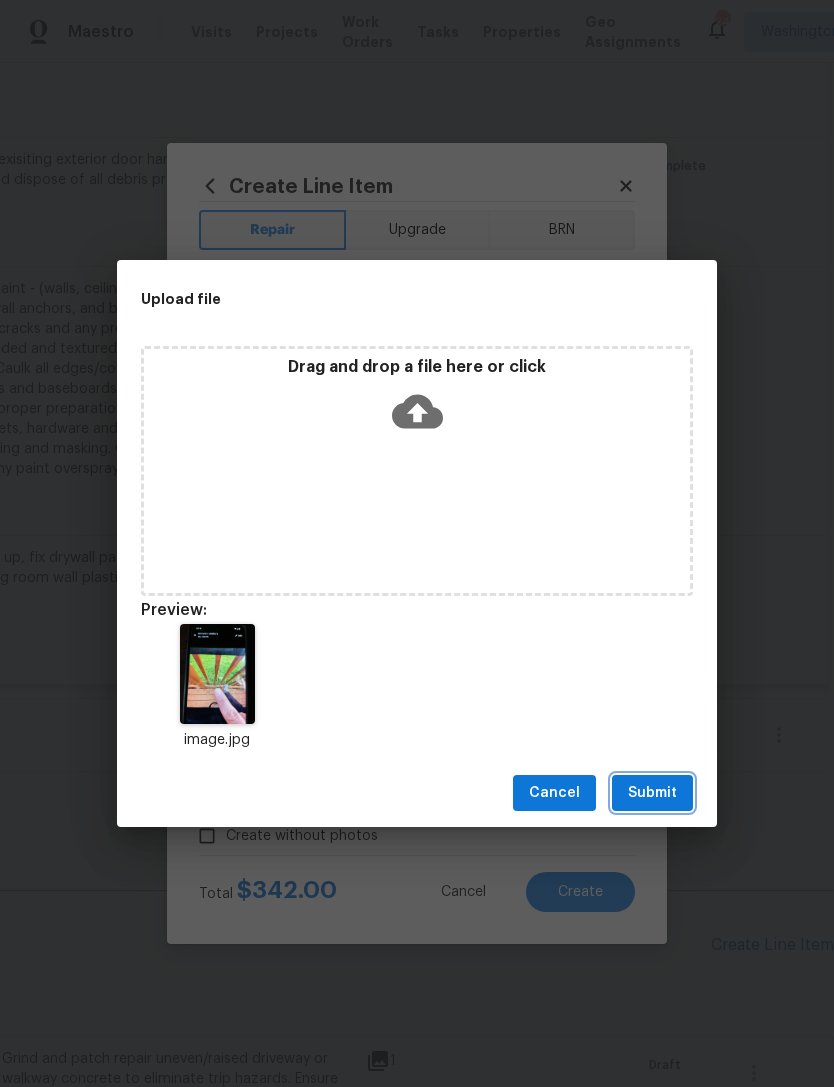 click on "Submit" at bounding box center [652, 793] 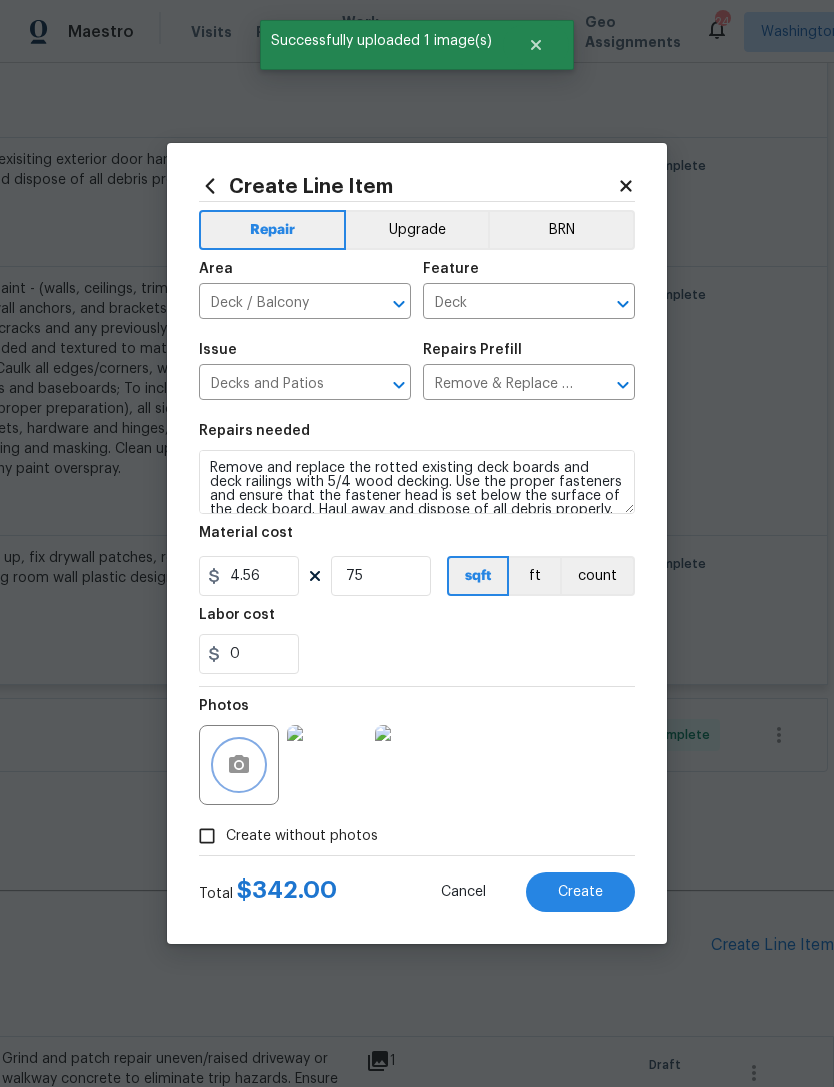 click 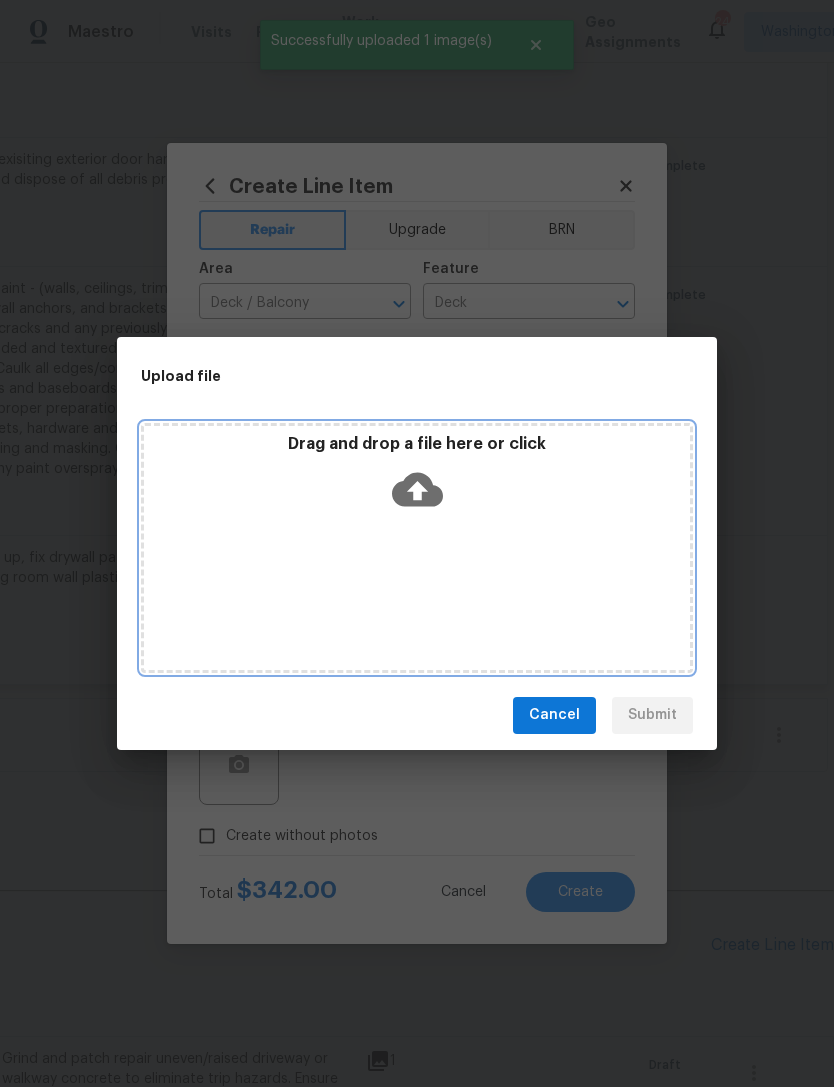 click 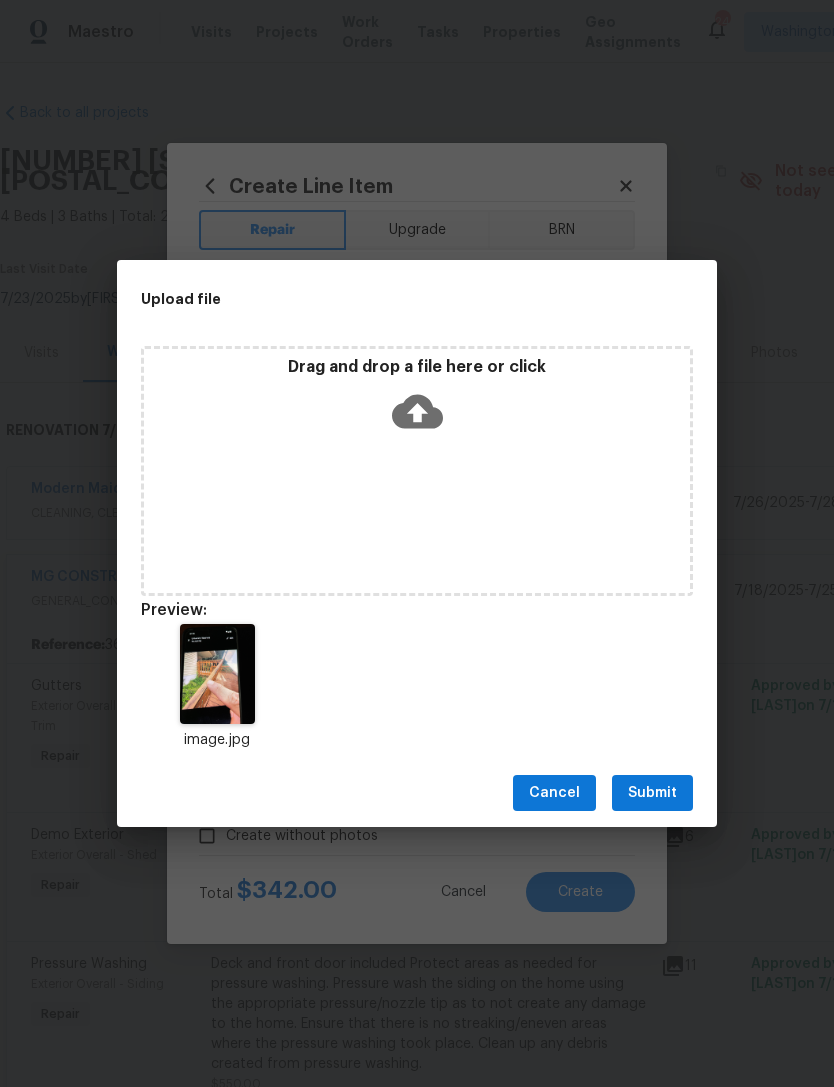 scroll, scrollTop: 64, scrollLeft: 0, axis: vertical 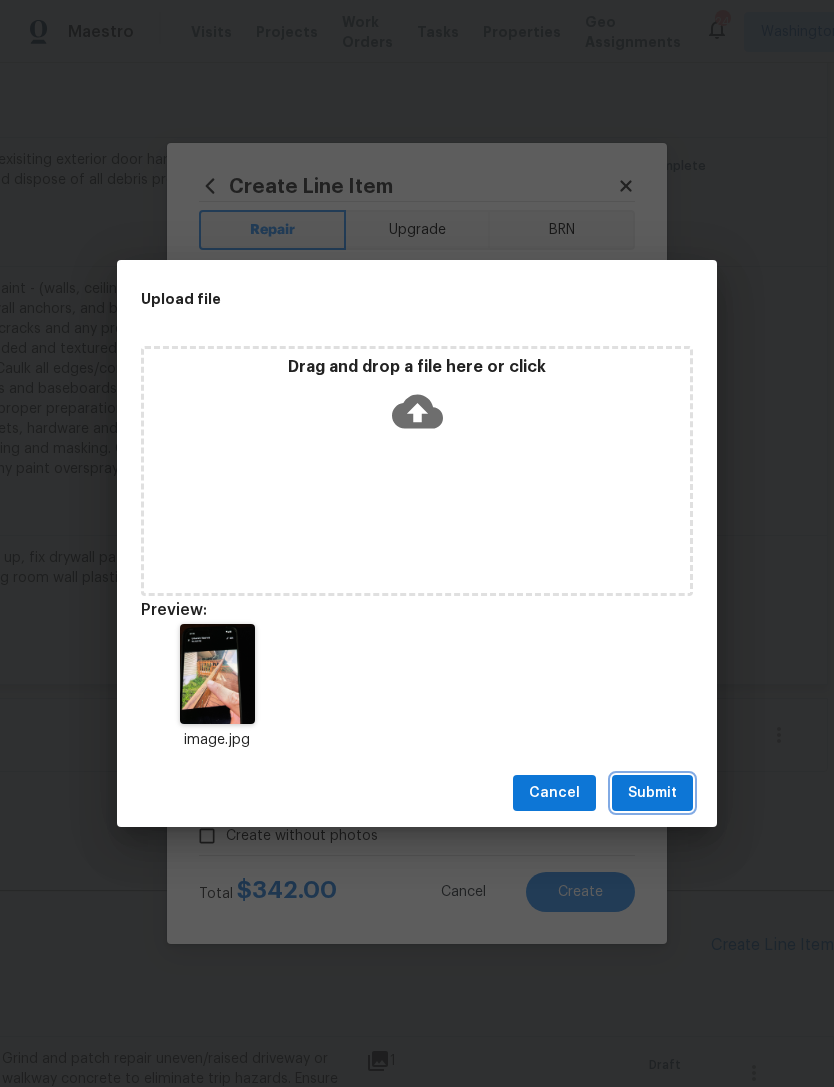 click on "Submit" at bounding box center (652, 793) 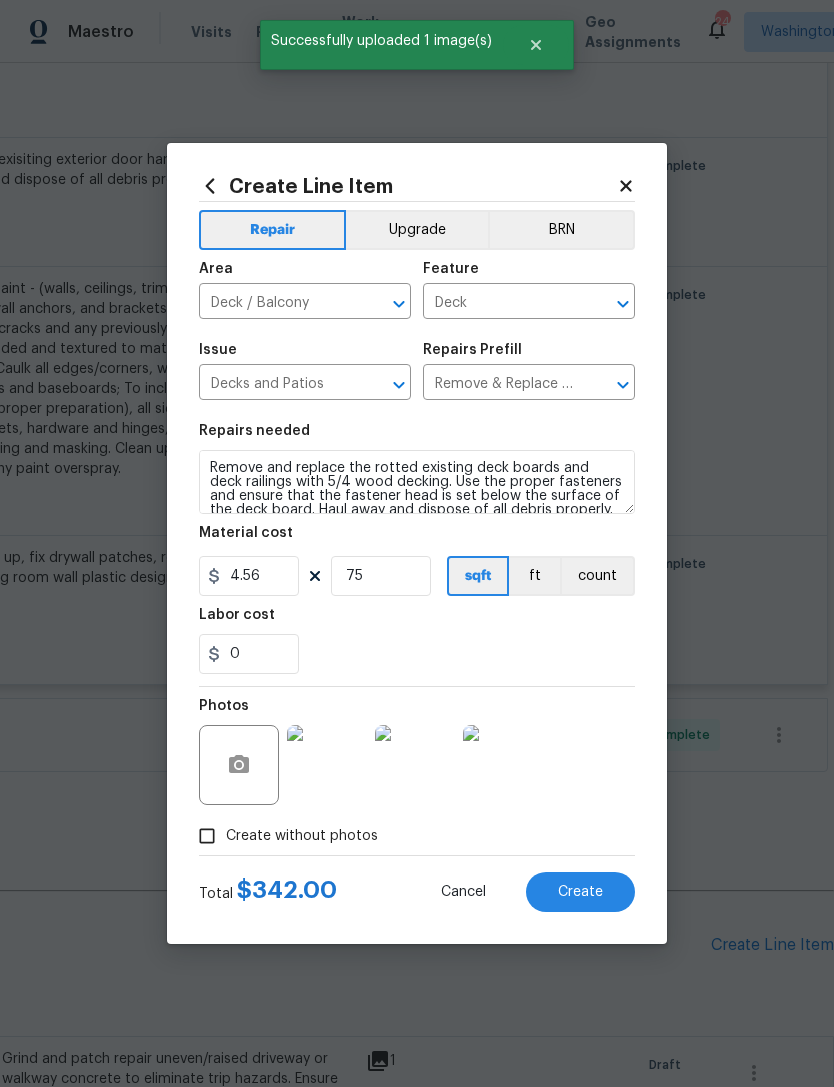 click on "Create" at bounding box center (580, 892) 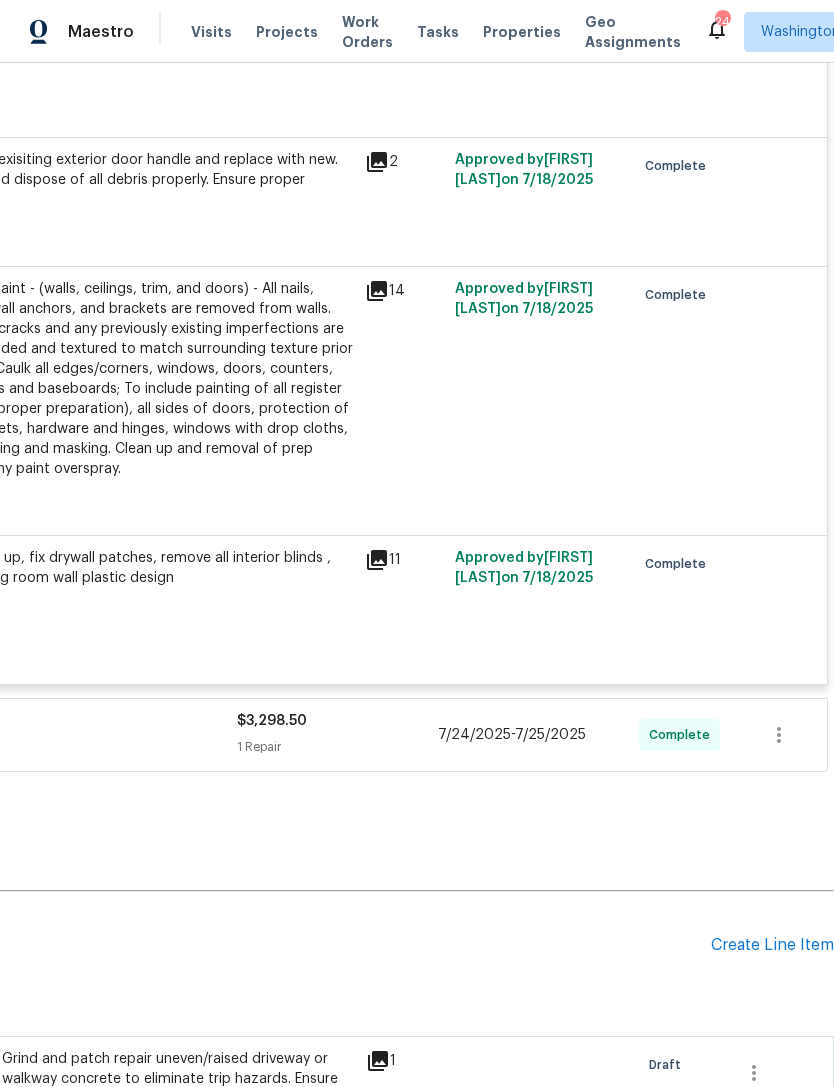 click on "Create Line Item" at bounding box center (772, 945) 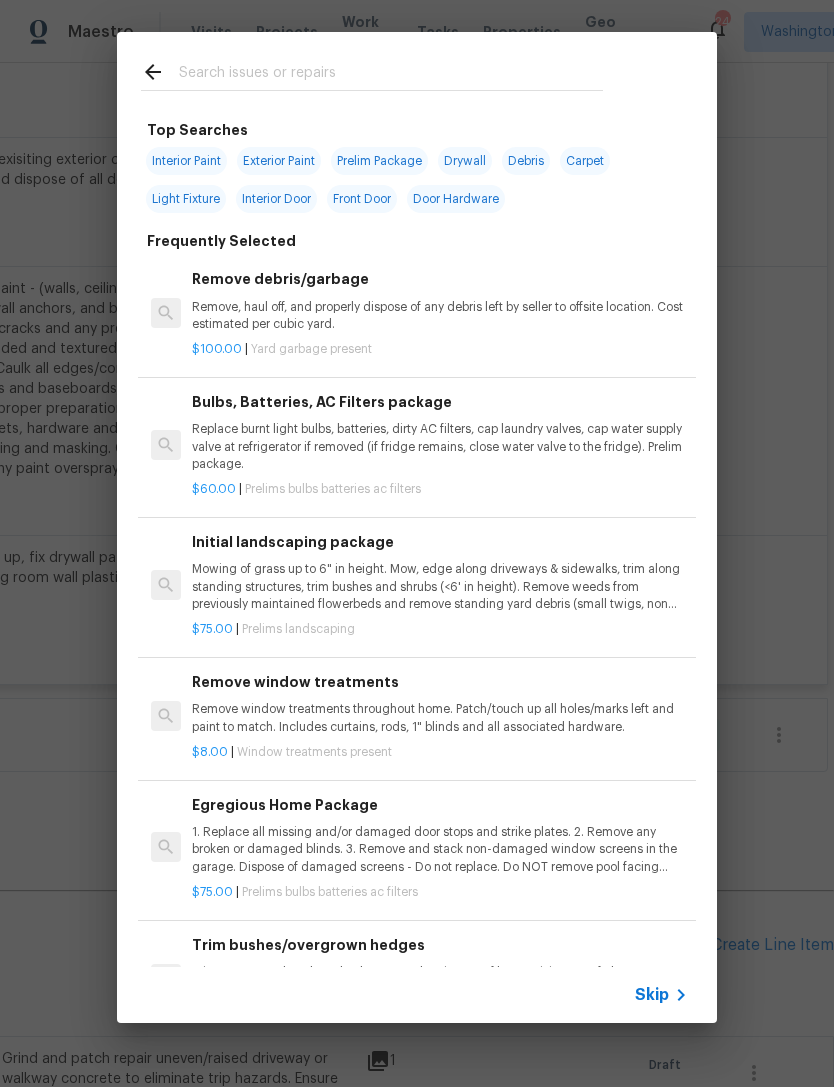 click on "Exterior Paint" at bounding box center (279, 161) 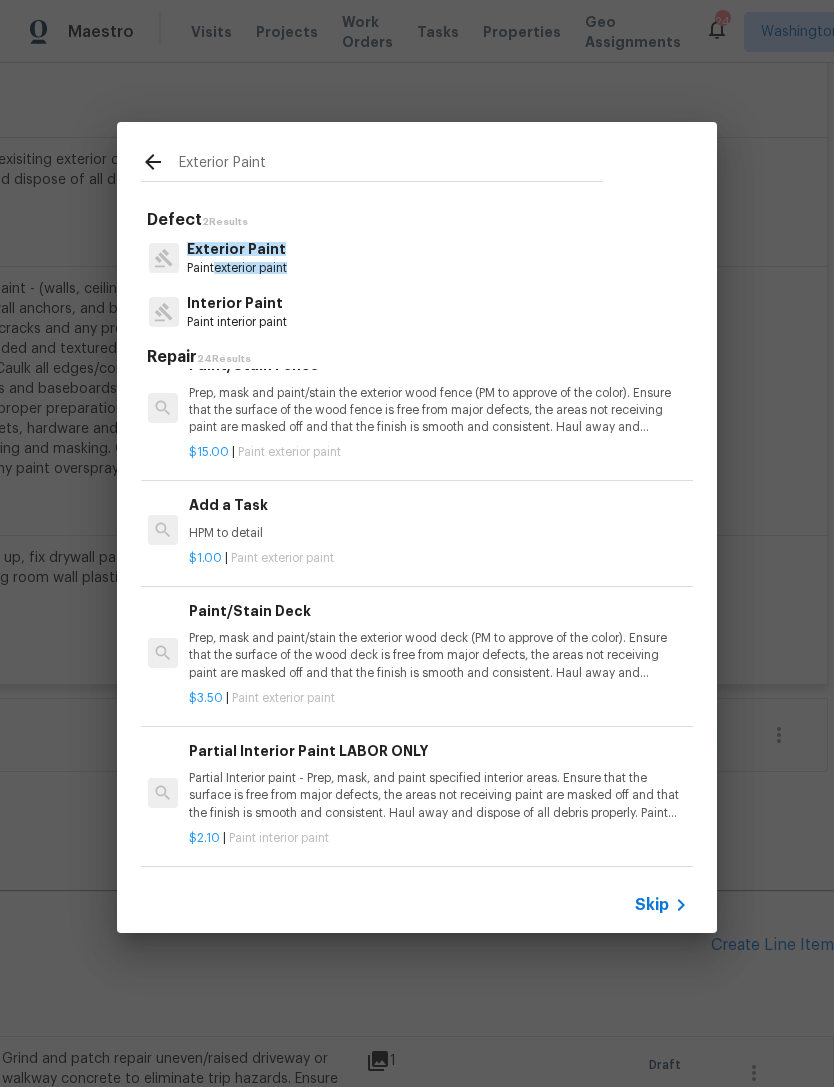 scroll, scrollTop: 540, scrollLeft: 3, axis: both 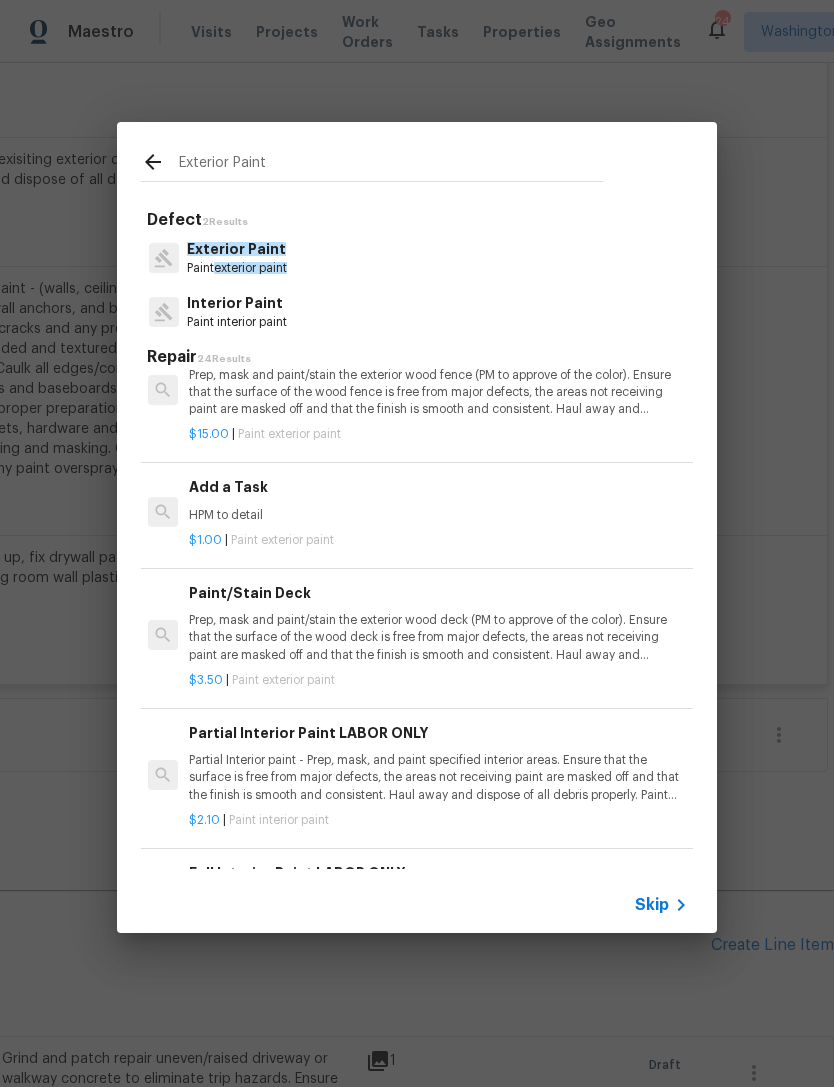 click on "Prep, mask and paint/stain the exterior wood deck  (PM to approve of the color). Ensure that the surface of the wood deck is free from major defects, the areas not receiving paint are masked off and that the finish is smooth and consistent. Haul away and dispose of all debris properly." at bounding box center (437, 637) 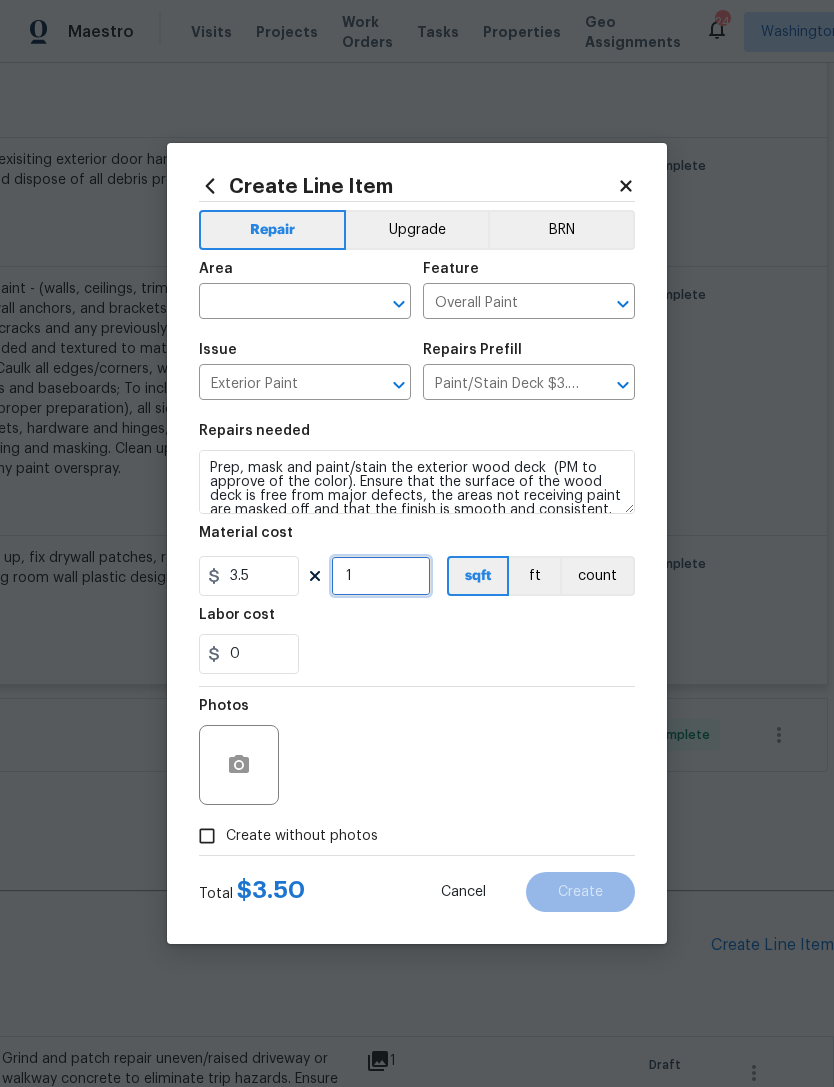 click on "1" at bounding box center [381, 576] 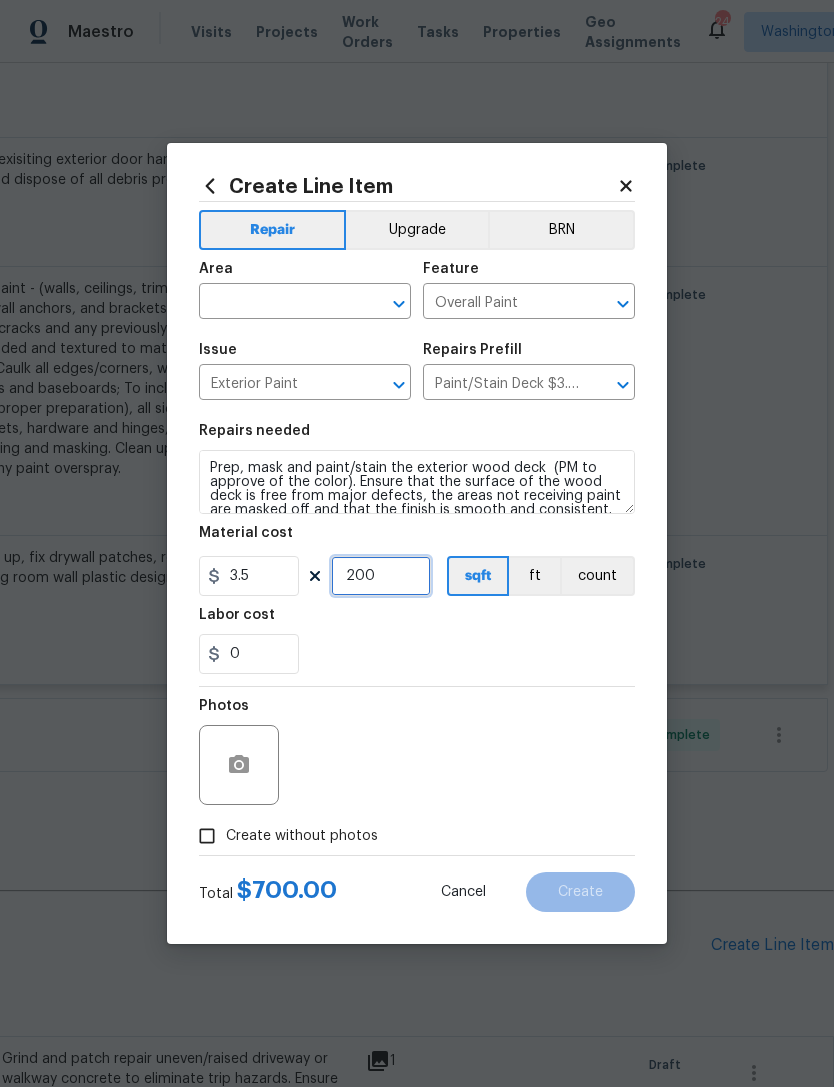 type on "200" 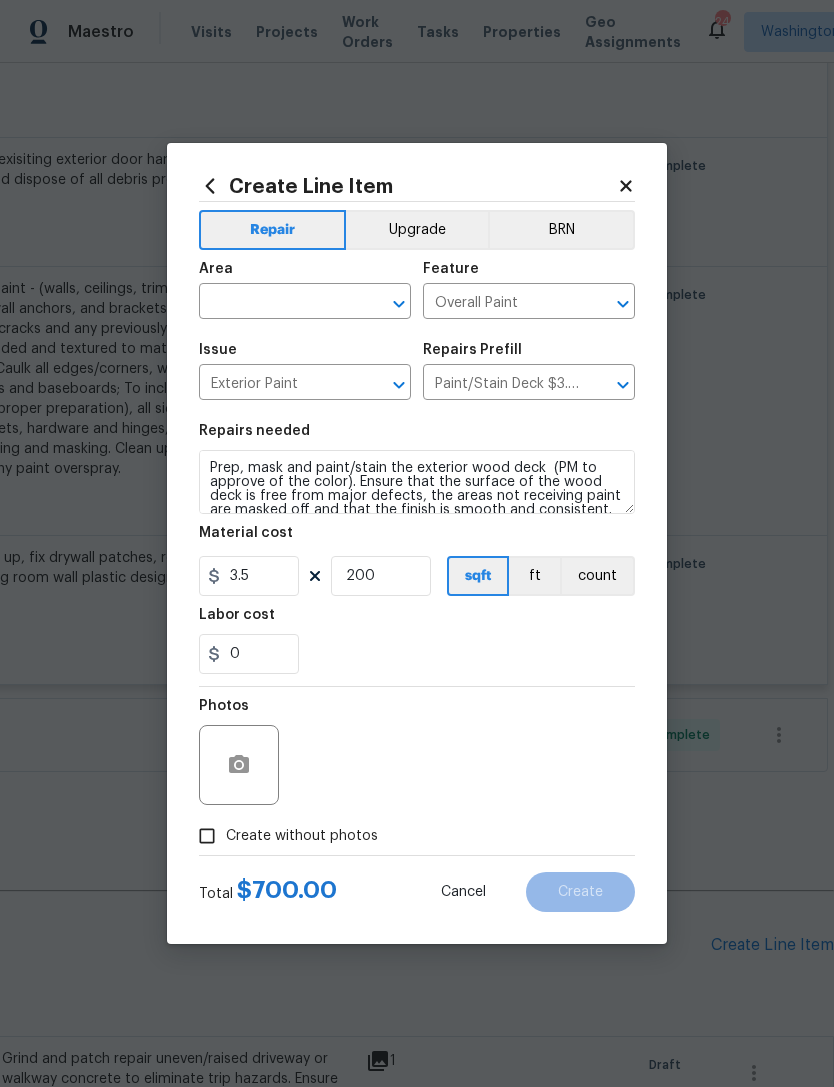 click on "0" at bounding box center (417, 654) 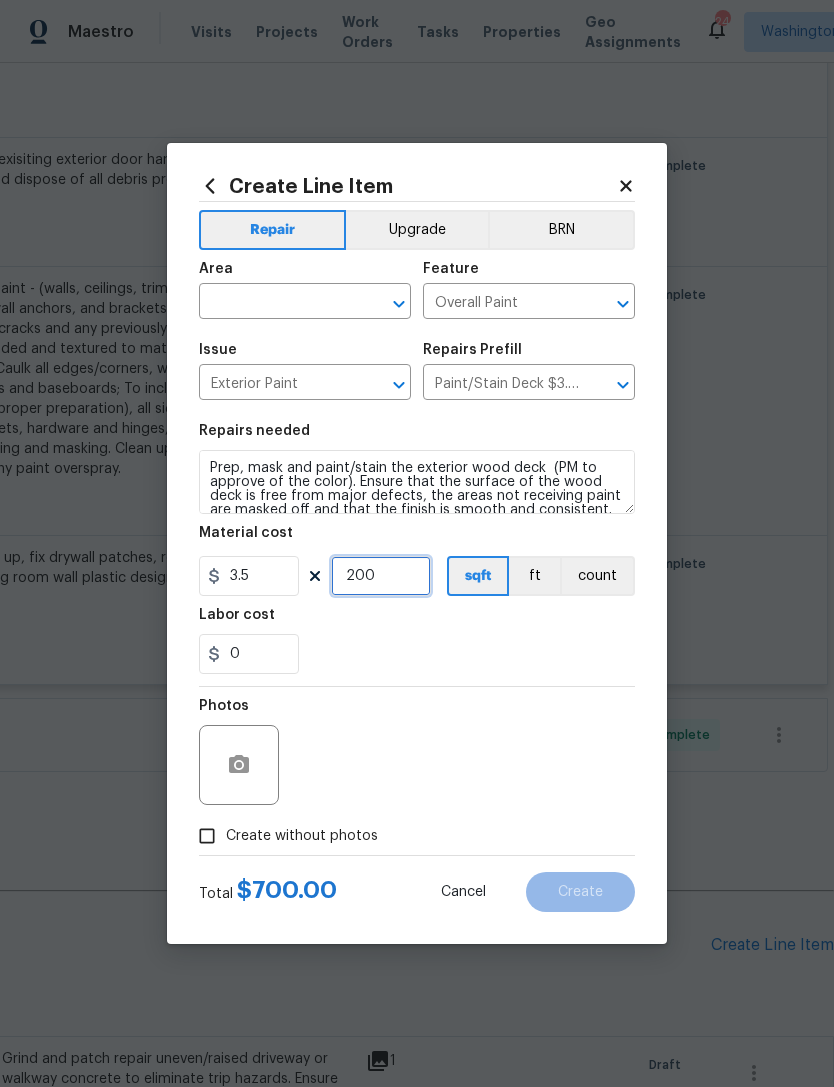 click on "200" at bounding box center [381, 576] 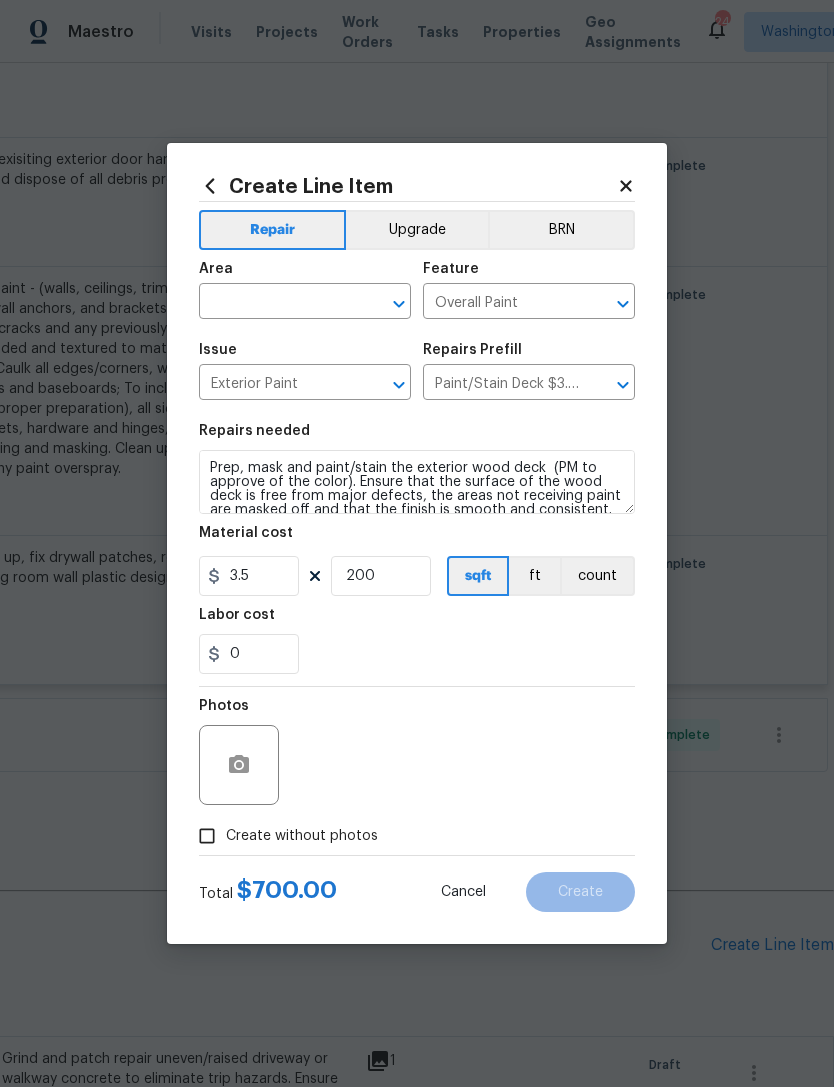click on "Repairs needed Prep, mask and paint/stain the exterior wood deck  (PM to approve of the color). Ensure that the surface of the wood deck is free from major defects, the areas not receiving paint are masked off and that the finish is smooth and consistent. Haul away and dispose of all debris properly. Material cost 3.5 200 sqft ft count Labor cost 0" at bounding box center (417, 549) 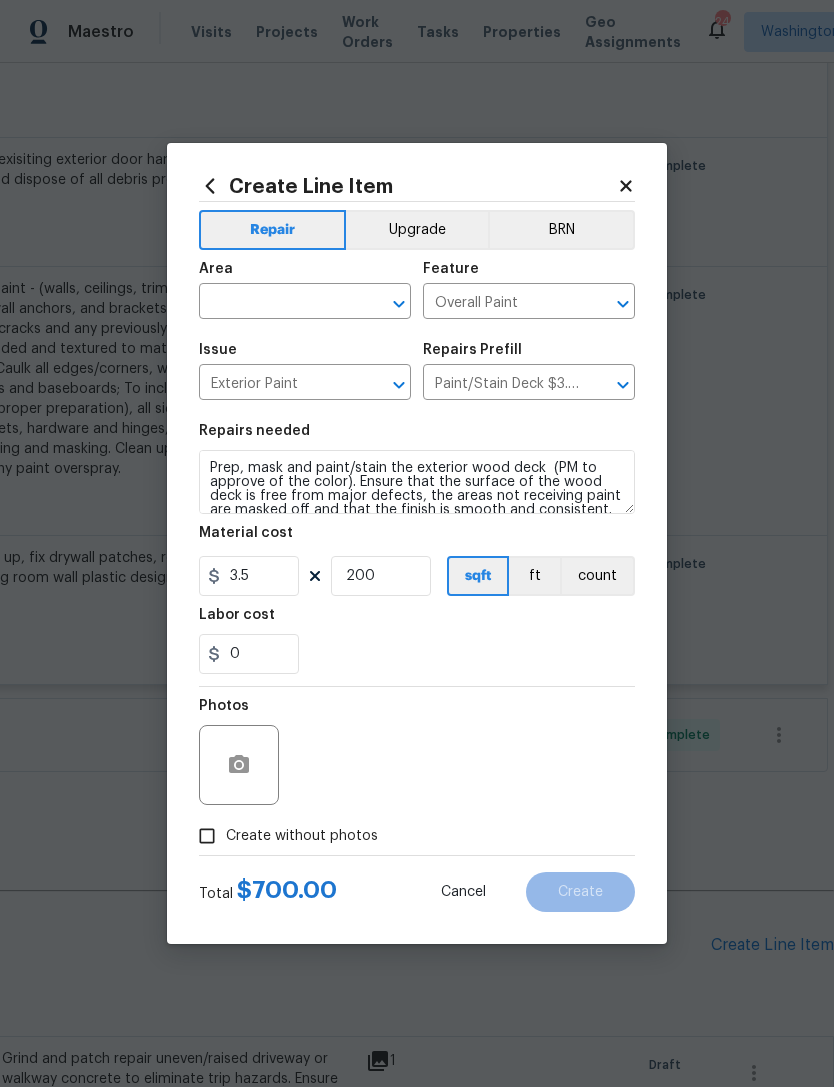 click 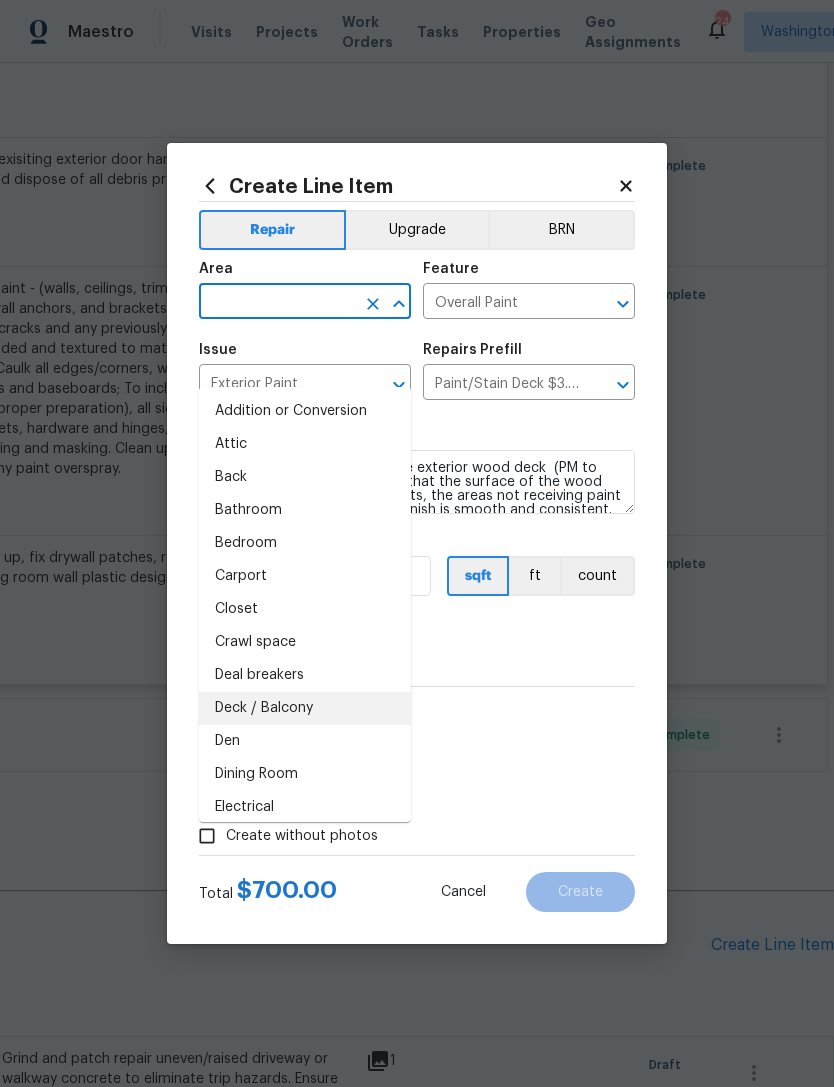 click on "Deck / Balcony" at bounding box center (305, 708) 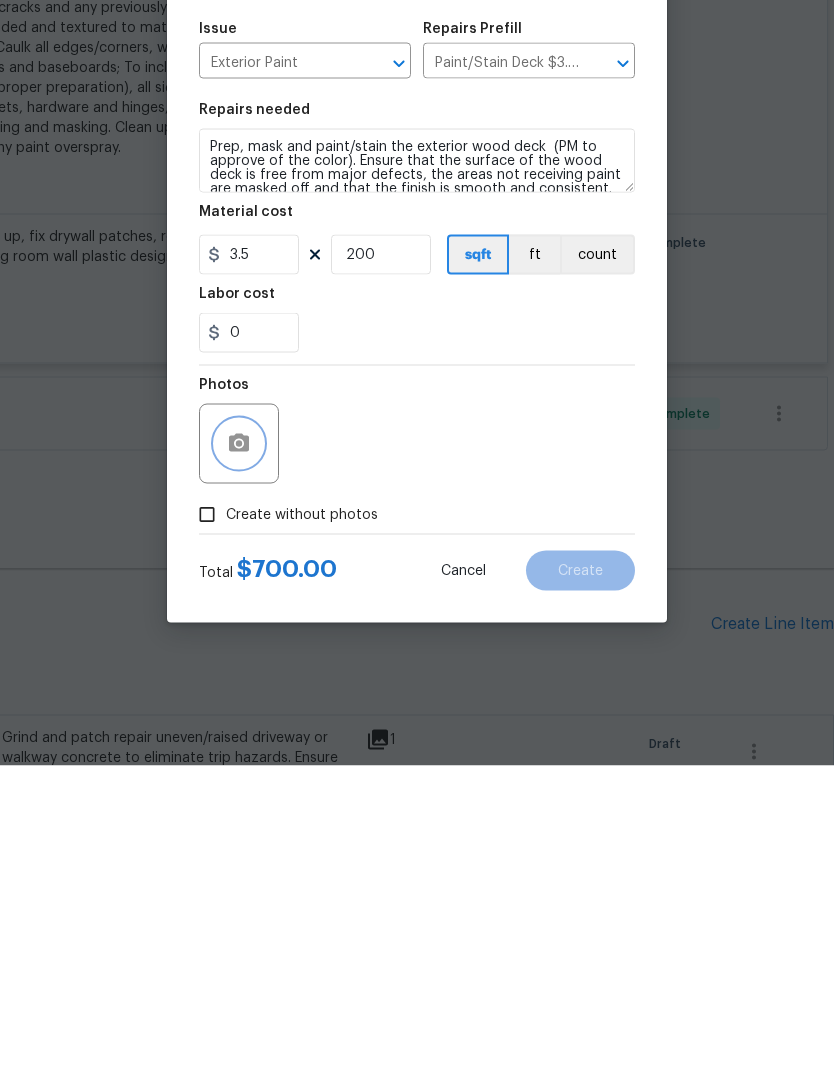 click 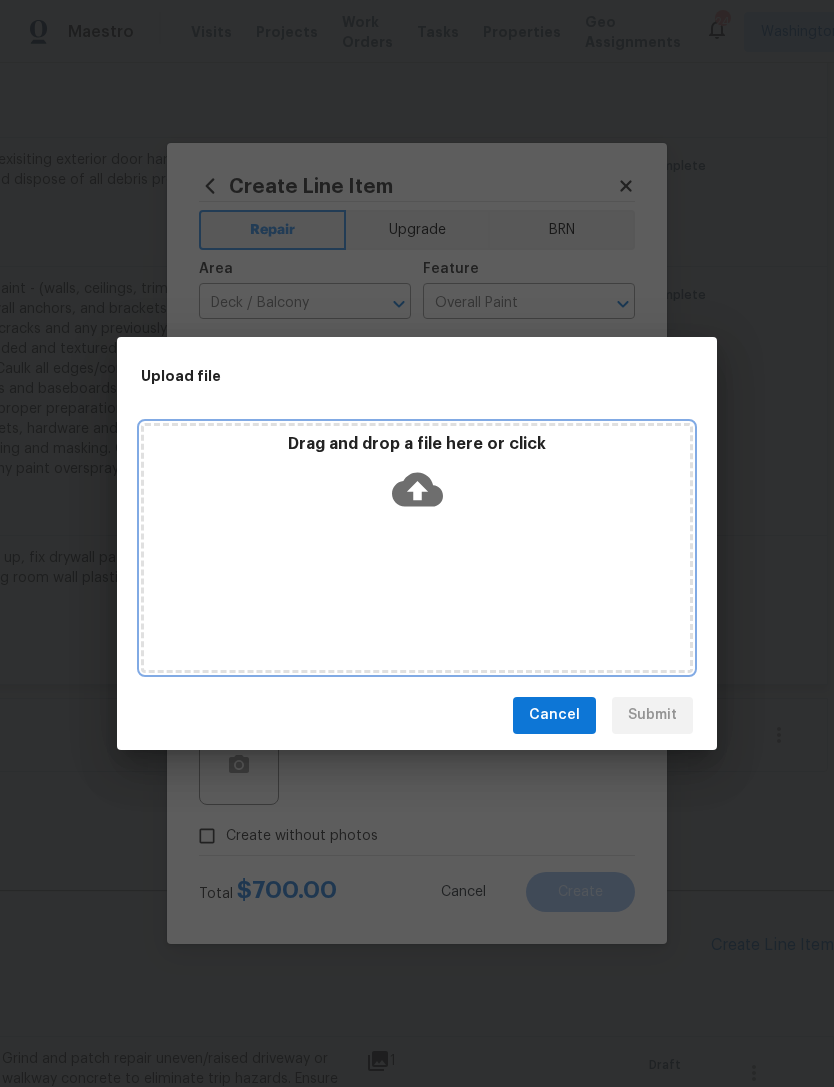 click 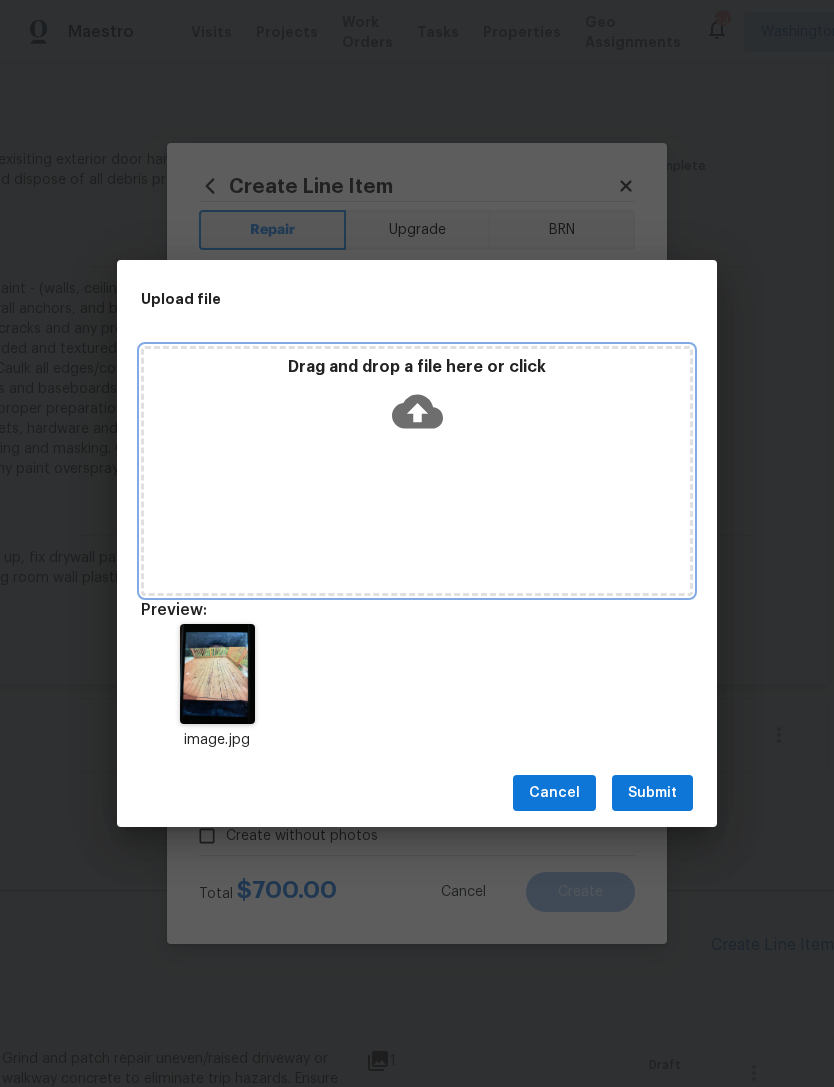 click 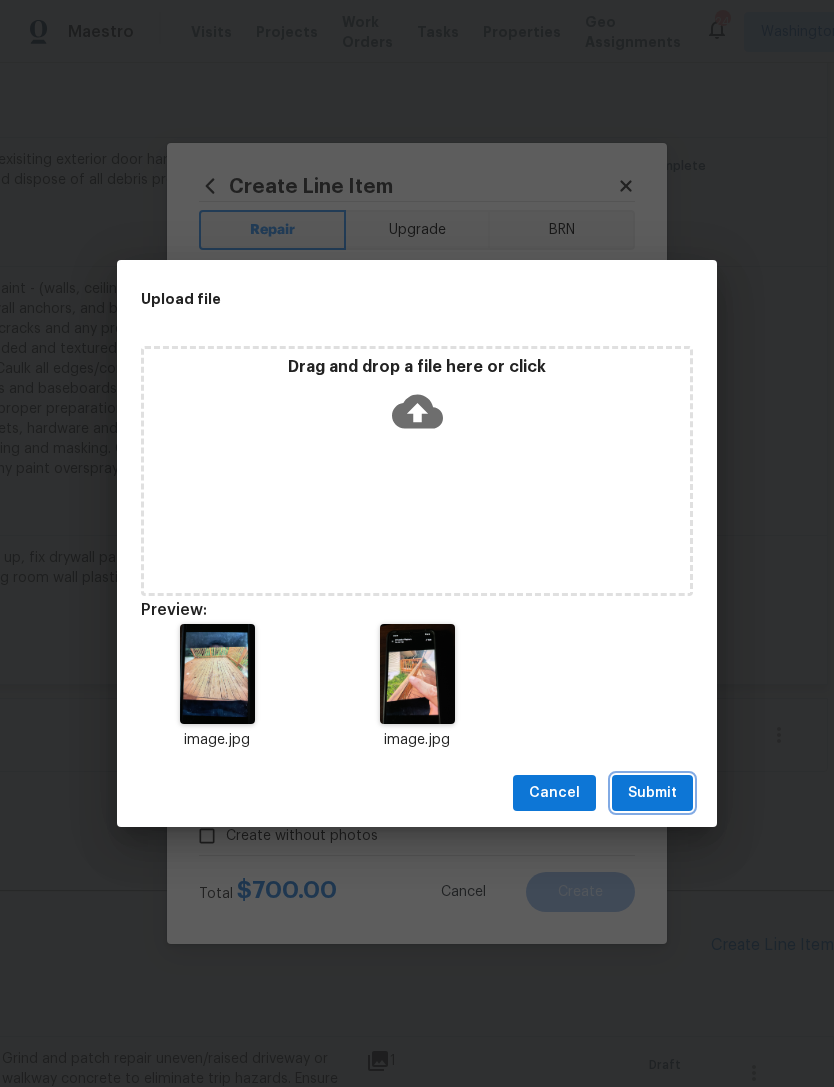 click on "Submit" at bounding box center (652, 793) 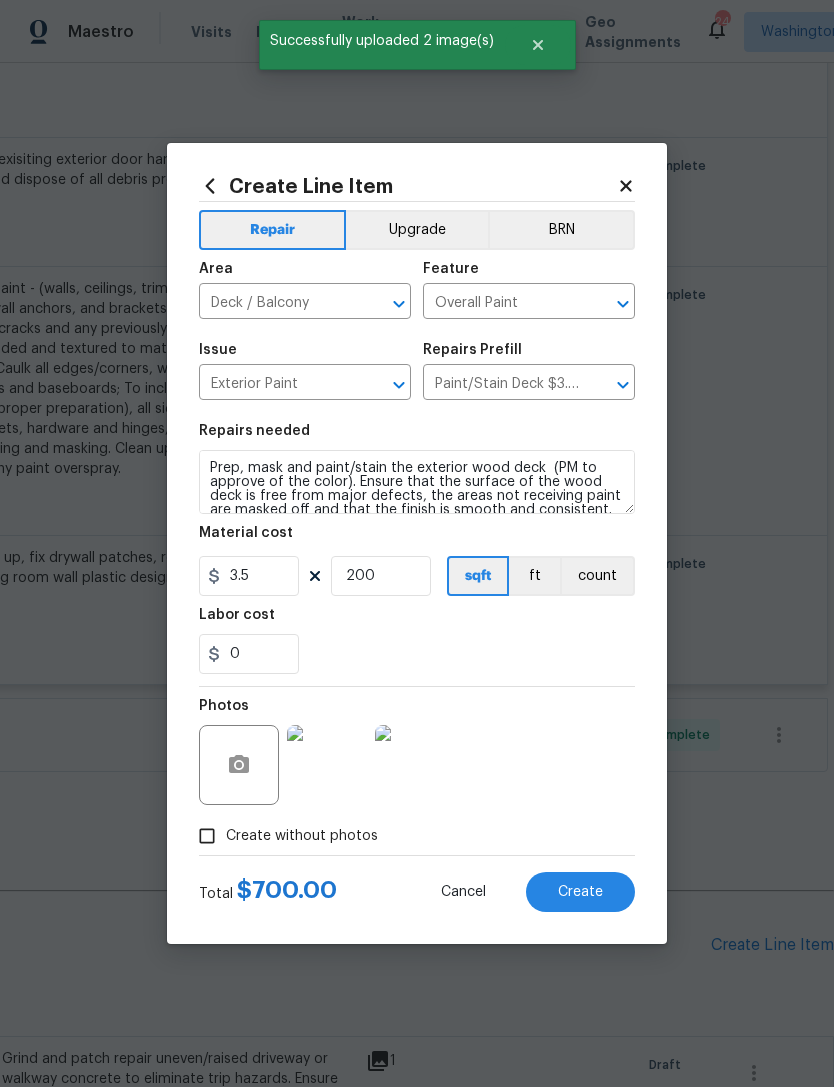 click at bounding box center [415, 765] 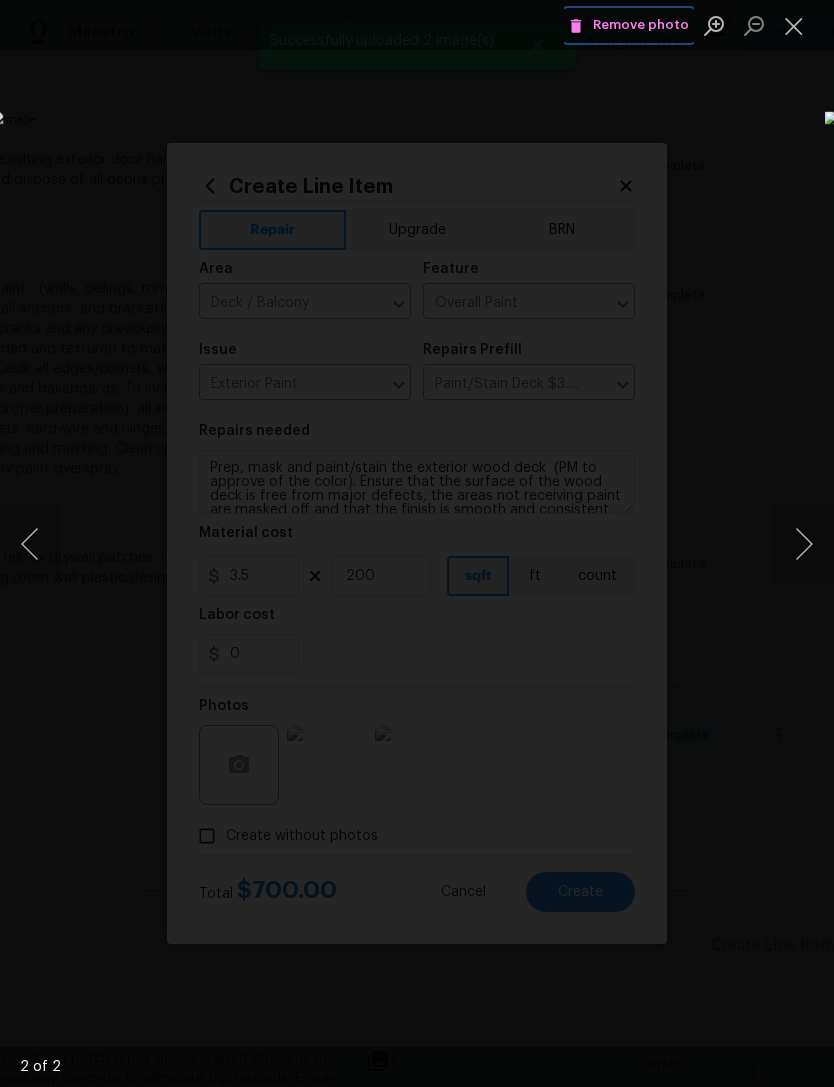 click on "Remove photo" at bounding box center [629, 25] 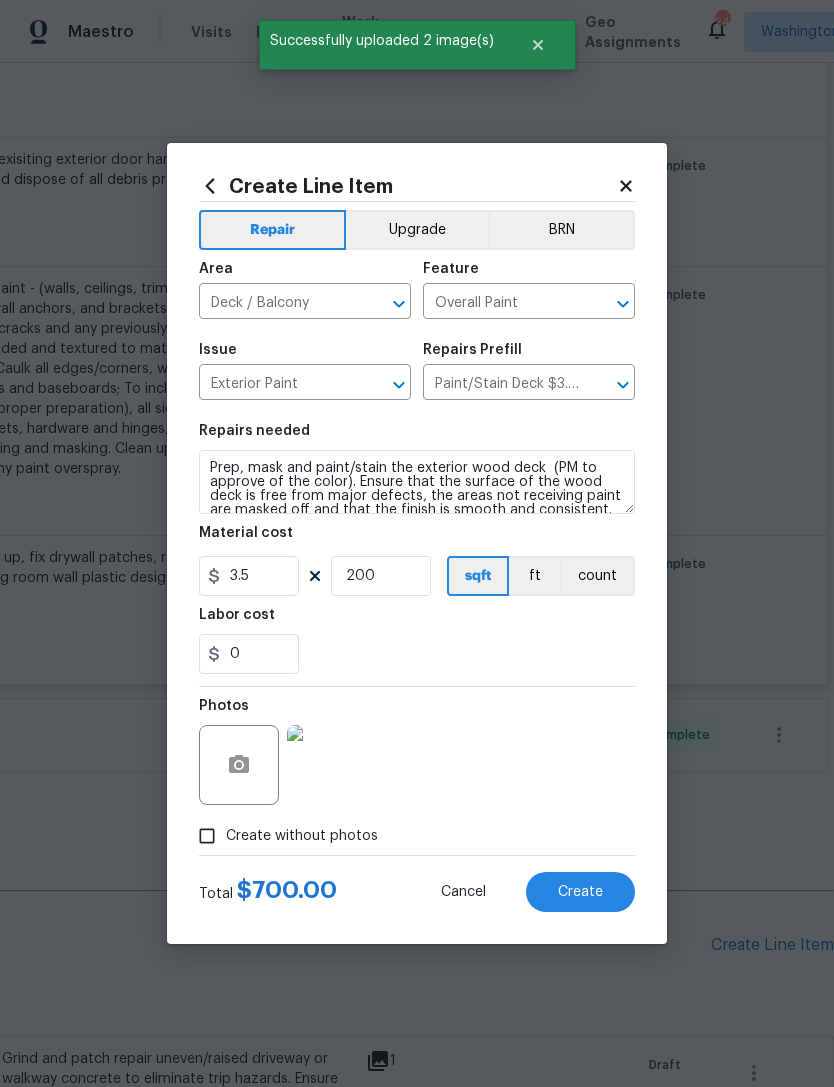 click at bounding box center [327, 765] 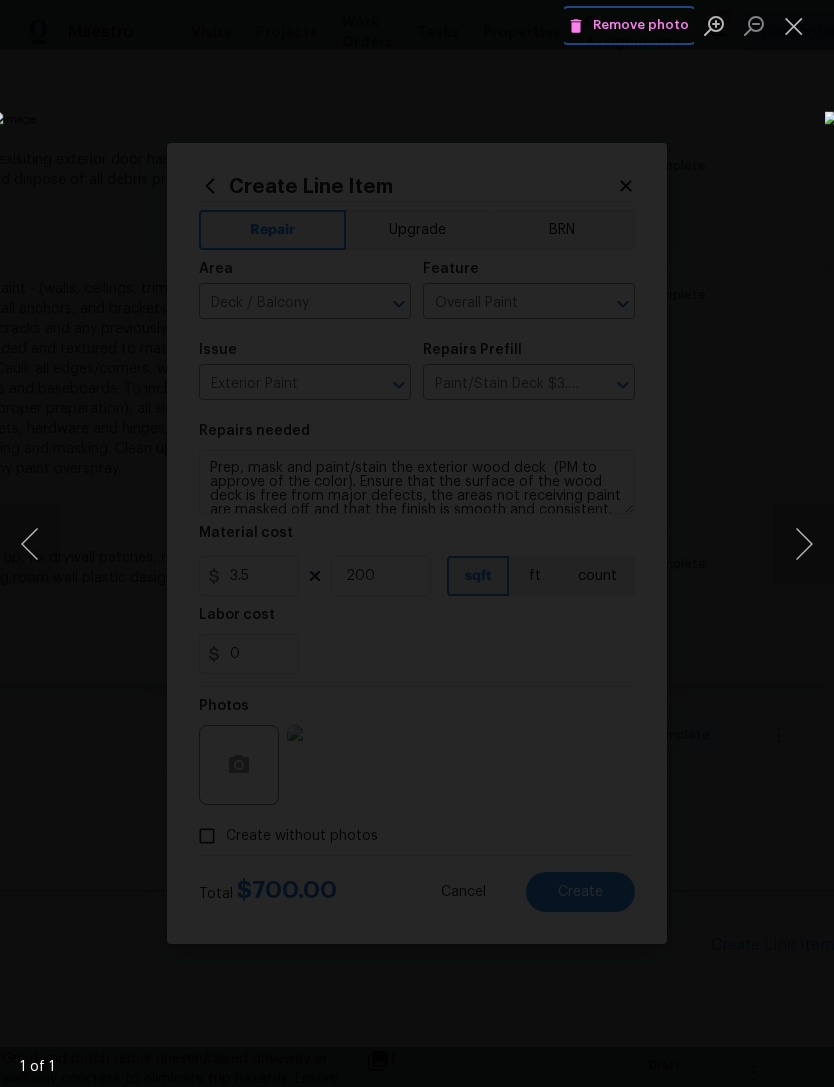 click 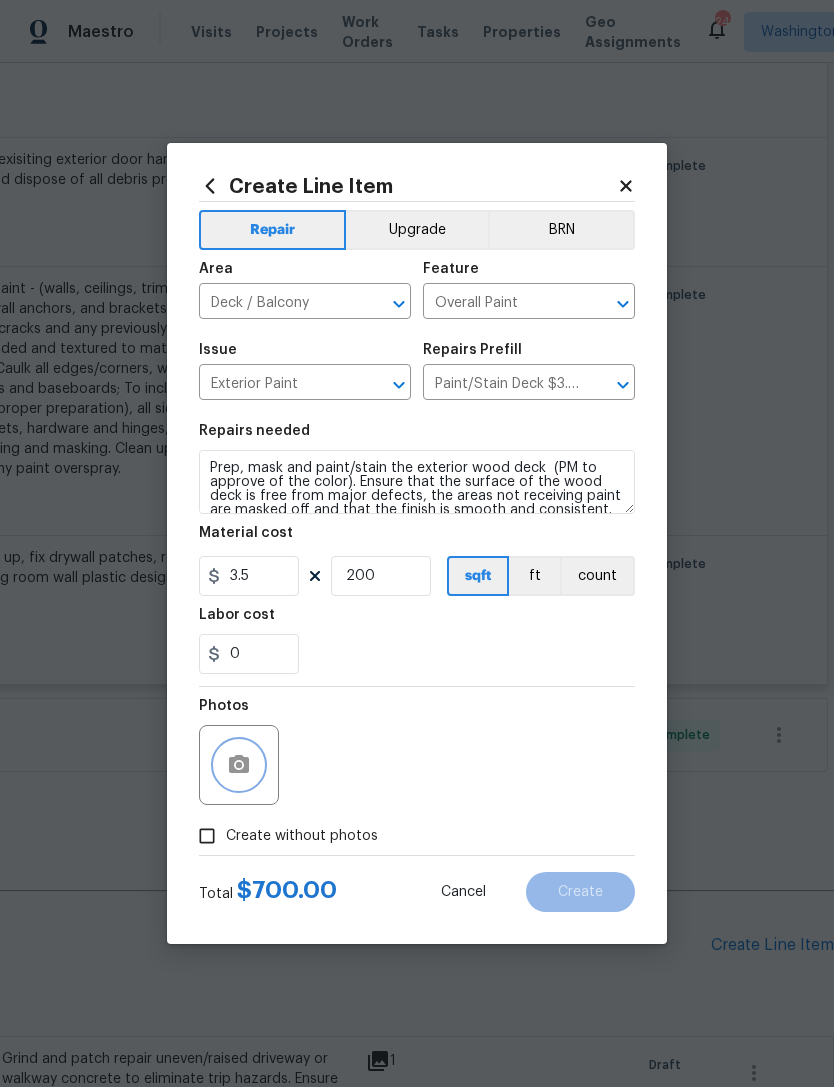 click at bounding box center [239, 765] 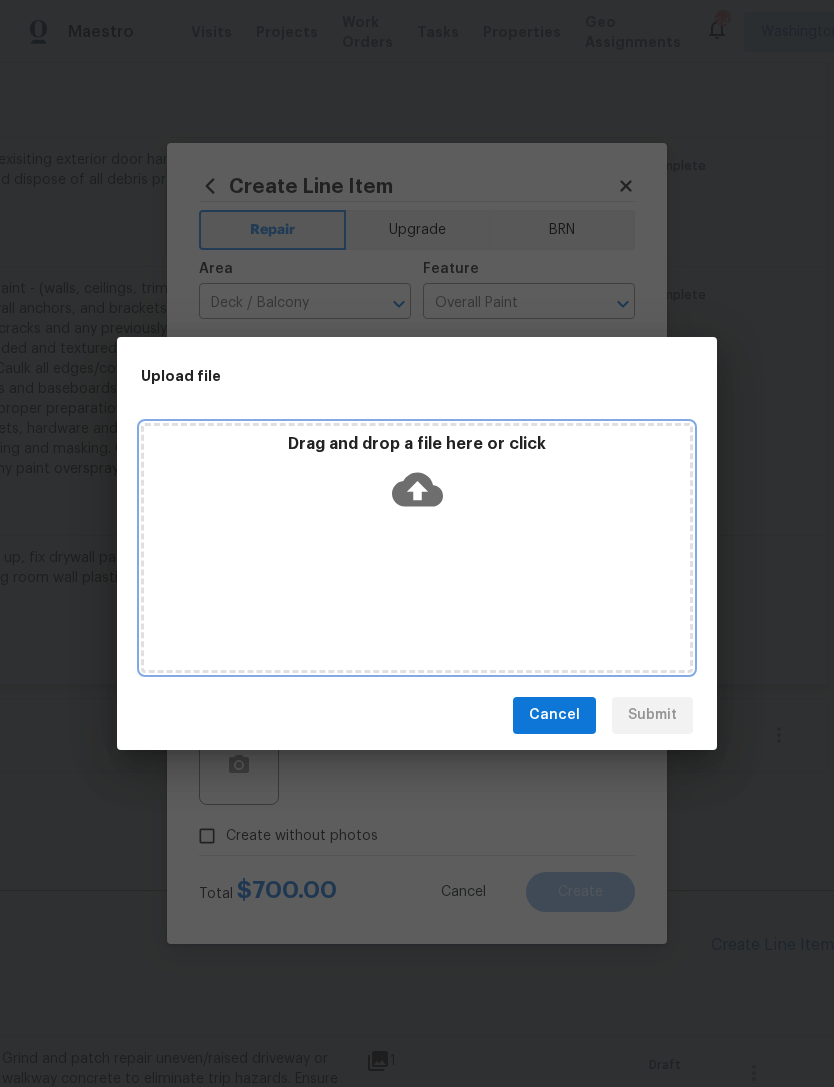 click 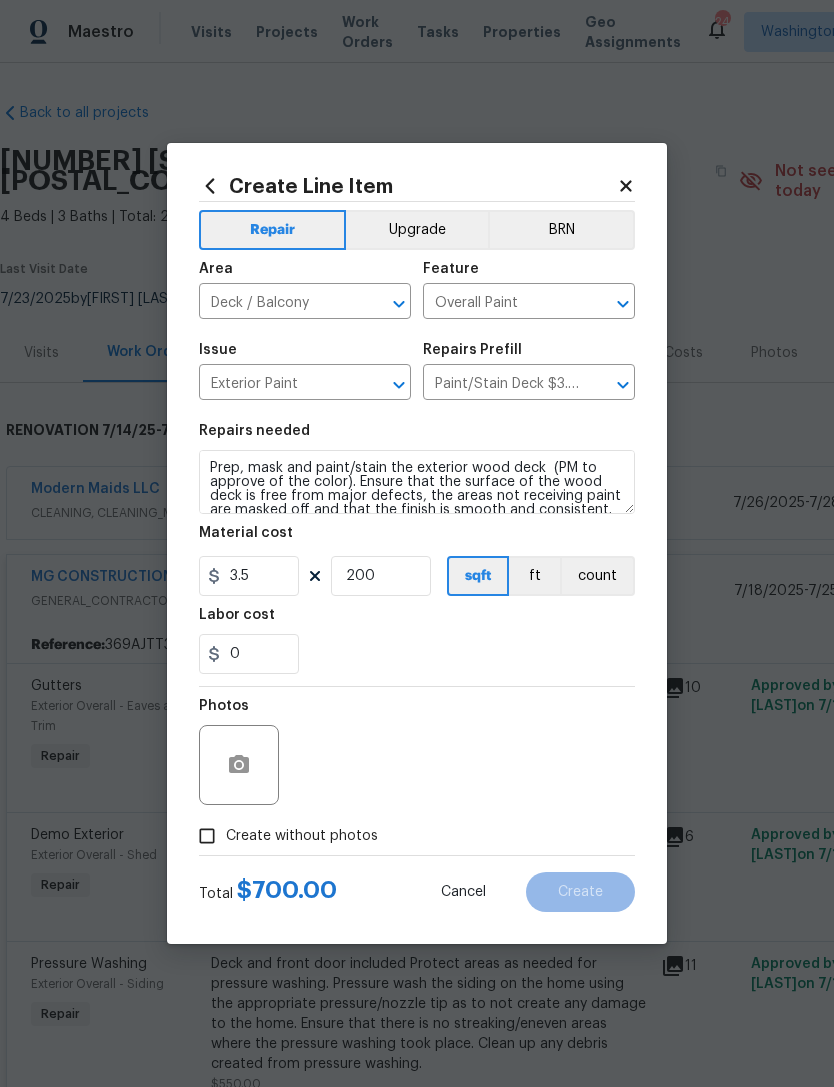scroll, scrollTop: 64, scrollLeft: 0, axis: vertical 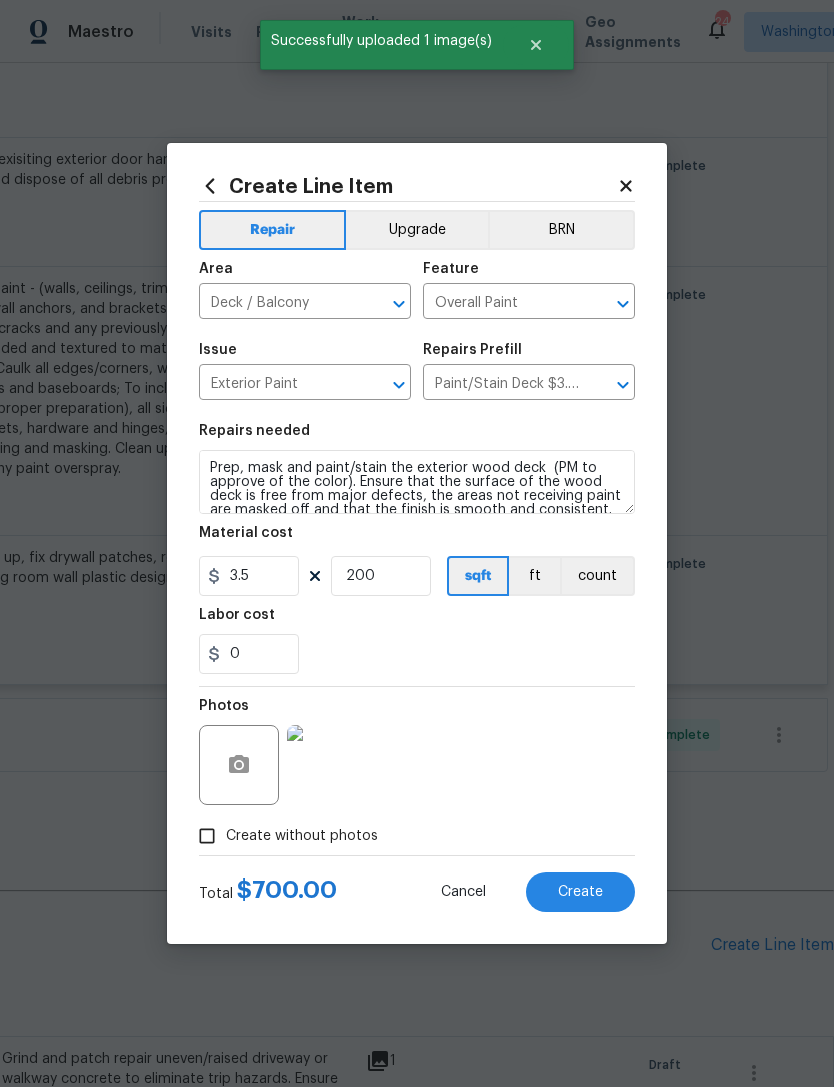 click 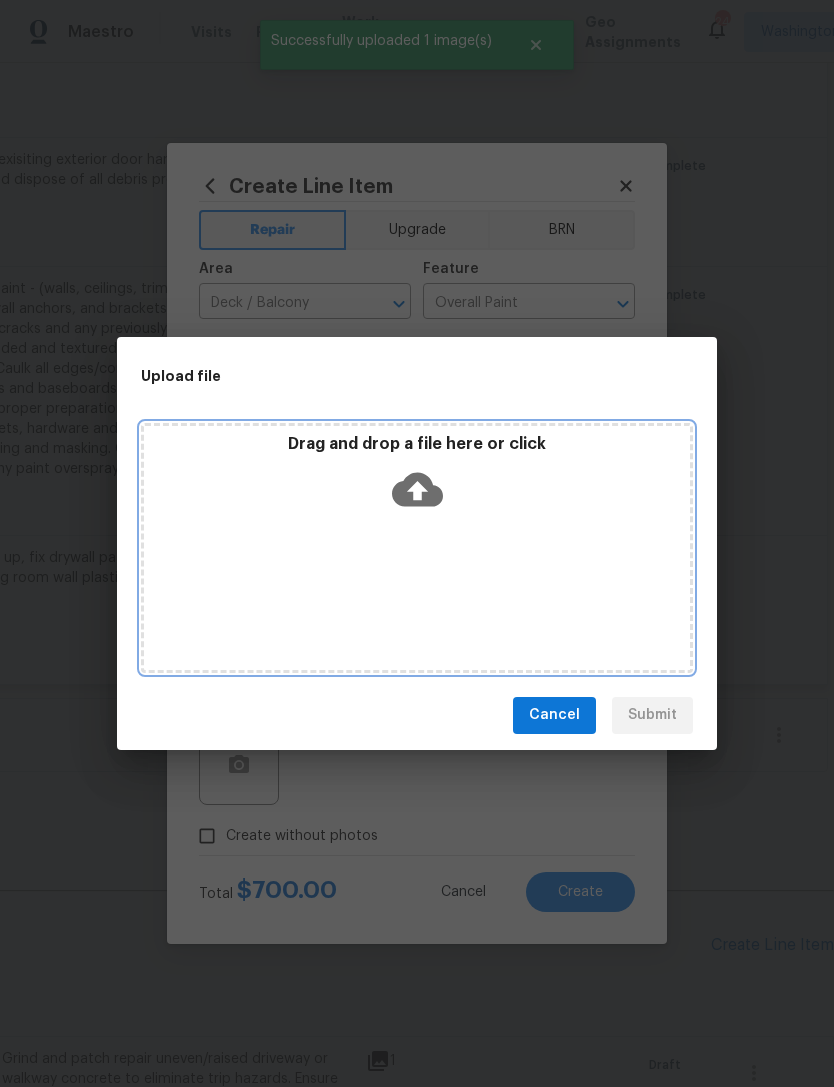 click 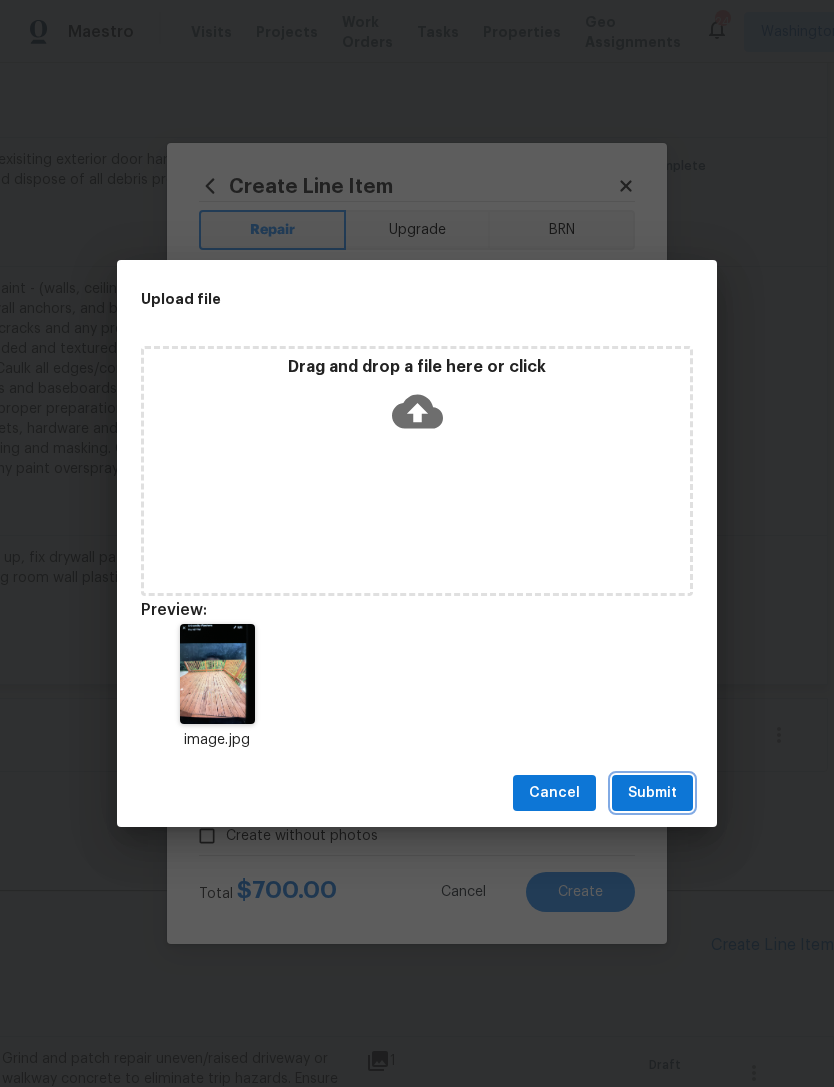 click on "Submit" at bounding box center (652, 793) 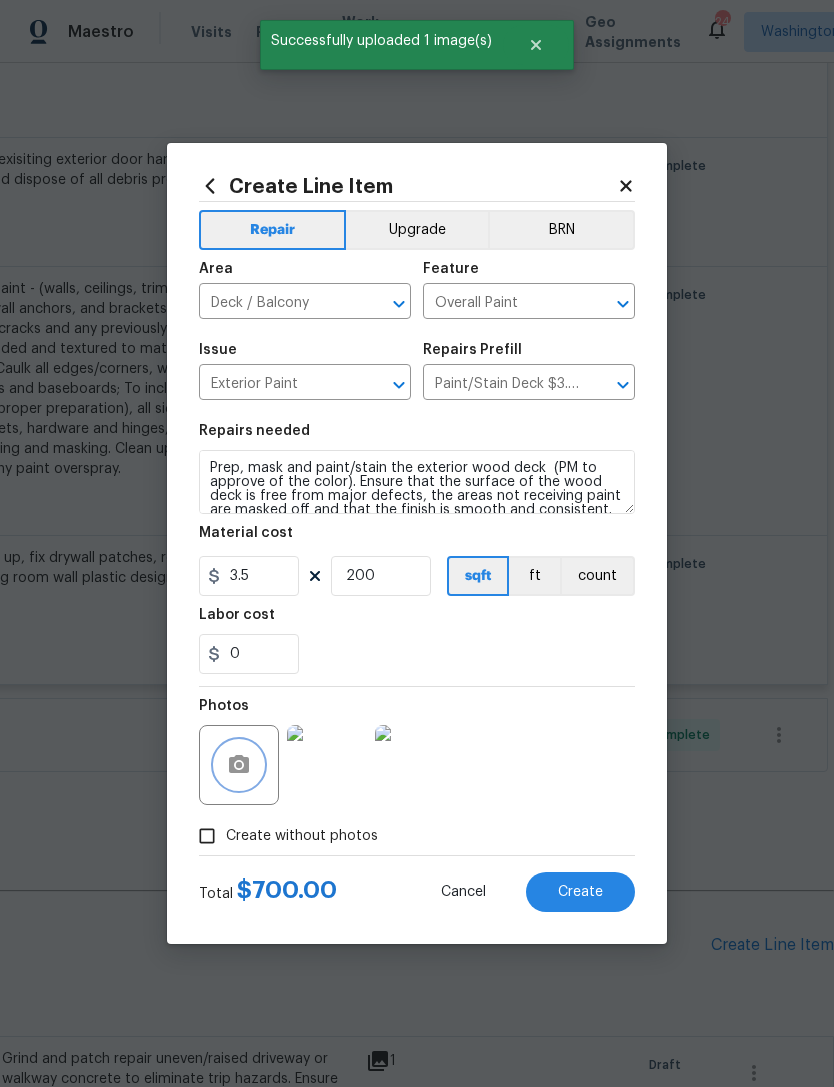 click 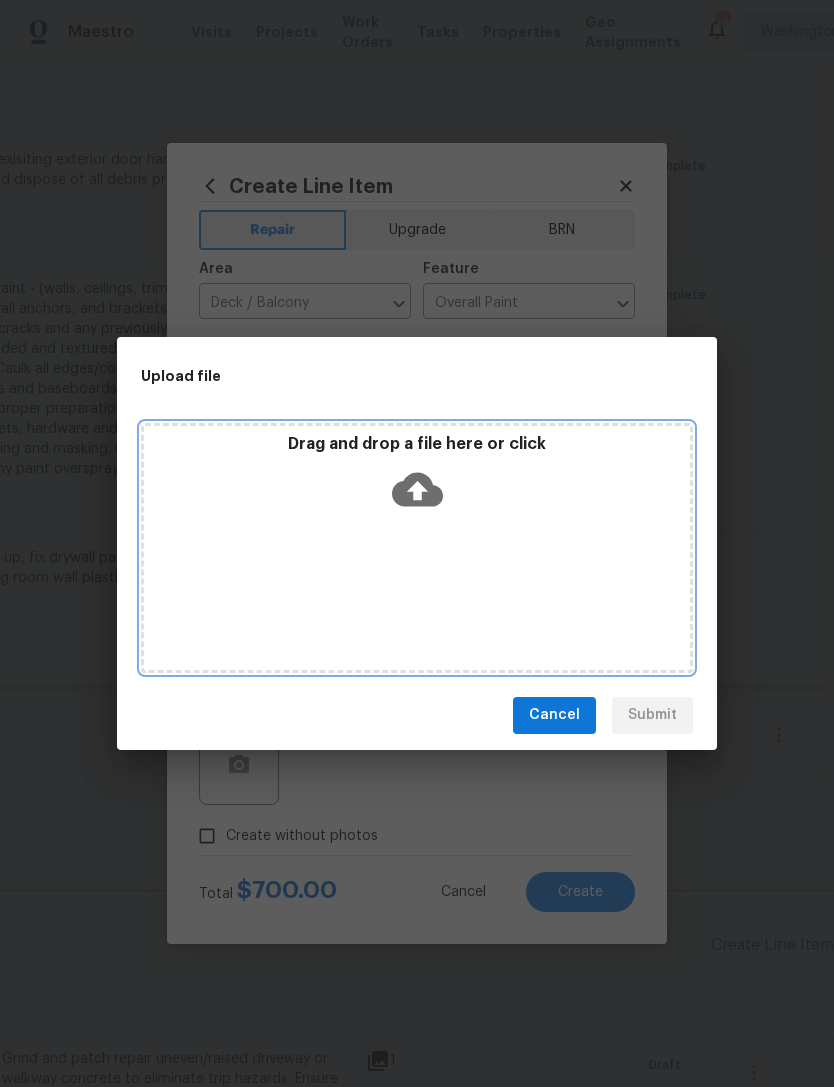 click 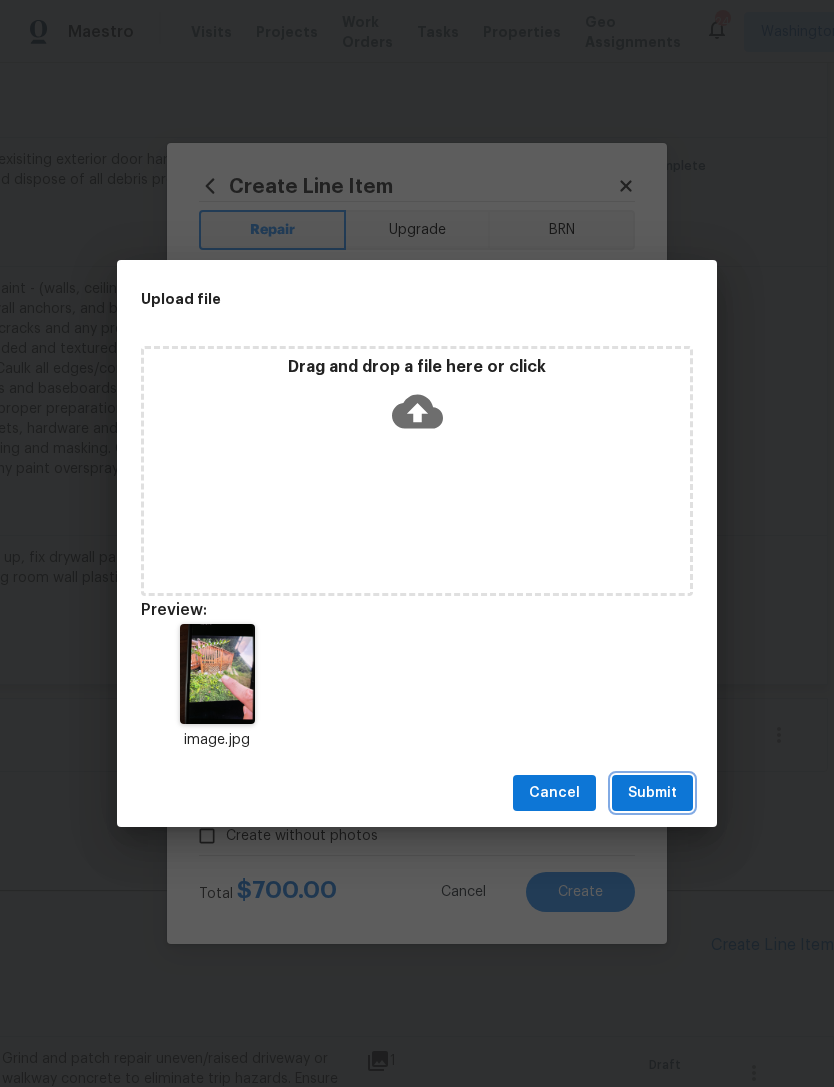 click on "Submit" at bounding box center [652, 793] 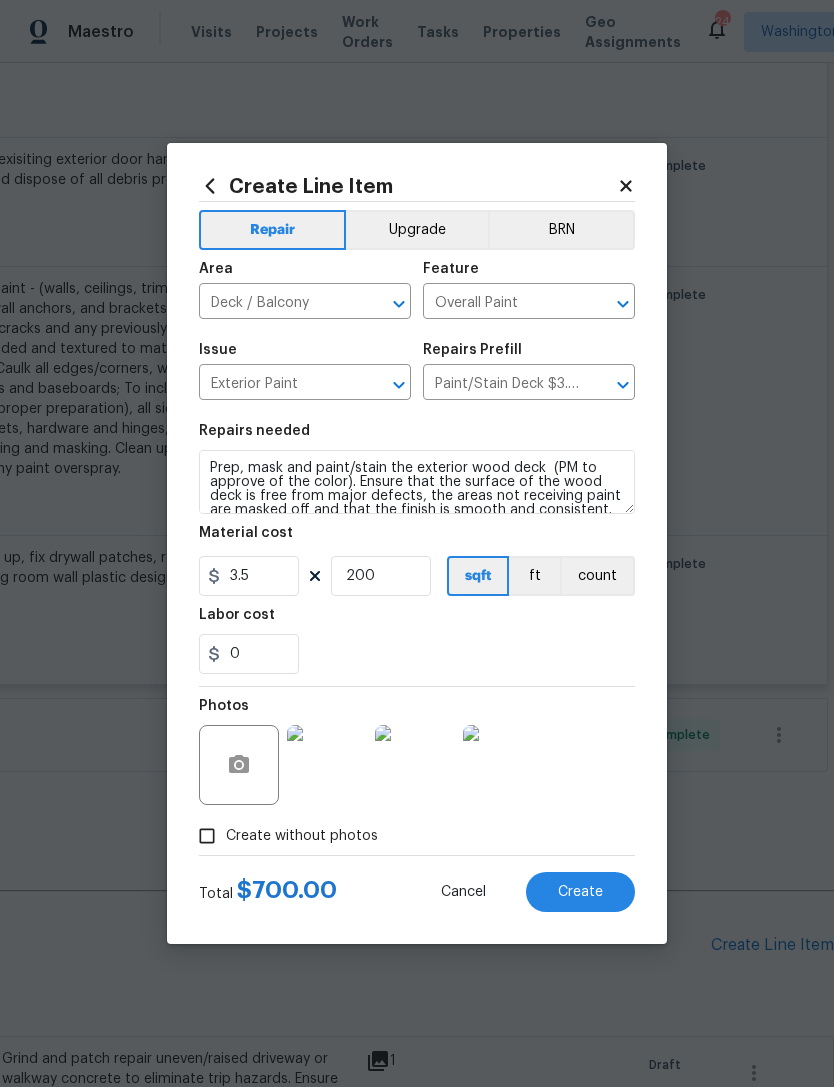 click on "Create" at bounding box center [580, 892] 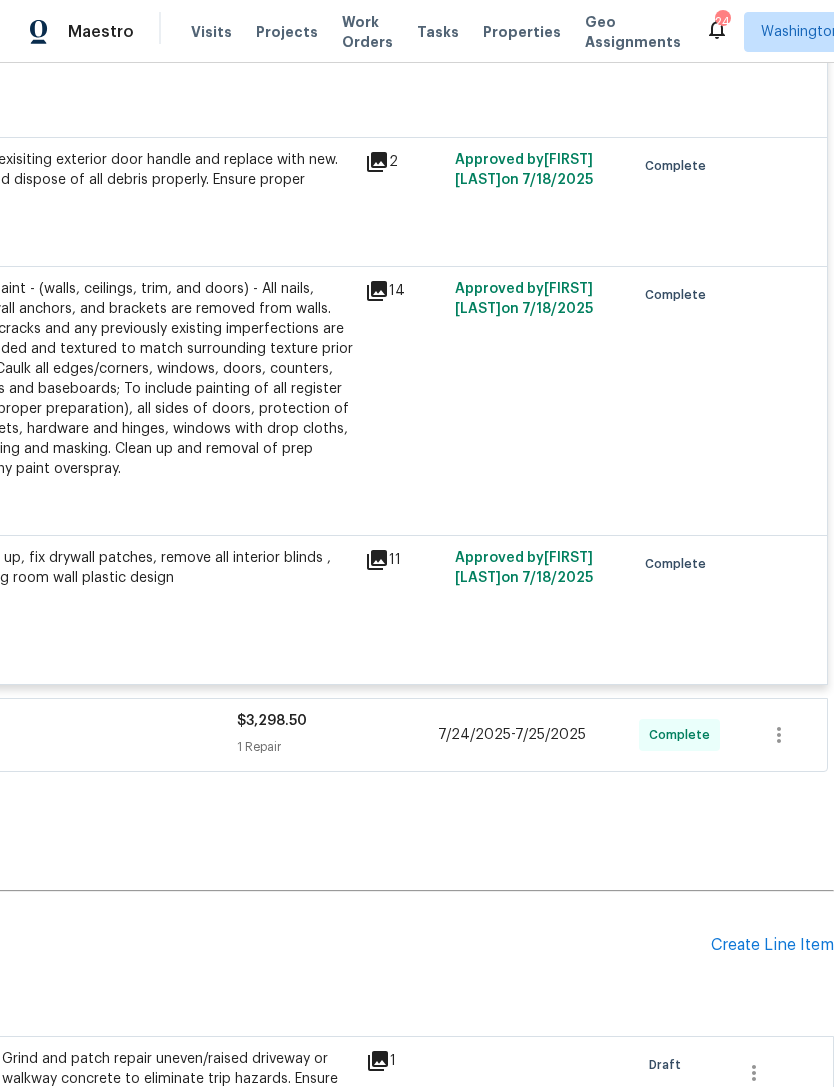 click on "Create Line Item" at bounding box center (772, 945) 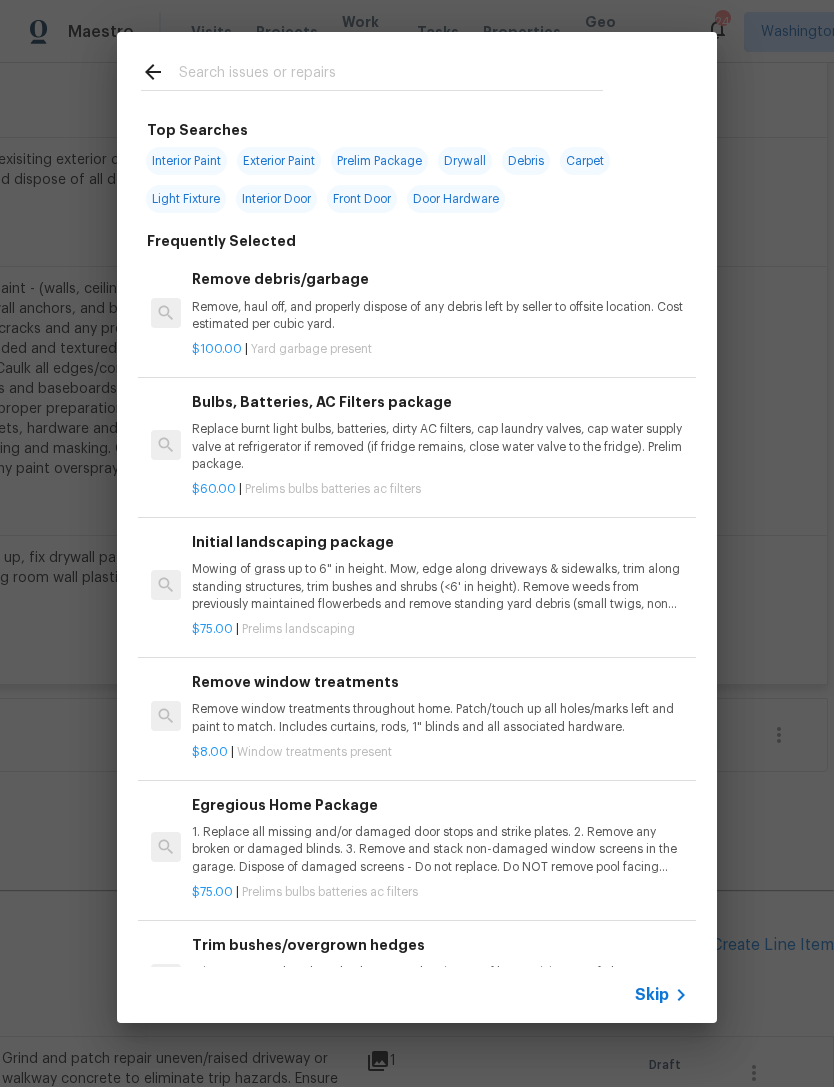 click at bounding box center [391, 75] 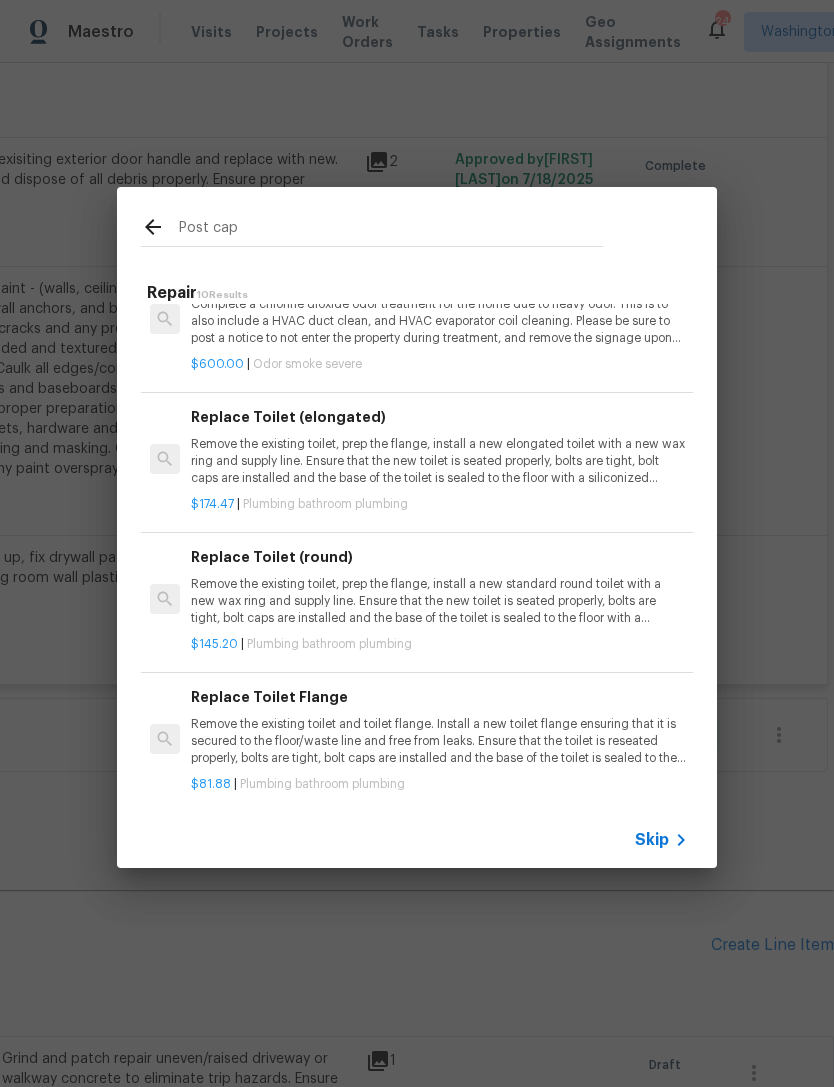 scroll, scrollTop: 859, scrollLeft: 1, axis: both 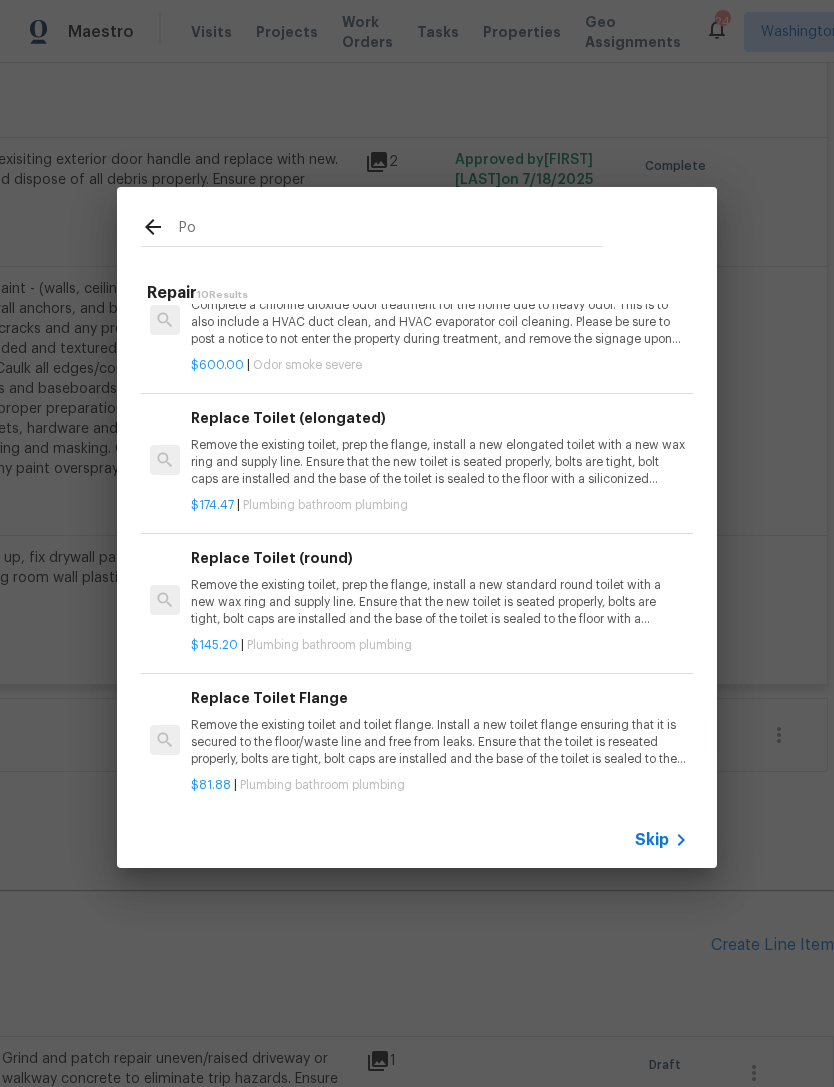 type on "P" 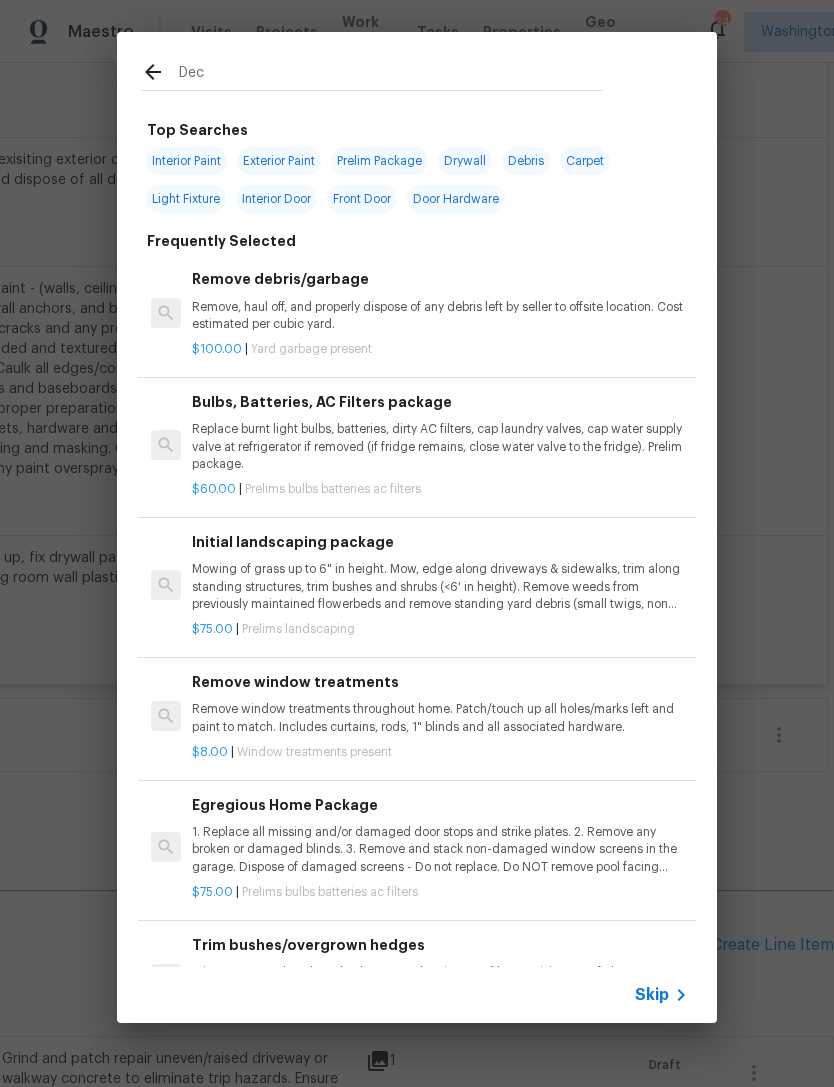 type on "Deck" 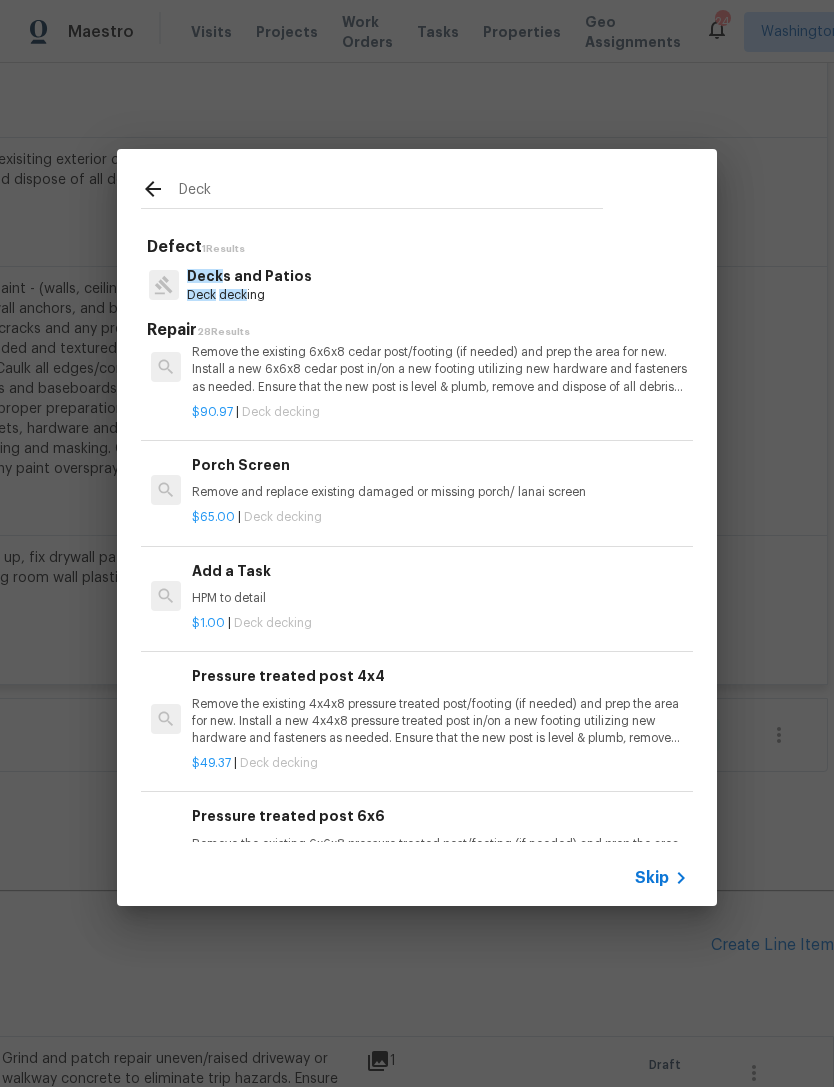 scroll, scrollTop: 1864, scrollLeft: 0, axis: vertical 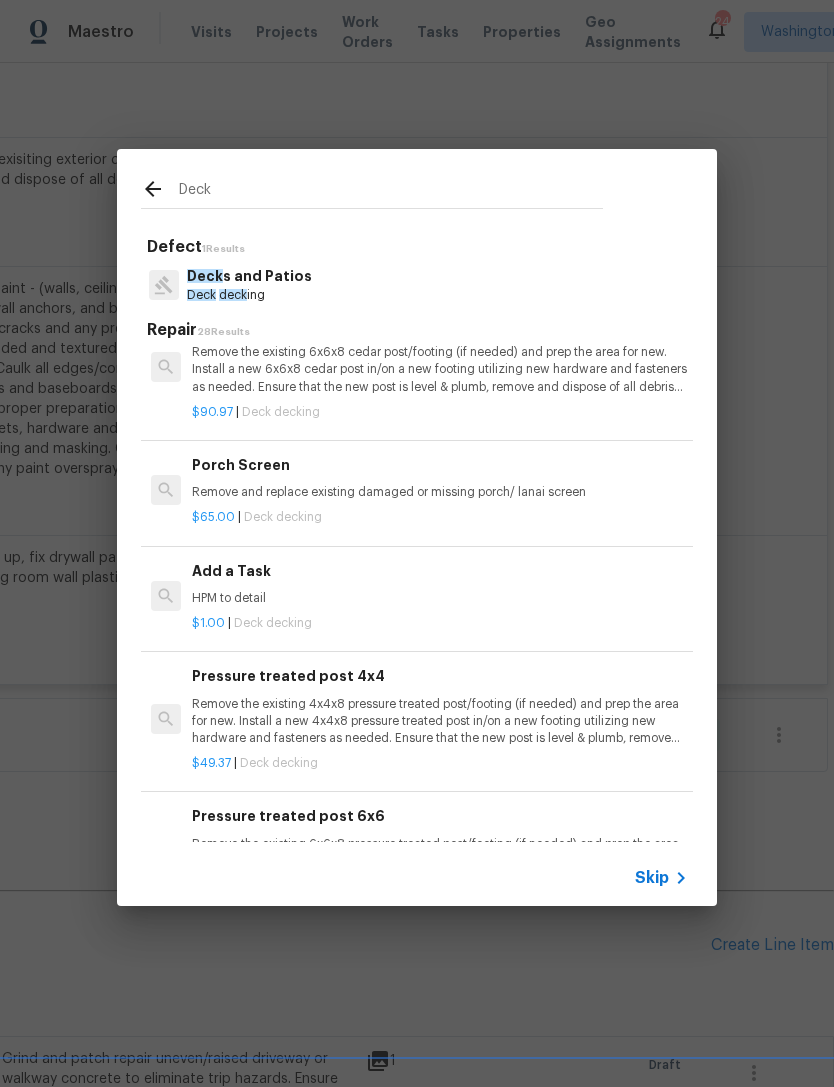click on "HPM to detail" at bounding box center (440, 598) 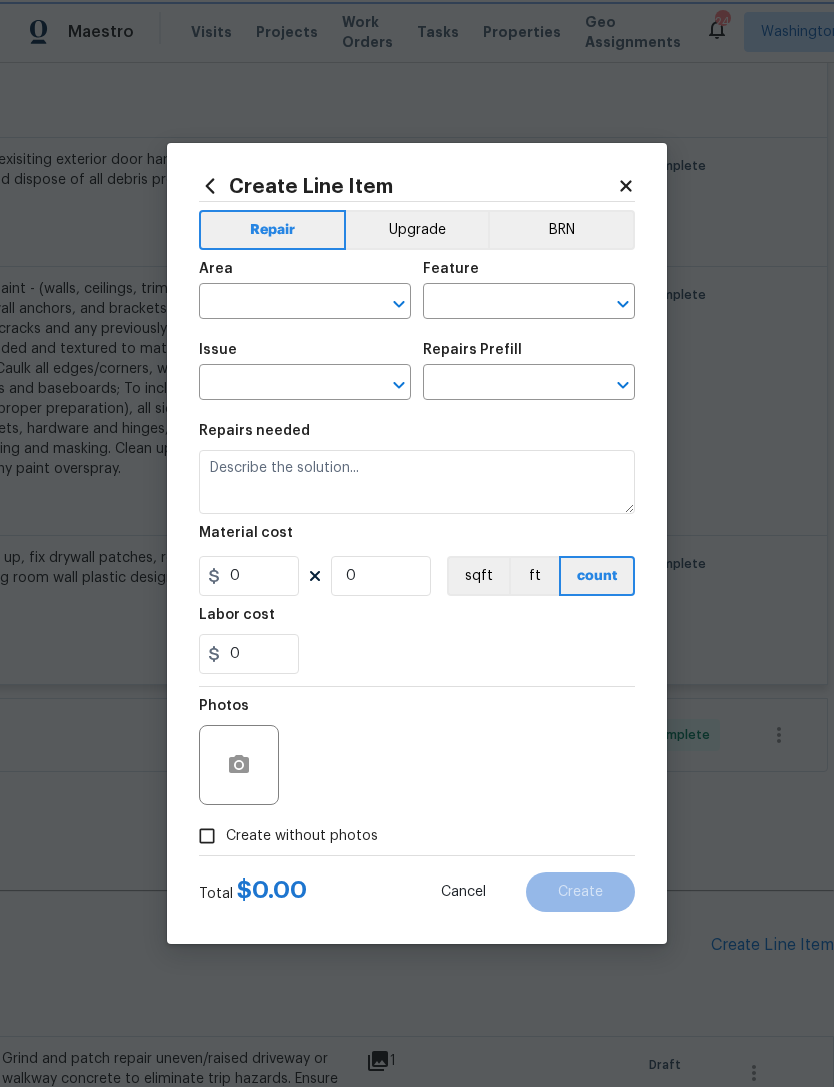 type on "Deck" 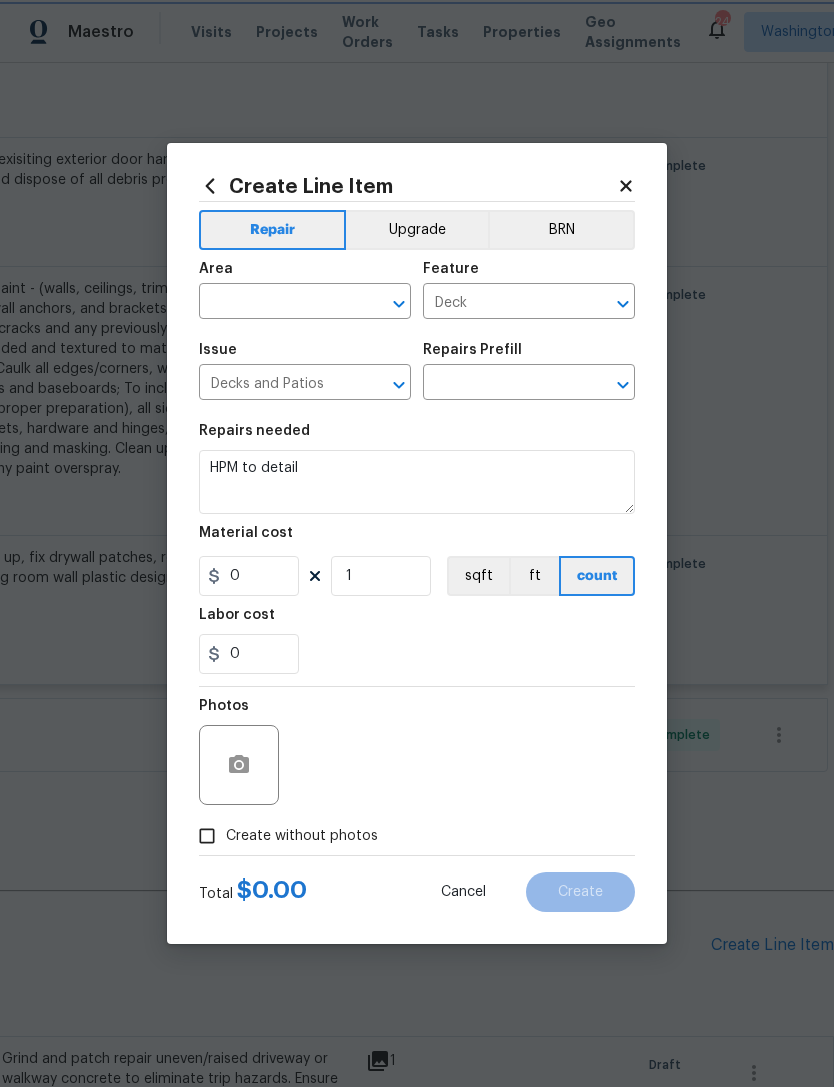 type on "Add a Task $1.00" 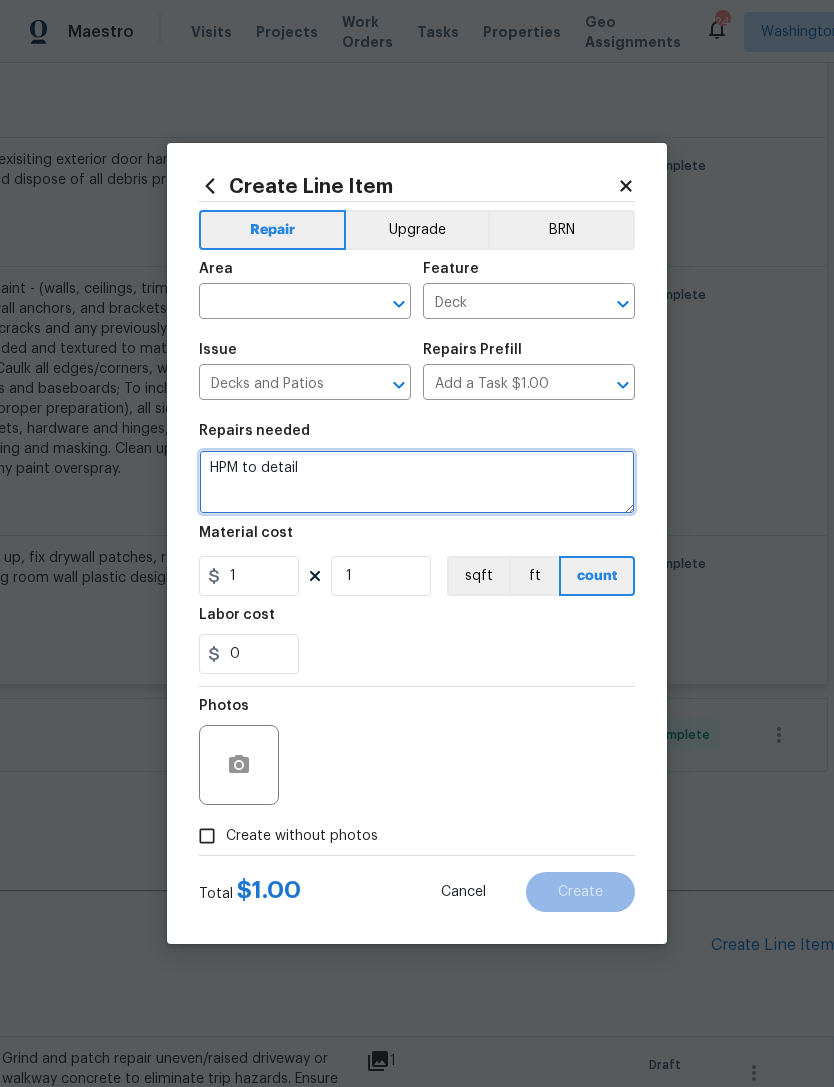click on "HPM to detail" at bounding box center (417, 482) 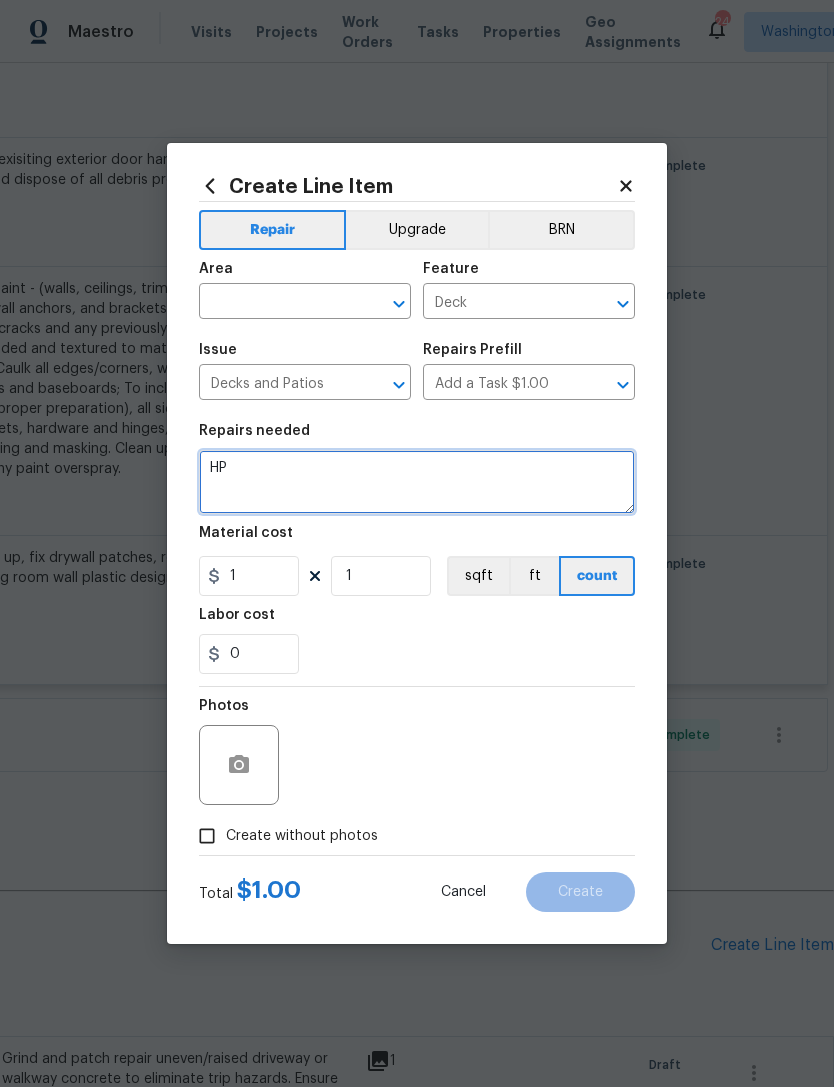 type on "H" 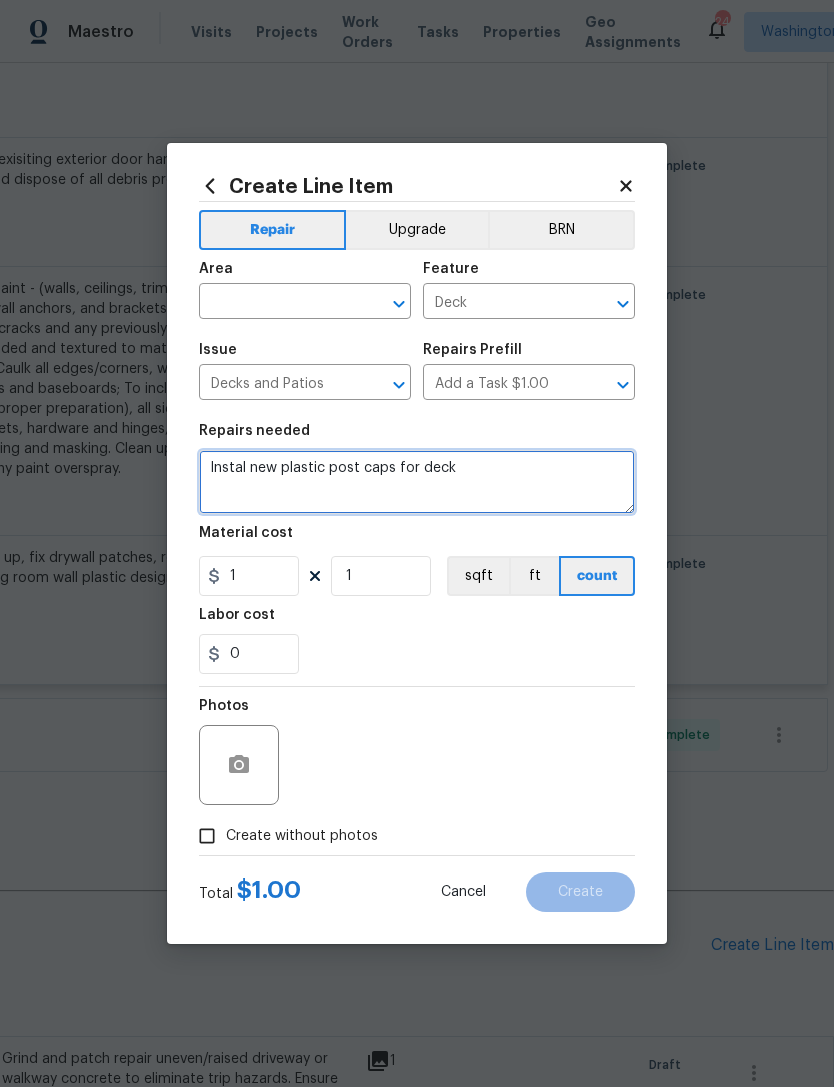 click 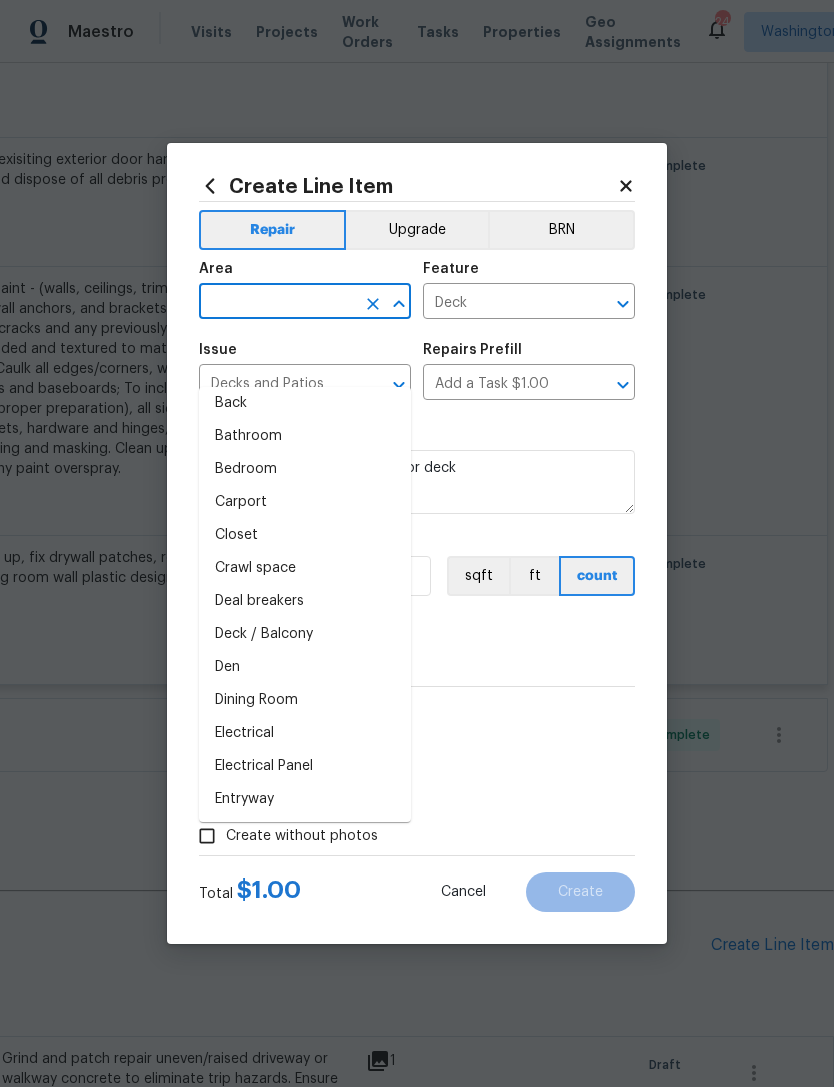 scroll, scrollTop: 75, scrollLeft: 0, axis: vertical 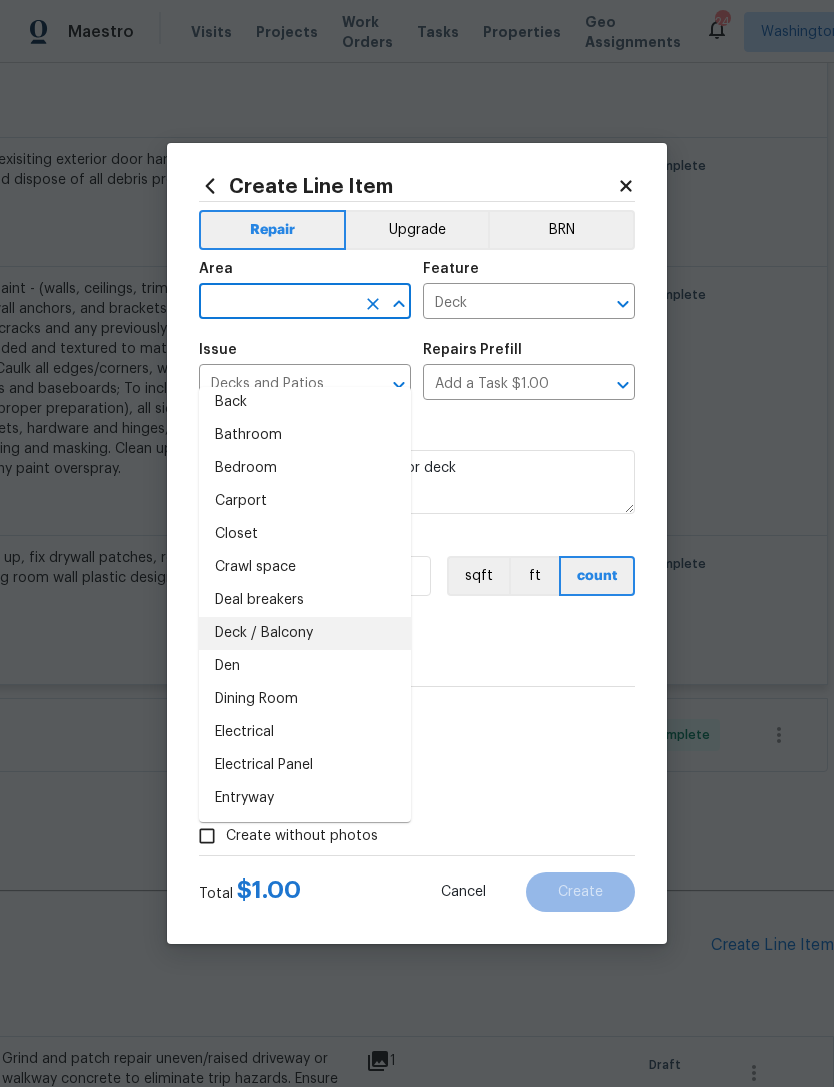 click on "Deck / Balcony" at bounding box center [305, 633] 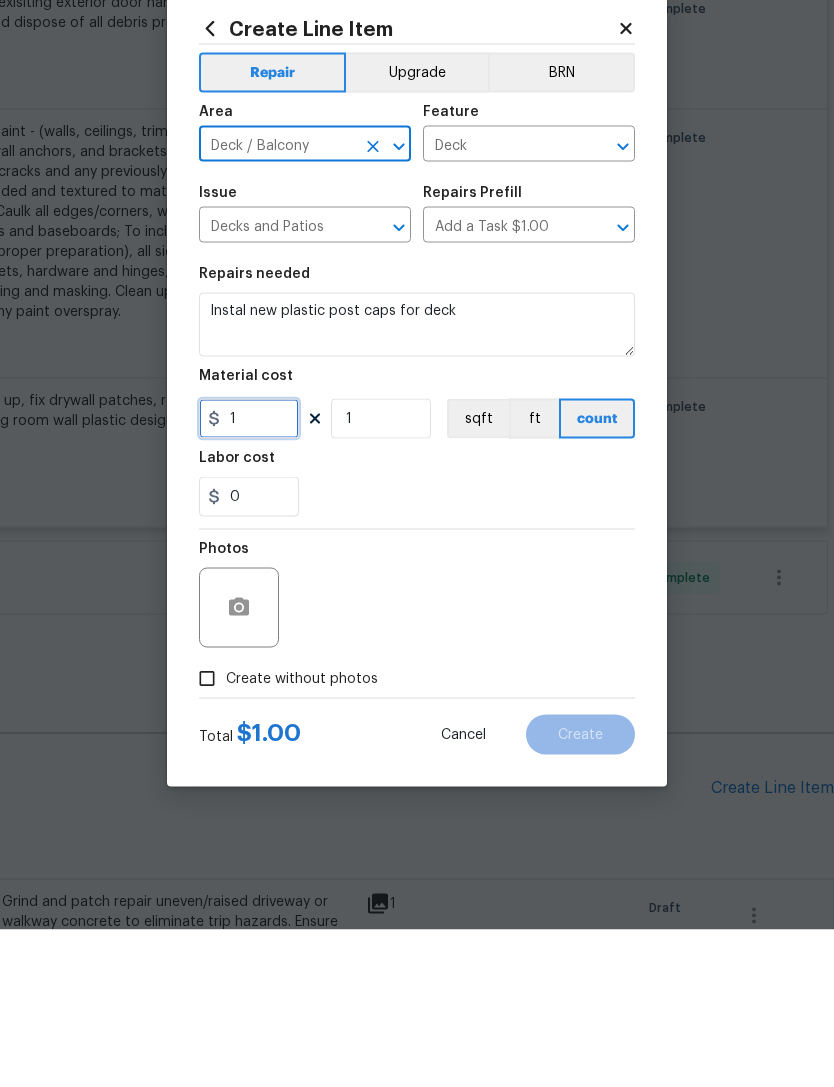 click on "1" at bounding box center (249, 576) 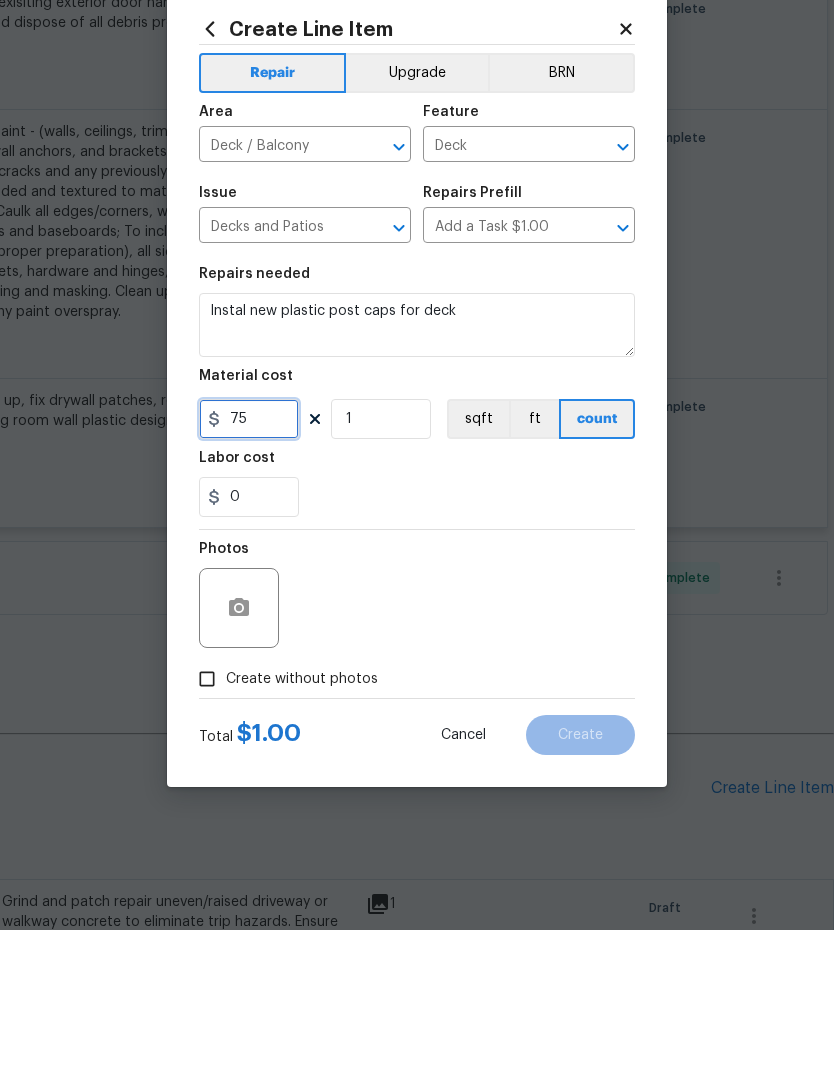 type on "75" 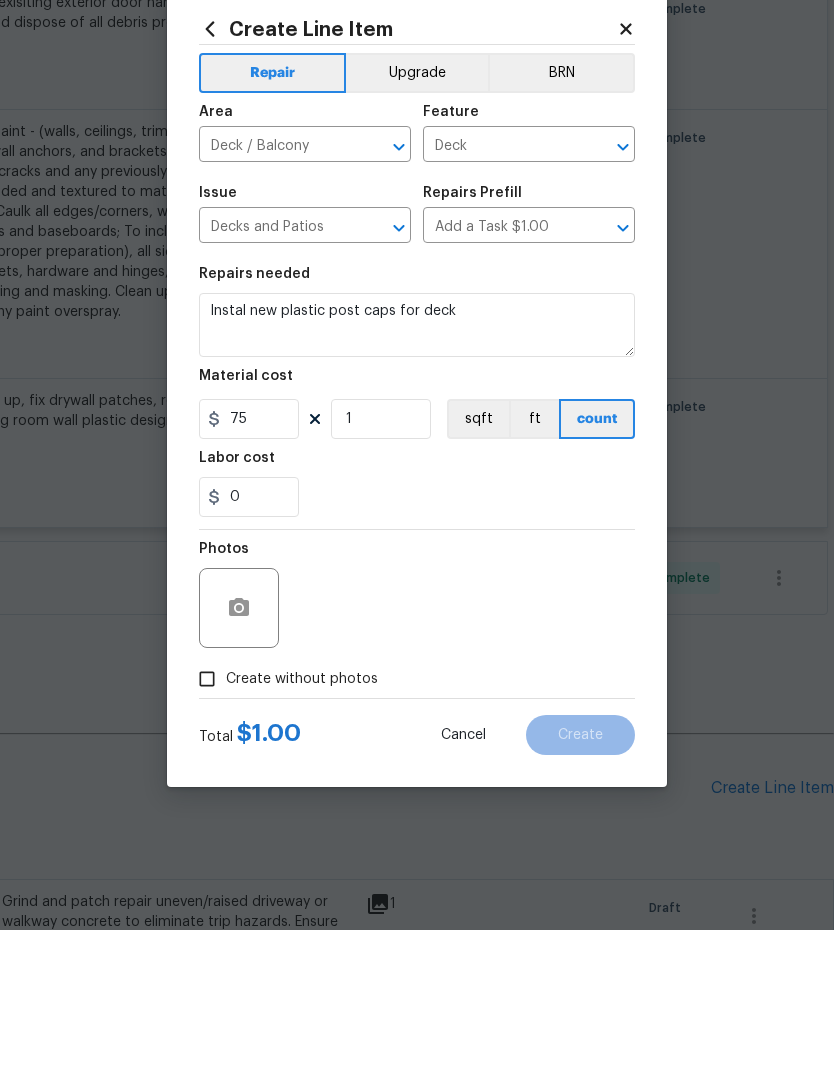 click on "0" at bounding box center [417, 654] 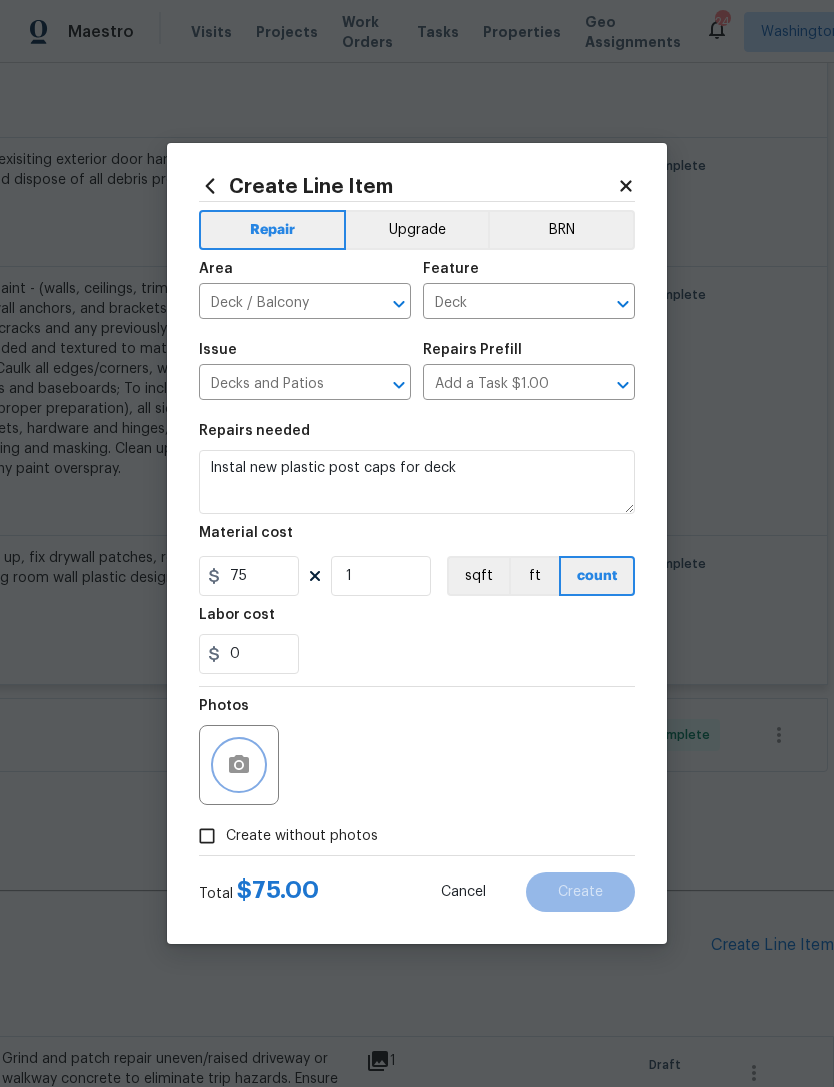 click 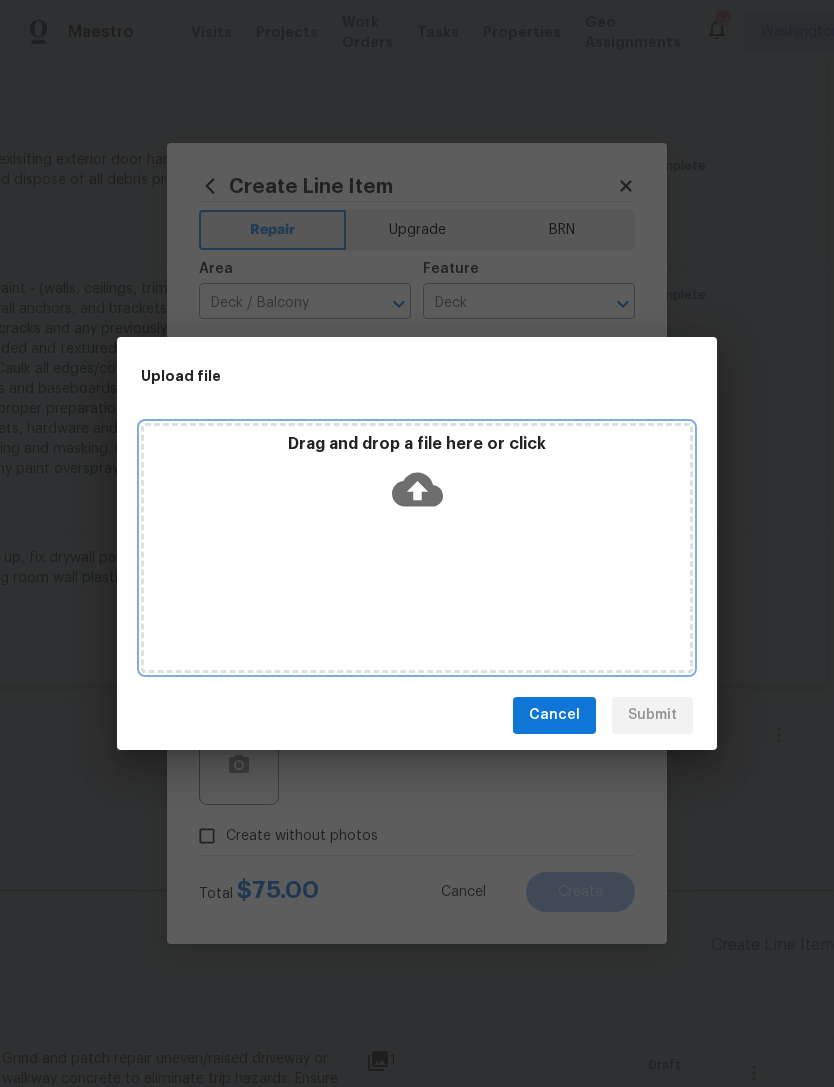 click 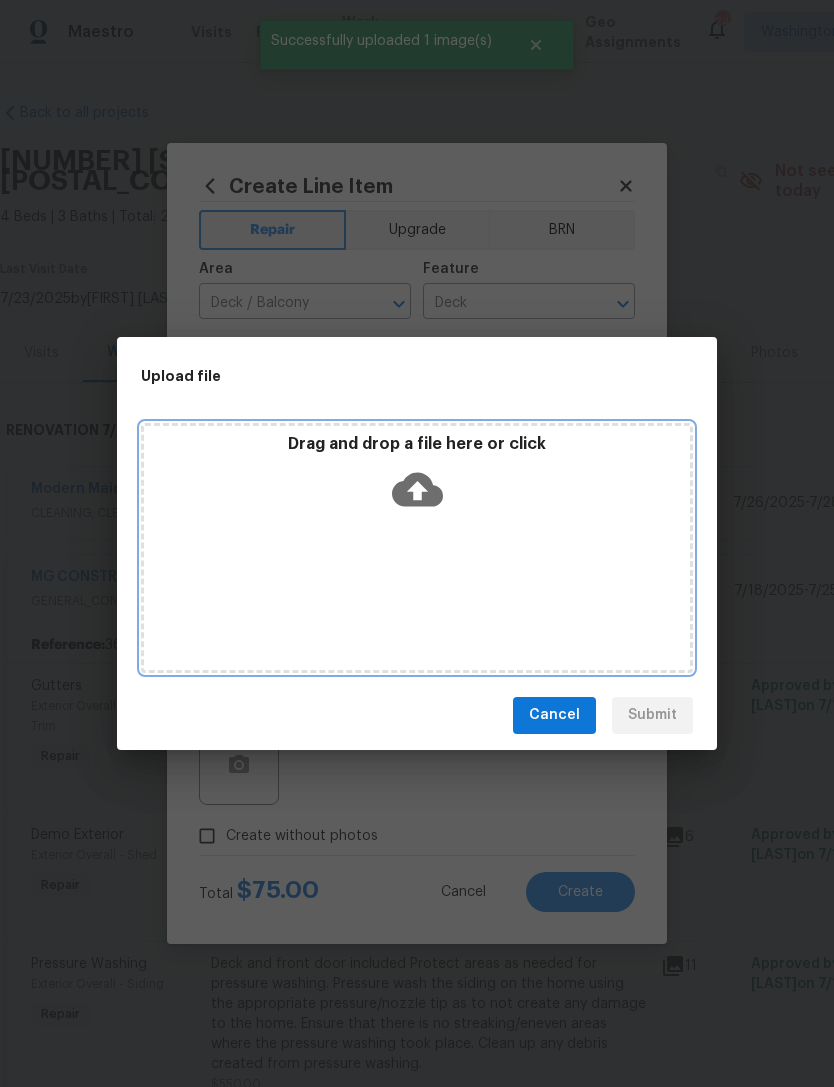 click 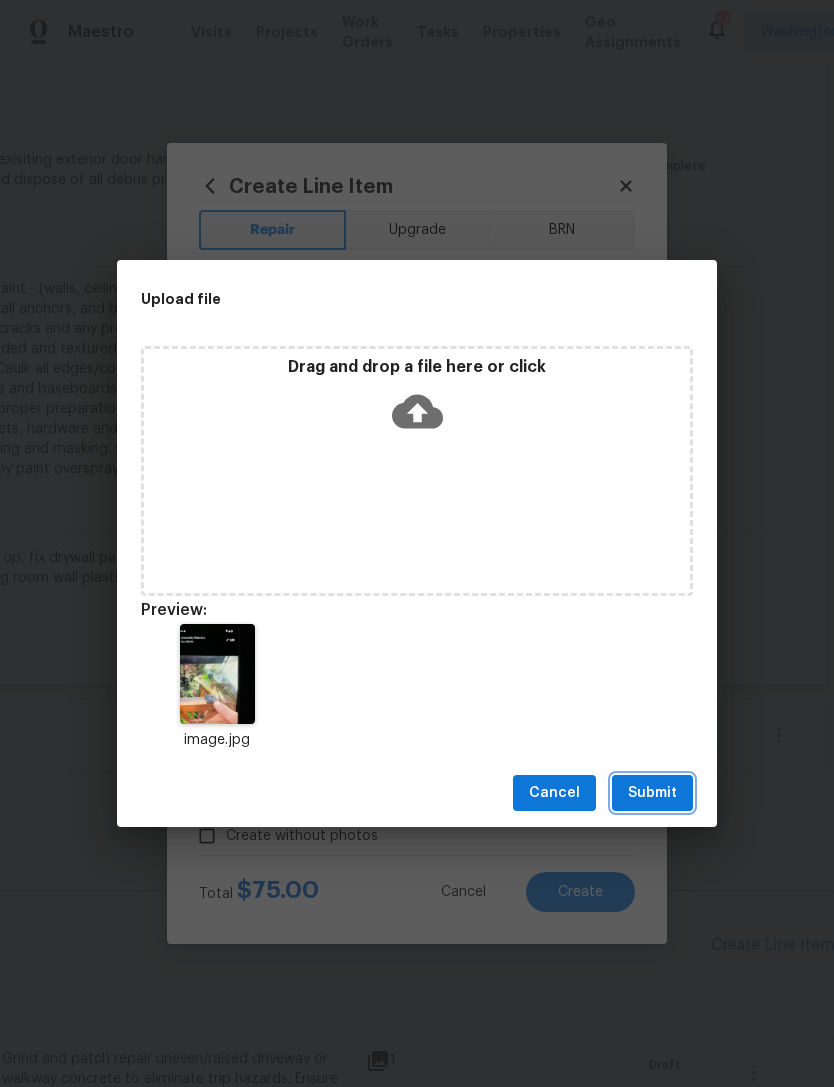 click on "Submit" at bounding box center [652, 793] 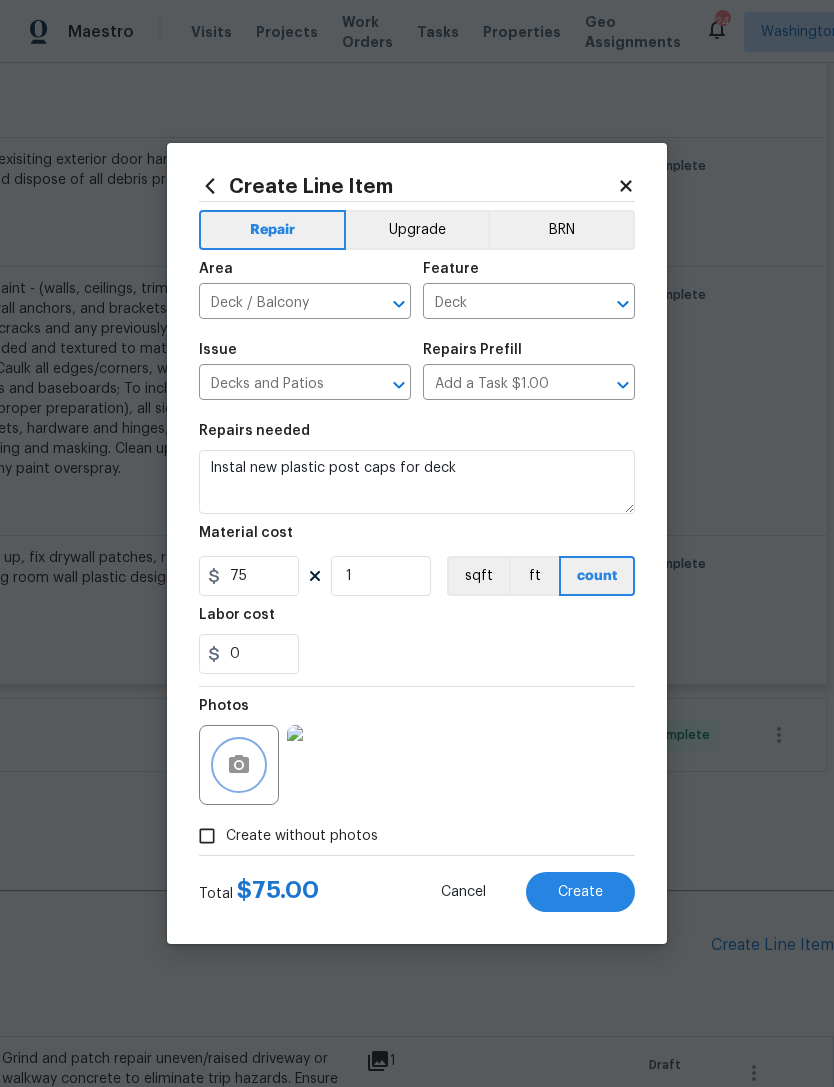 click 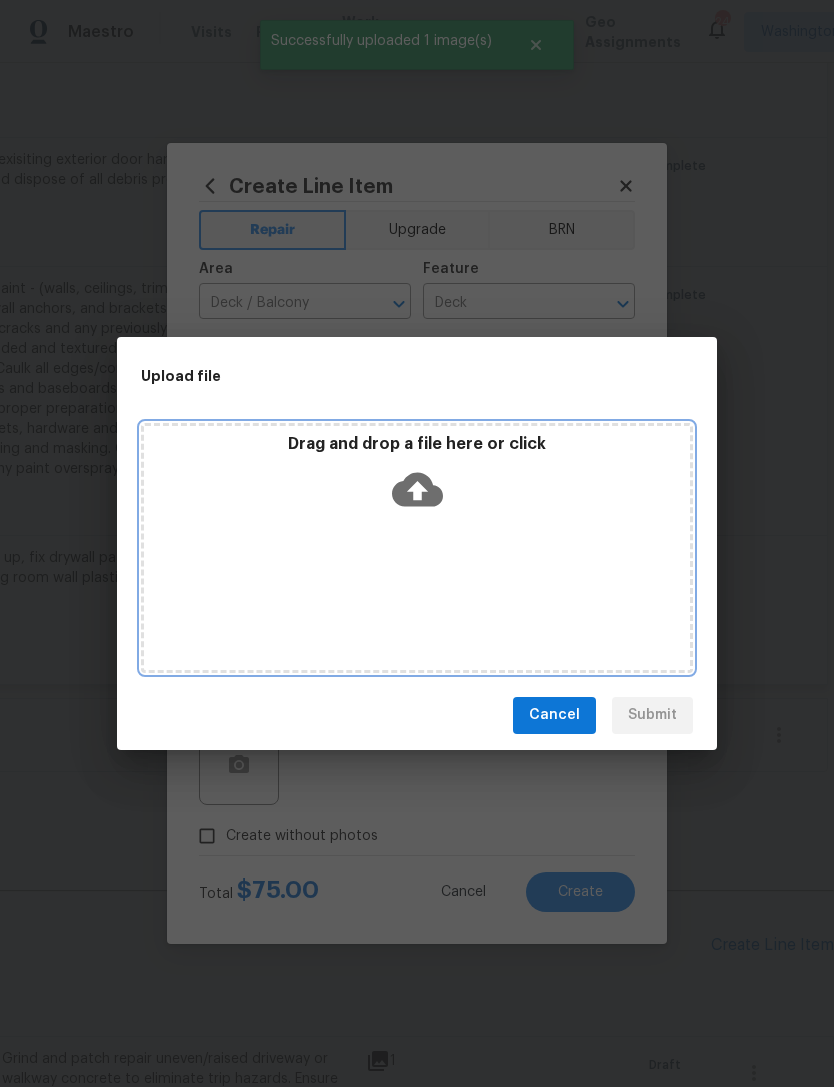 click 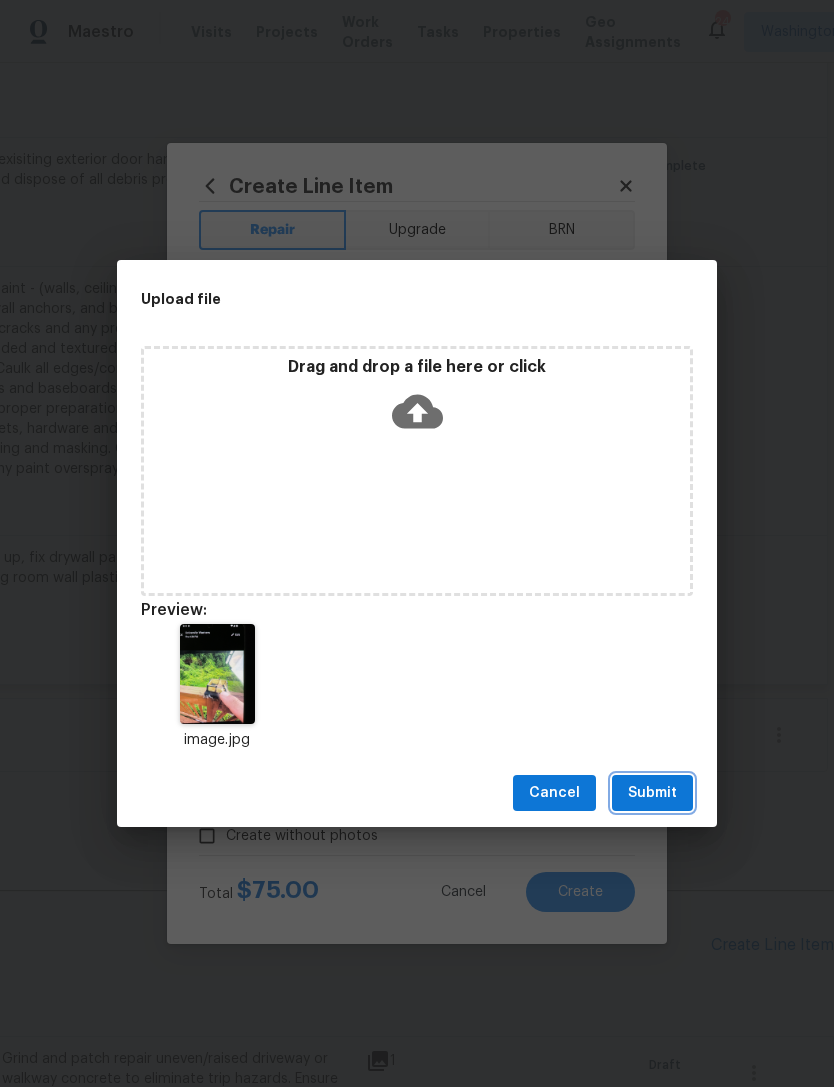 click on "Submit" at bounding box center (652, 793) 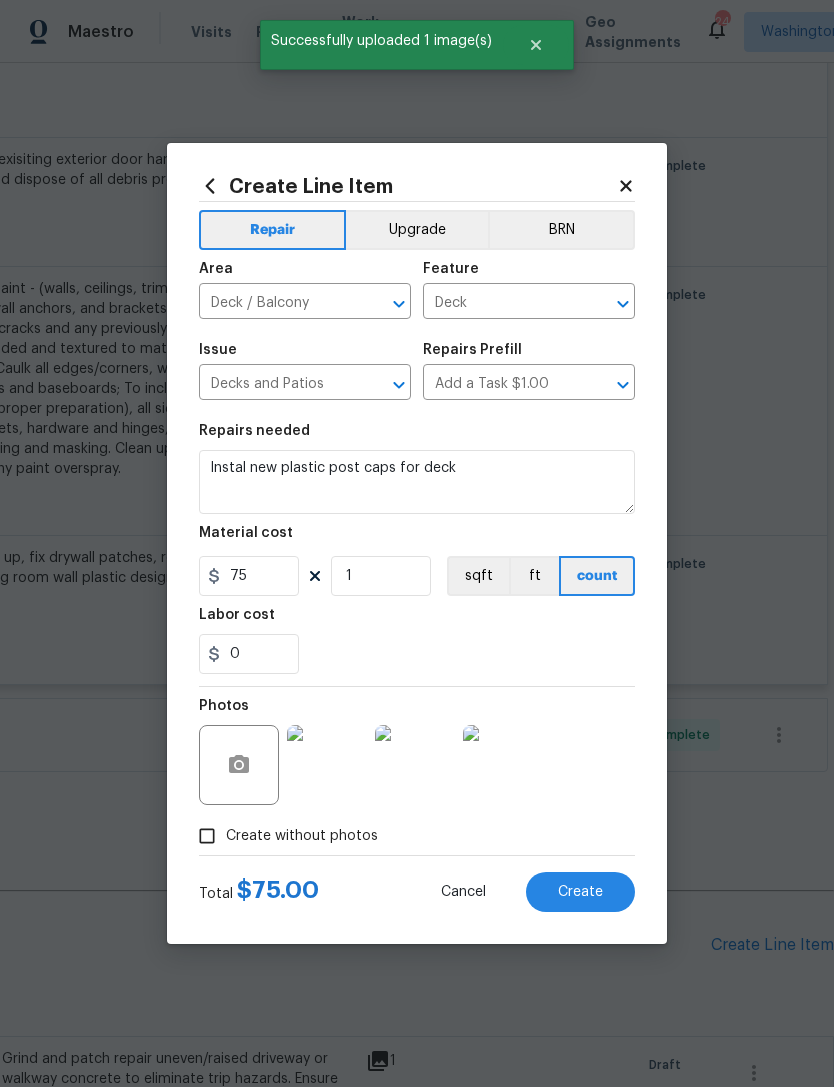 click on "Create" at bounding box center (580, 892) 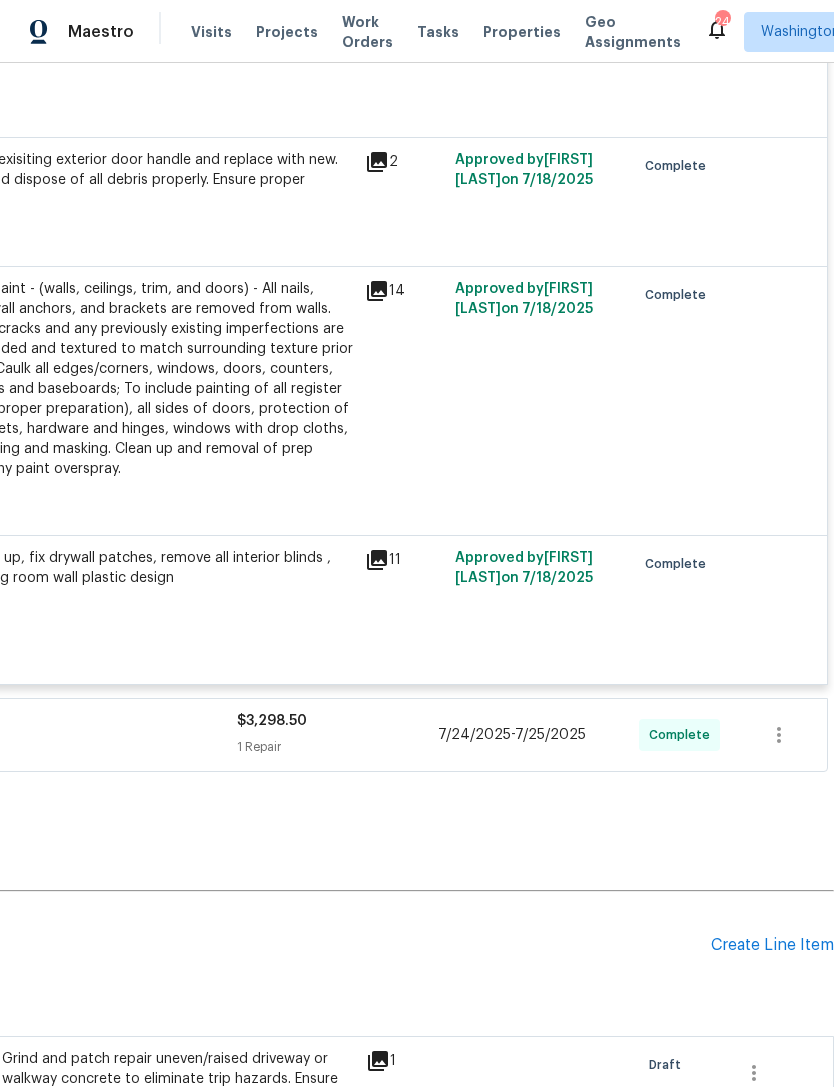 click on "Create Line Item" at bounding box center (772, 945) 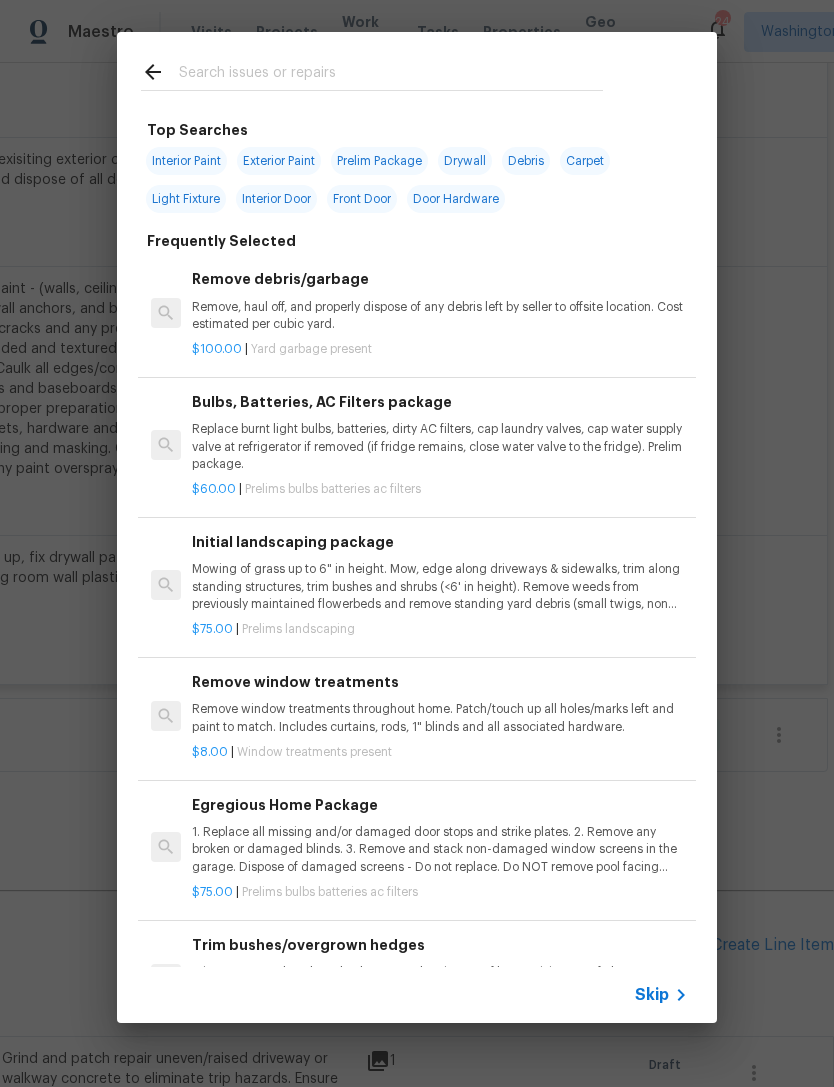 click at bounding box center (391, 75) 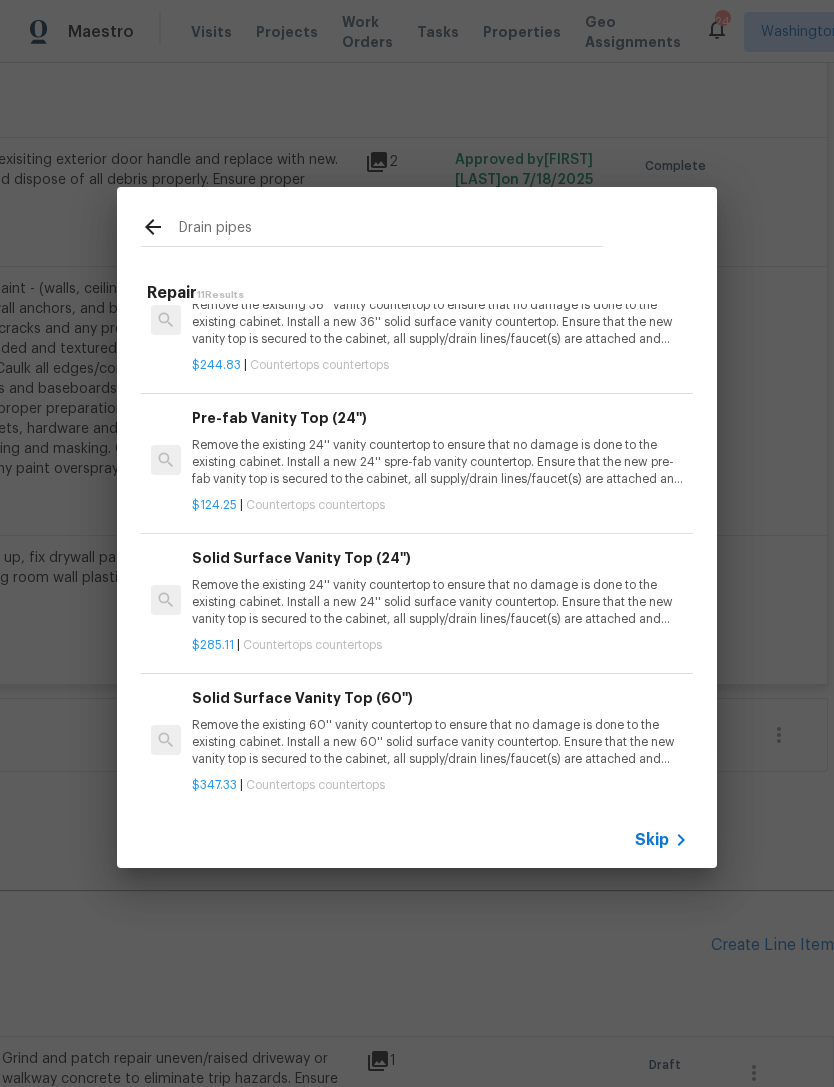 scroll, scrollTop: 998, scrollLeft: 0, axis: vertical 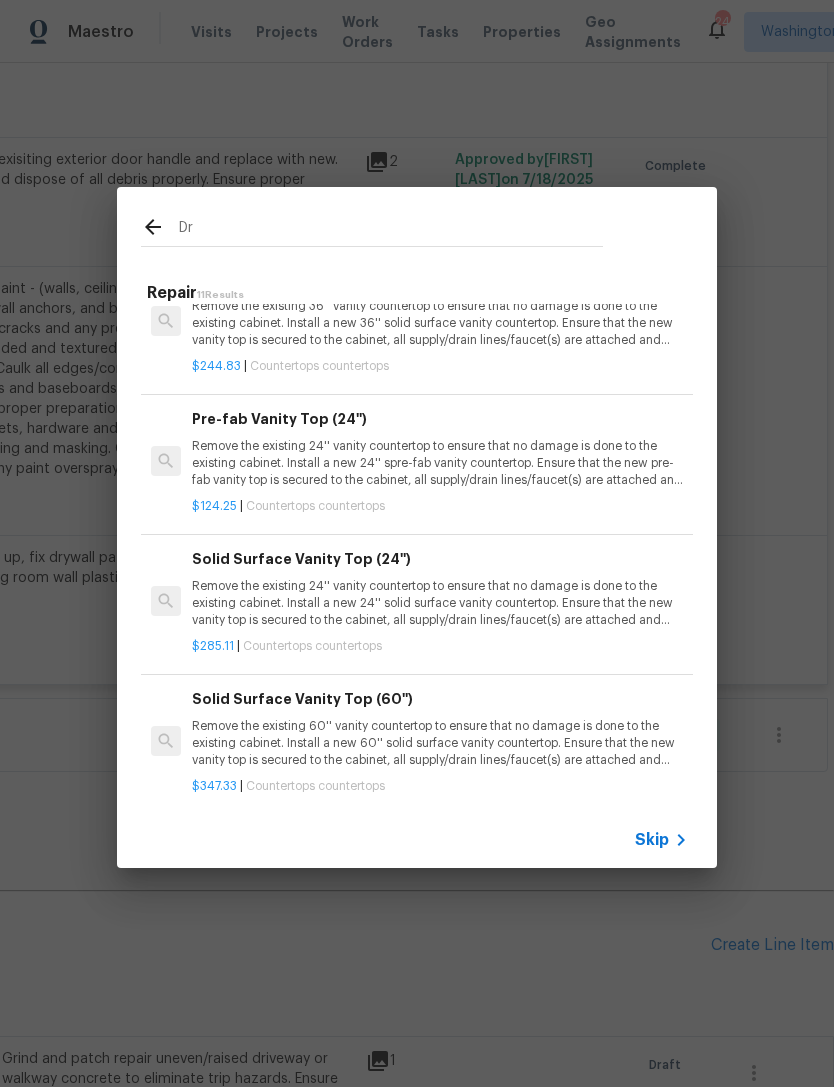 type on "D" 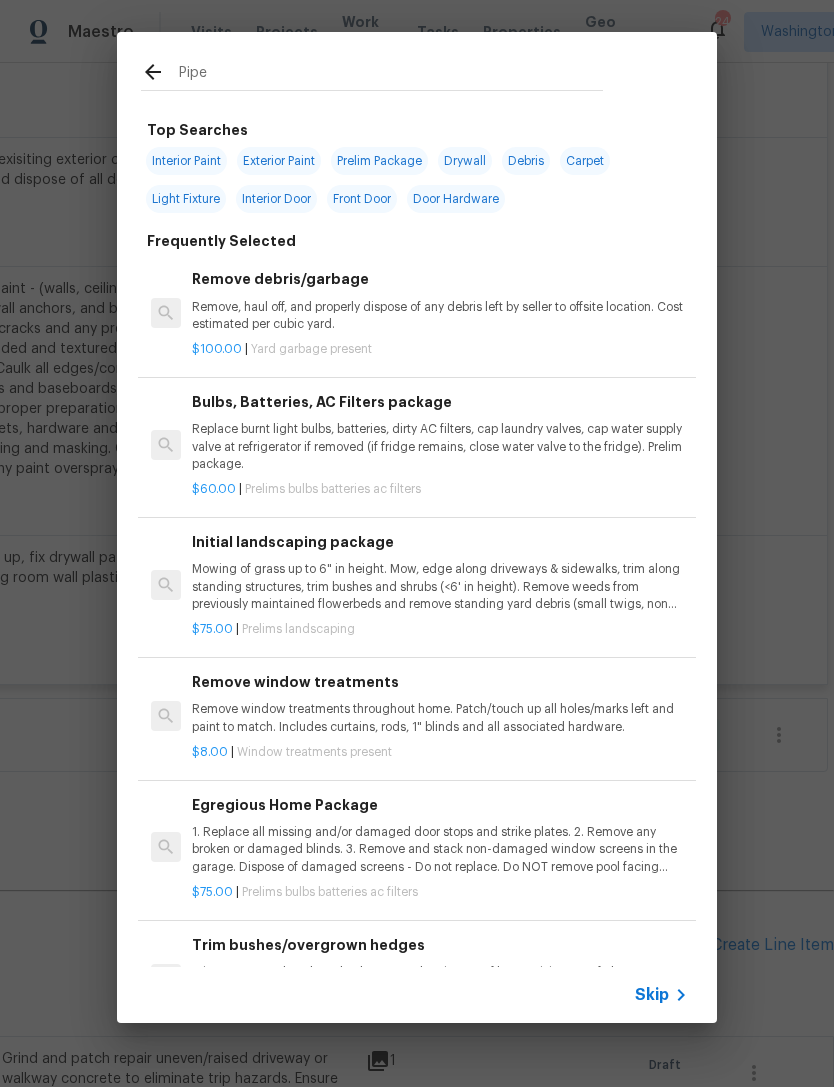 type on "Pipes" 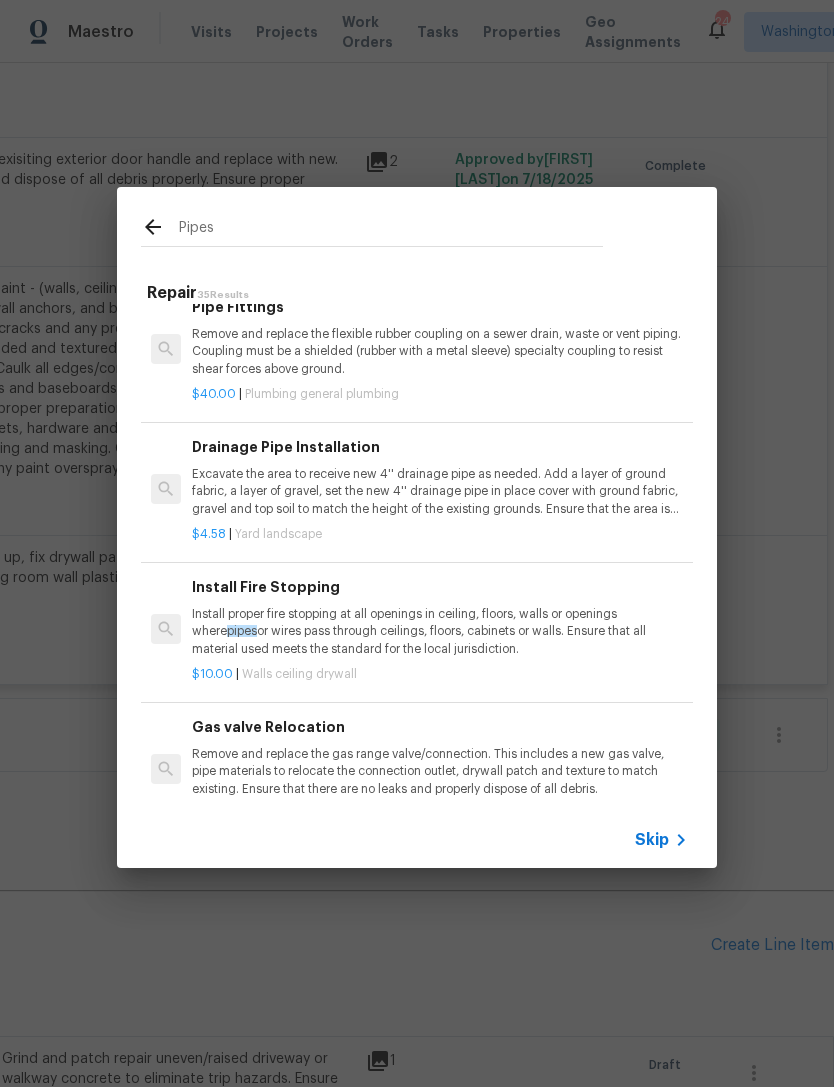 scroll, scrollTop: 24, scrollLeft: 0, axis: vertical 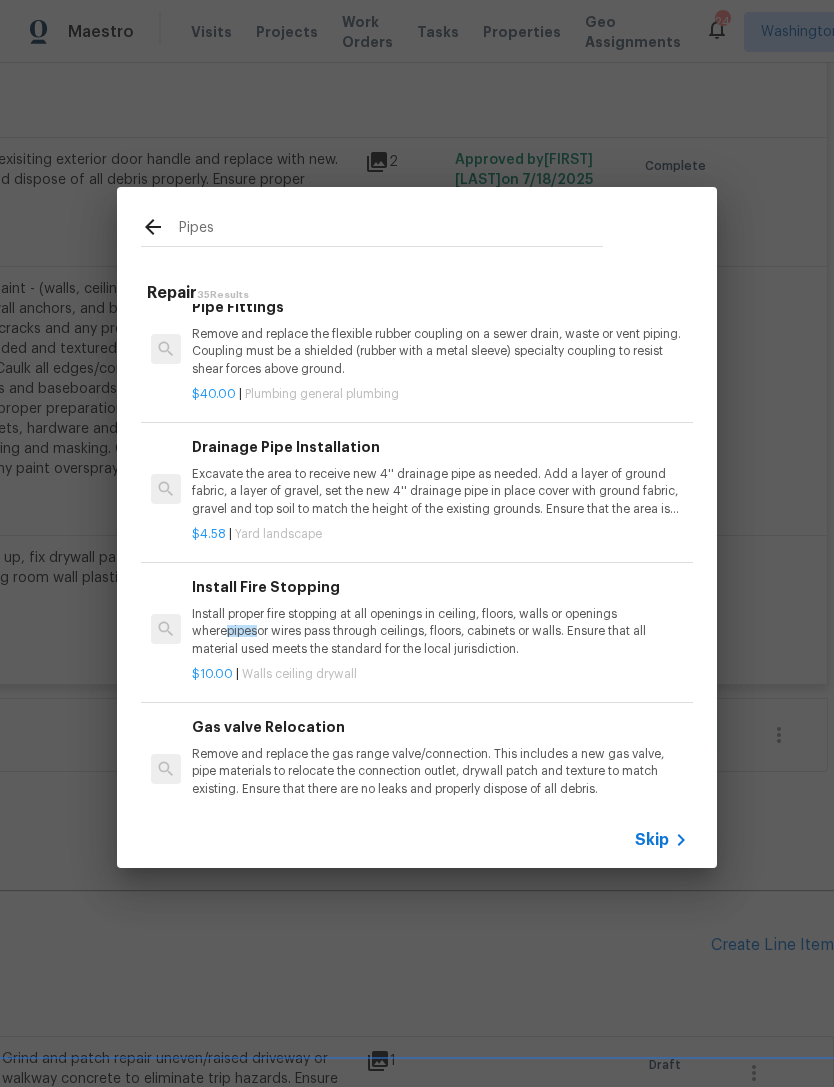 click on "Excavate the area to receive new 4'' drainage pipe as needed. Add a layer of  ground fabric, a layer of gravel, set the new 4'' drainage pipe in place cover with ground fabric, gravel and top soil to match the height of the existing grounds. Ensure that the area is cleaned up, debris are hualed away and disposed of properly." at bounding box center (440, 491) 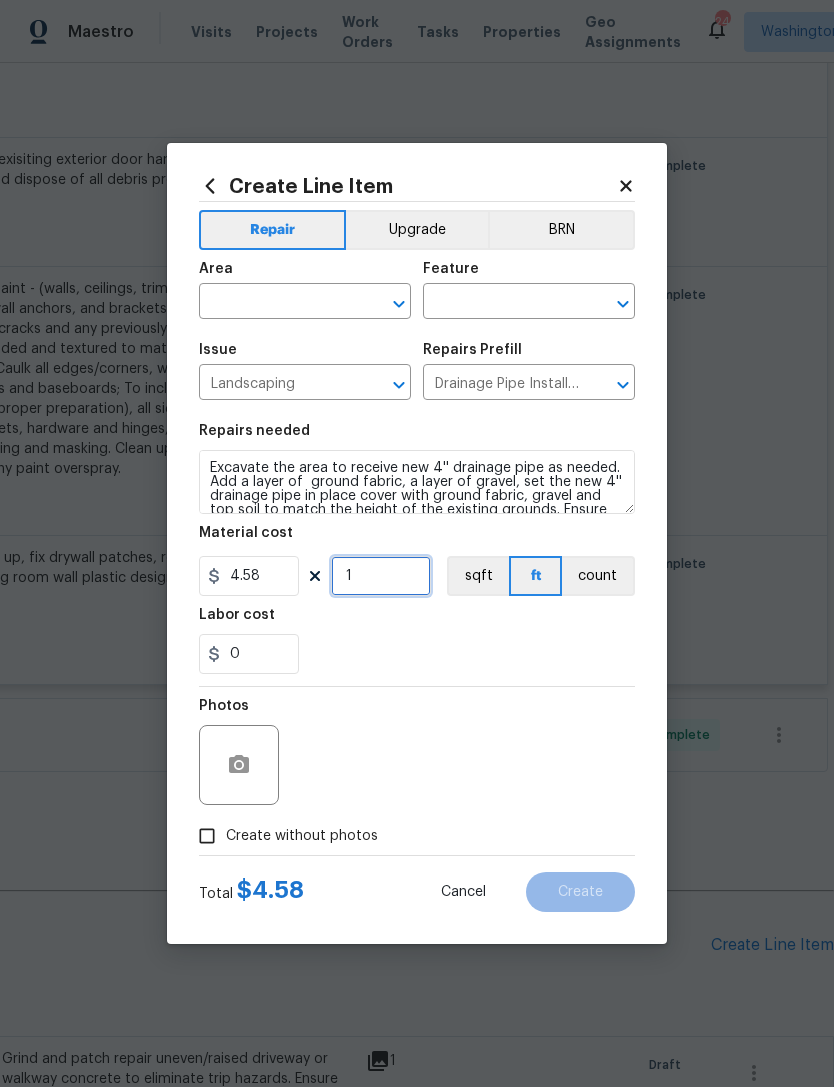 click on "1" at bounding box center [381, 576] 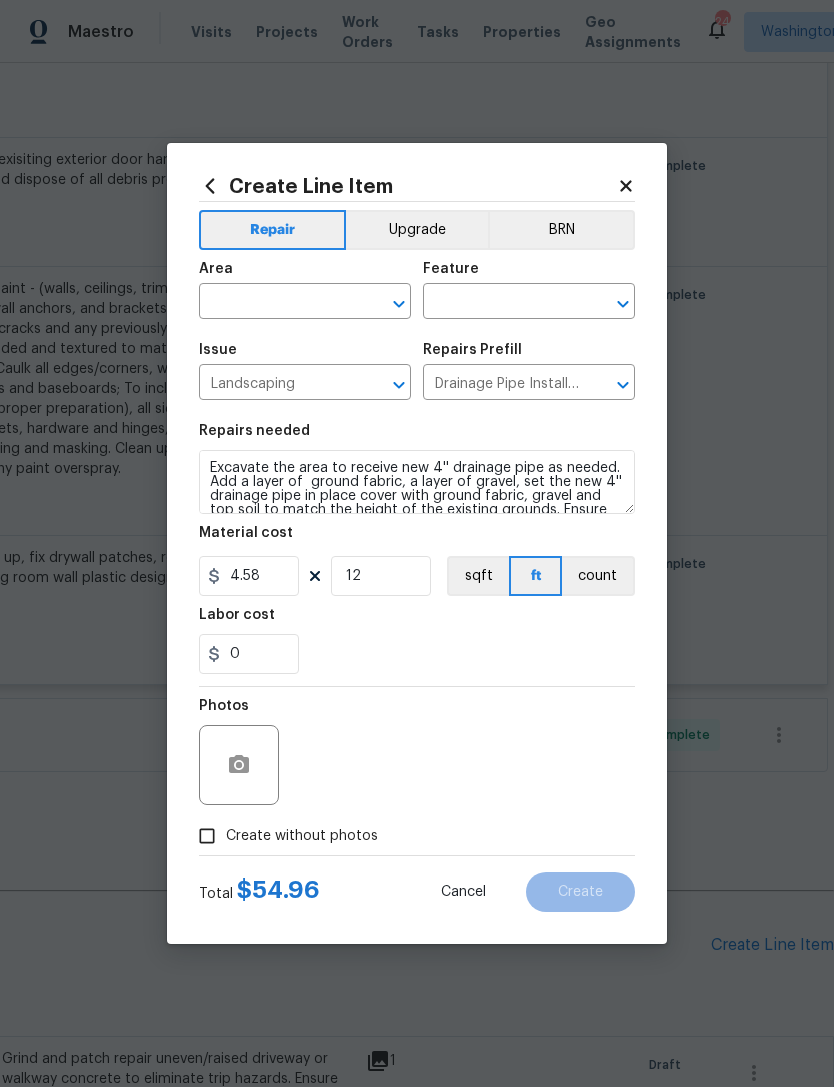 click at bounding box center (417, 686) 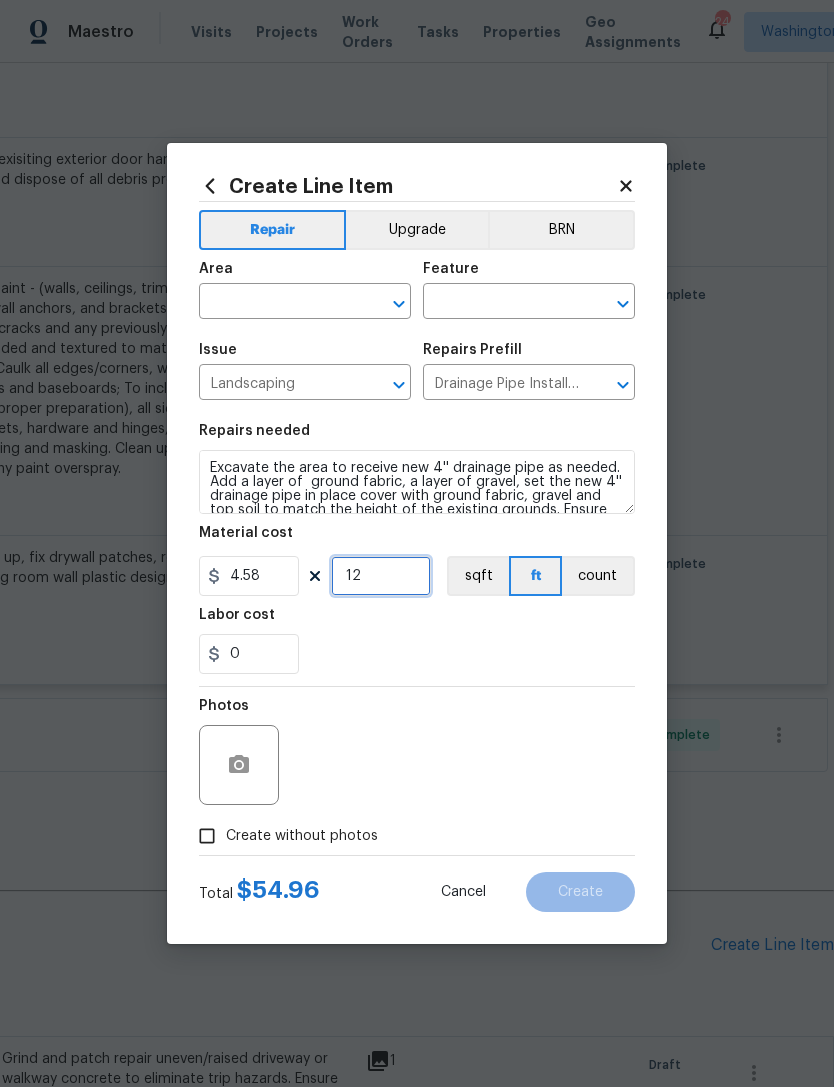 click on "12" at bounding box center [381, 576] 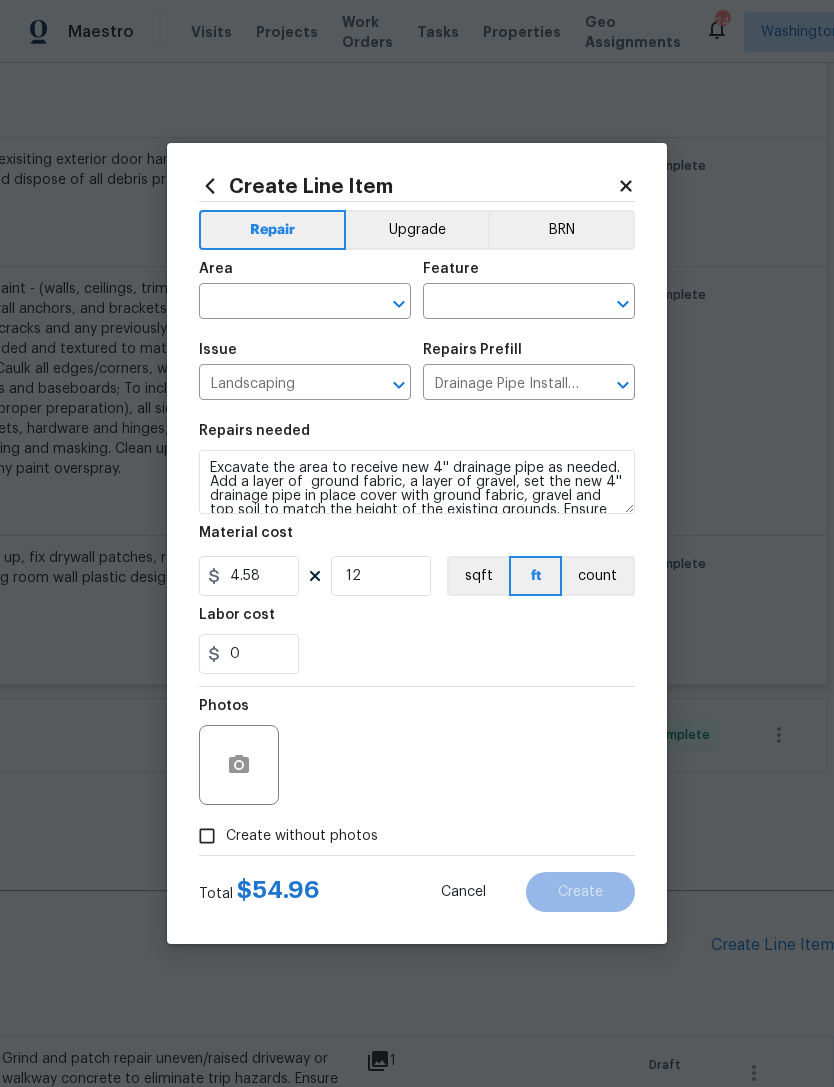 click on "count" at bounding box center [598, 576] 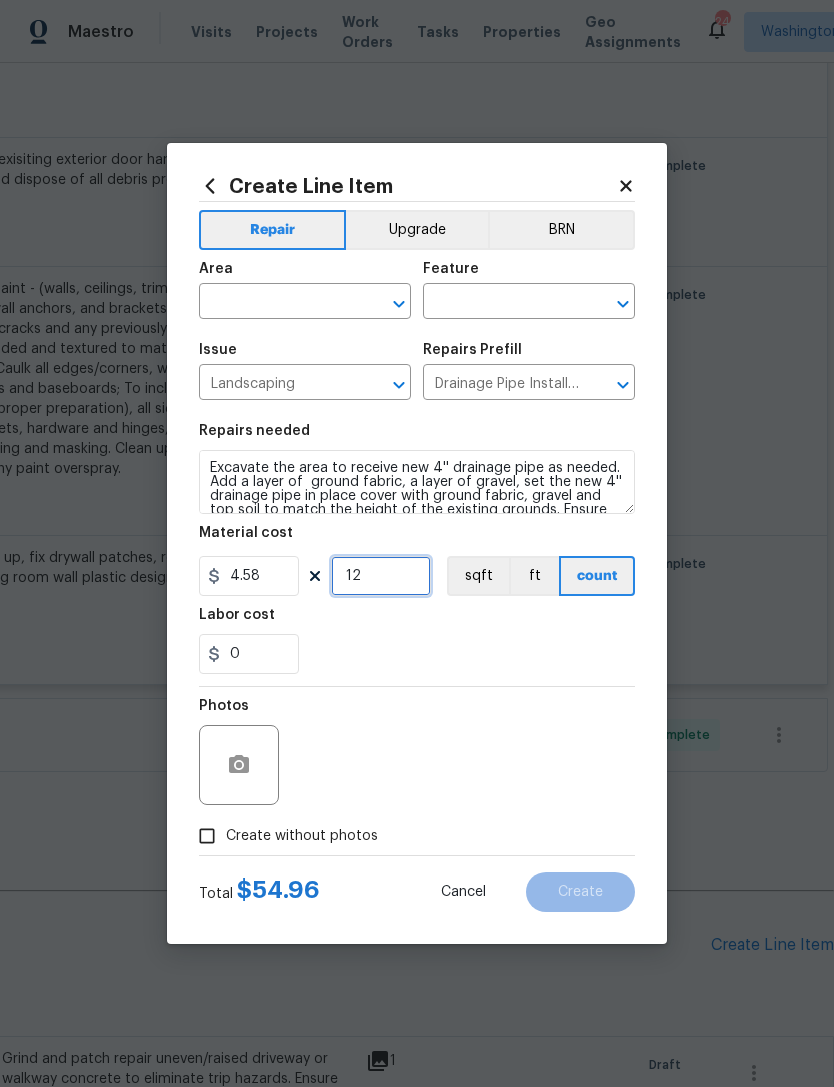 click on "12" at bounding box center [381, 576] 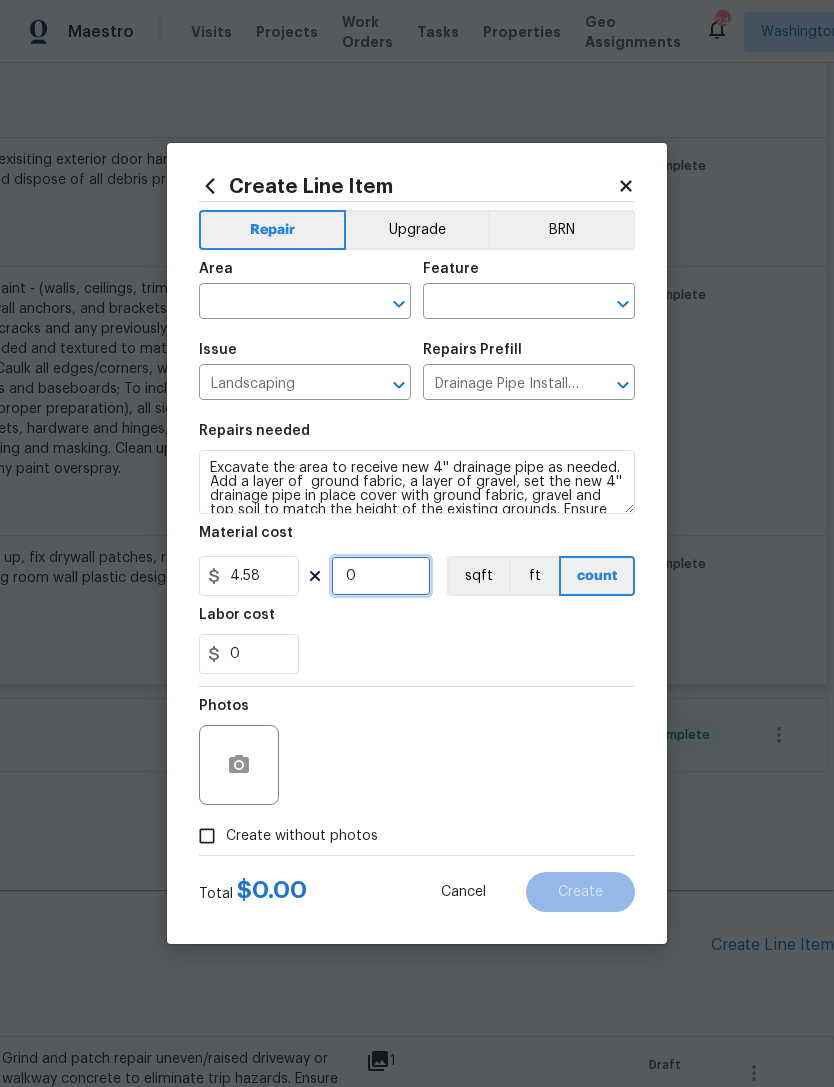 type on "2" 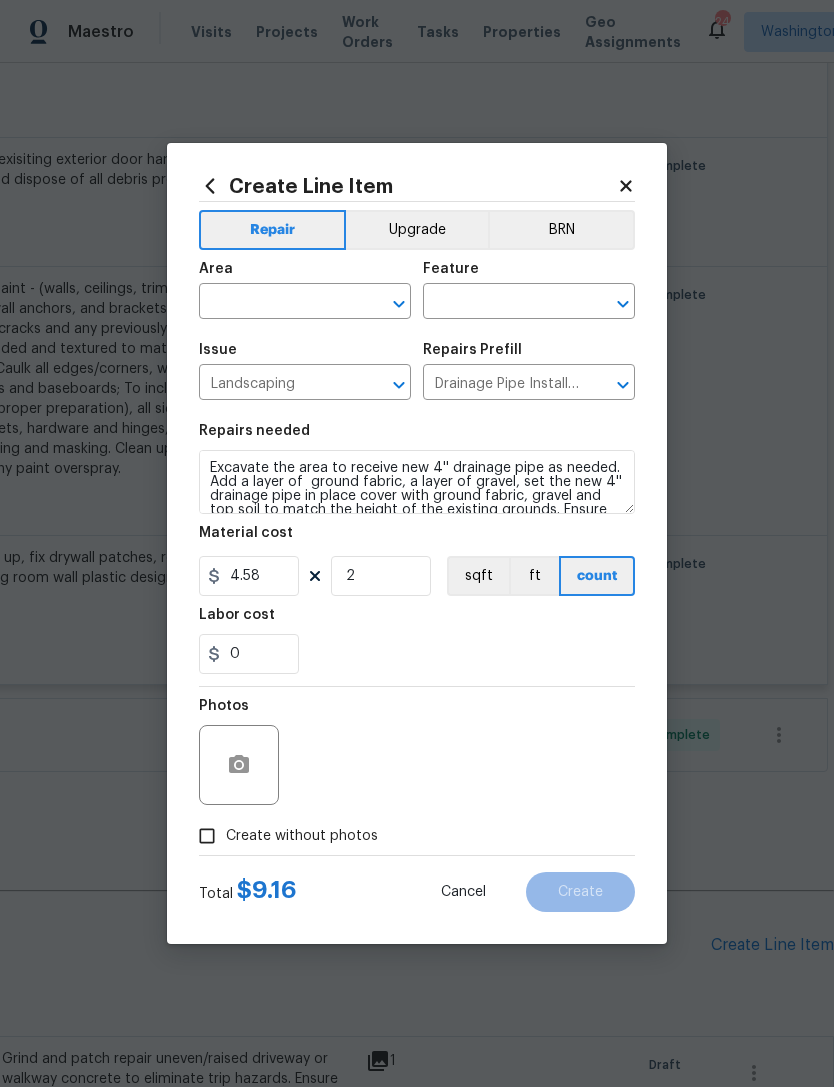 click on "Repairs needed Excavate the area to receive new 4'' drainage pipe as needed. Add a layer of  ground fabric, a layer of gravel, set the new 4'' drainage pipe in place cover with ground fabric, gravel and top soil to match the height of the existing grounds. Ensure that the area is cleaned up, debris are hualed away and disposed of properly. Material cost 4.58 2 sqft ft count Labor cost 0" at bounding box center (417, 549) 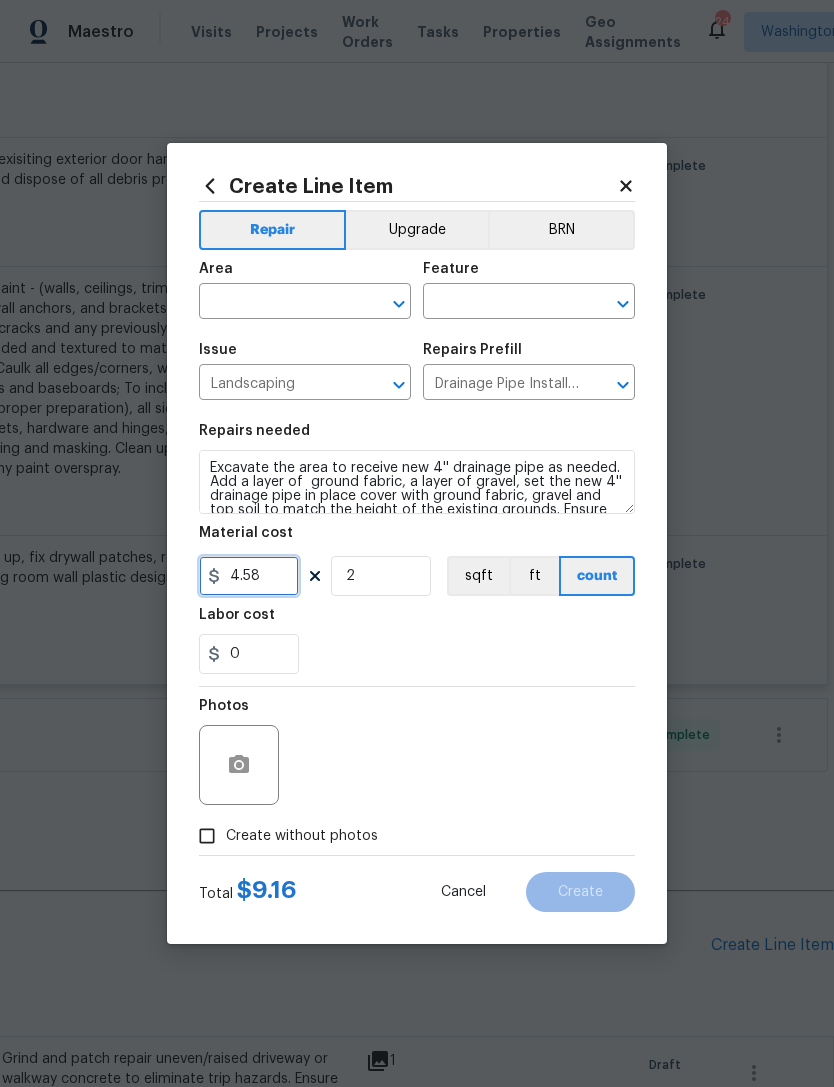 click on "4.58" at bounding box center [249, 576] 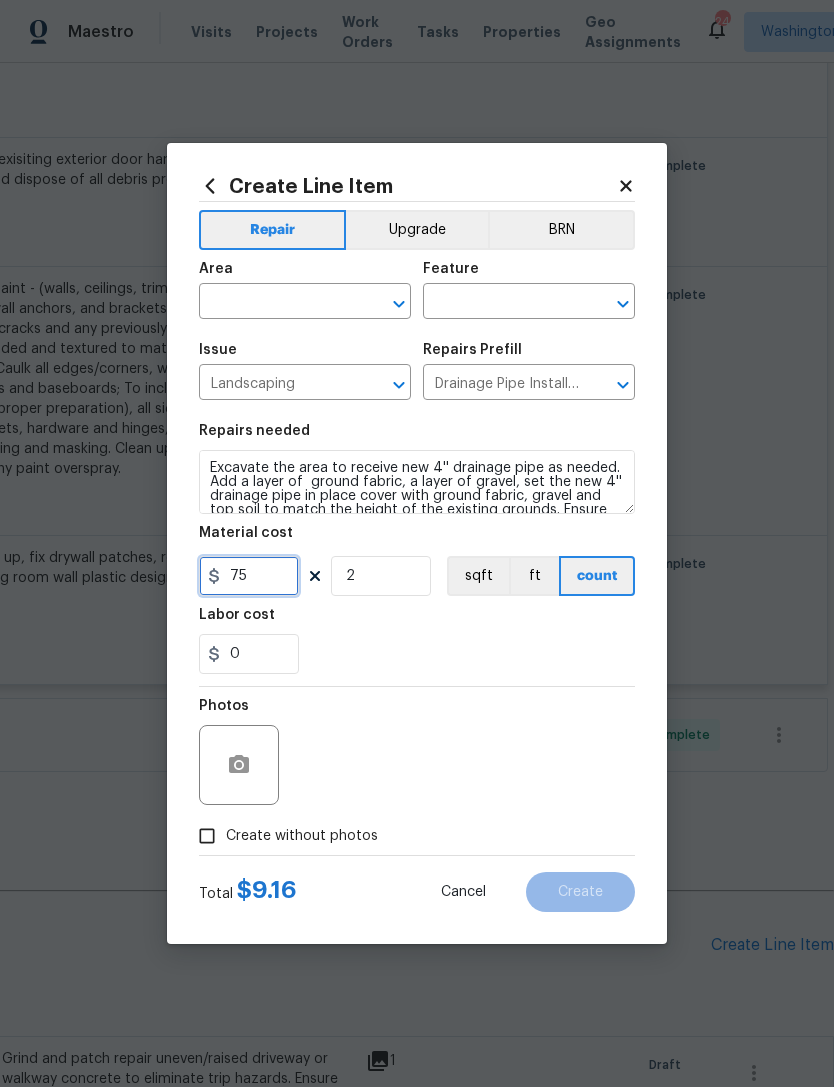 type on "75" 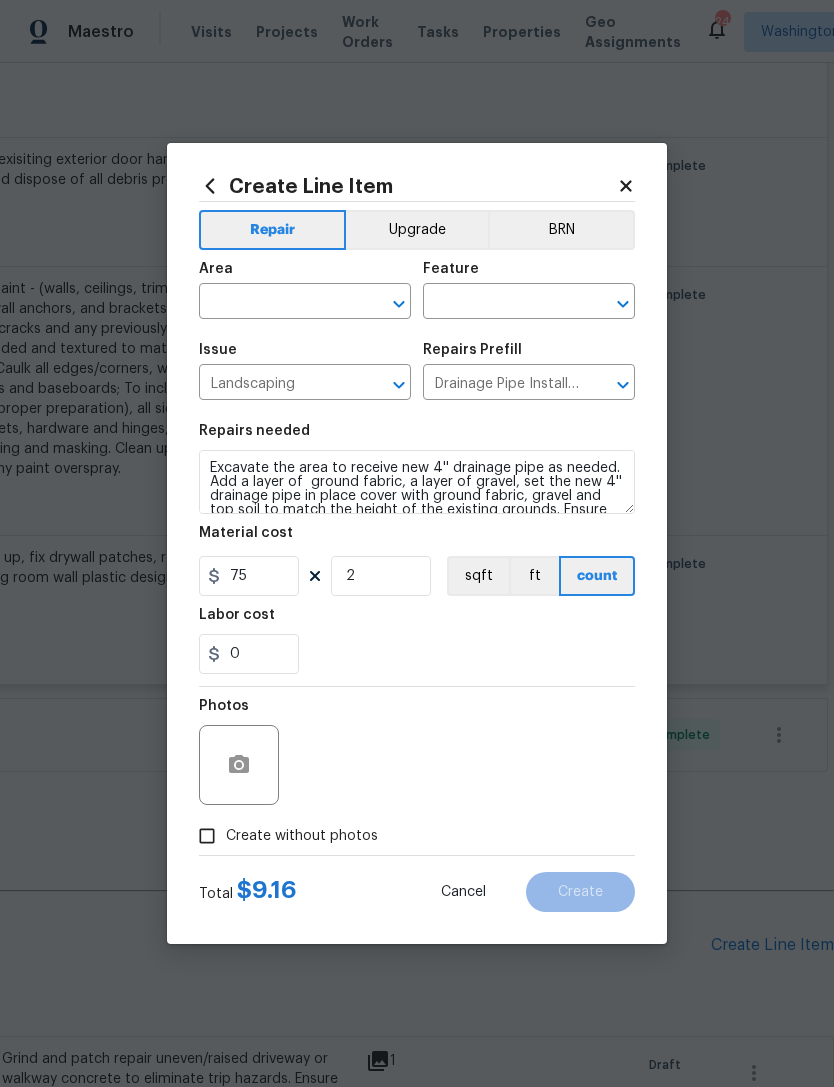 click on "Repairs needed Excavate the area to receive new 4'' drainage pipe as needed. Add a layer of  ground fabric, a layer of gravel, set the new 4'' drainage pipe in place cover with ground fabric, gravel and top soil to match the height of the existing grounds. Ensure that the area is cleaned up, debris are hualed away and disposed of properly. Material cost 75 2 sqft ft count Labor cost 0" at bounding box center [417, 549] 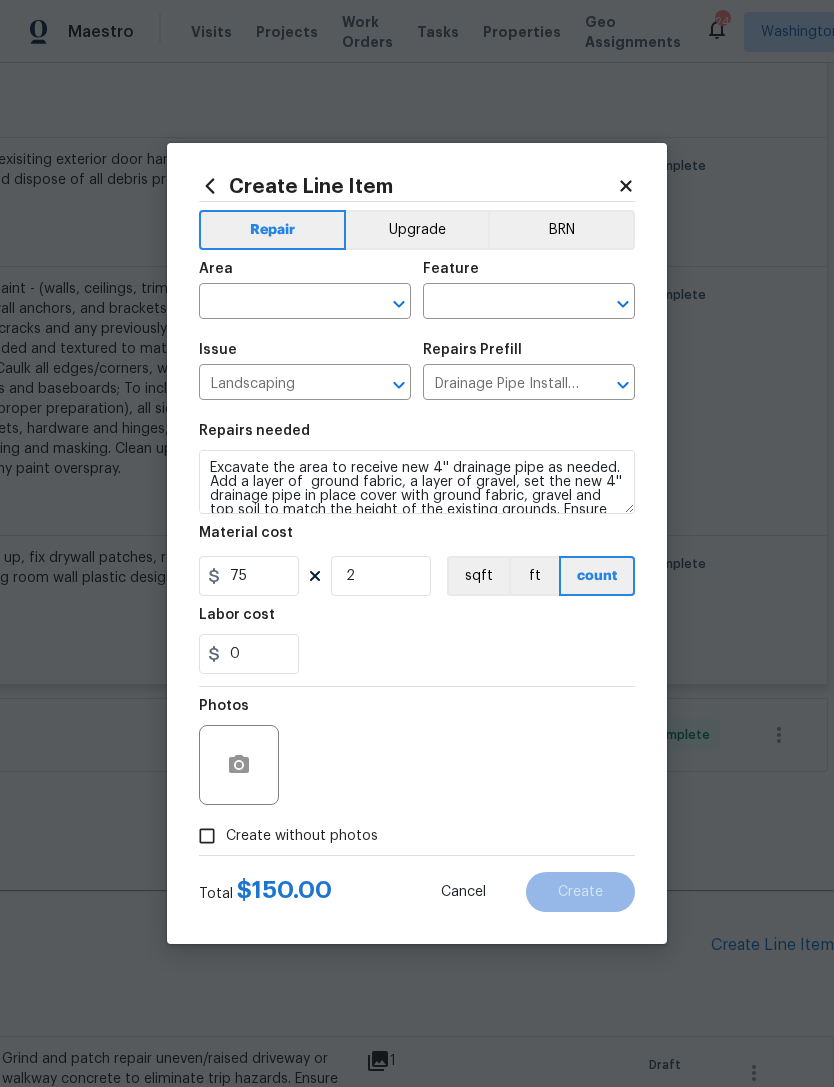 click 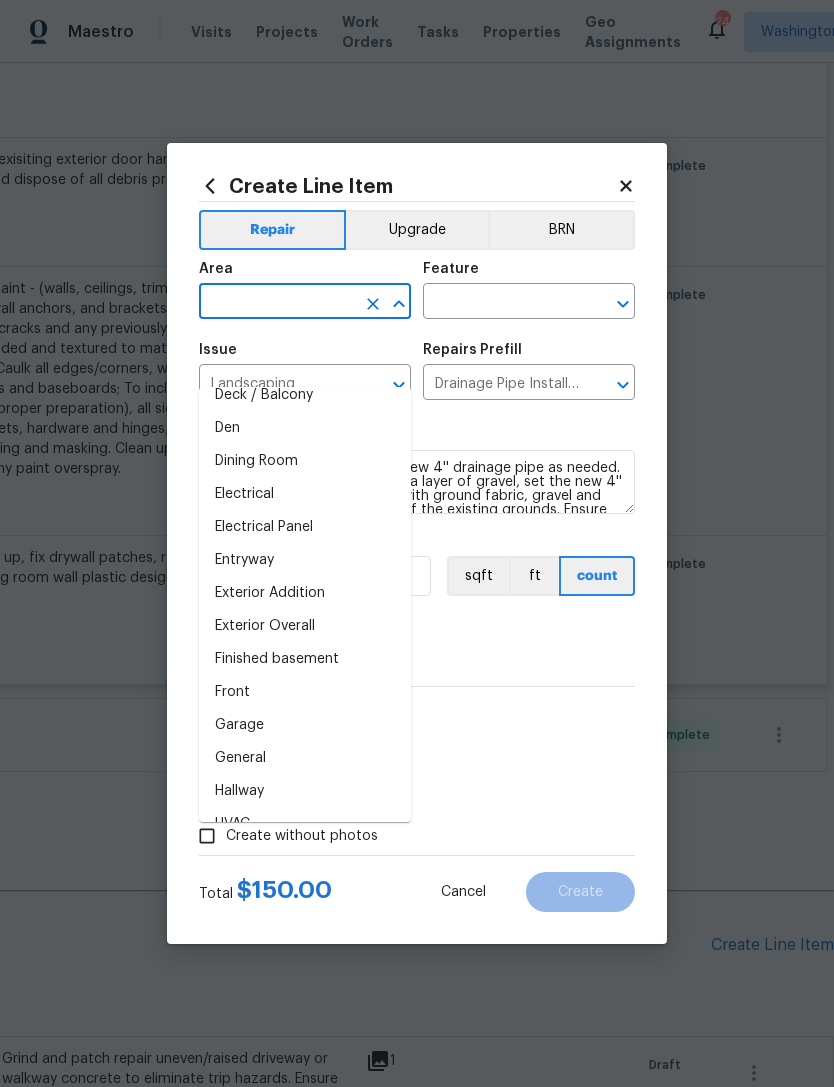 scroll, scrollTop: 382, scrollLeft: 0, axis: vertical 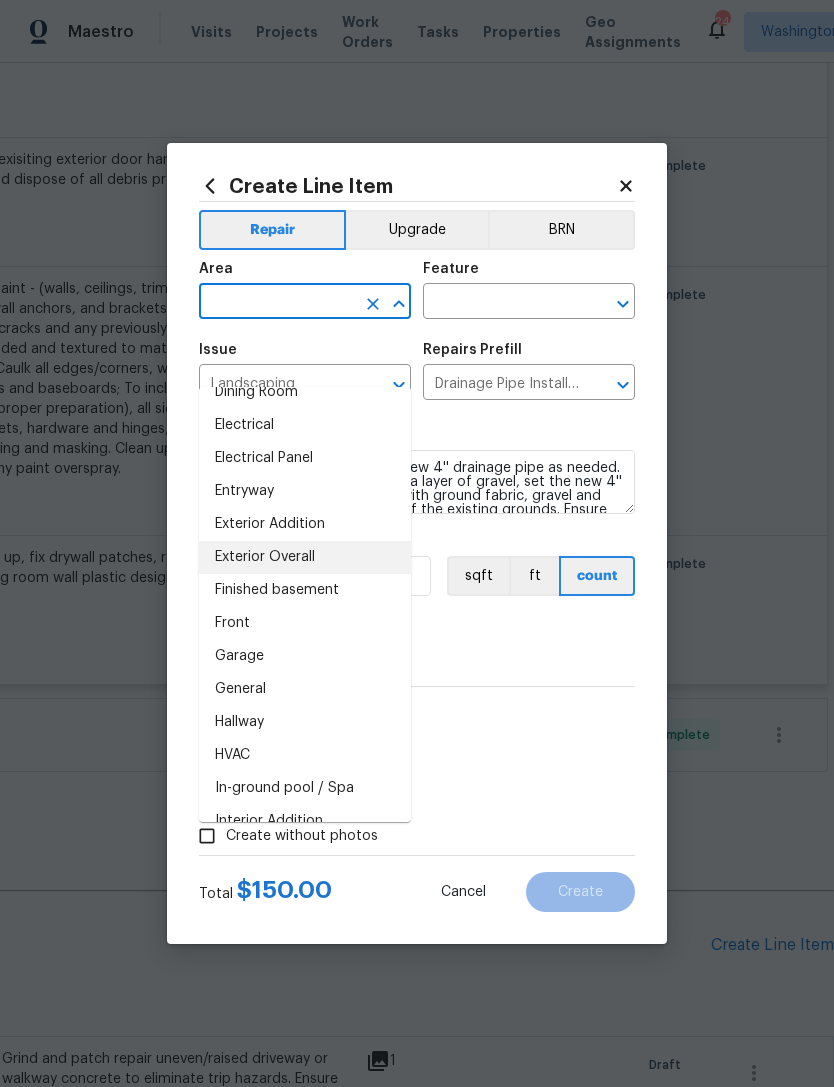 click on "Exterior Overall" at bounding box center (305, 557) 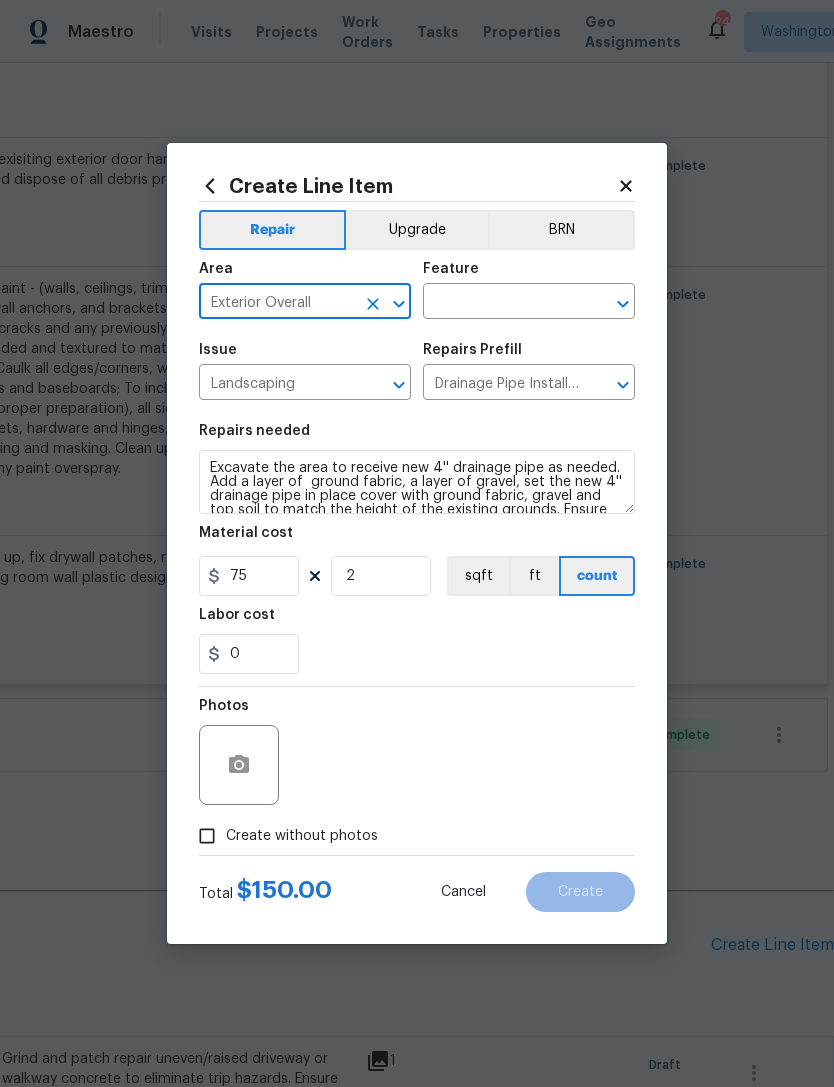 click 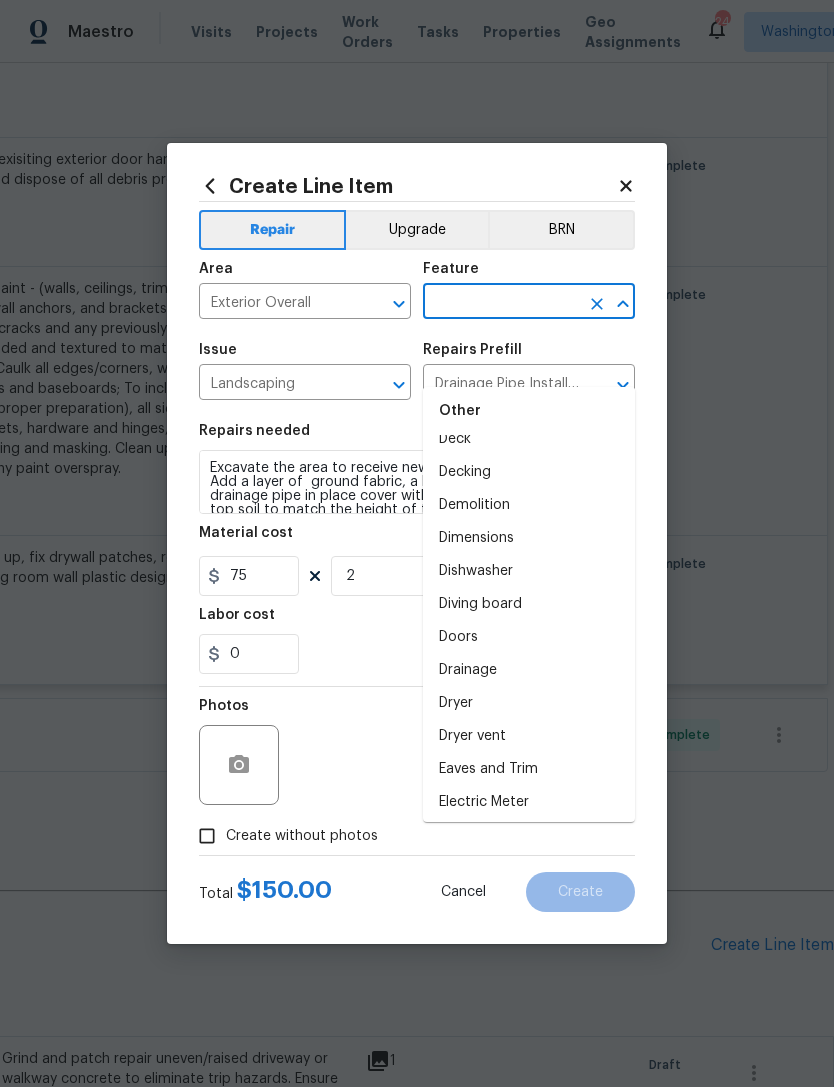 scroll, scrollTop: 1061, scrollLeft: 0, axis: vertical 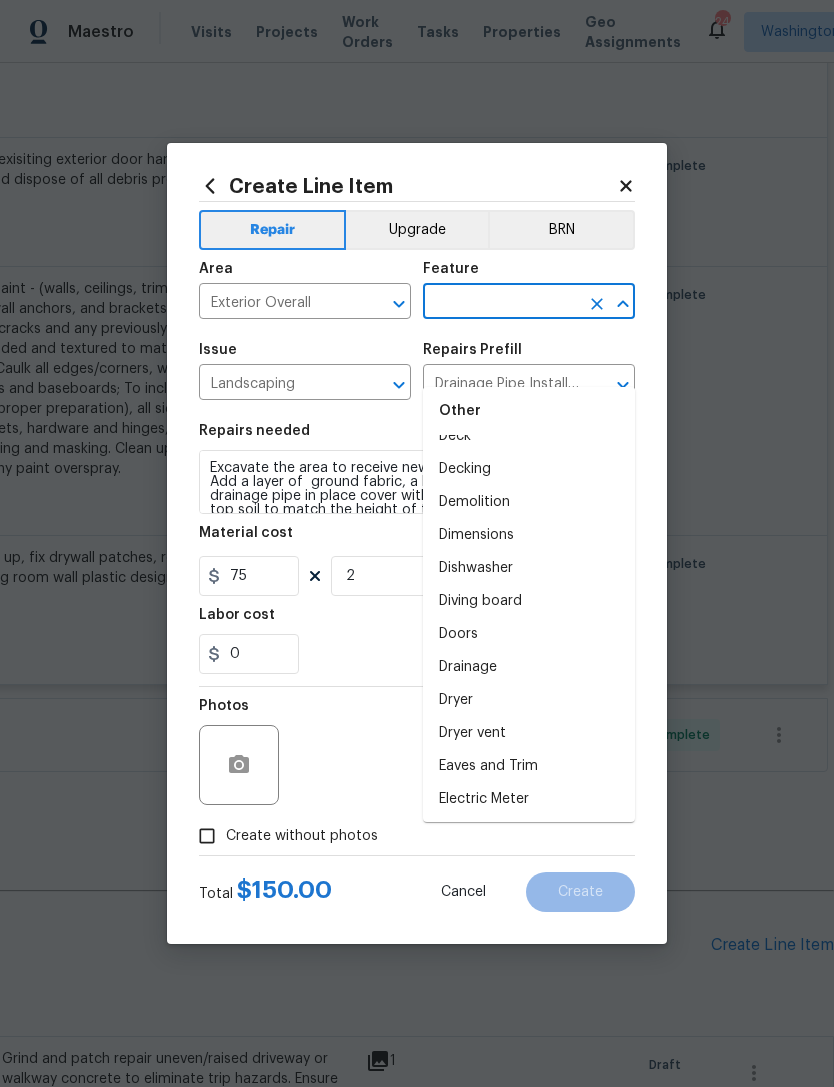 click on "Drainage" at bounding box center [529, 667] 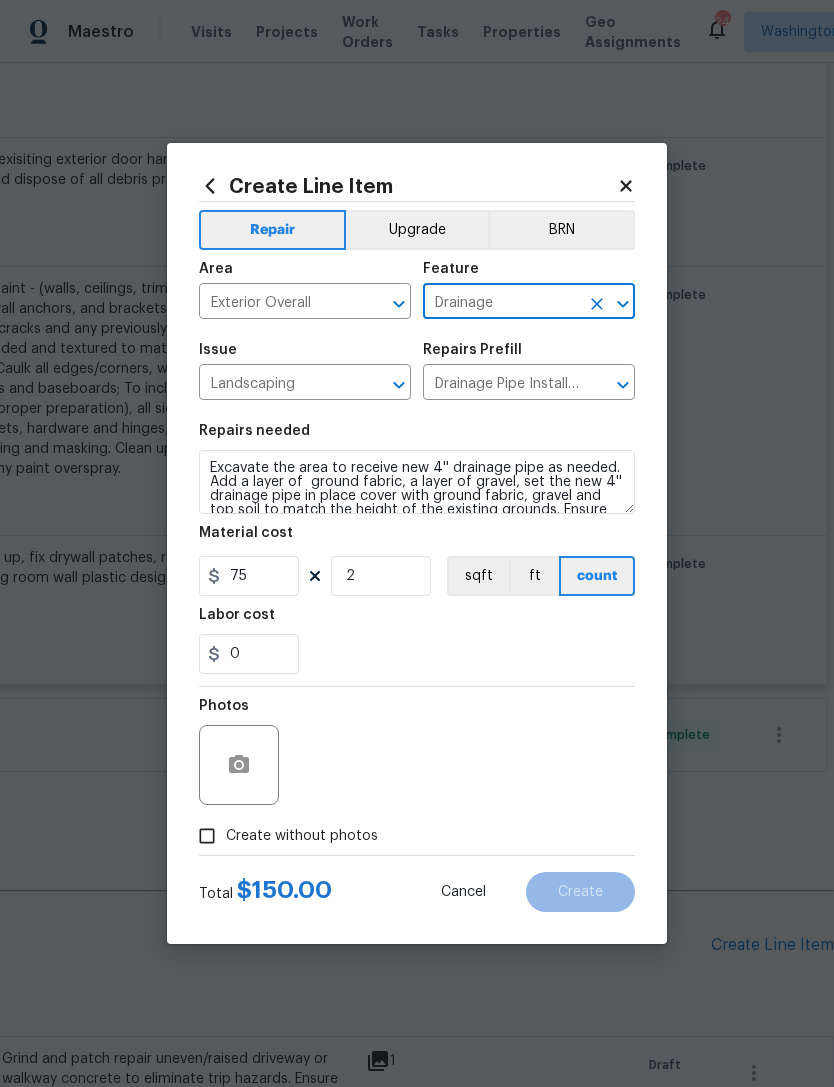 type on "Drainage" 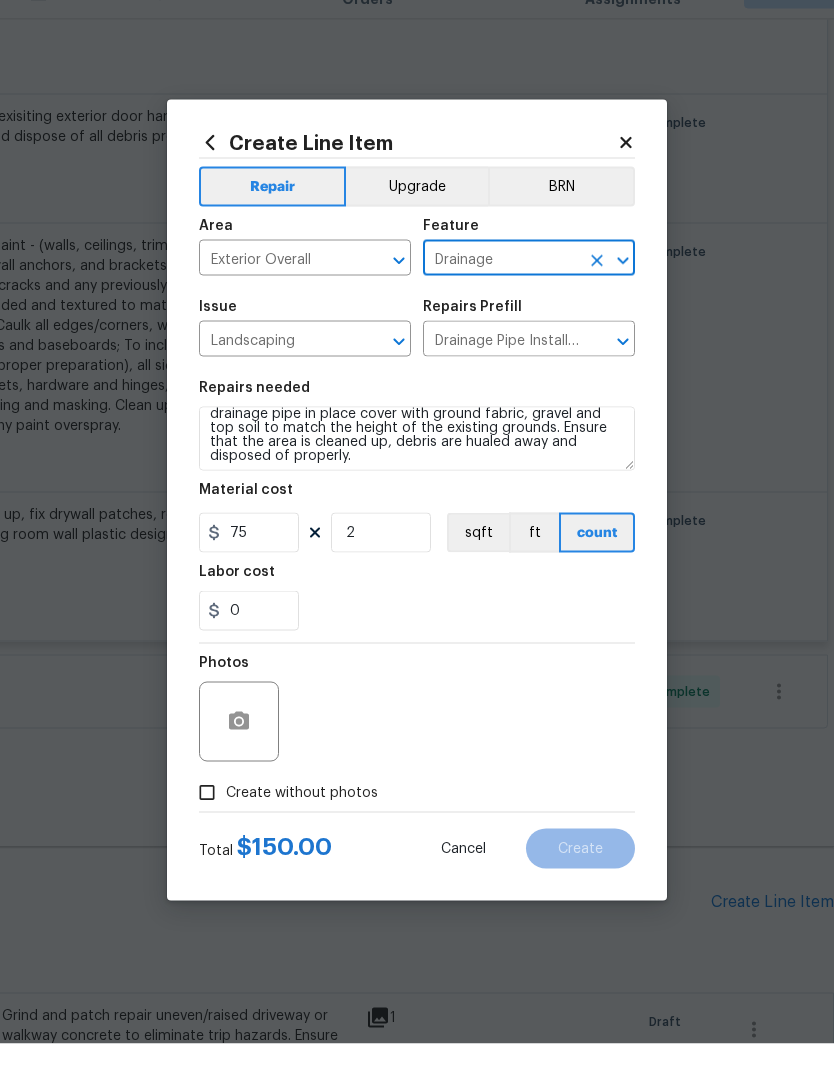 scroll, scrollTop: 38, scrollLeft: 0, axis: vertical 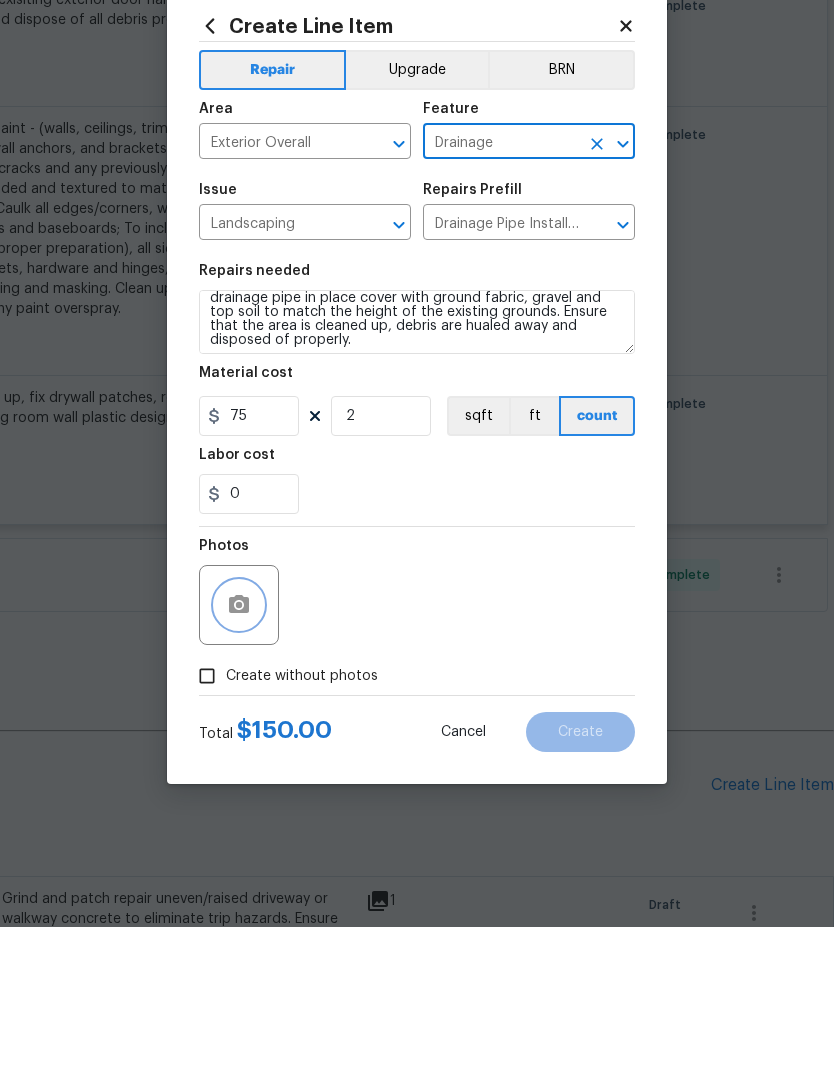 click at bounding box center (239, 765) 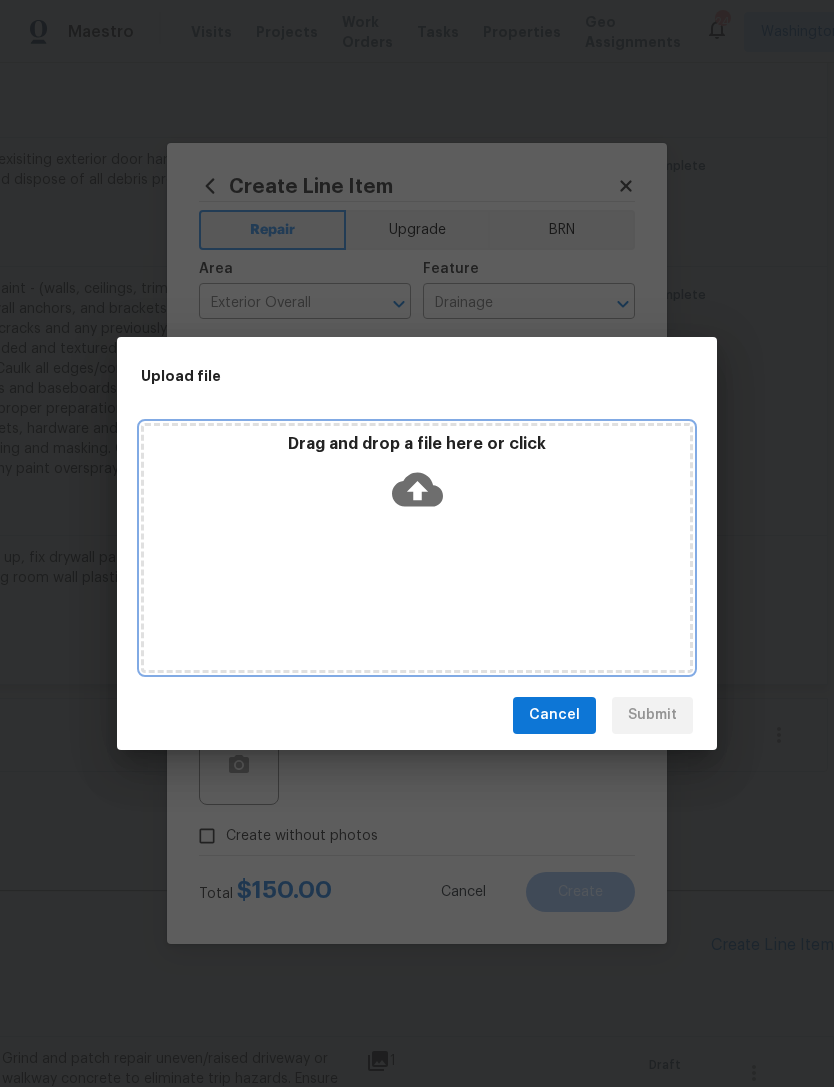 click 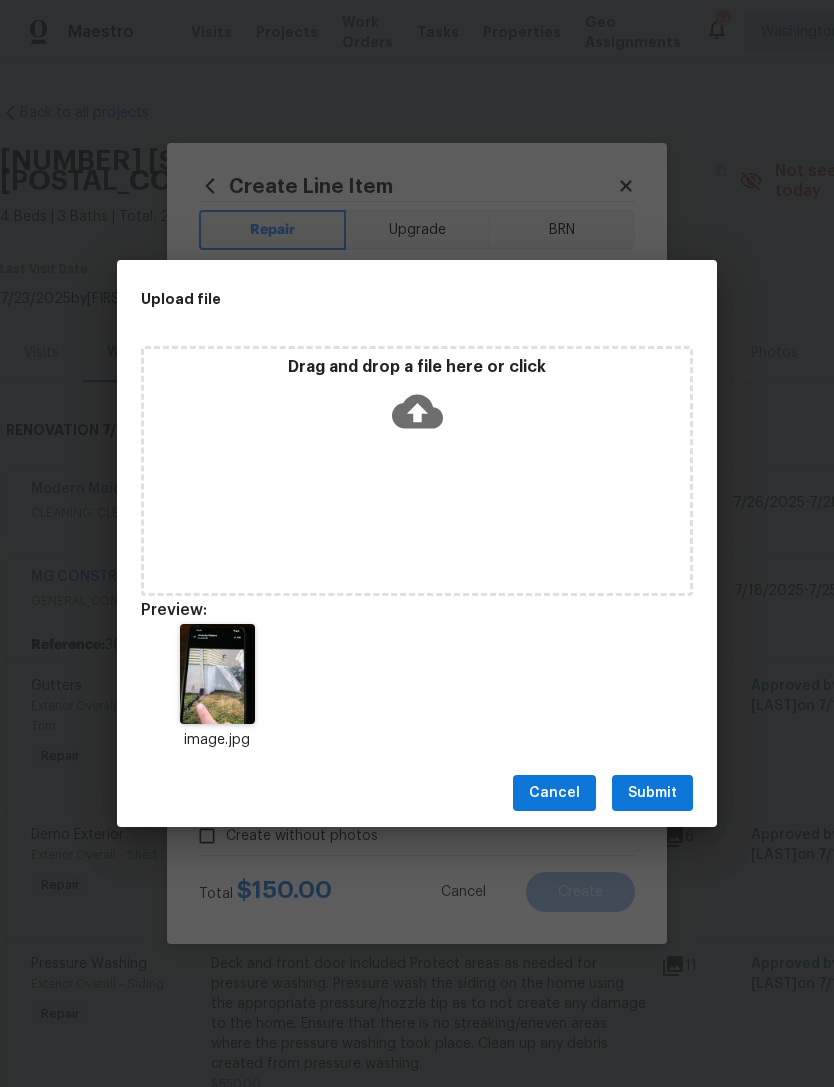 scroll, scrollTop: 64, scrollLeft: 0, axis: vertical 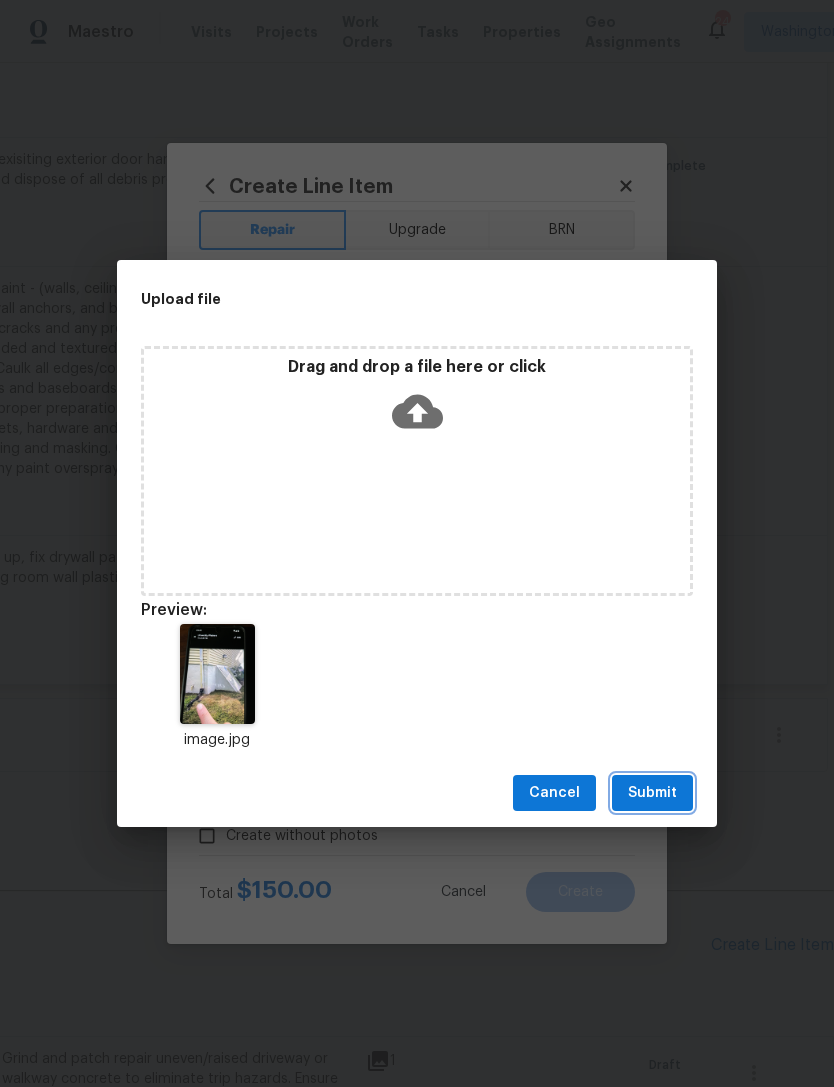 click on "Submit" at bounding box center (652, 793) 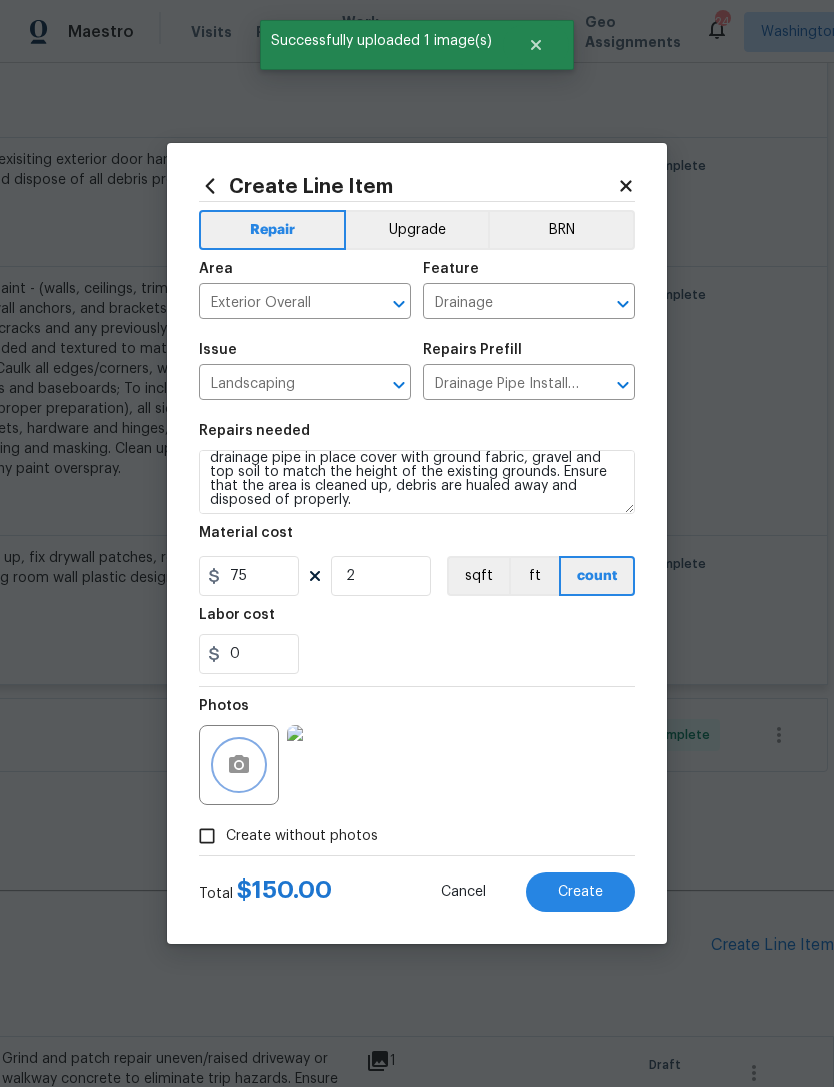 click 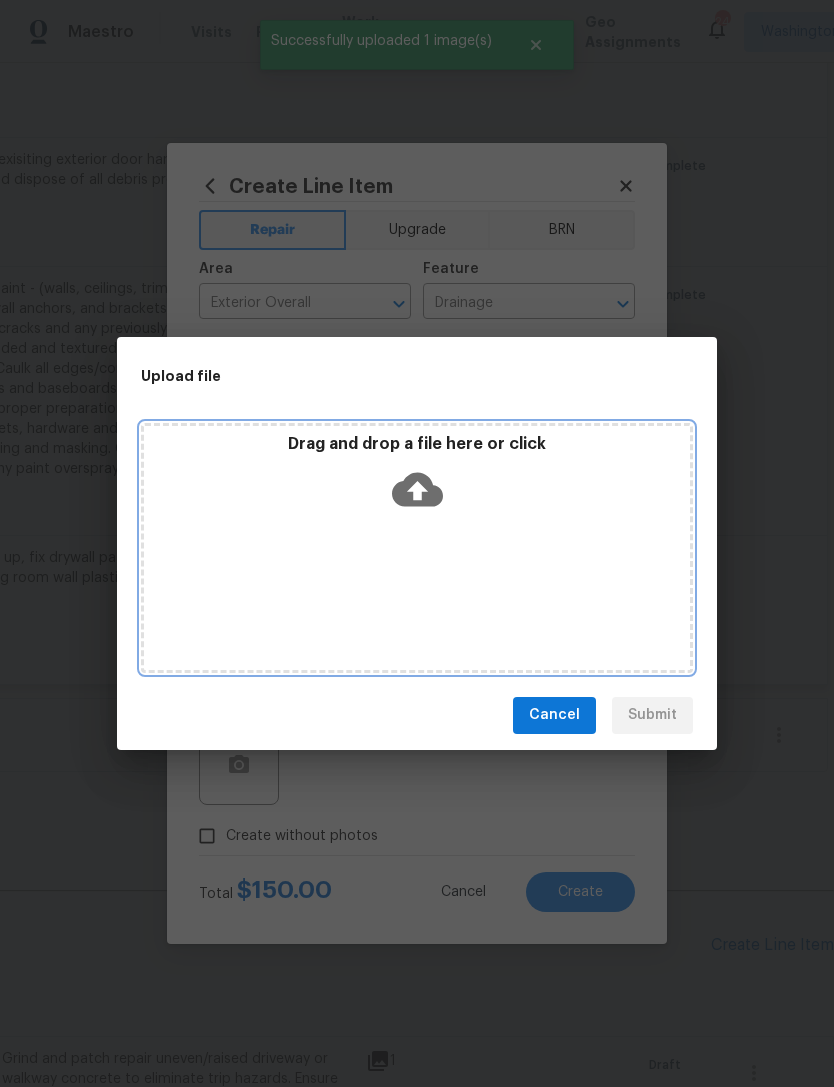 click 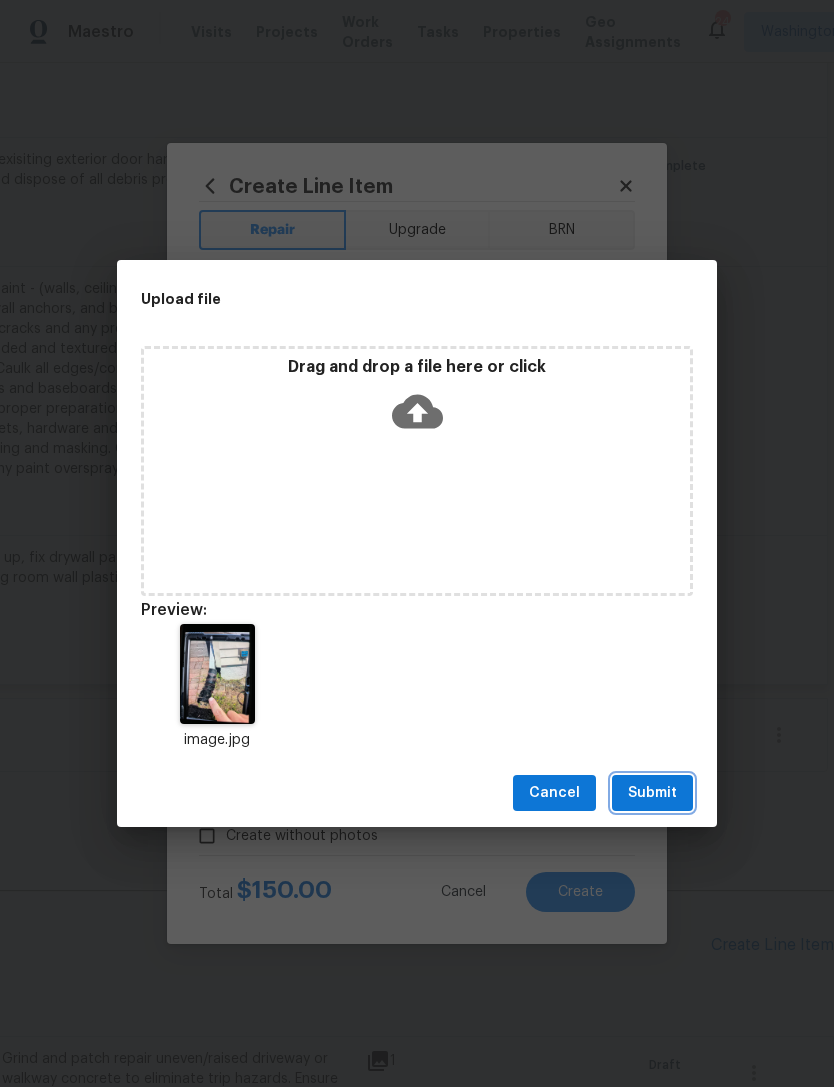 click on "Submit" at bounding box center [652, 793] 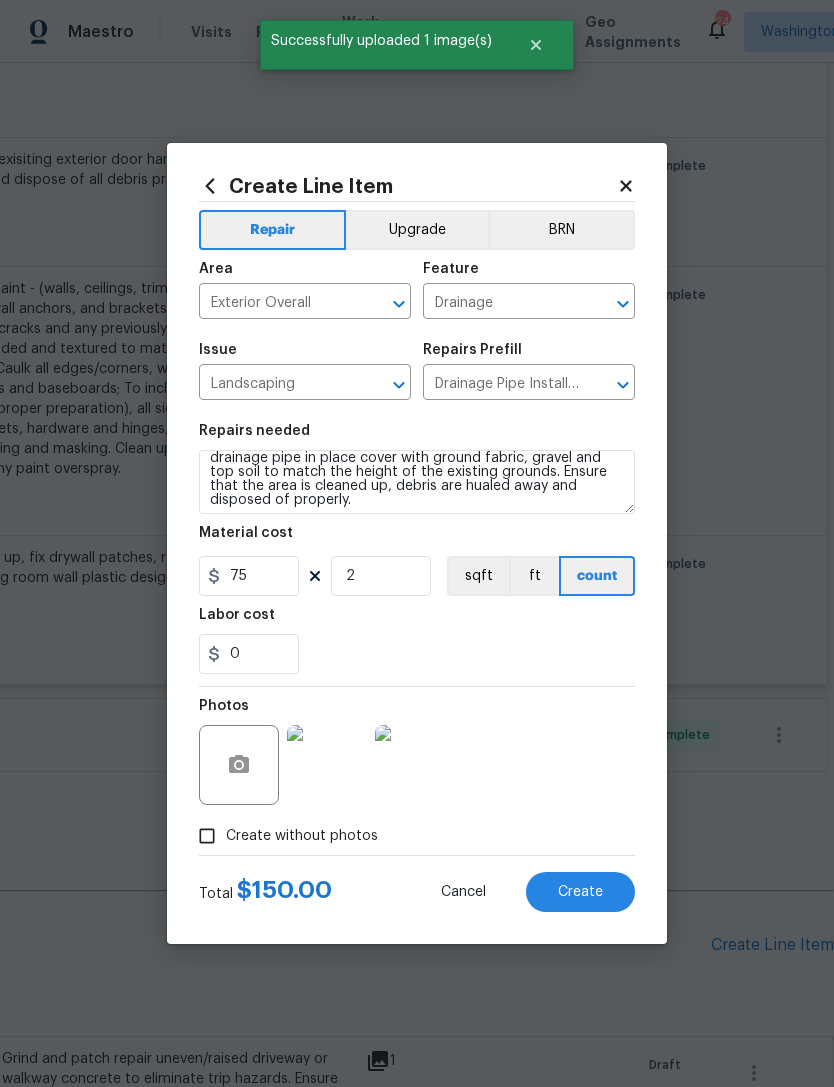click on "Create" at bounding box center (580, 892) 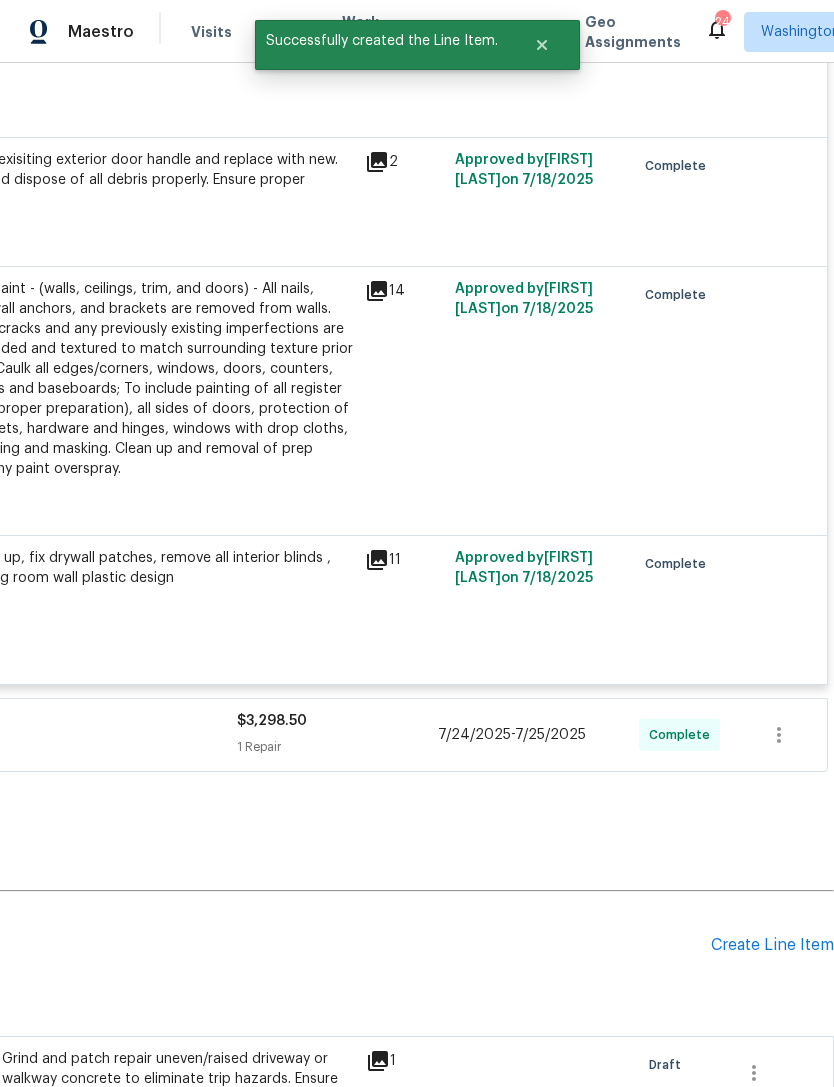 scroll, scrollTop: 1400, scrollLeft: 295, axis: both 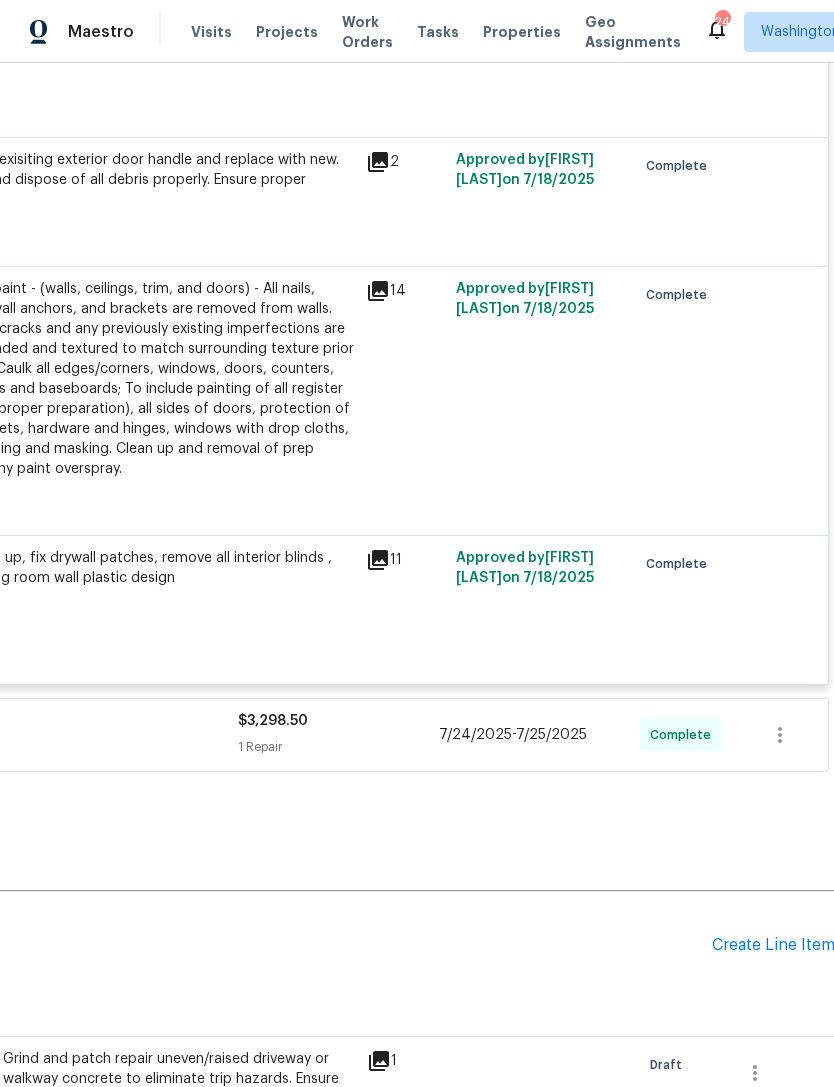 click on "Create Line Item" at bounding box center [773, 945] 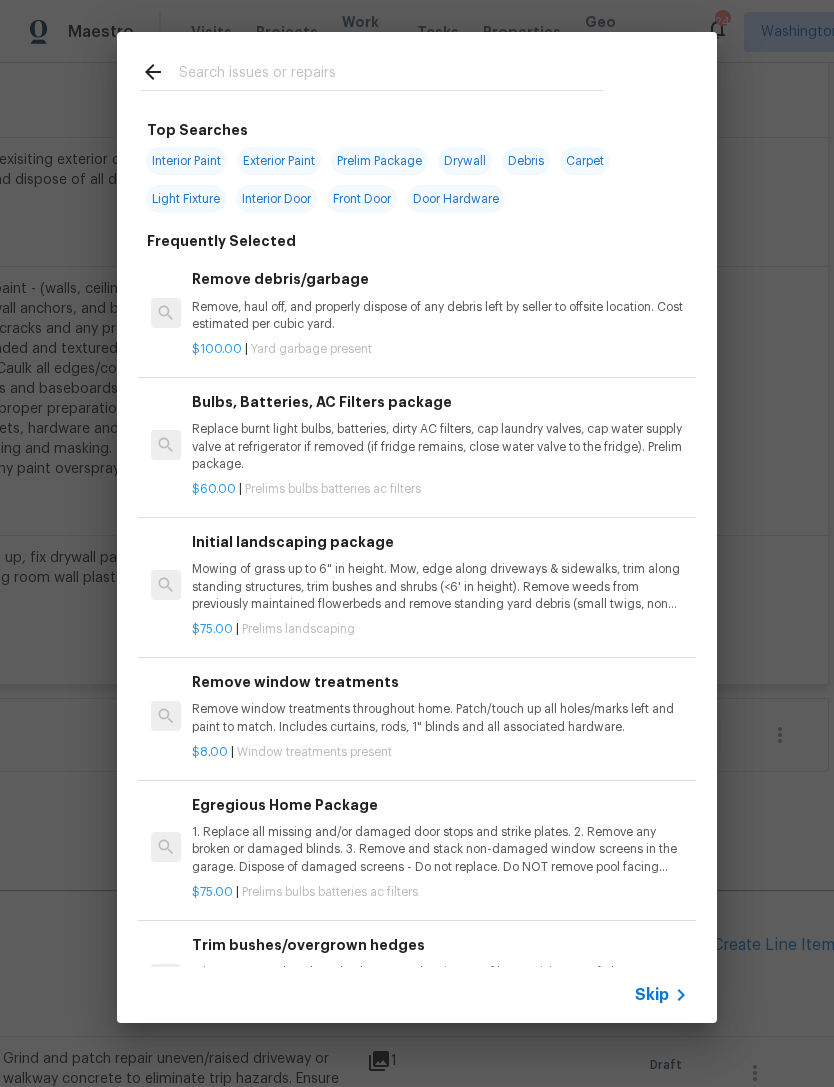 click at bounding box center (391, 75) 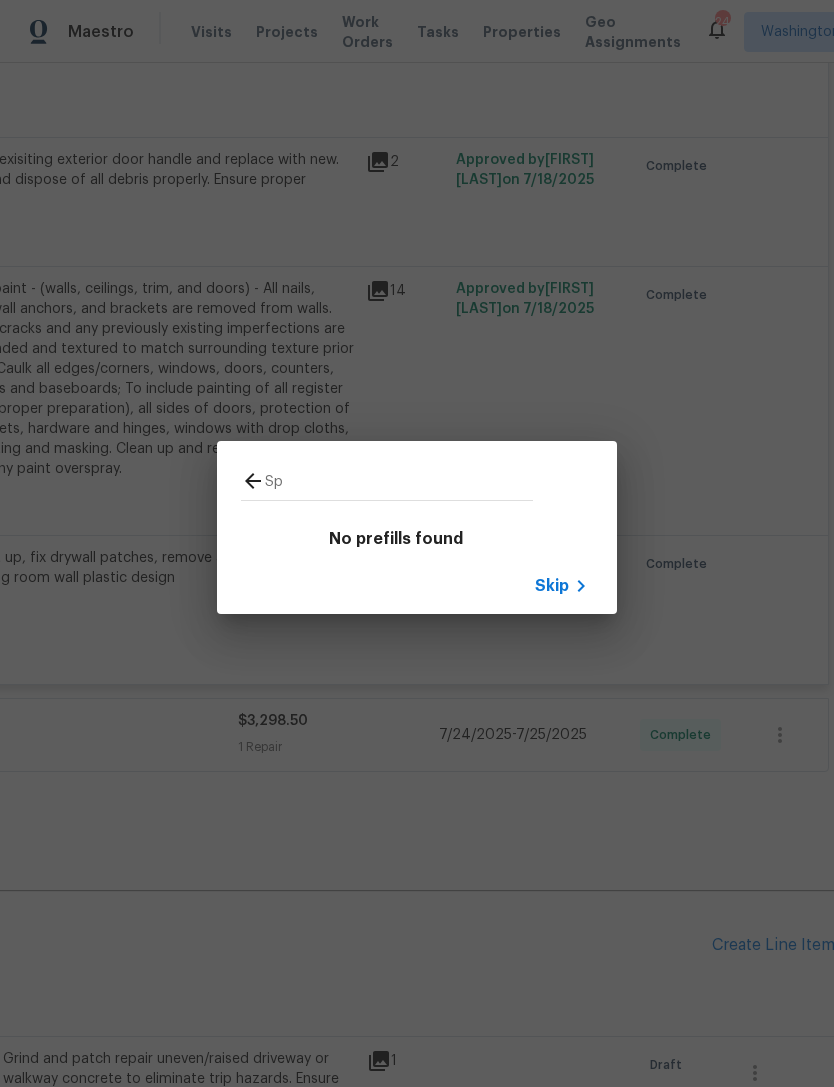 type on "S" 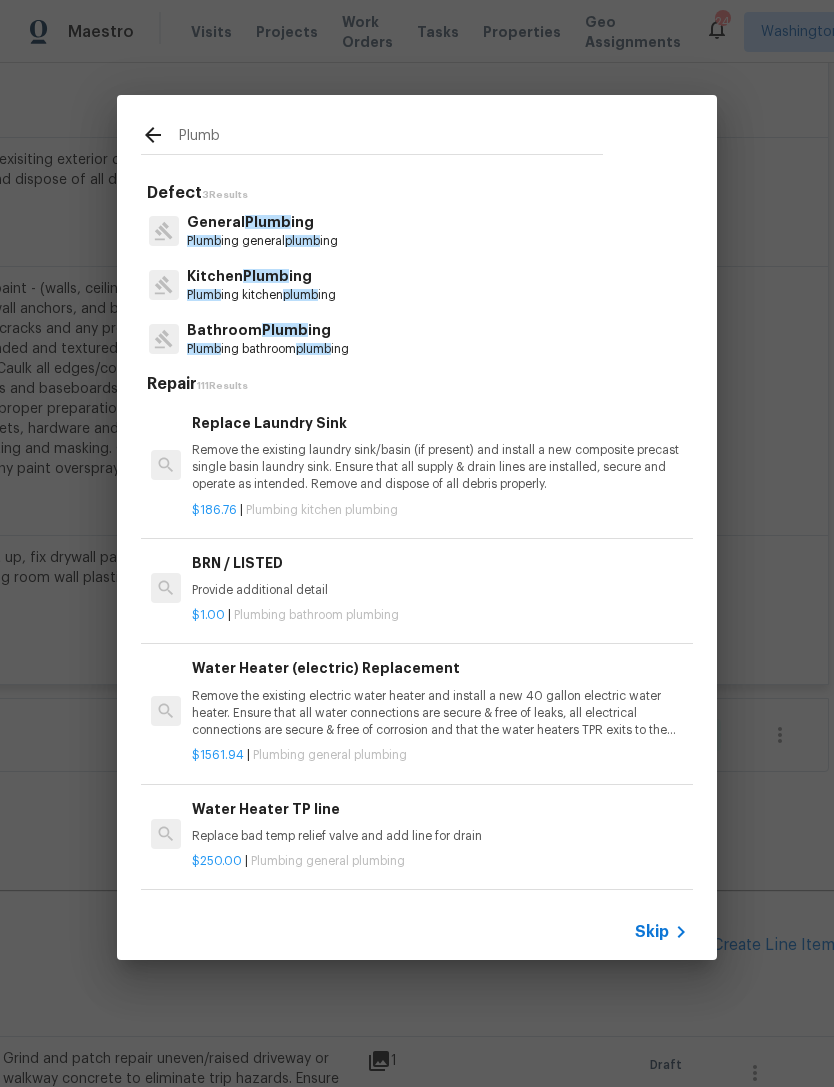 type on "Plumb" 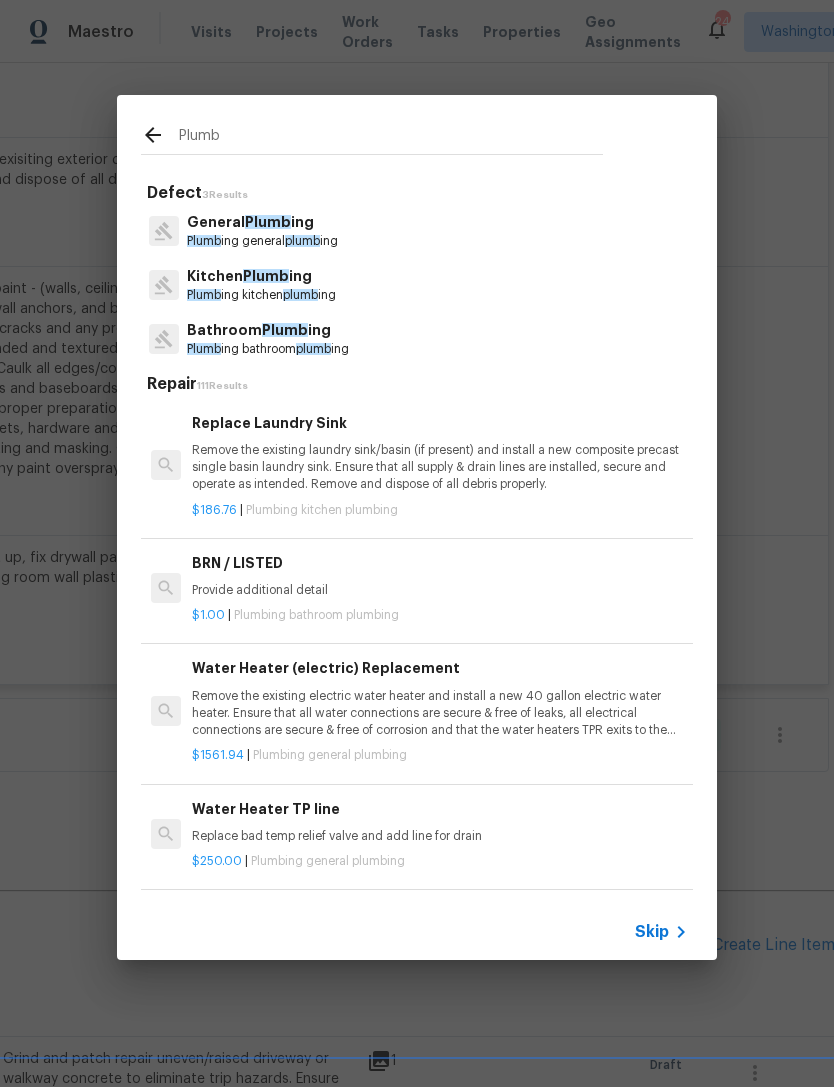 click on "General  Plumb ing Plumb ing general  plumb ing" at bounding box center [417, 231] 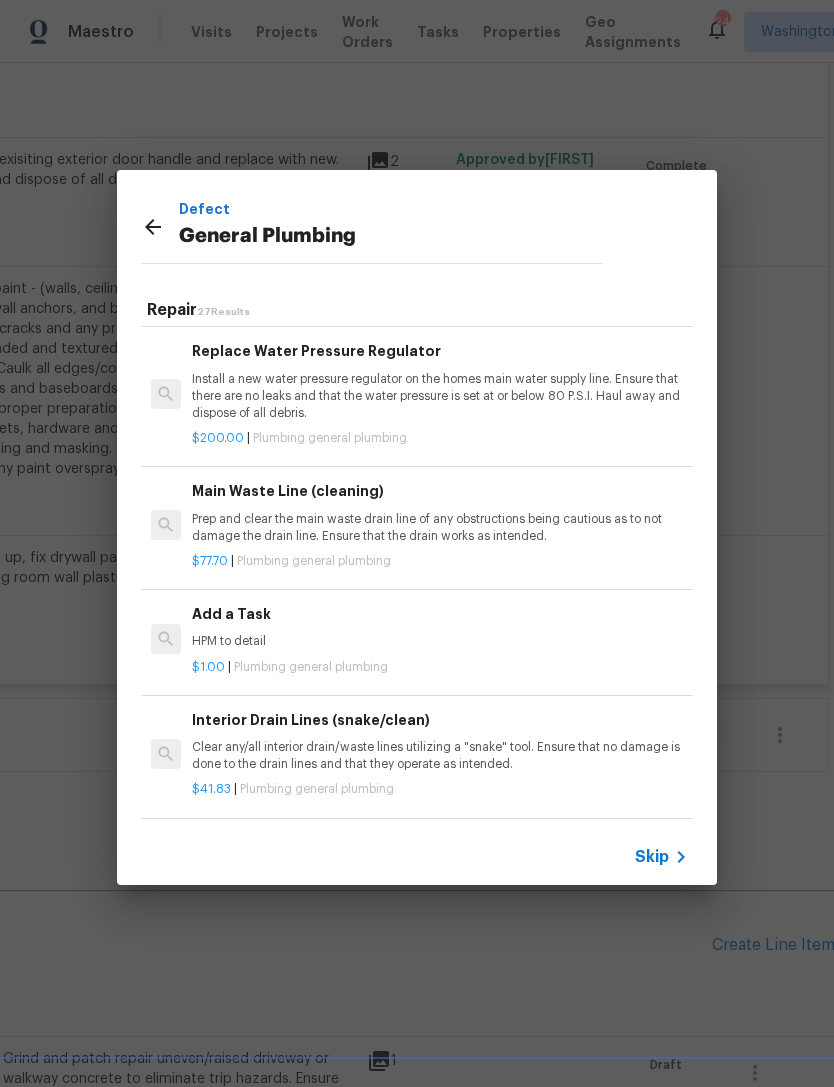 scroll, scrollTop: 1994, scrollLeft: 0, axis: vertical 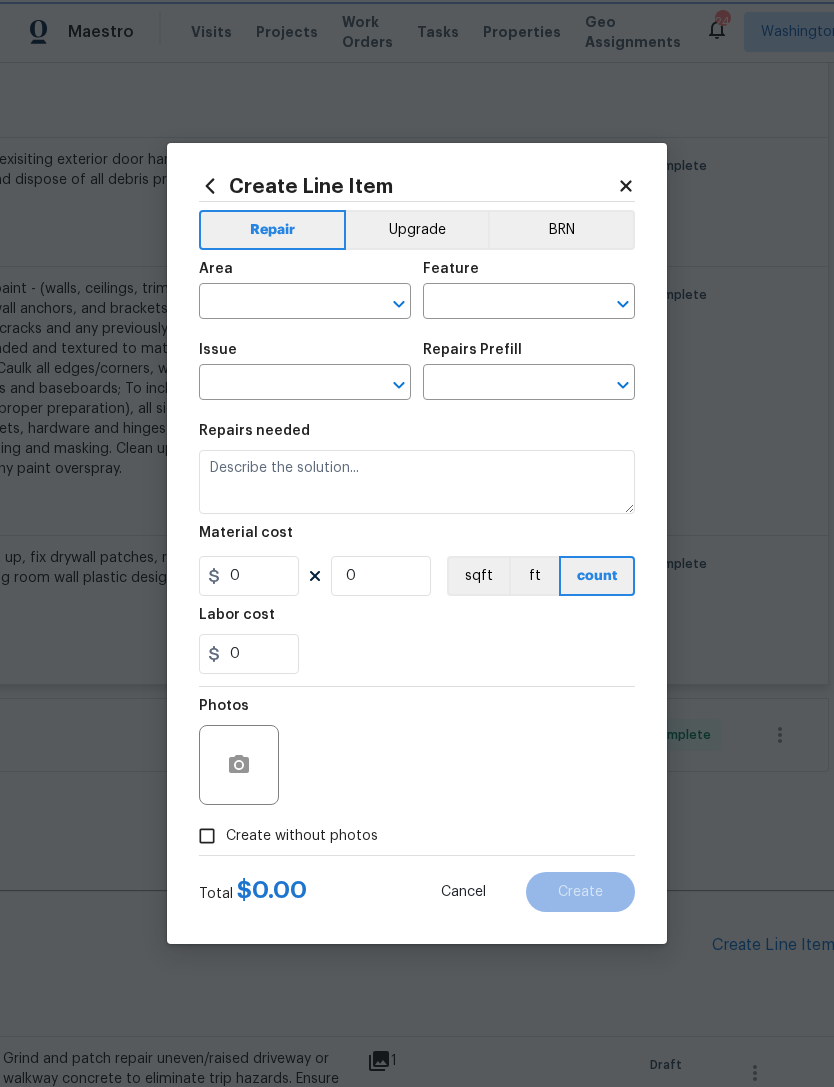 type on "Plumbing" 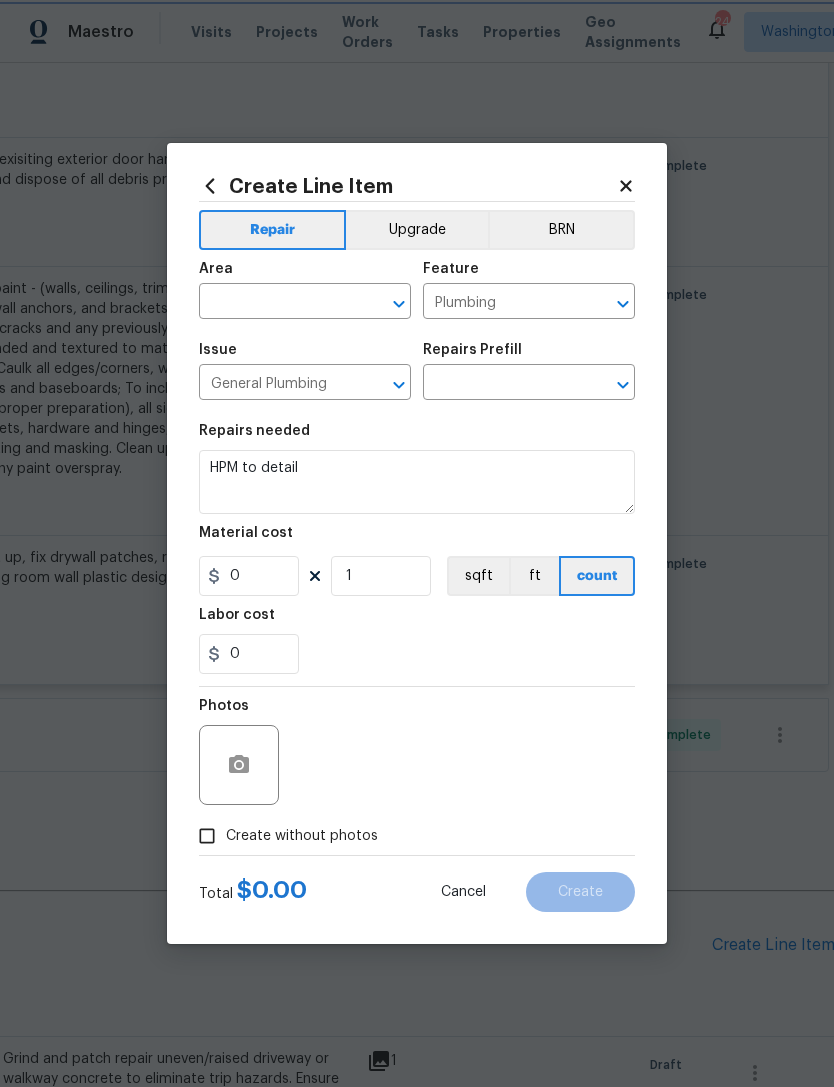 type on "Add a Task $1.00" 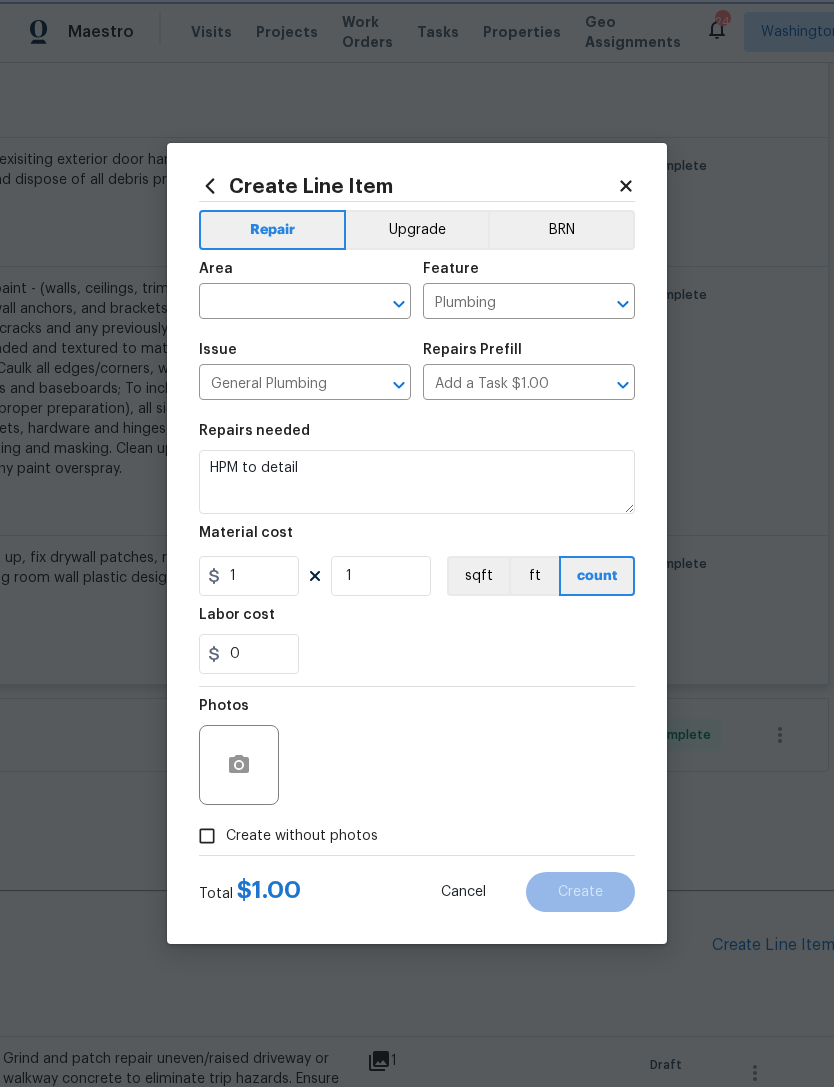 click 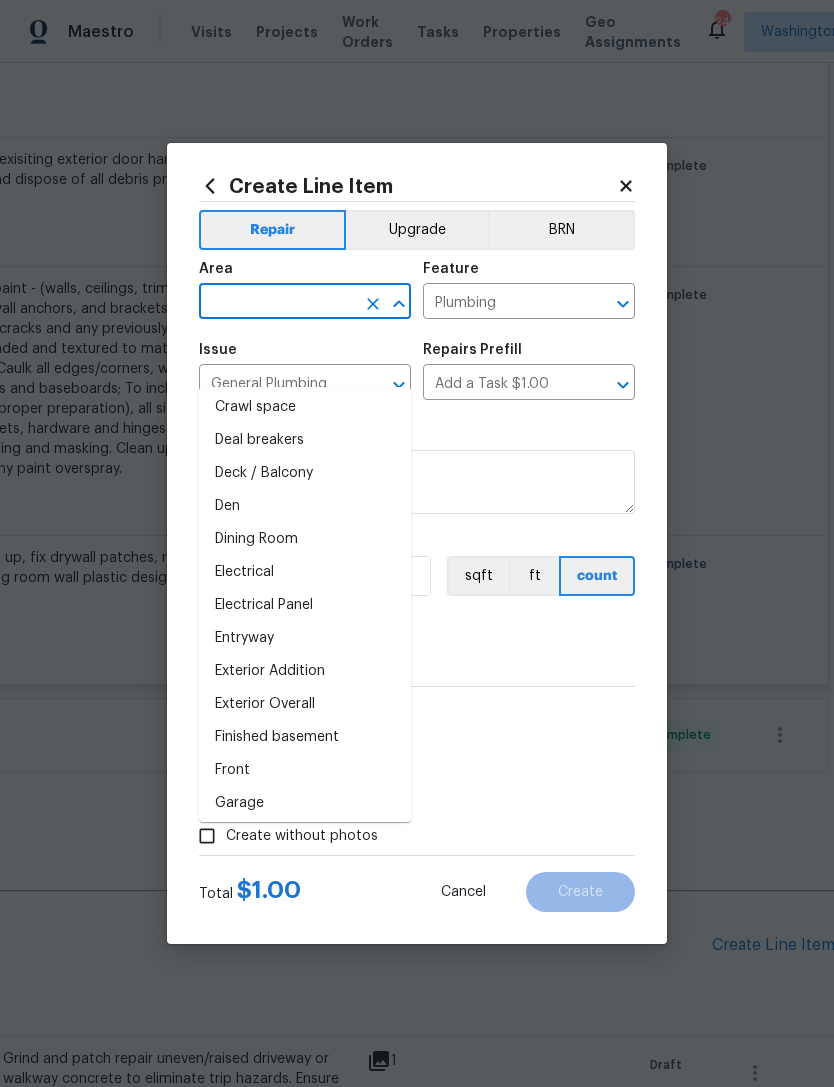 scroll, scrollTop: 248, scrollLeft: 0, axis: vertical 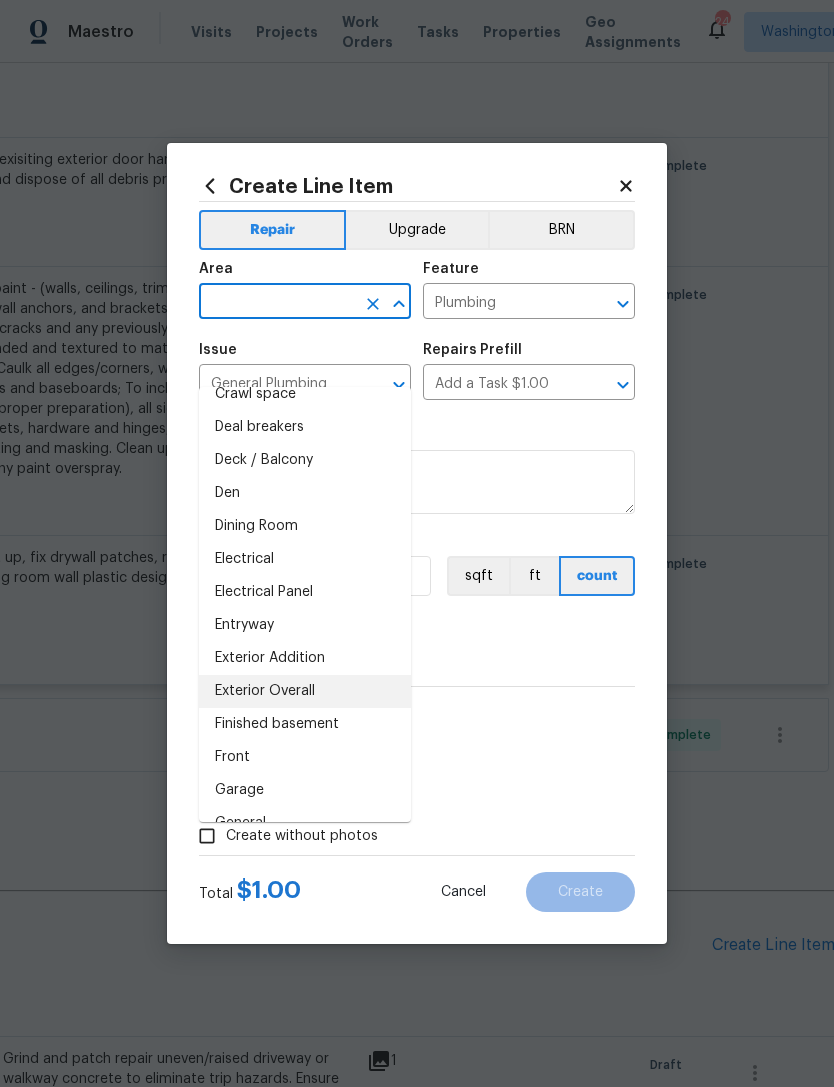 click on "Exterior Overall" at bounding box center (305, 691) 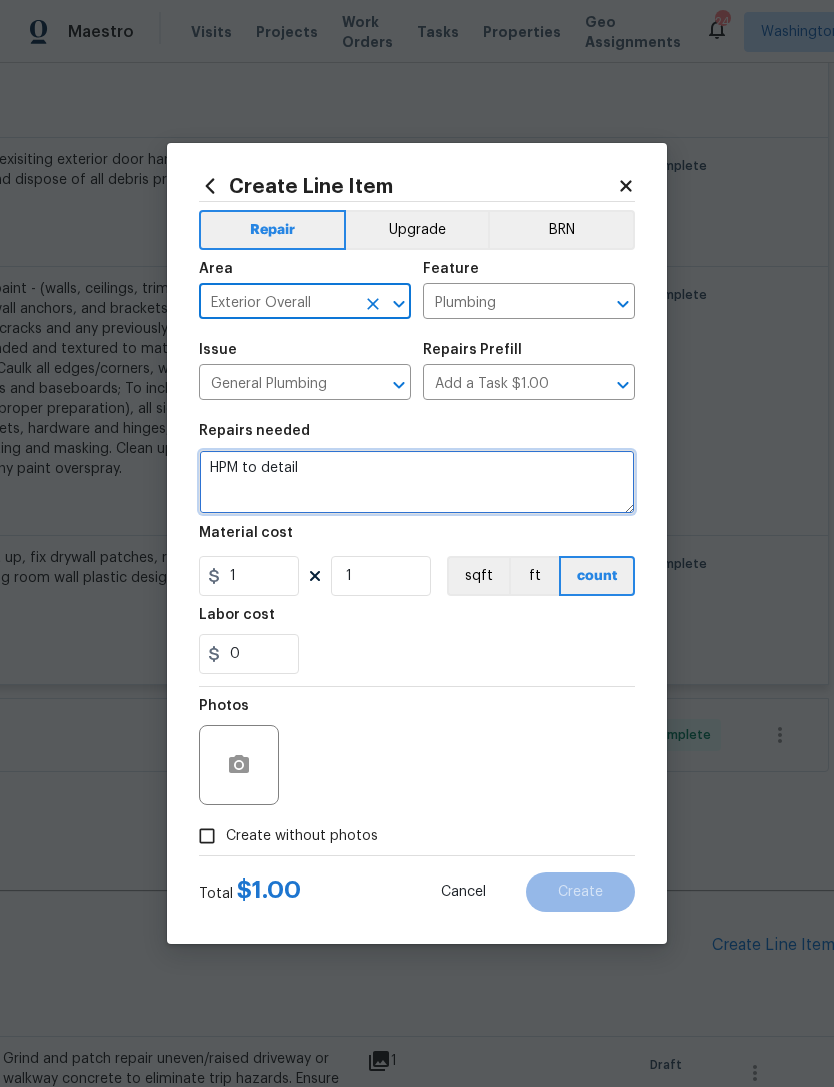 click on "HPM to detail" at bounding box center [417, 482] 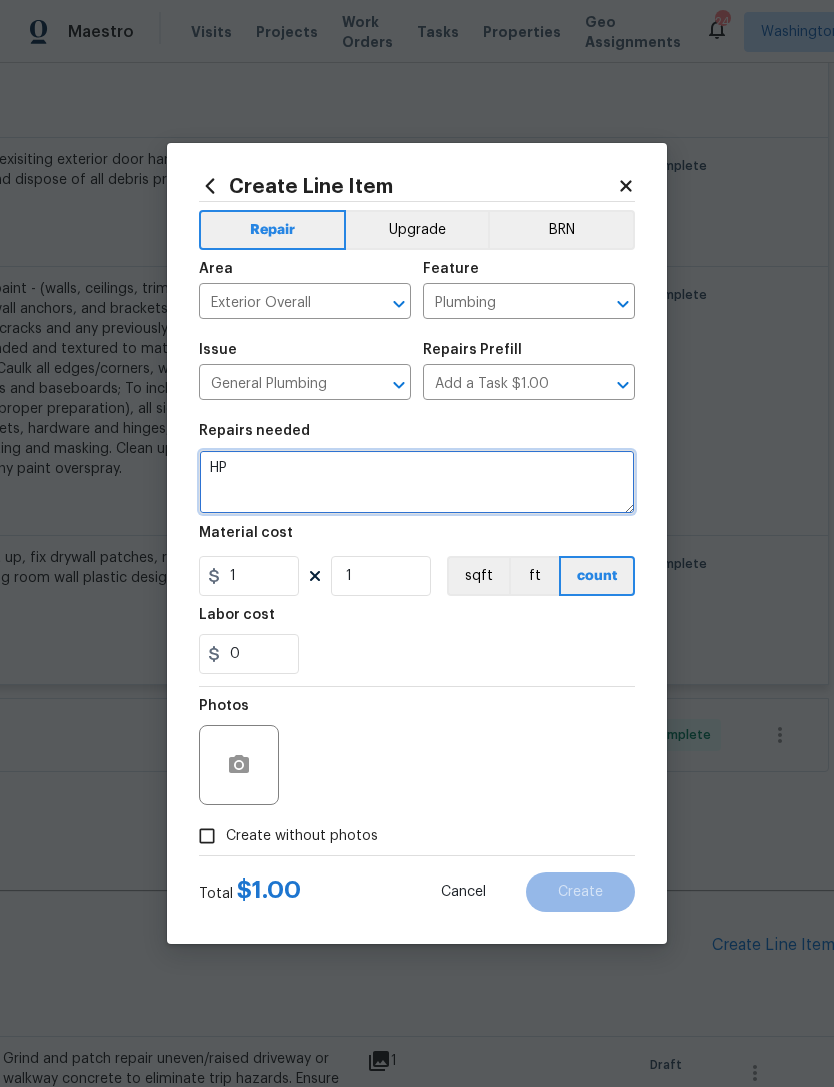 type on "H" 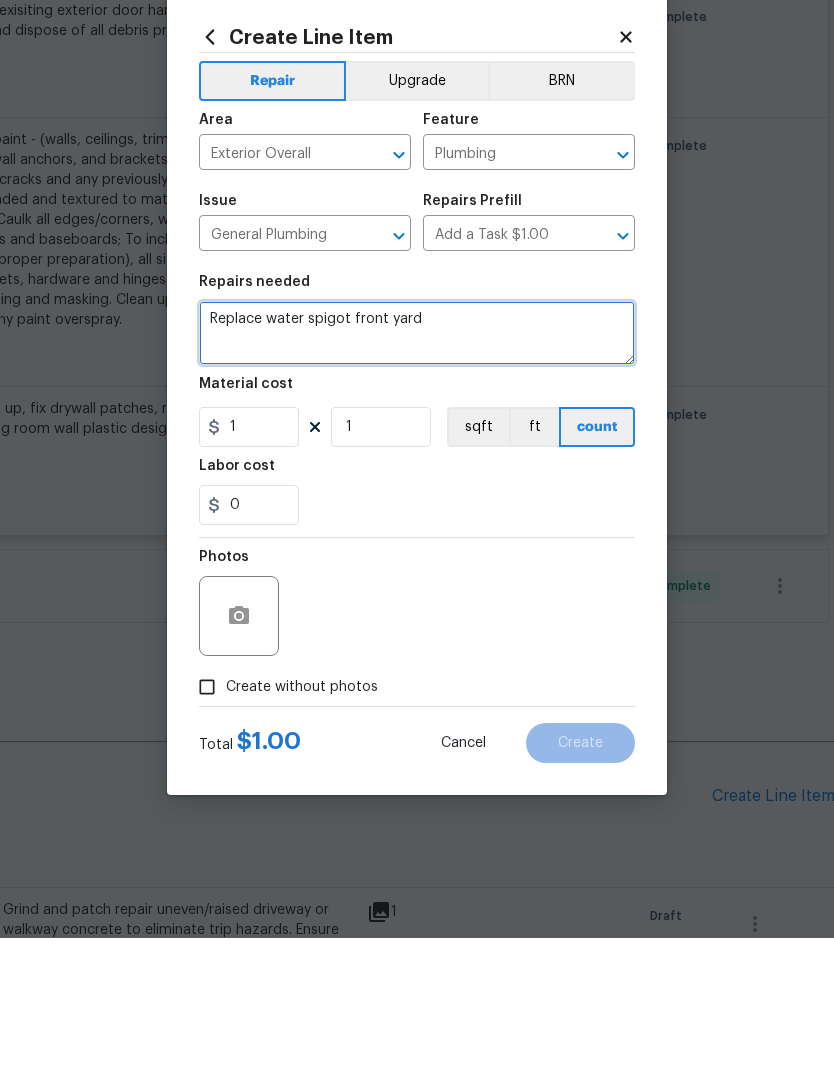 type on "Replace water spigot front yard" 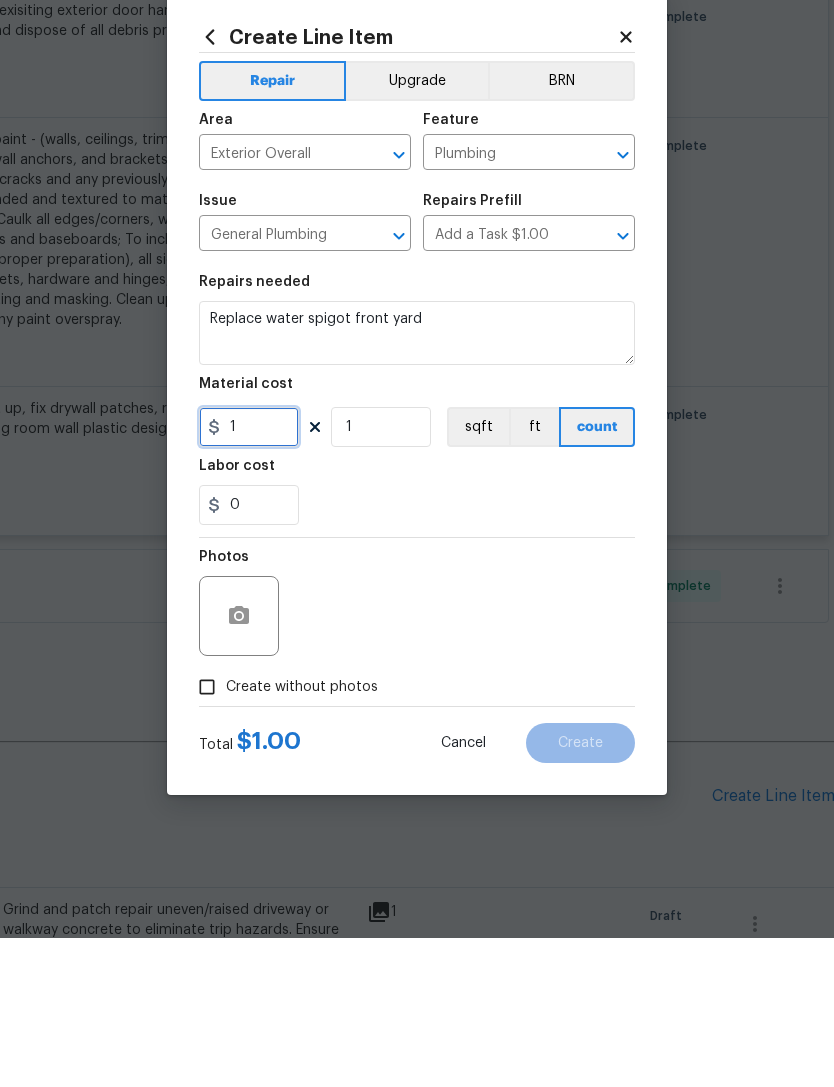 click on "1" at bounding box center [249, 576] 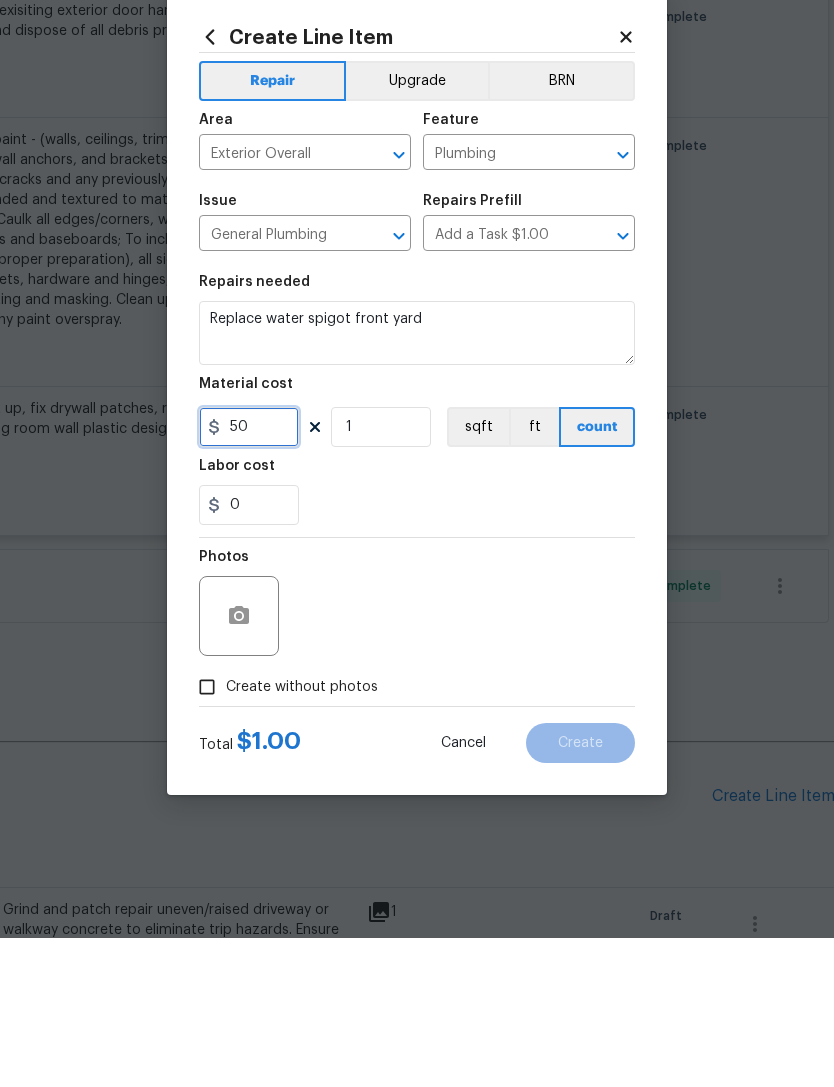 type on "50" 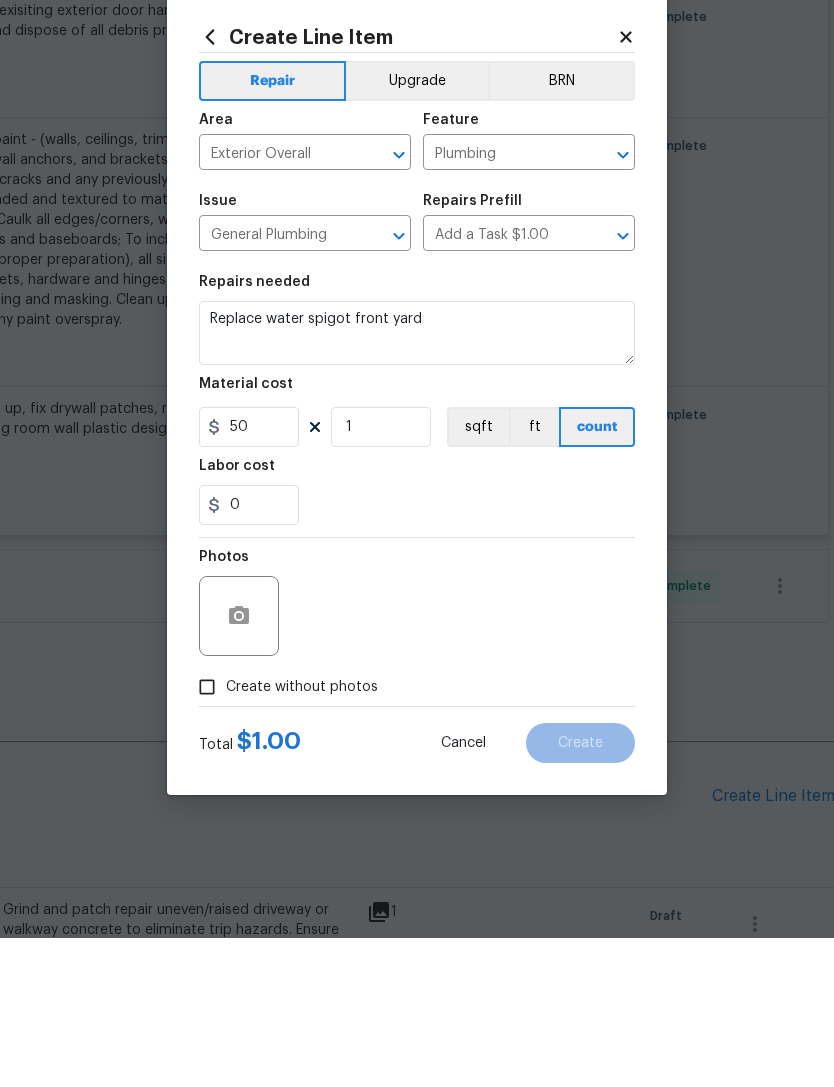 click on "Photos" at bounding box center [417, 752] 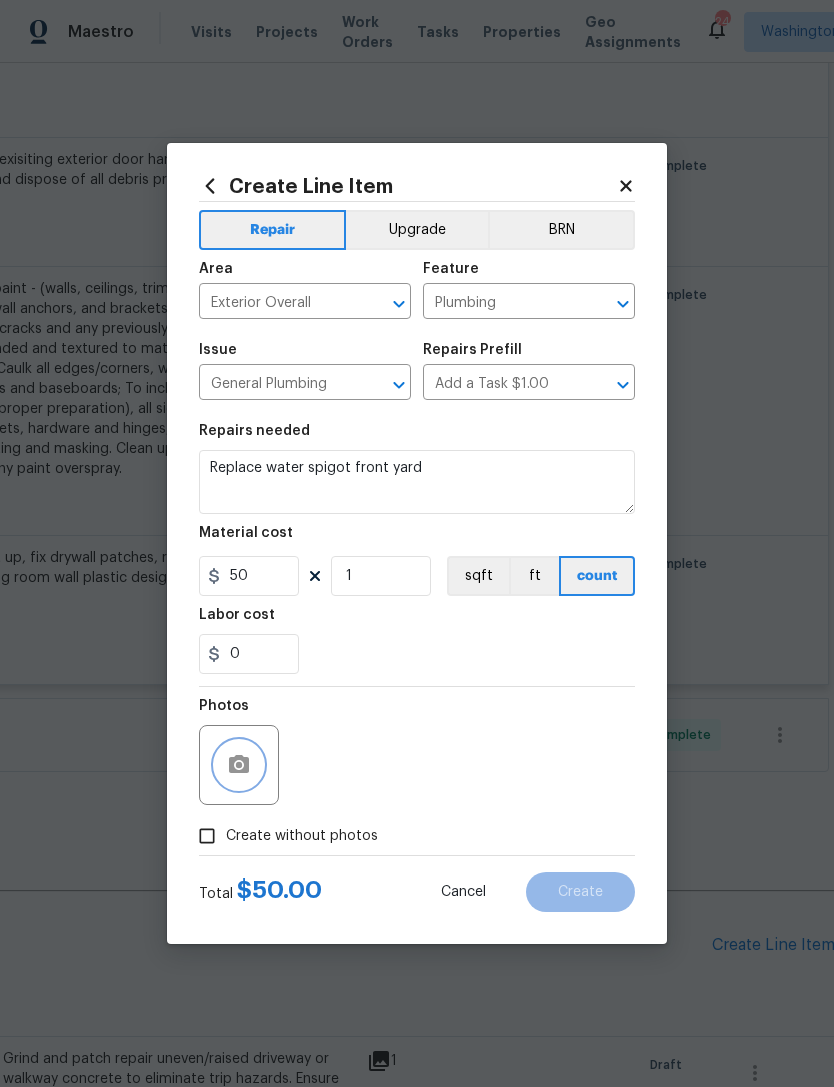 click at bounding box center (239, 765) 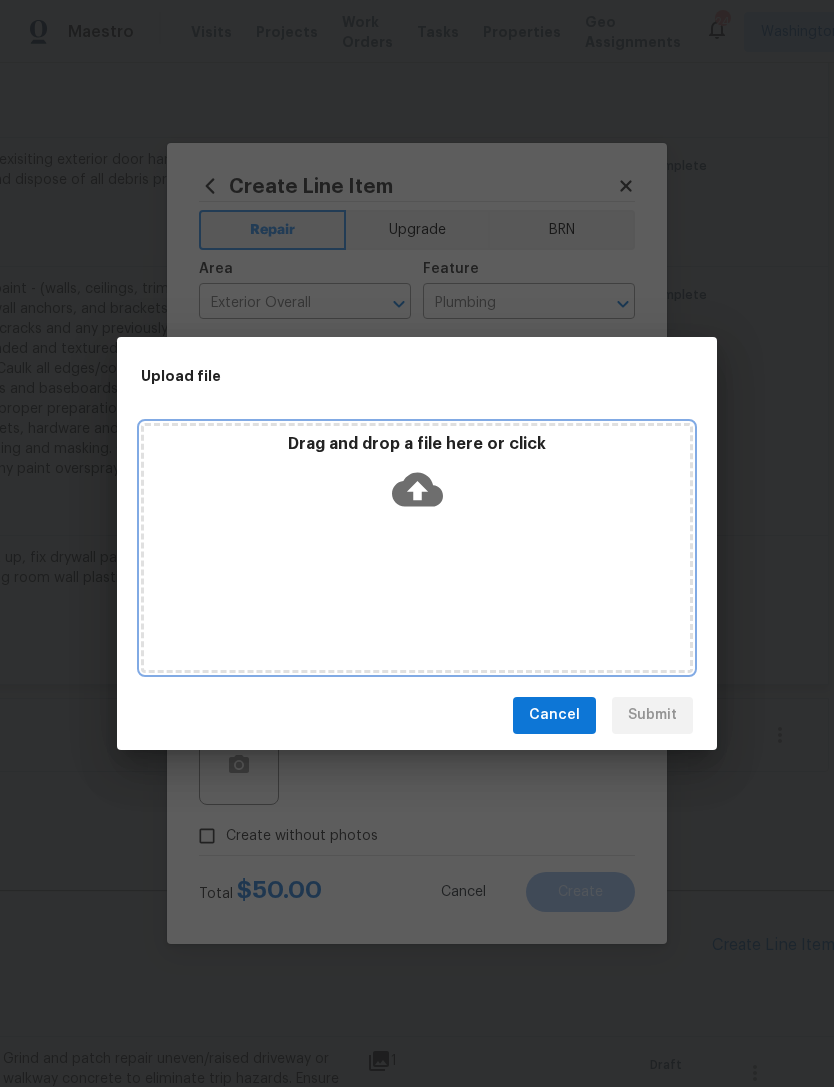 click 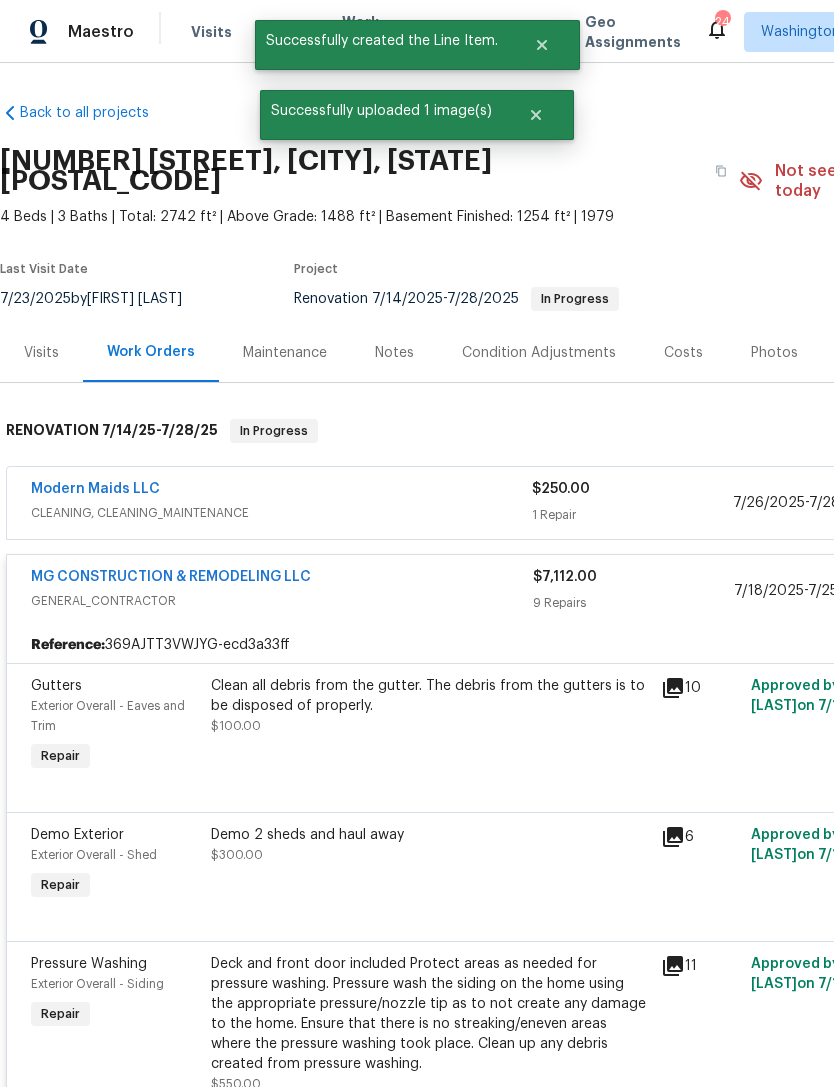 scroll, scrollTop: 64, scrollLeft: 0, axis: vertical 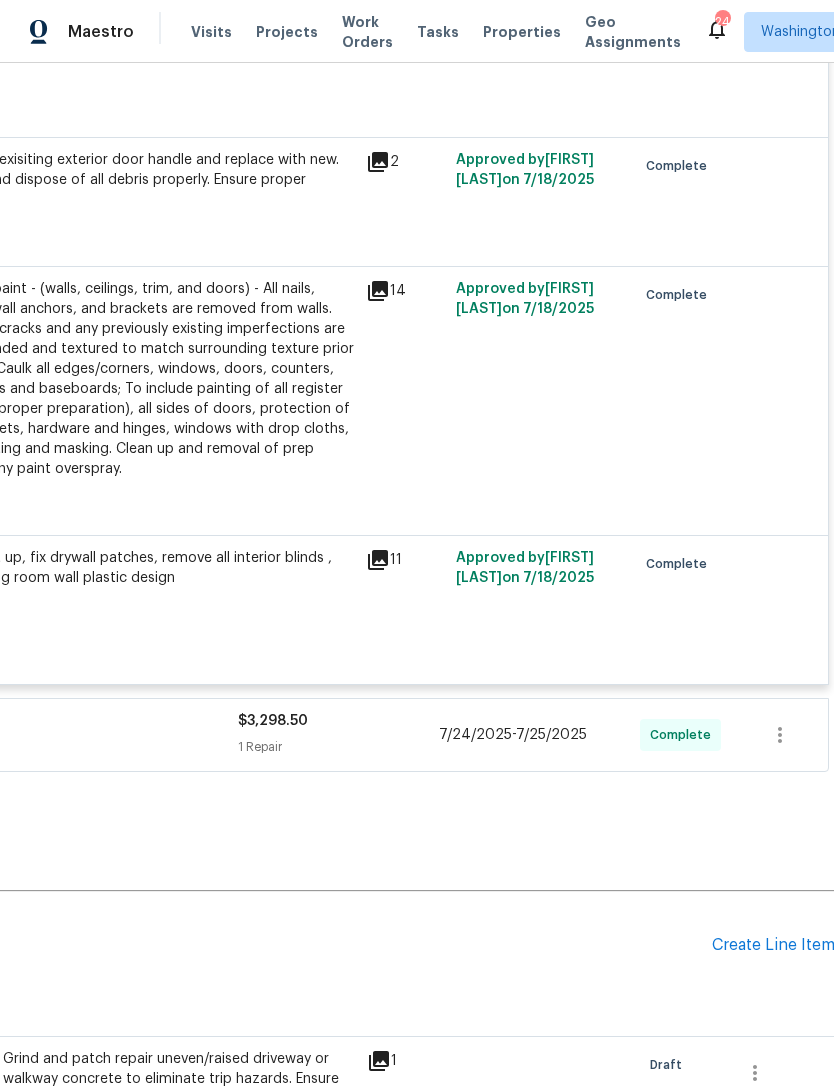 click on "Create Line Item" at bounding box center (773, 945) 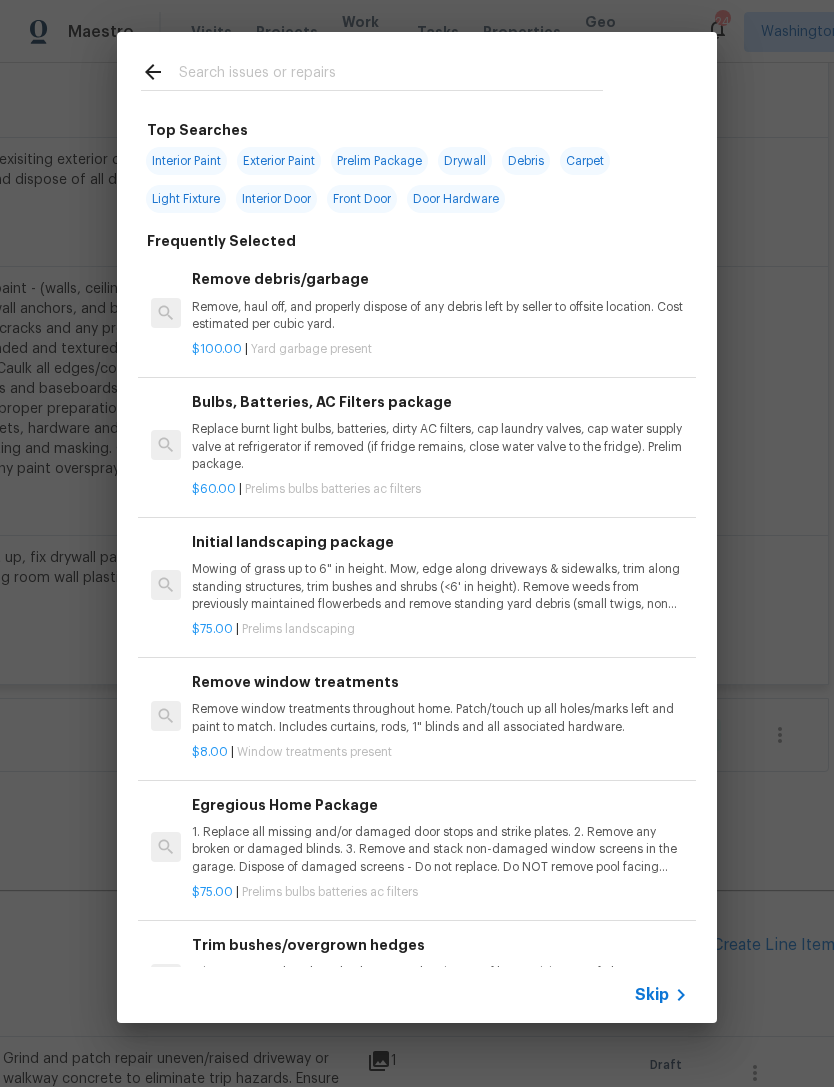 click at bounding box center (391, 75) 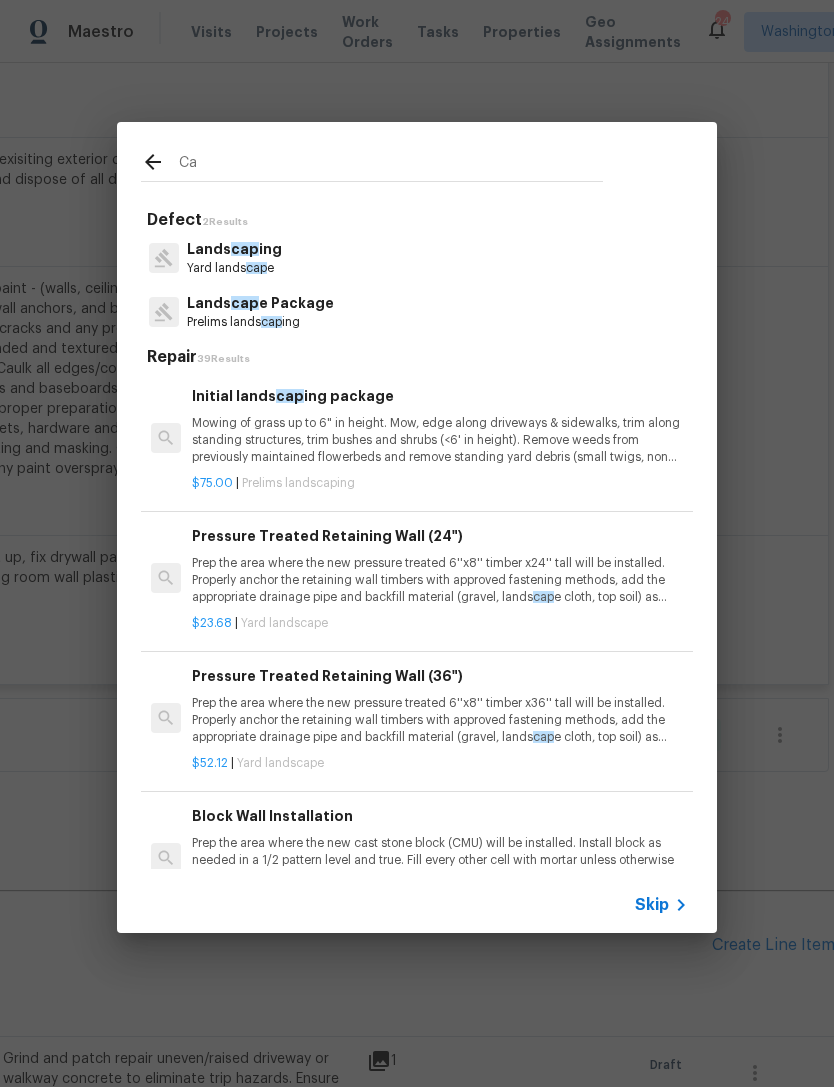 type on "C" 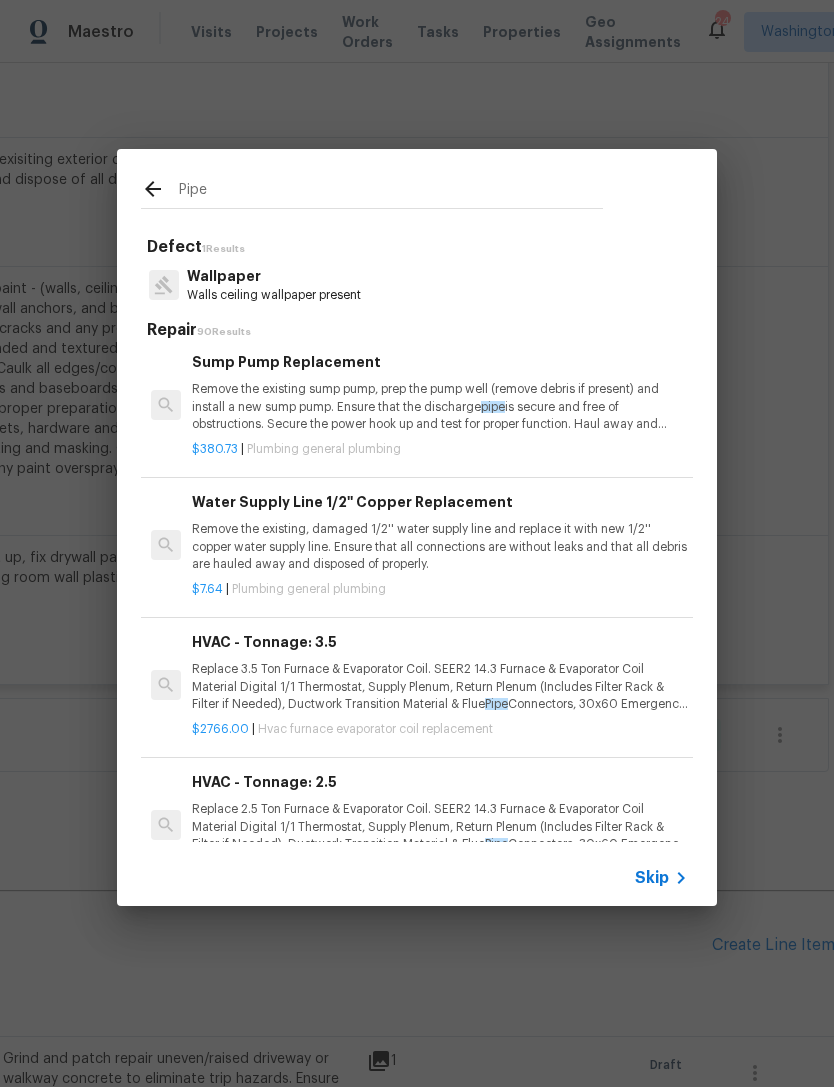 scroll, scrollTop: 2257, scrollLeft: -1, axis: both 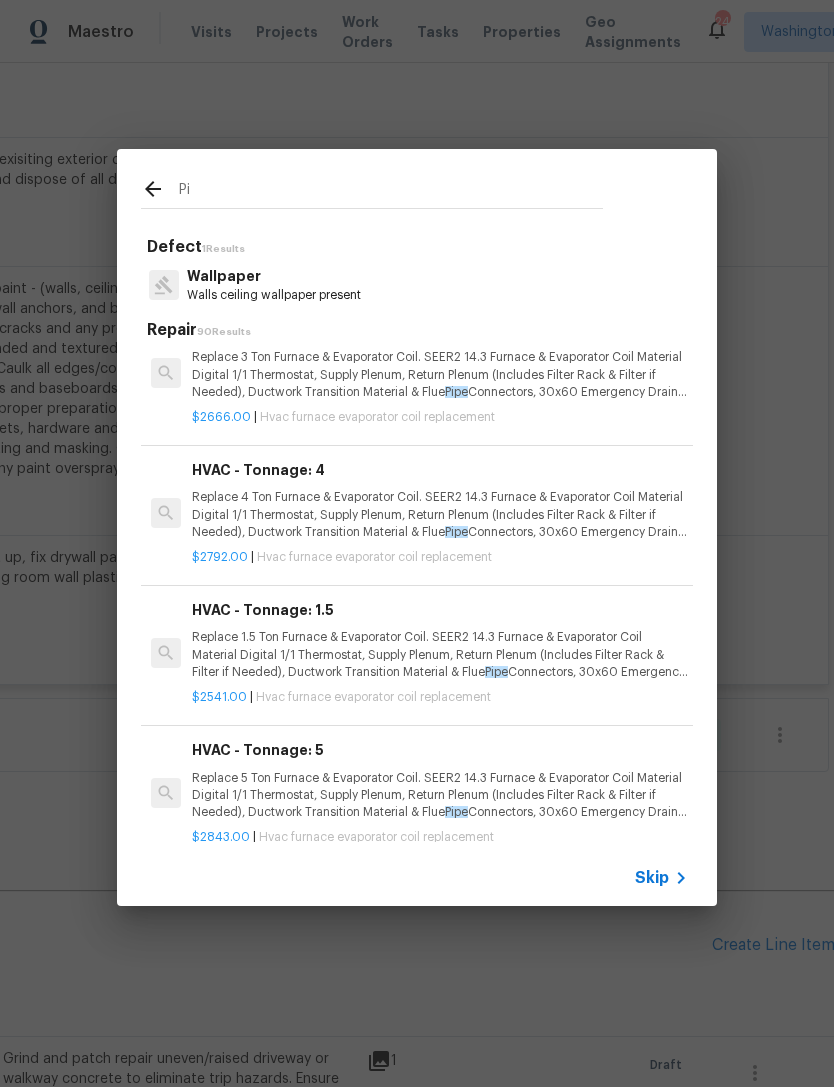 type on "P" 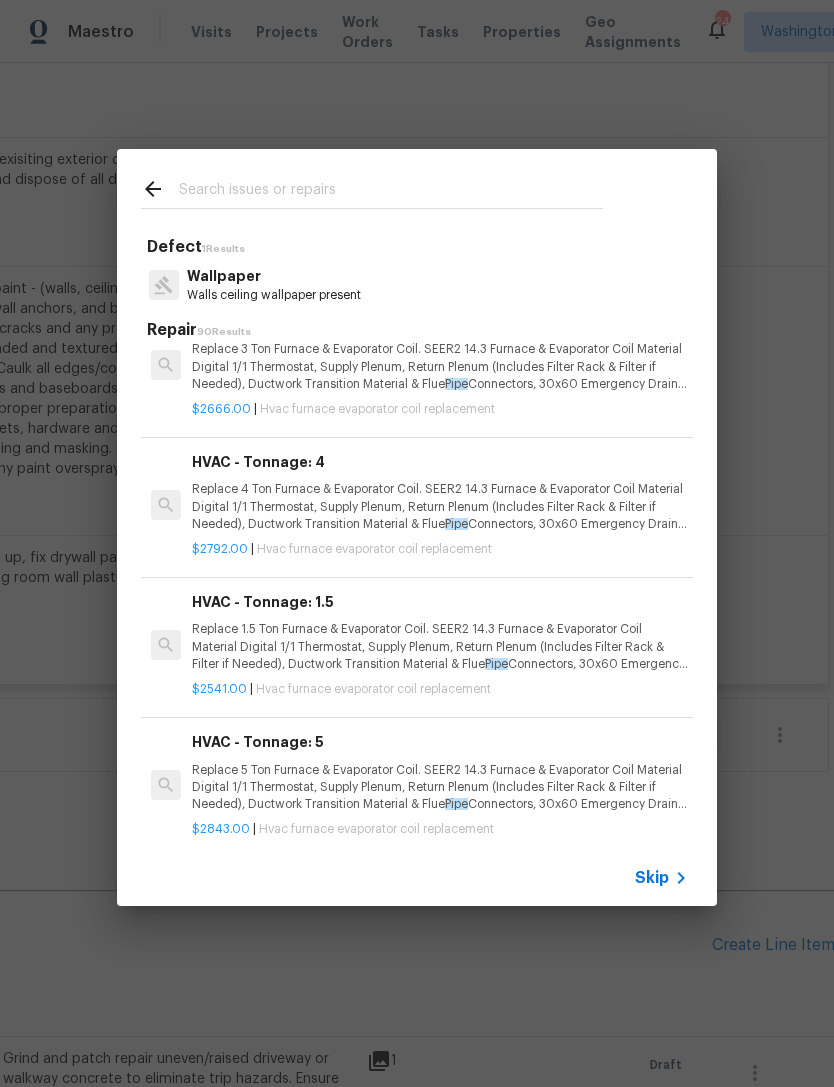 scroll, scrollTop: 2783, scrollLeft: 0, axis: vertical 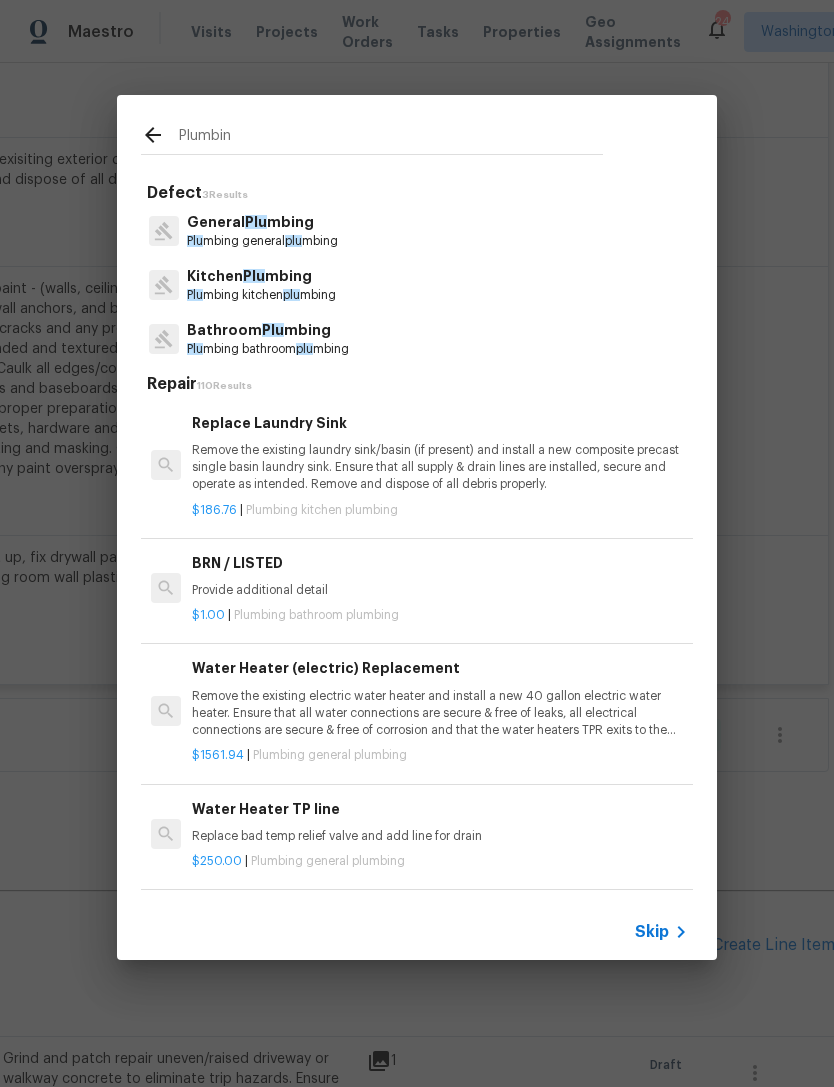type on "Plumbing" 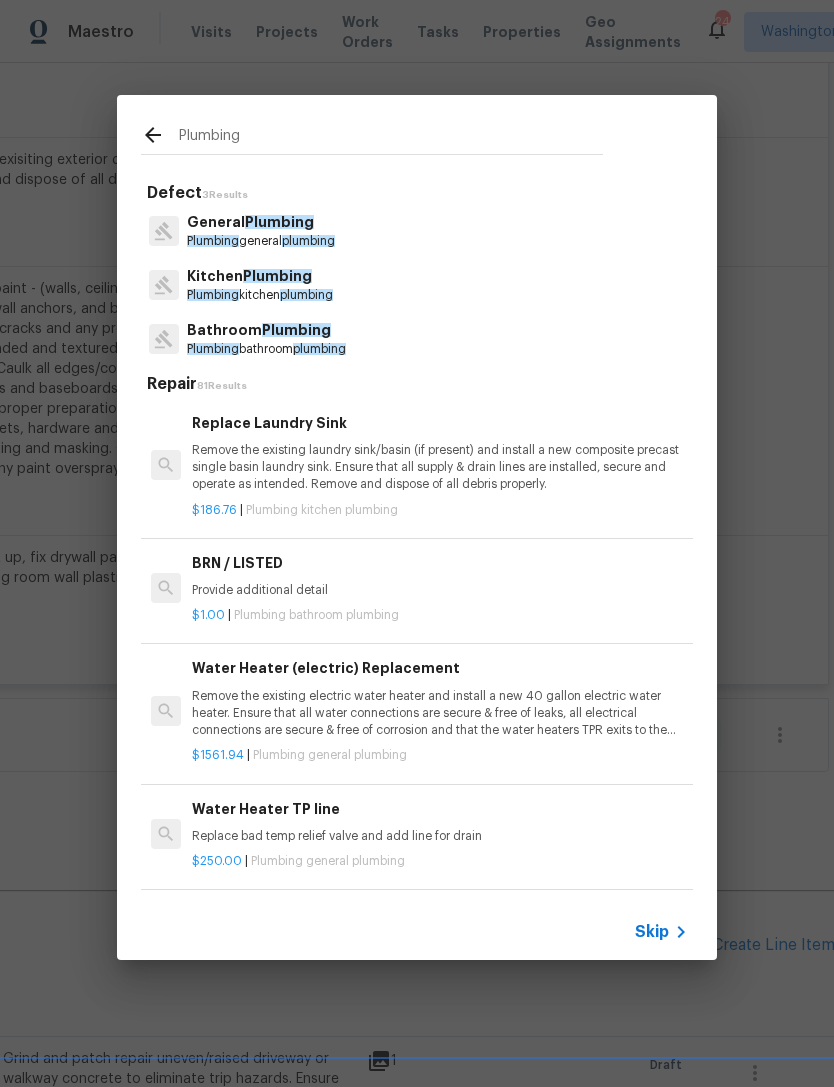 click on "Plumbing" at bounding box center (213, 241) 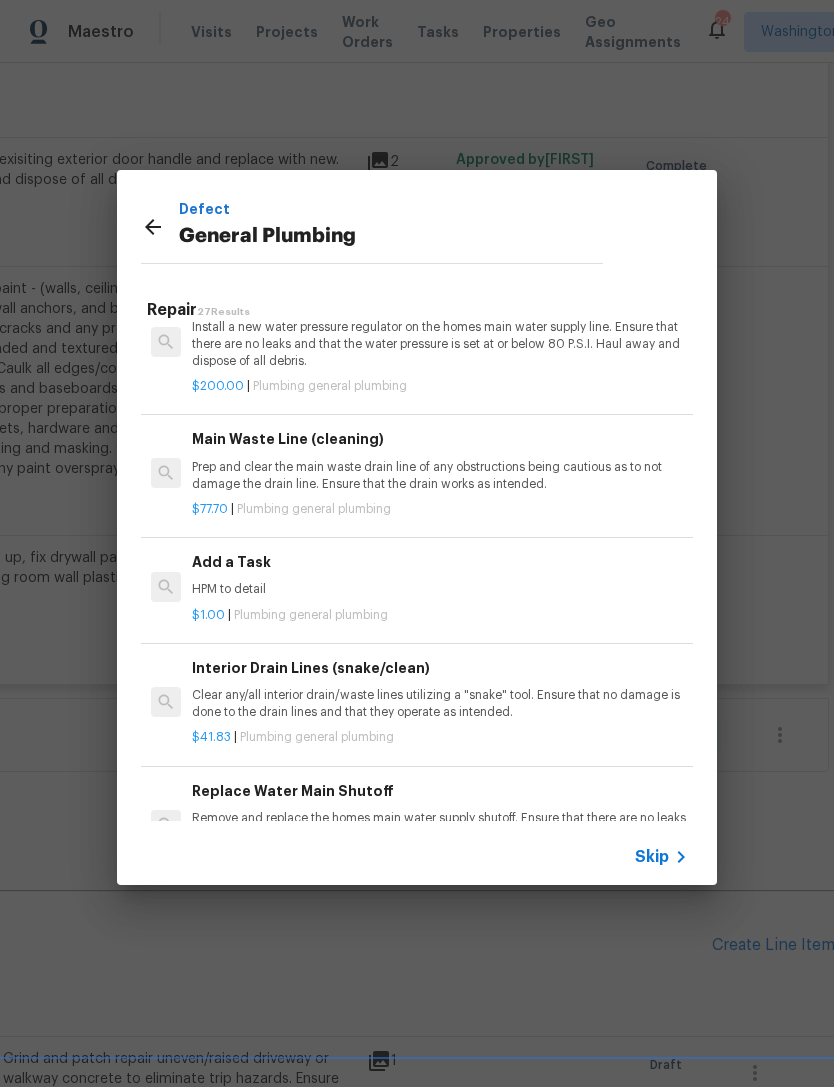 scroll, scrollTop: 2046, scrollLeft: 0, axis: vertical 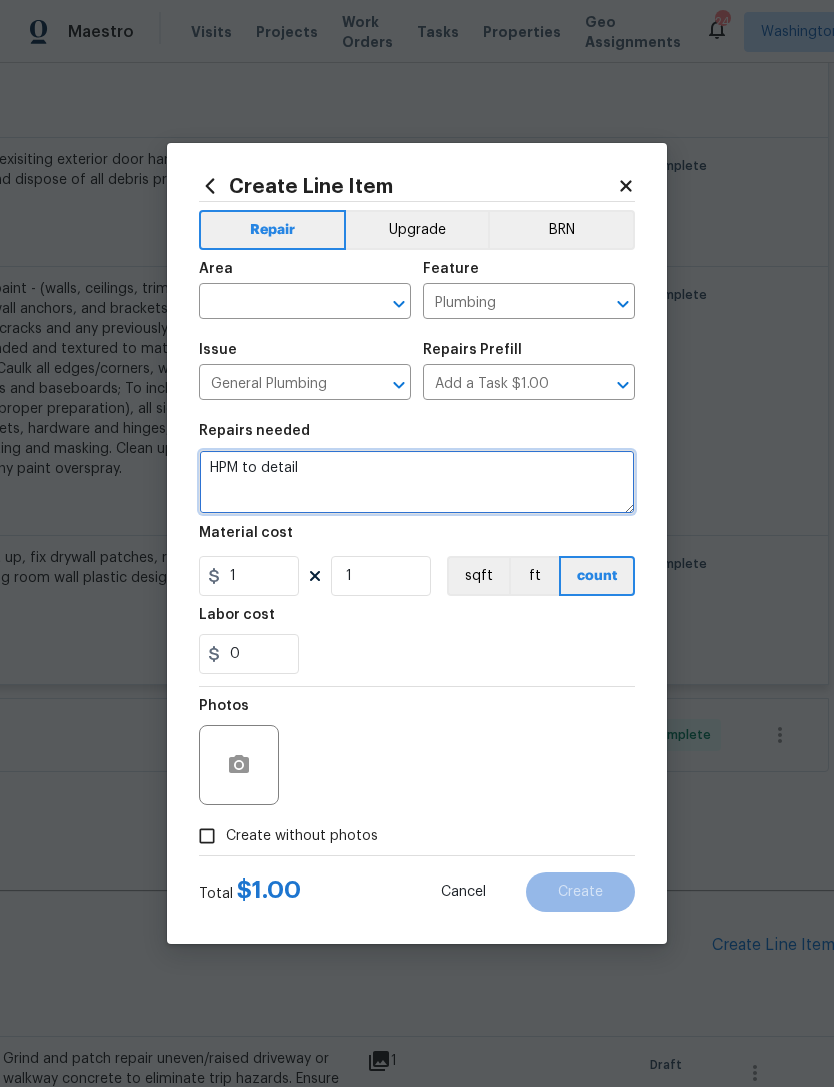 click on "HPM to detail" at bounding box center [417, 482] 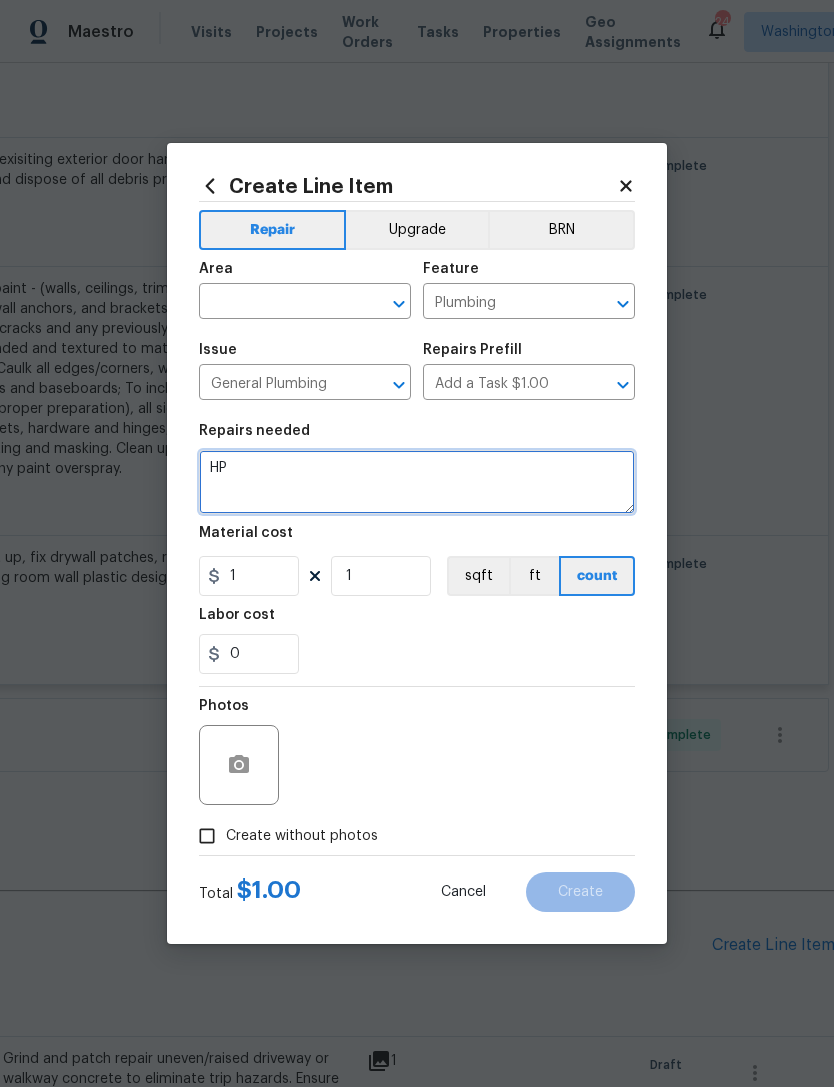 type on "H" 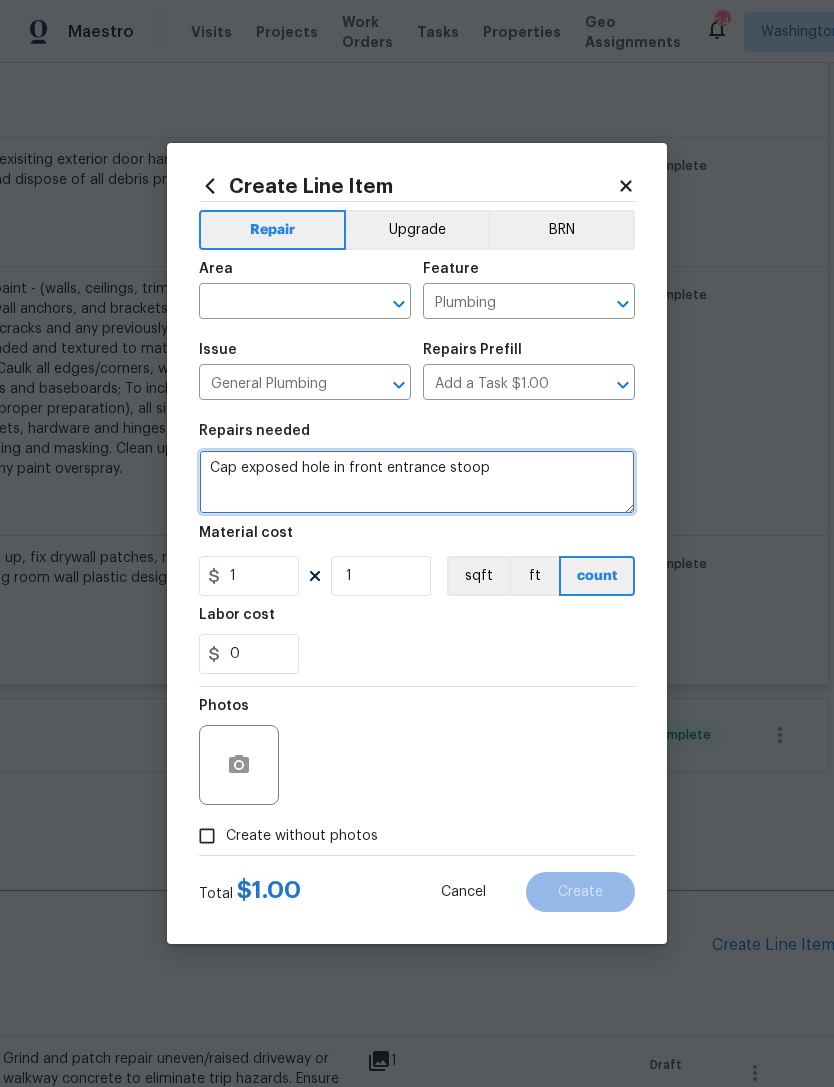 click 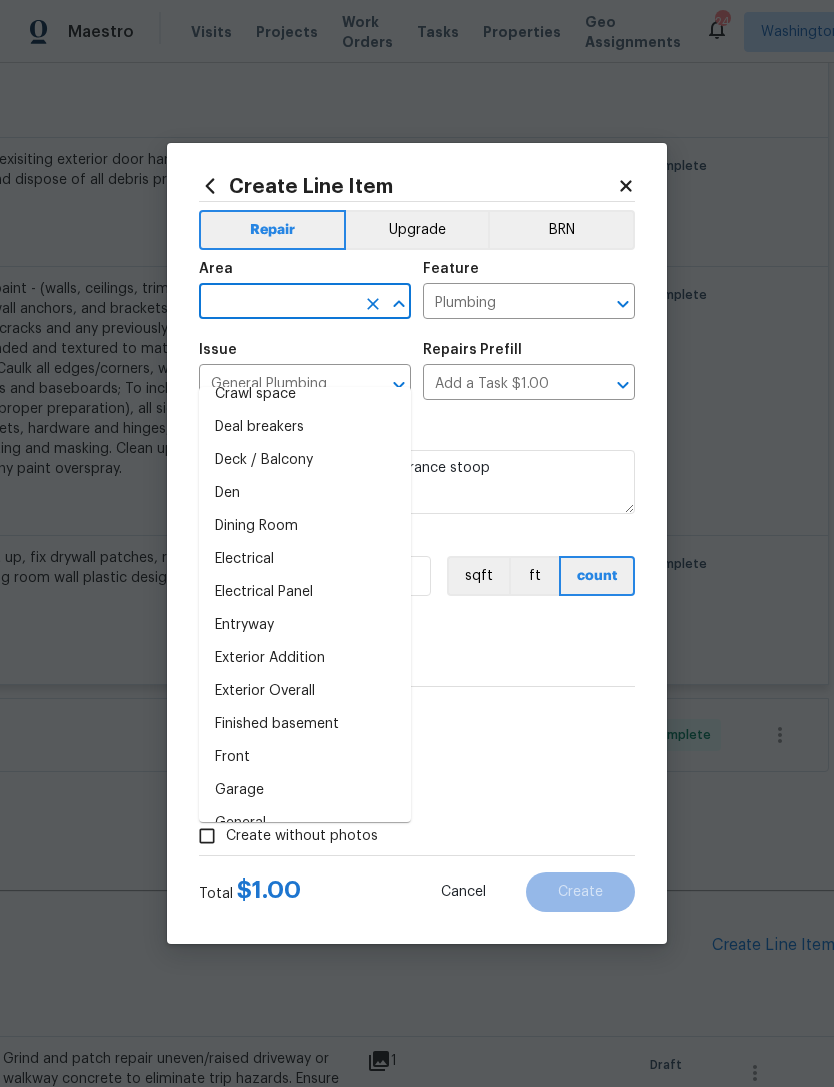 scroll, scrollTop: 277, scrollLeft: 0, axis: vertical 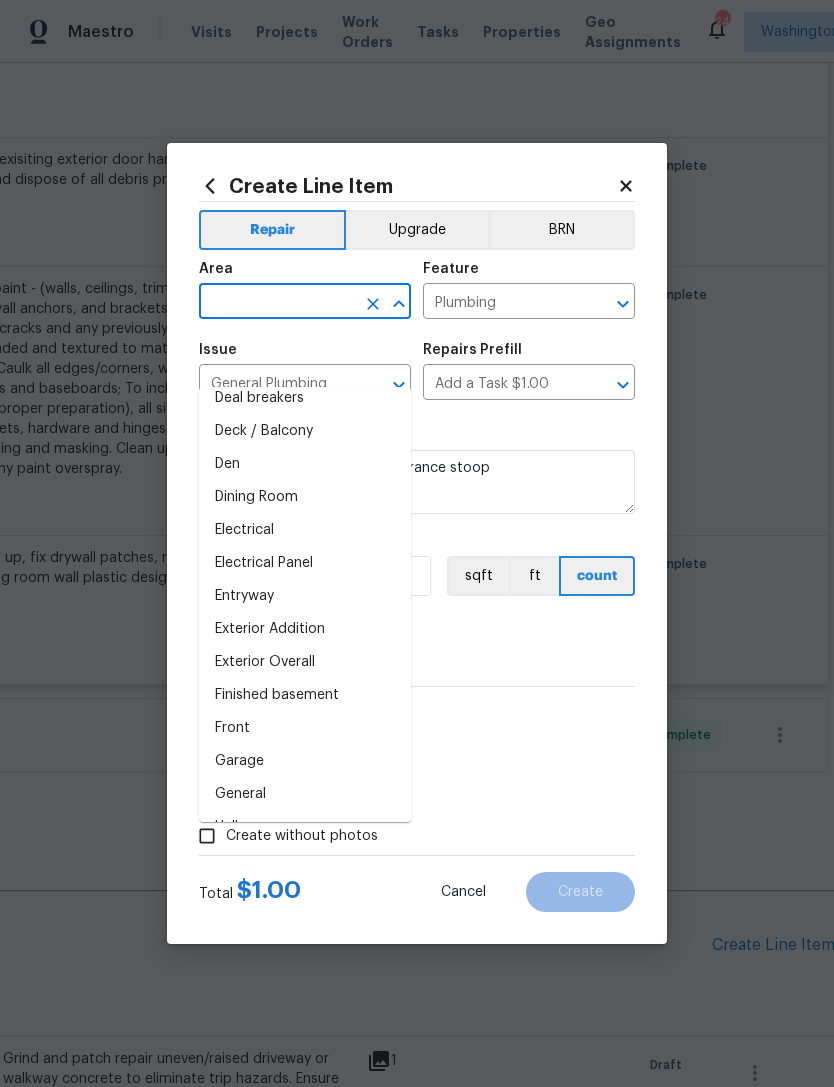 click on "Front" at bounding box center [305, 728] 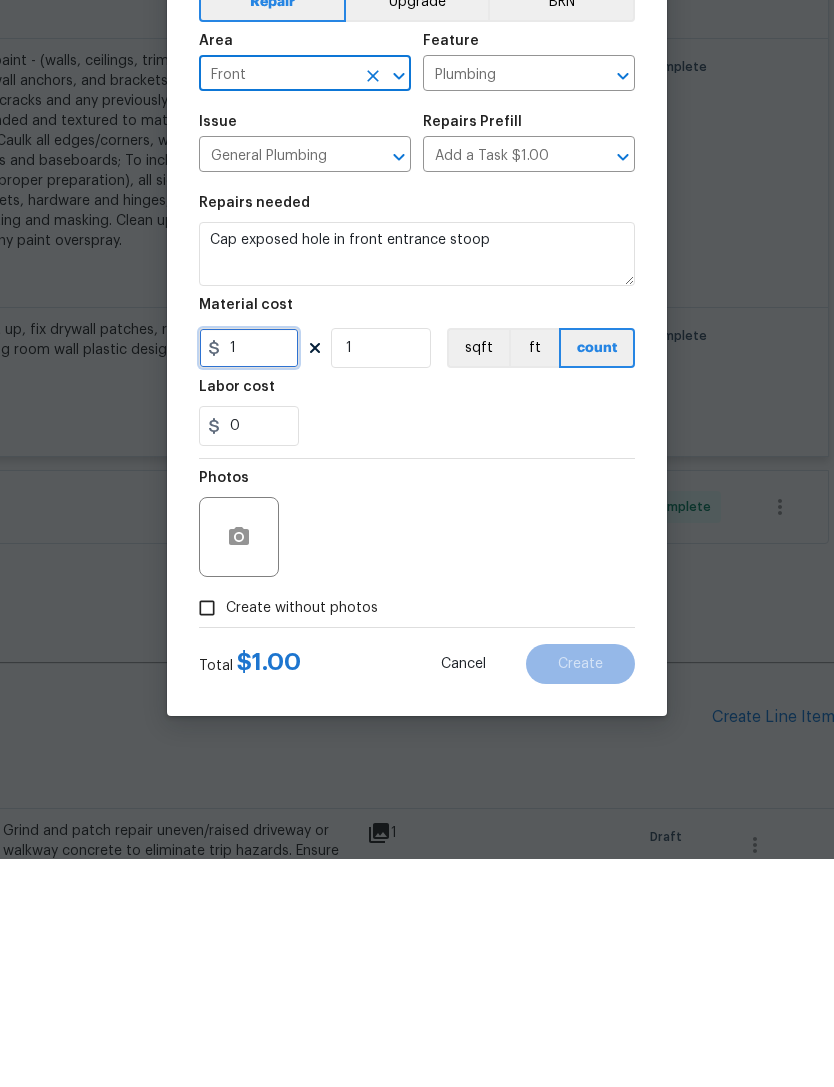 click on "1" at bounding box center [249, 576] 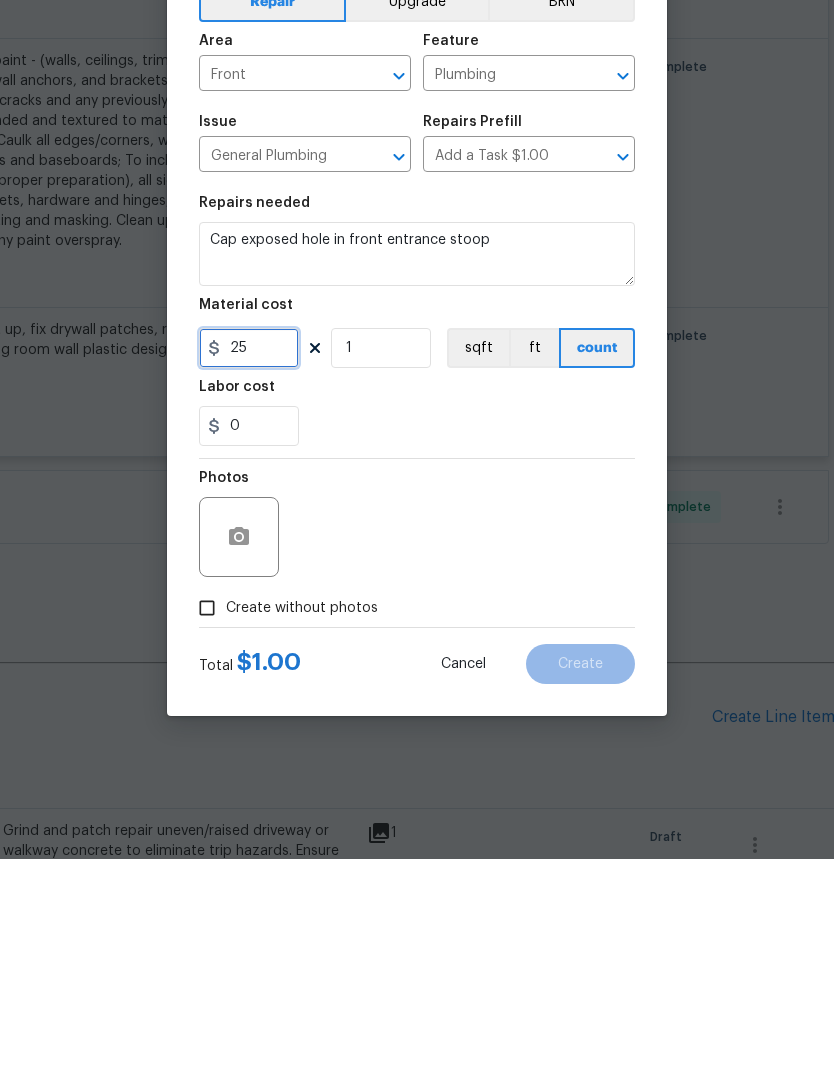 type on "25" 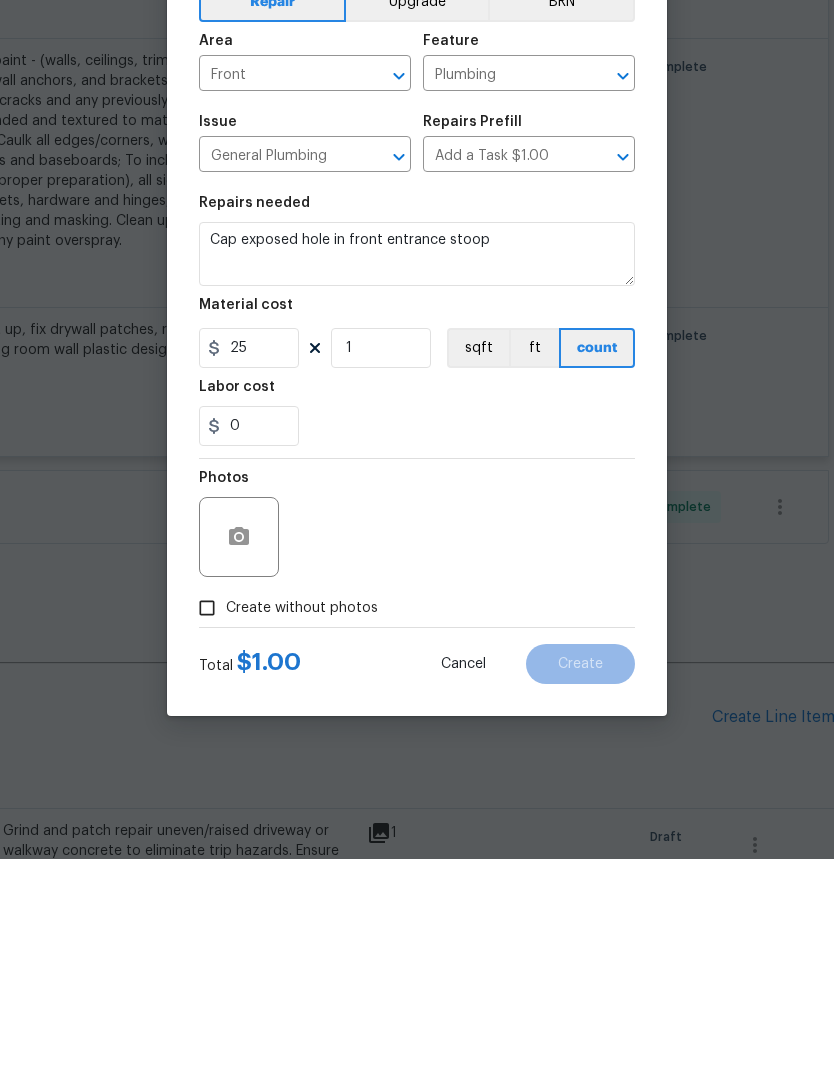 click on "Photos" at bounding box center (417, 752) 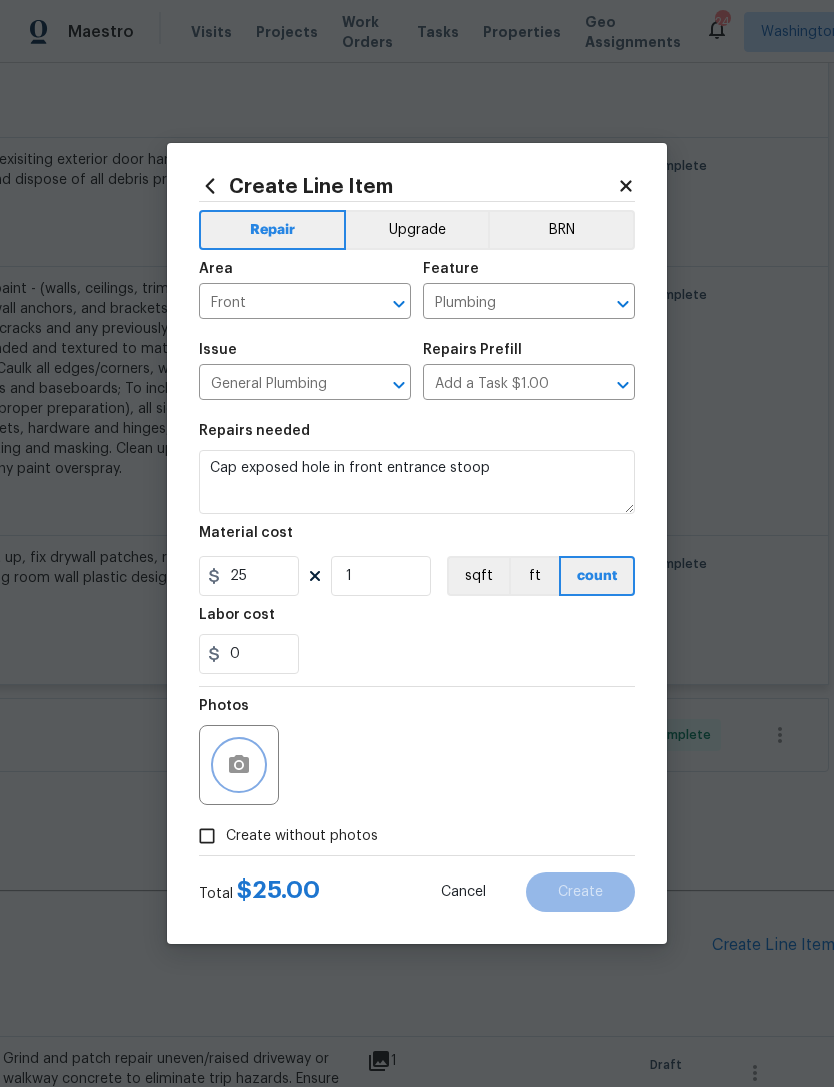 click at bounding box center [239, 765] 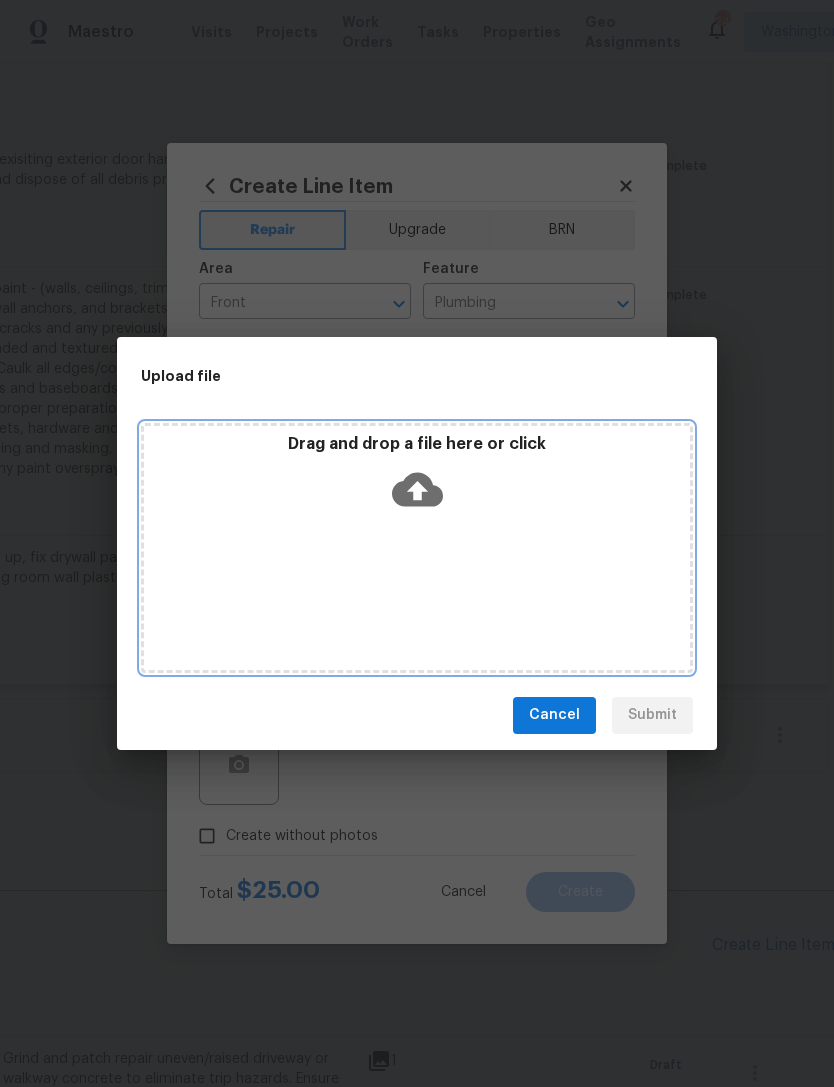 click 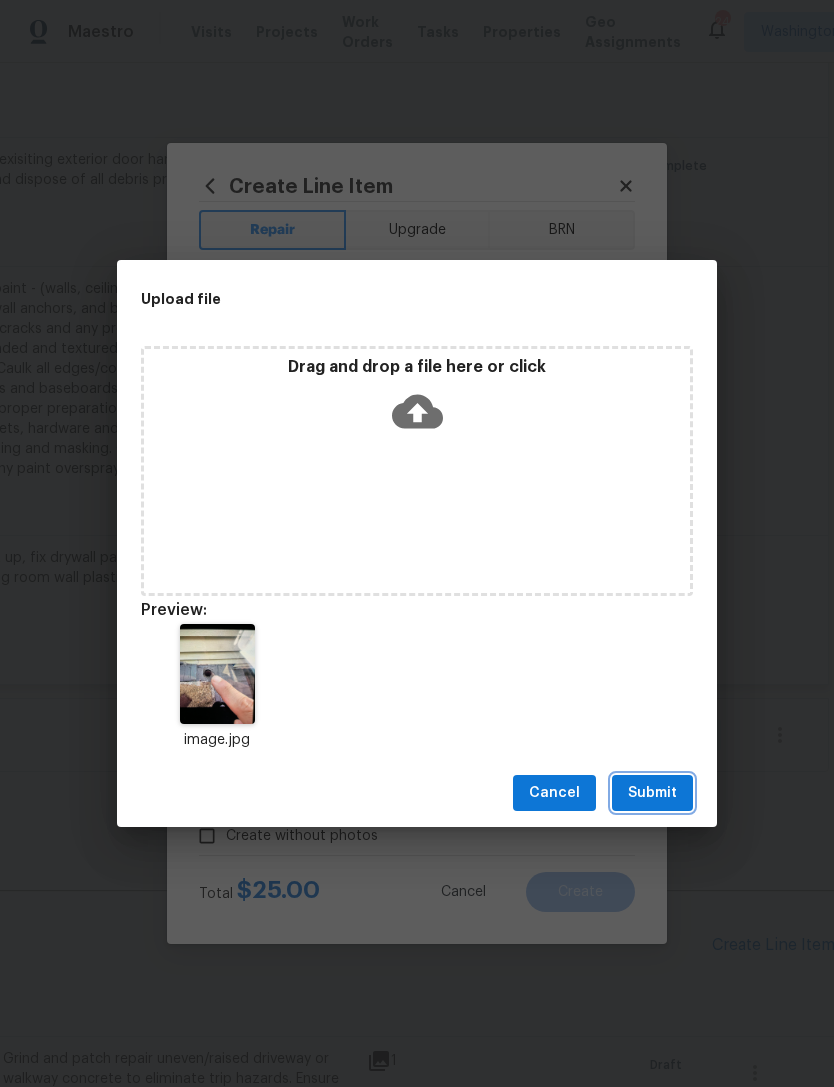 click on "Submit" at bounding box center (652, 793) 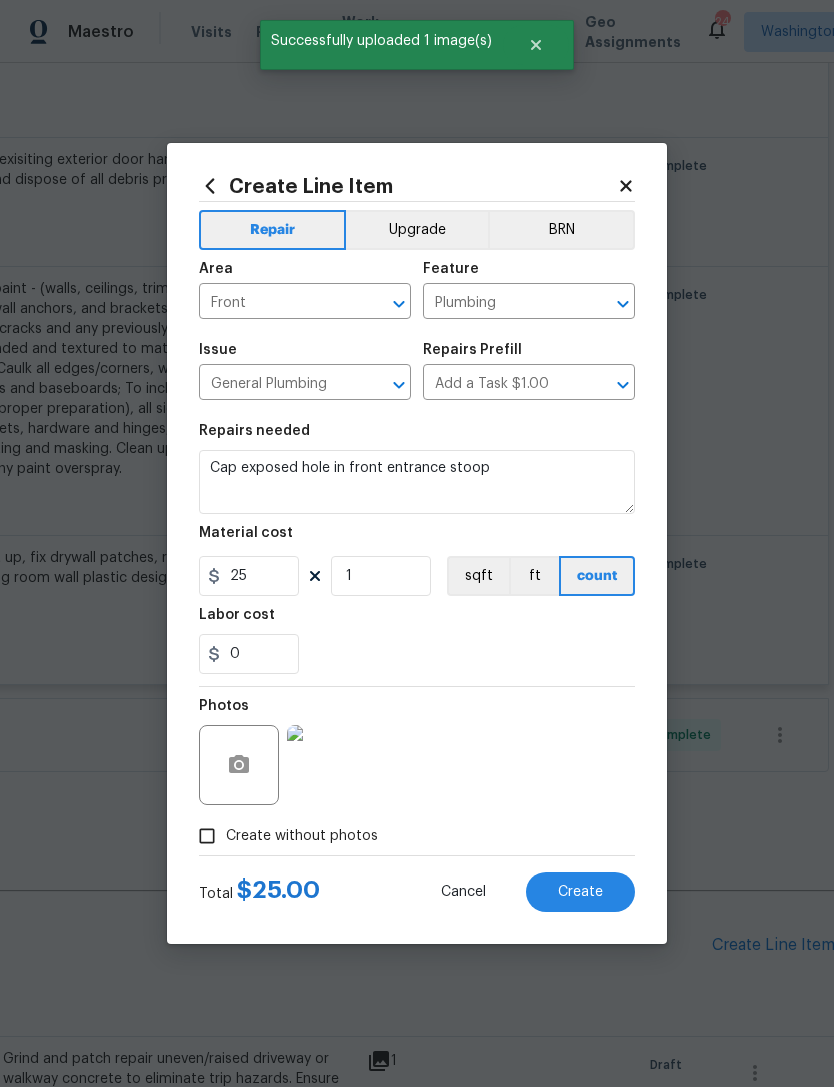 click on "Create" at bounding box center (580, 892) 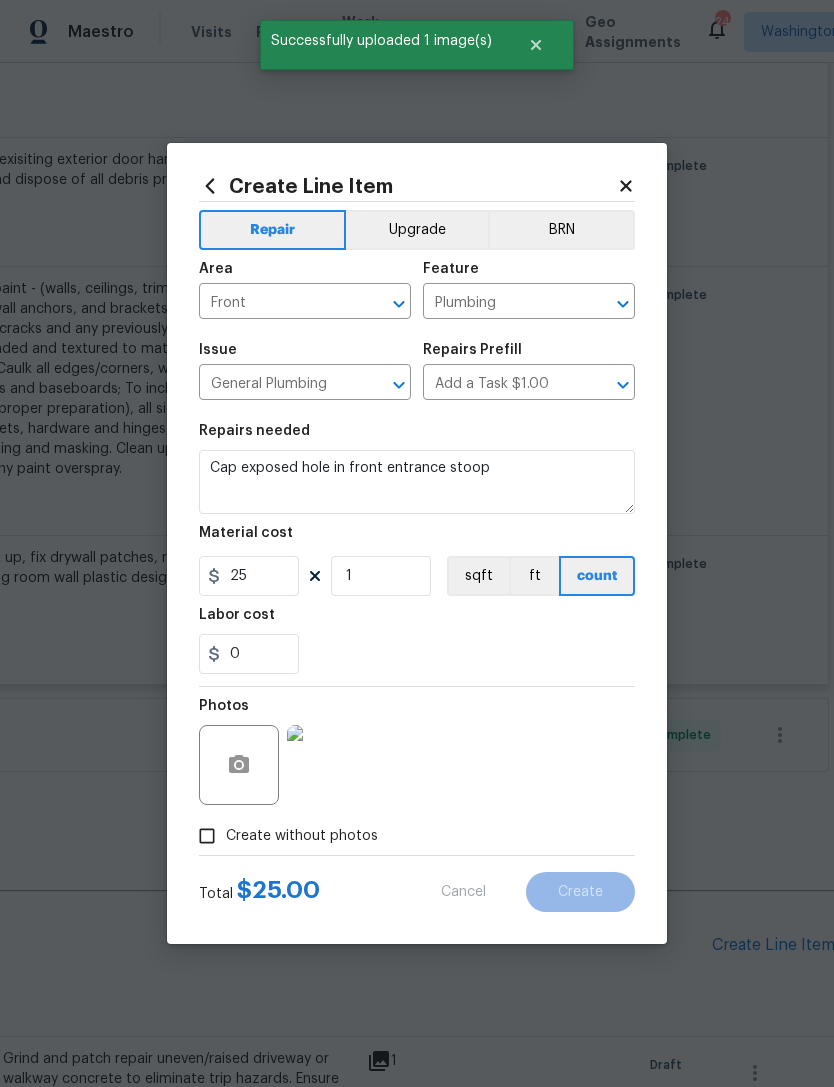 type 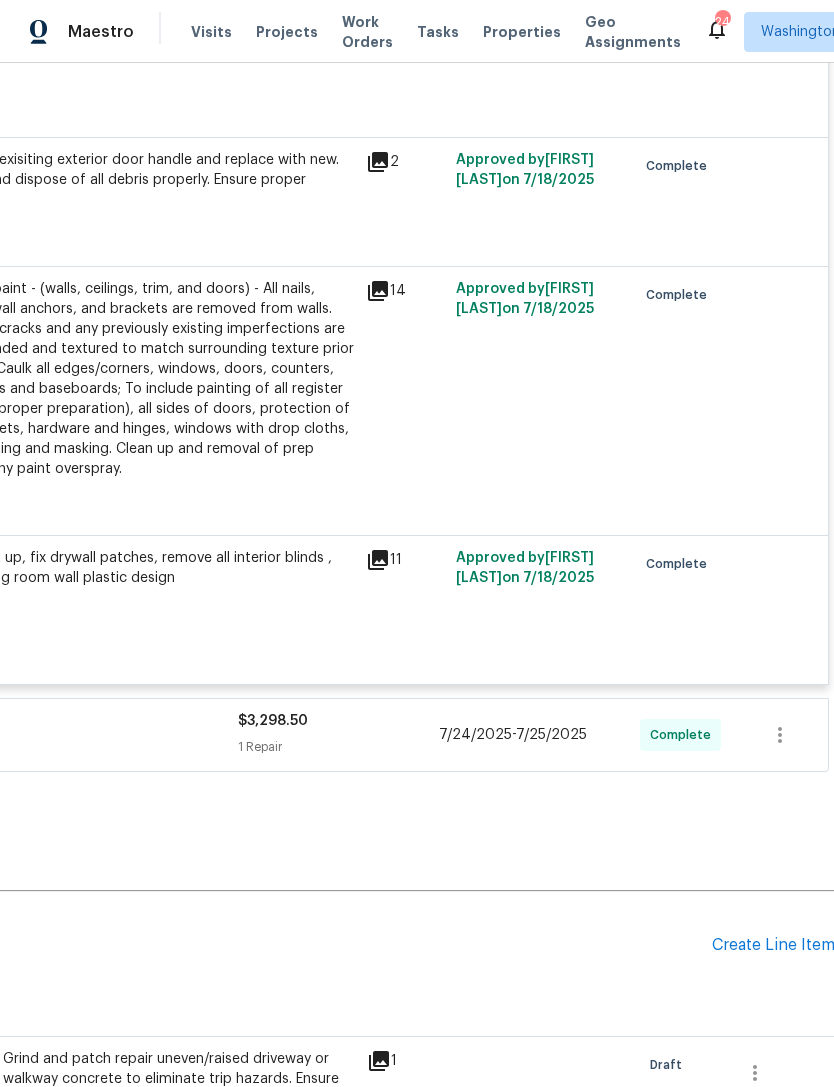click on "Create Line Item" at bounding box center [773, 945] 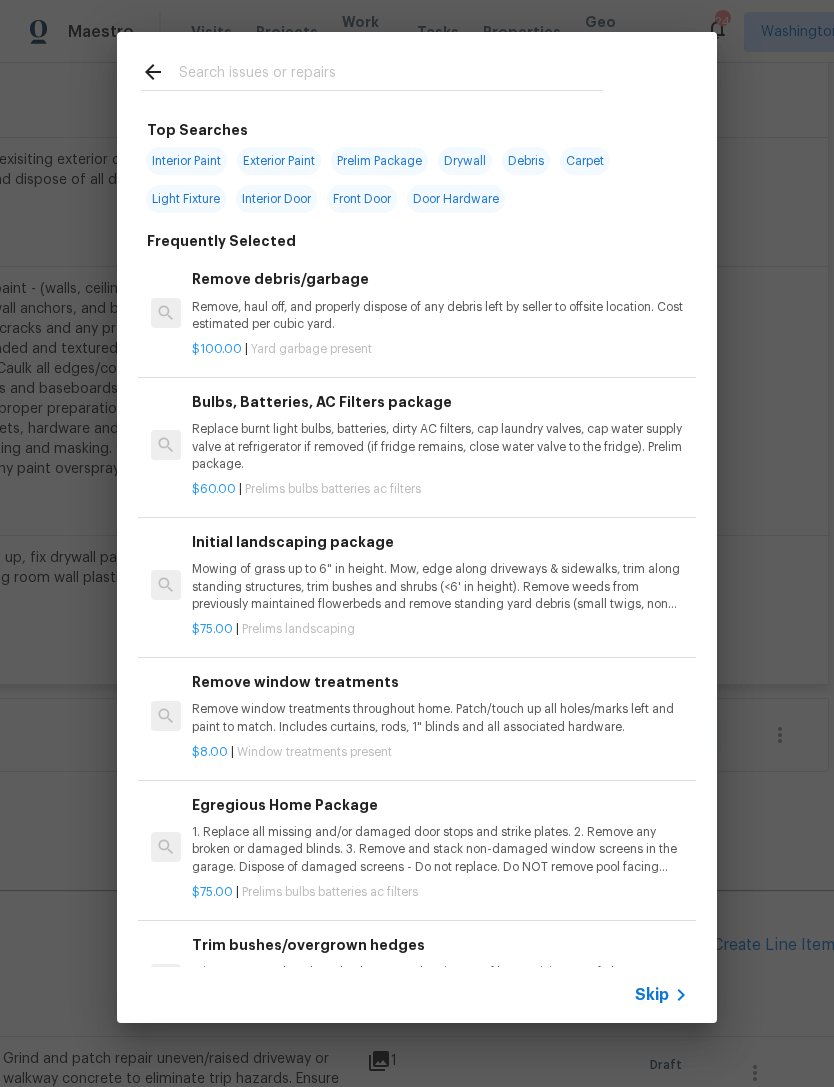 click at bounding box center [391, 75] 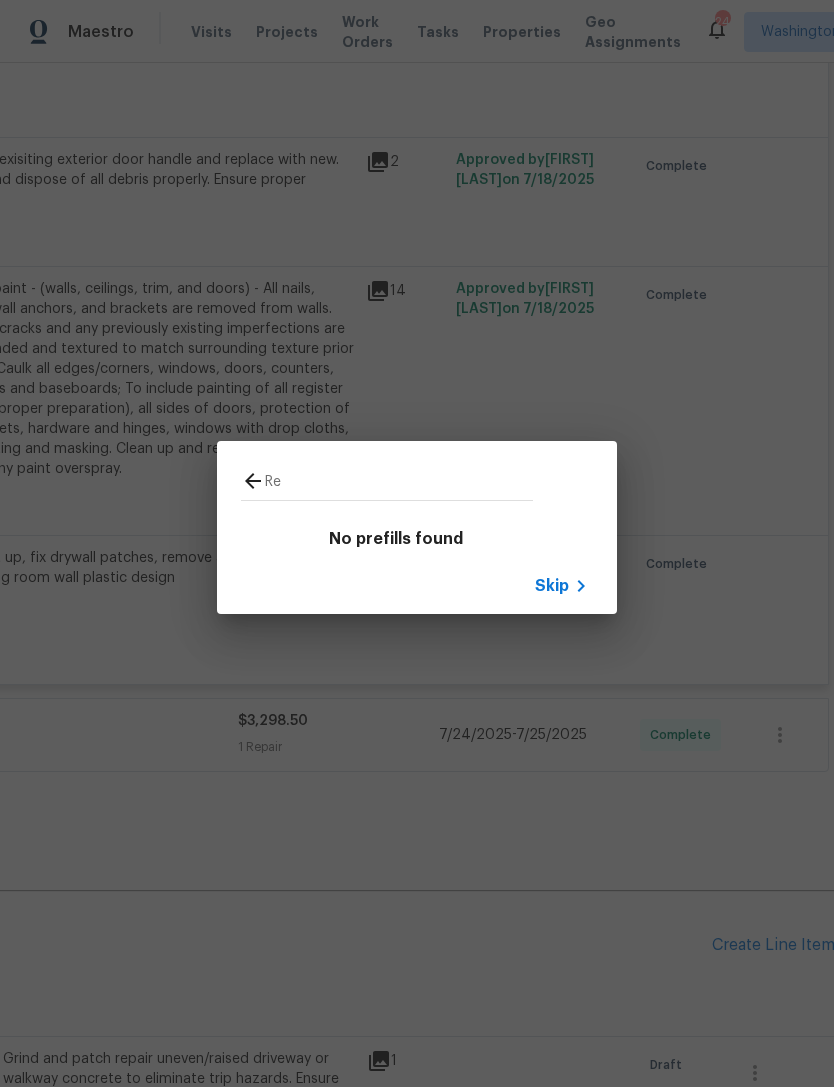 type on "R" 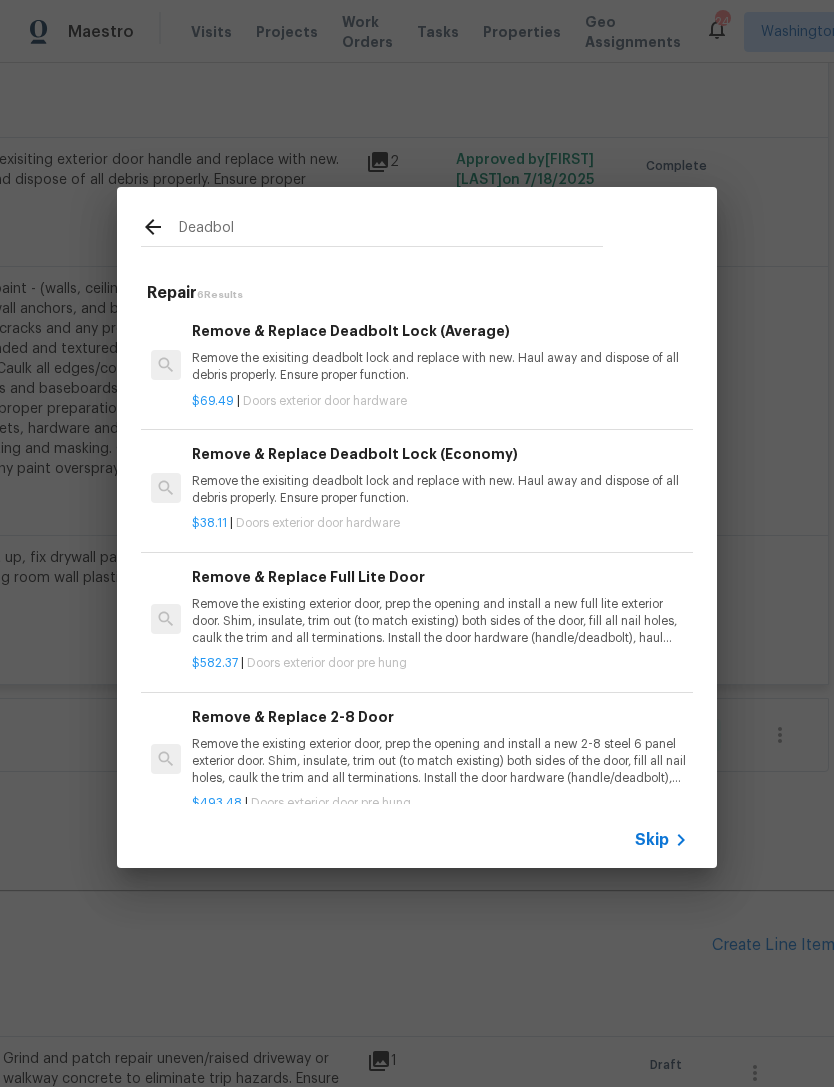 type on "Deadbolt" 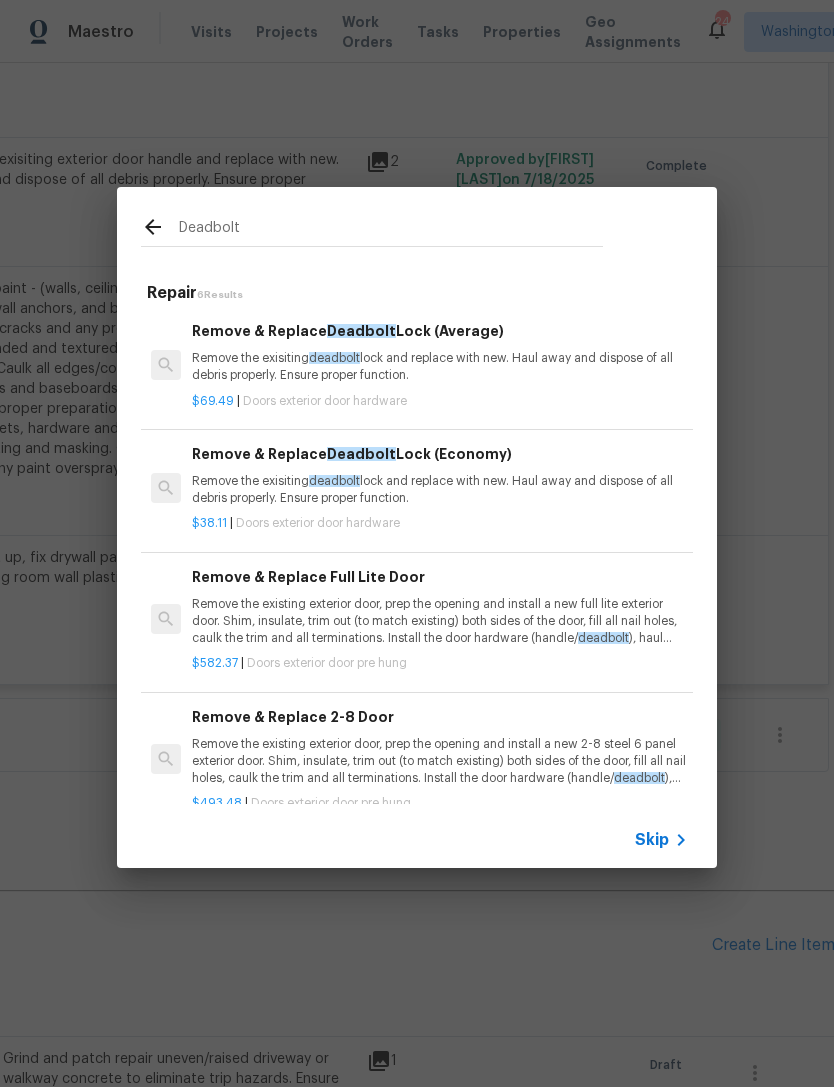 scroll, scrollTop: 0, scrollLeft: 0, axis: both 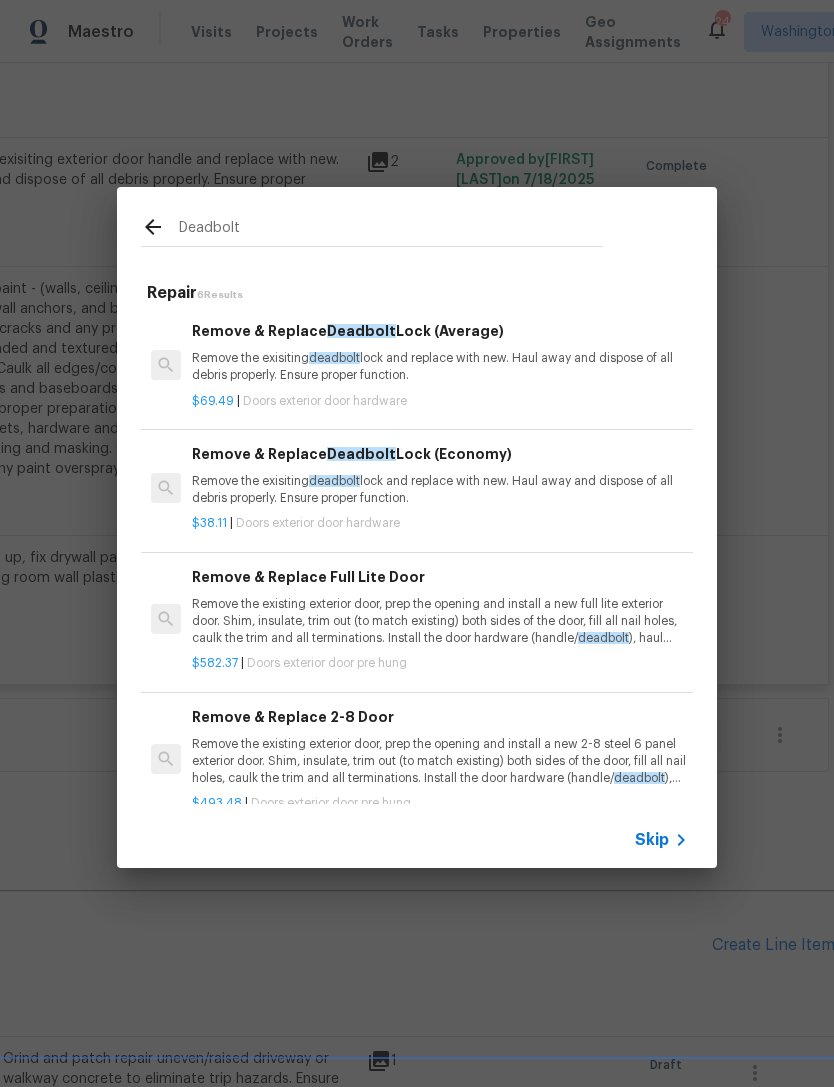 click on "Remove the exisiting  deadbolt  lock and replace with new. Haul away and dispose of all debris properly. Ensure proper function." at bounding box center [440, 490] 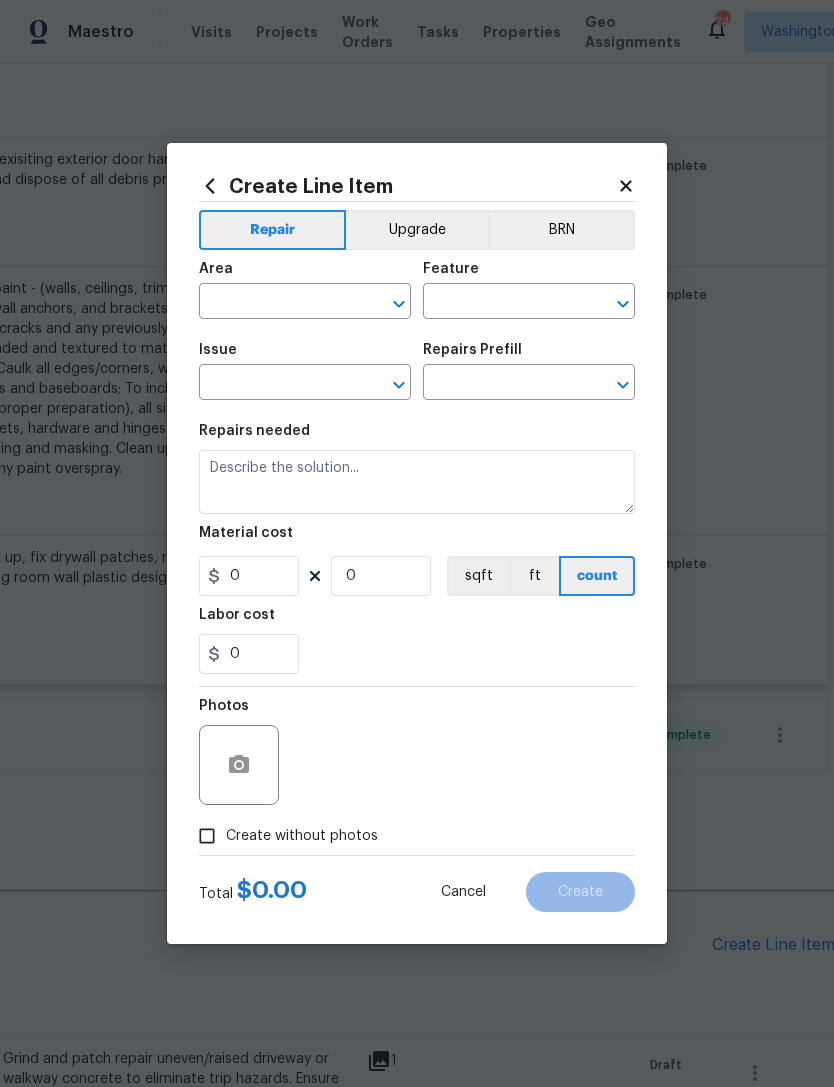 type on "Interior Door" 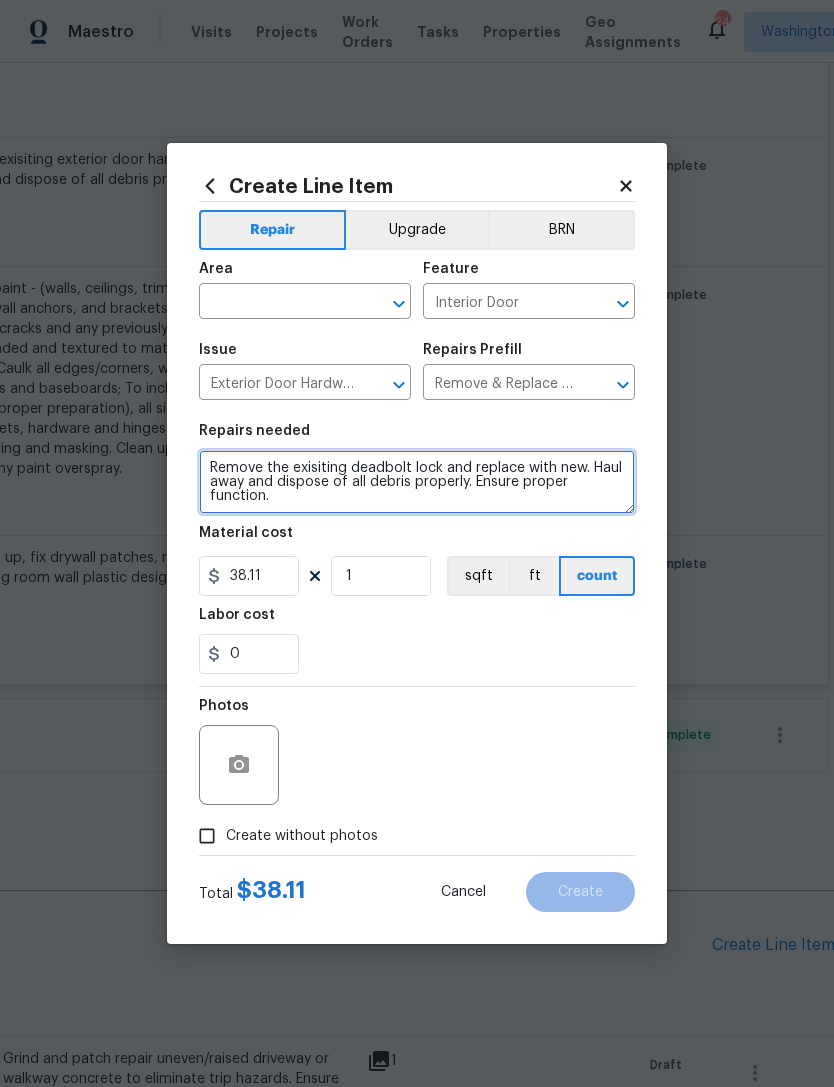 click on "Remove the exisiting deadbolt lock and replace with new. Haul away and dispose of all debris properly. Ensure proper function." at bounding box center (417, 482) 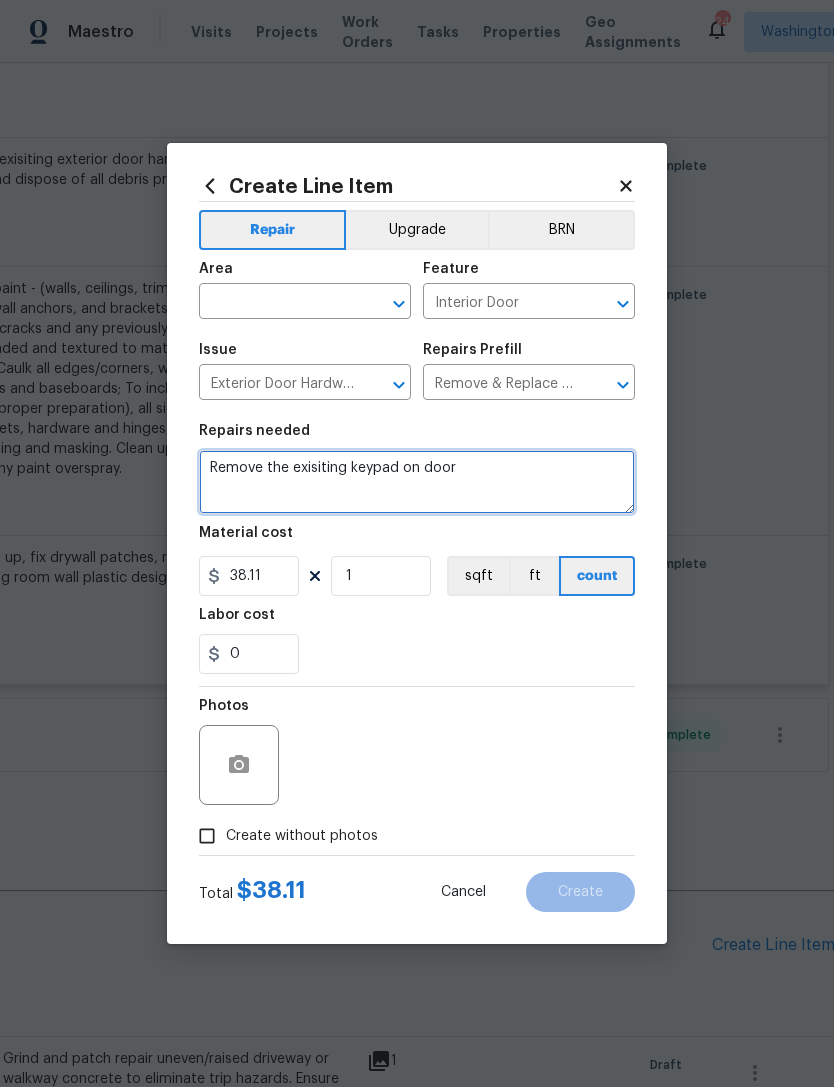 click 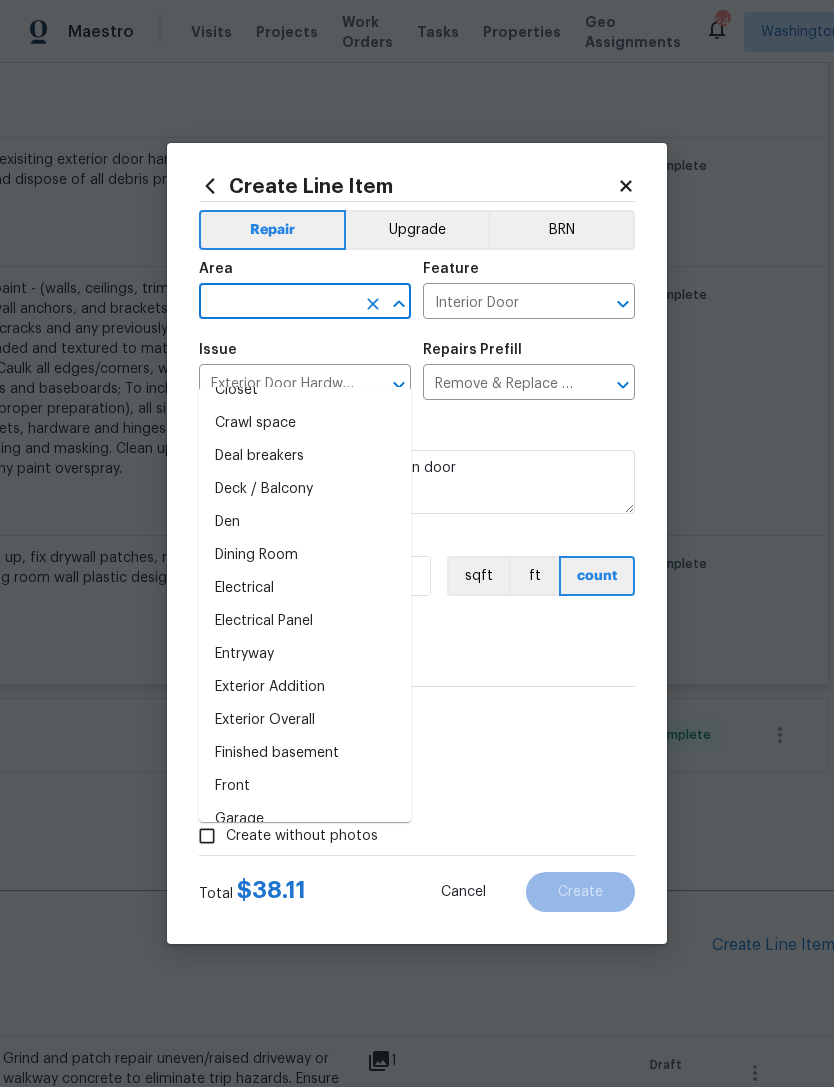 scroll, scrollTop: 218, scrollLeft: 0, axis: vertical 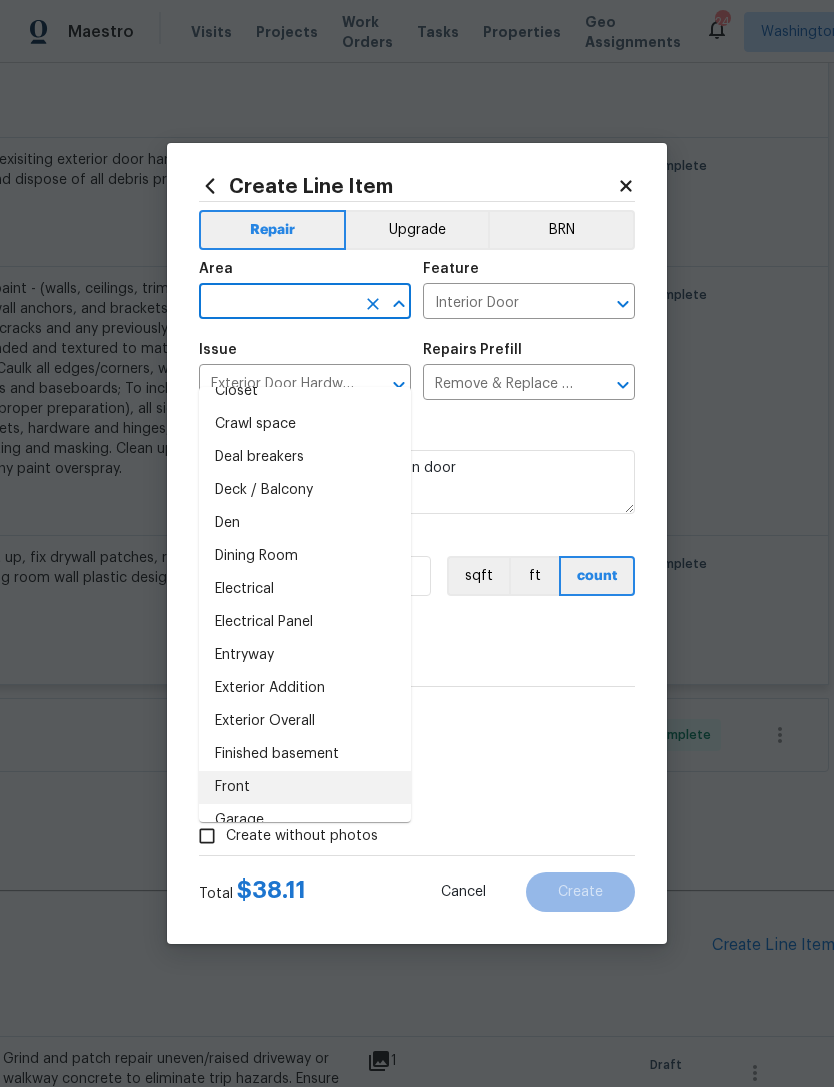 click on "Front" at bounding box center [305, 787] 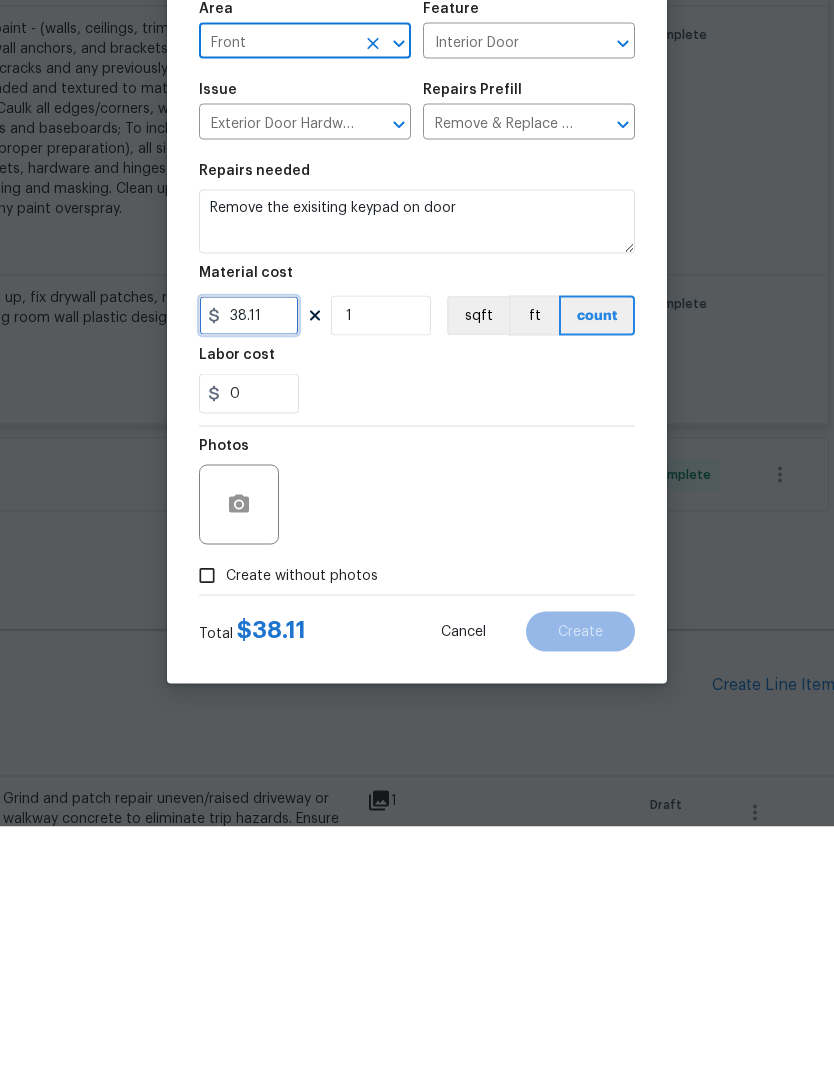 click on "38.11" at bounding box center (249, 576) 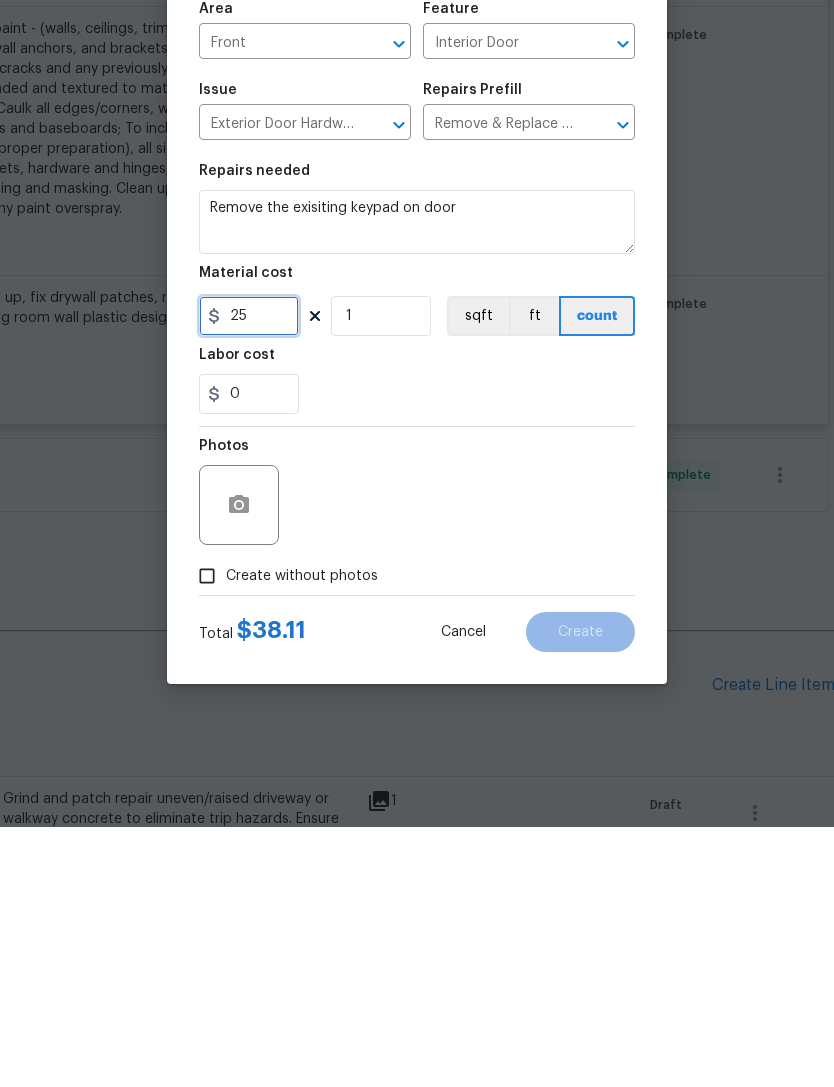 type on "25" 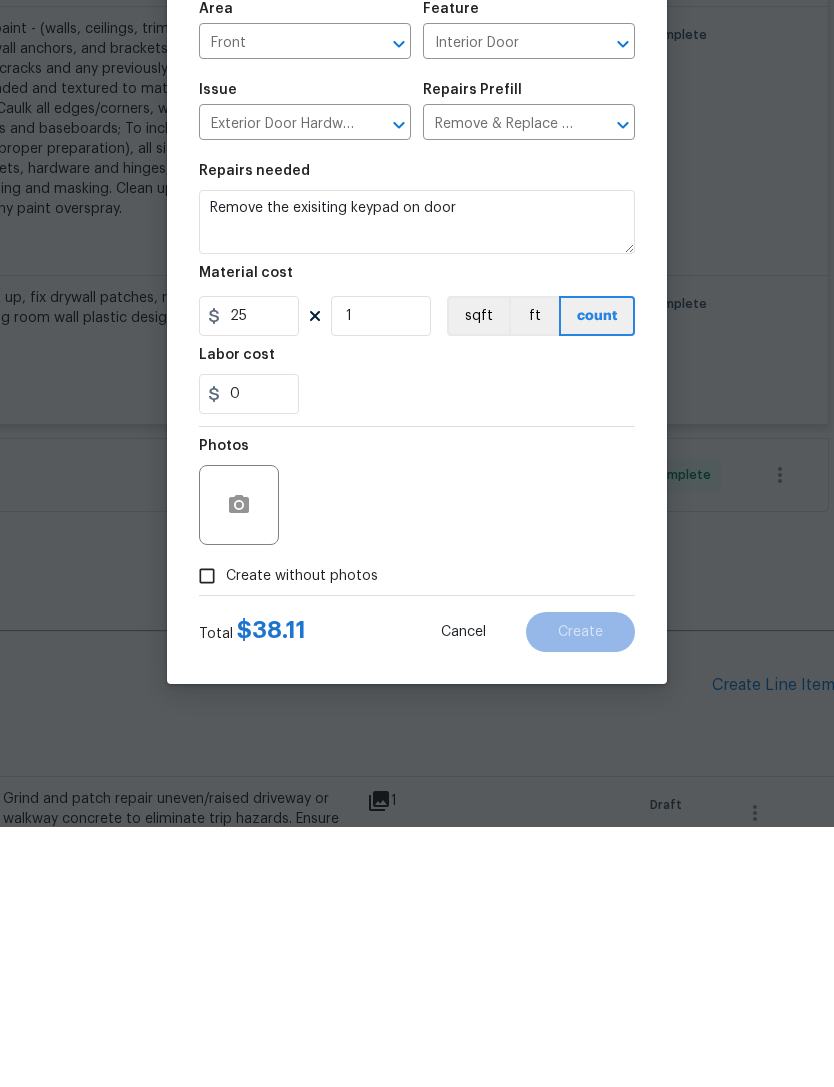 click on "Photos" at bounding box center [417, 752] 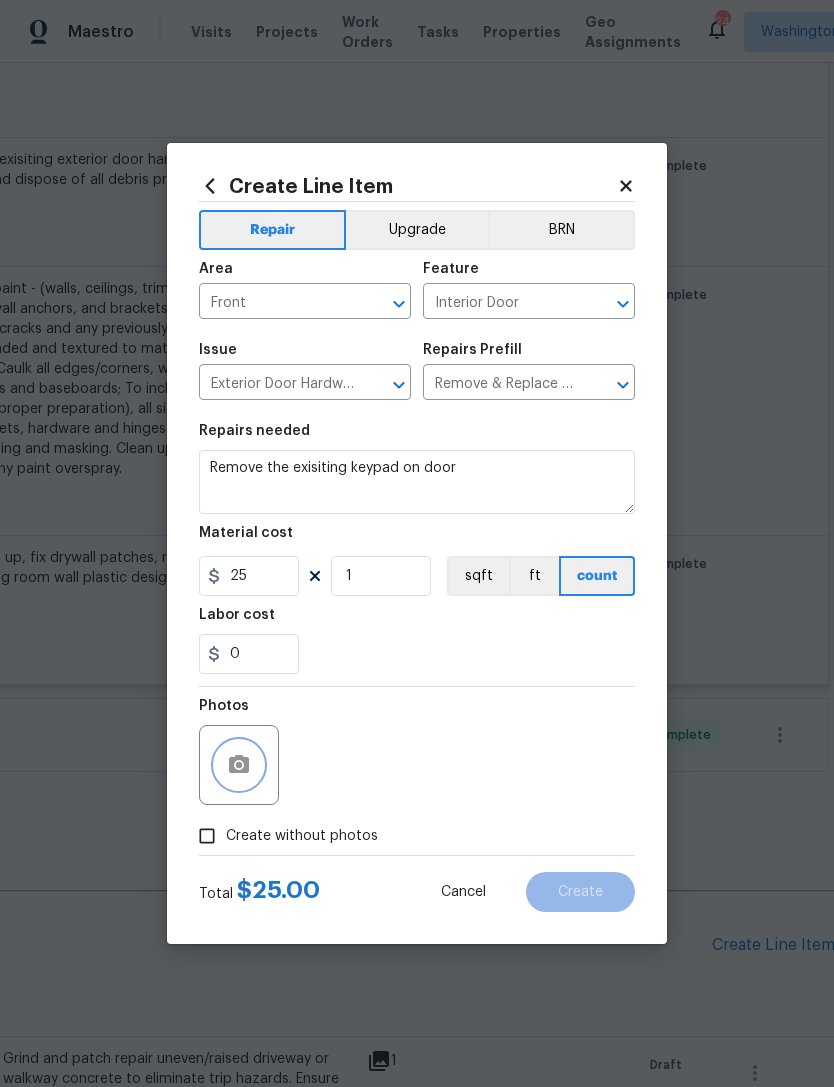 click 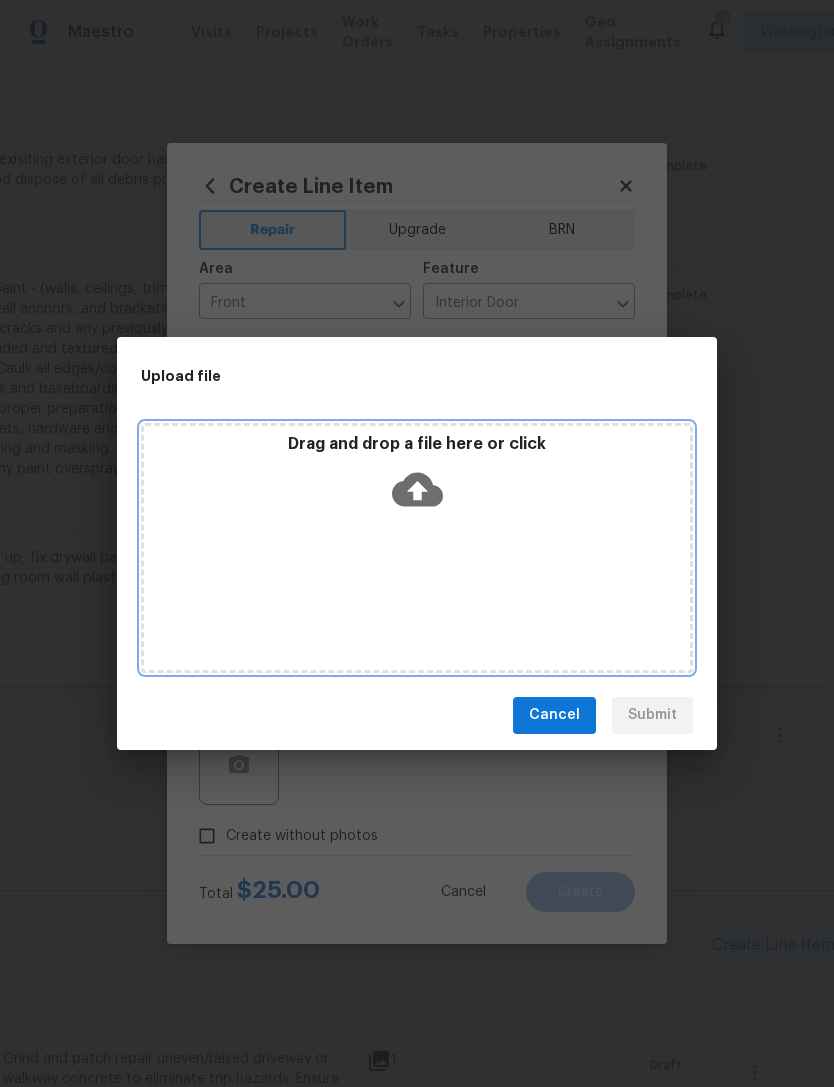 click 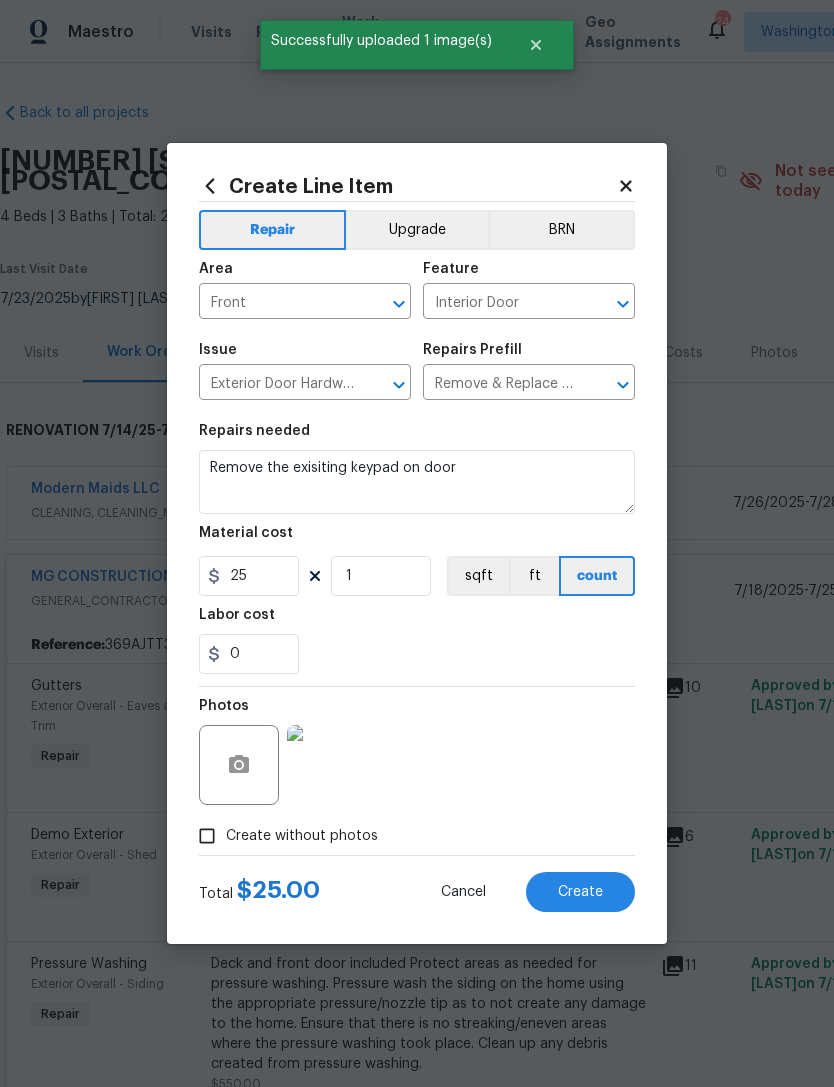 scroll, scrollTop: 64, scrollLeft: 0, axis: vertical 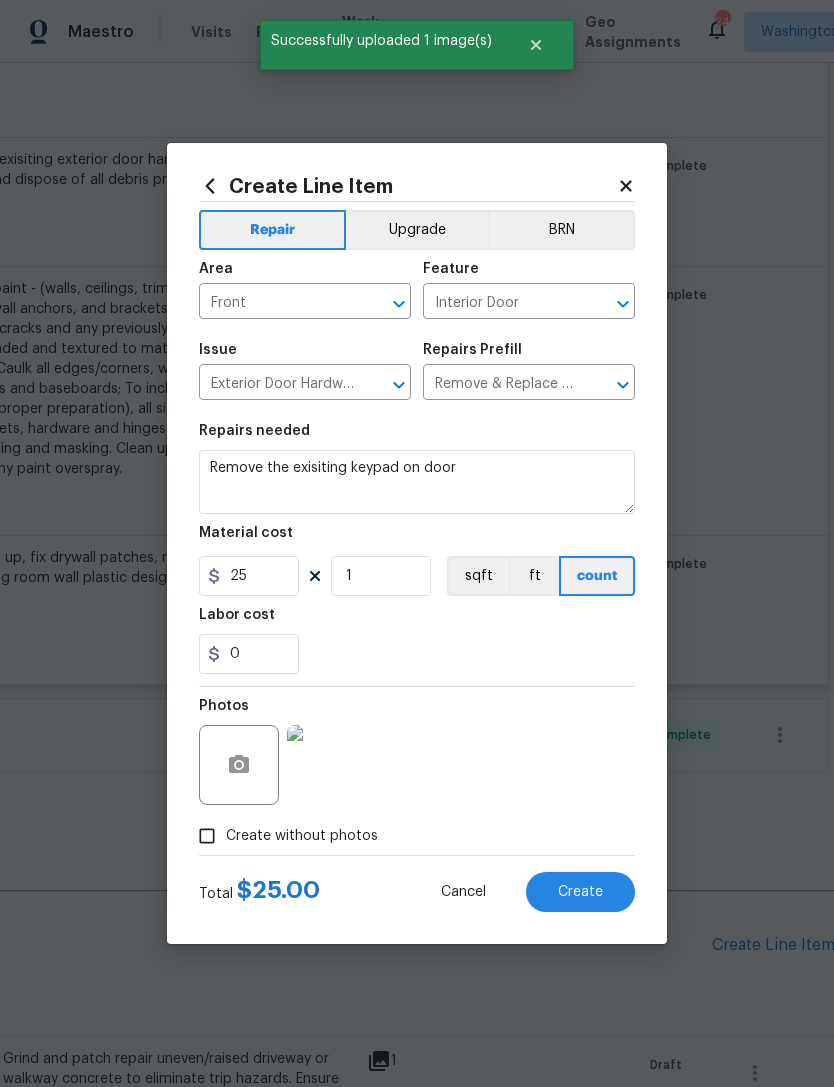 click on "Create" at bounding box center [580, 892] 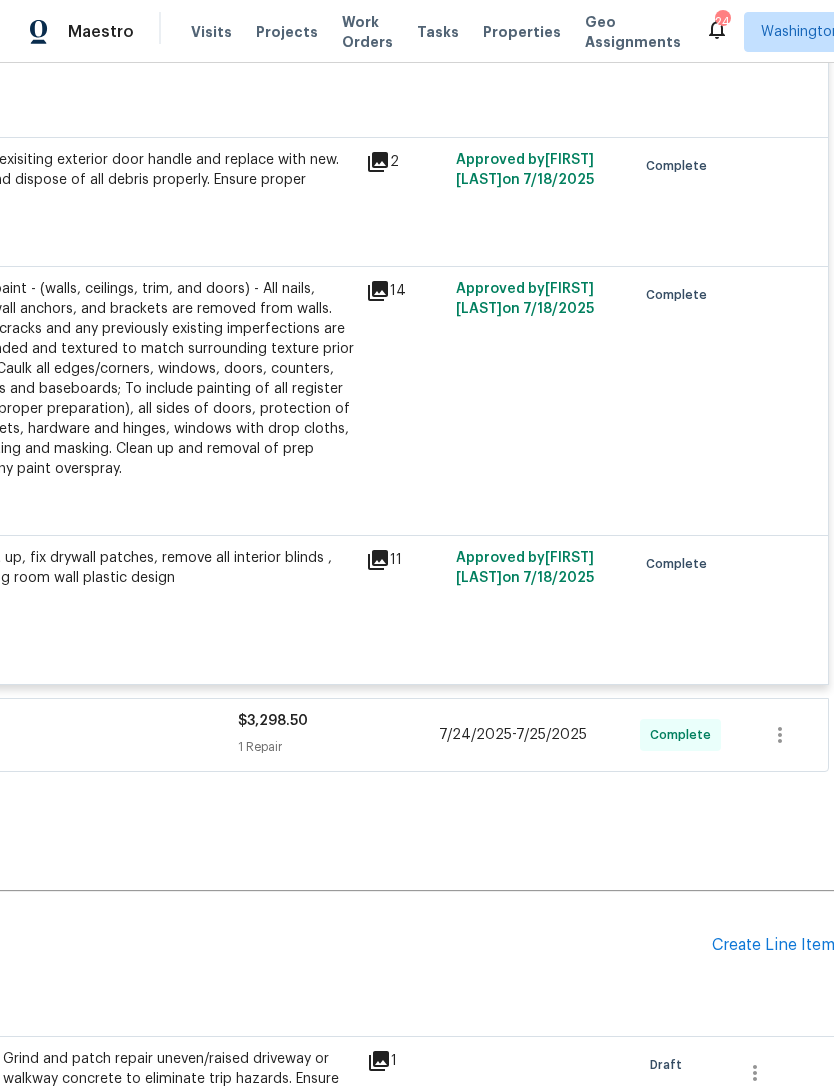 click on "Create Line Item" at bounding box center (773, 945) 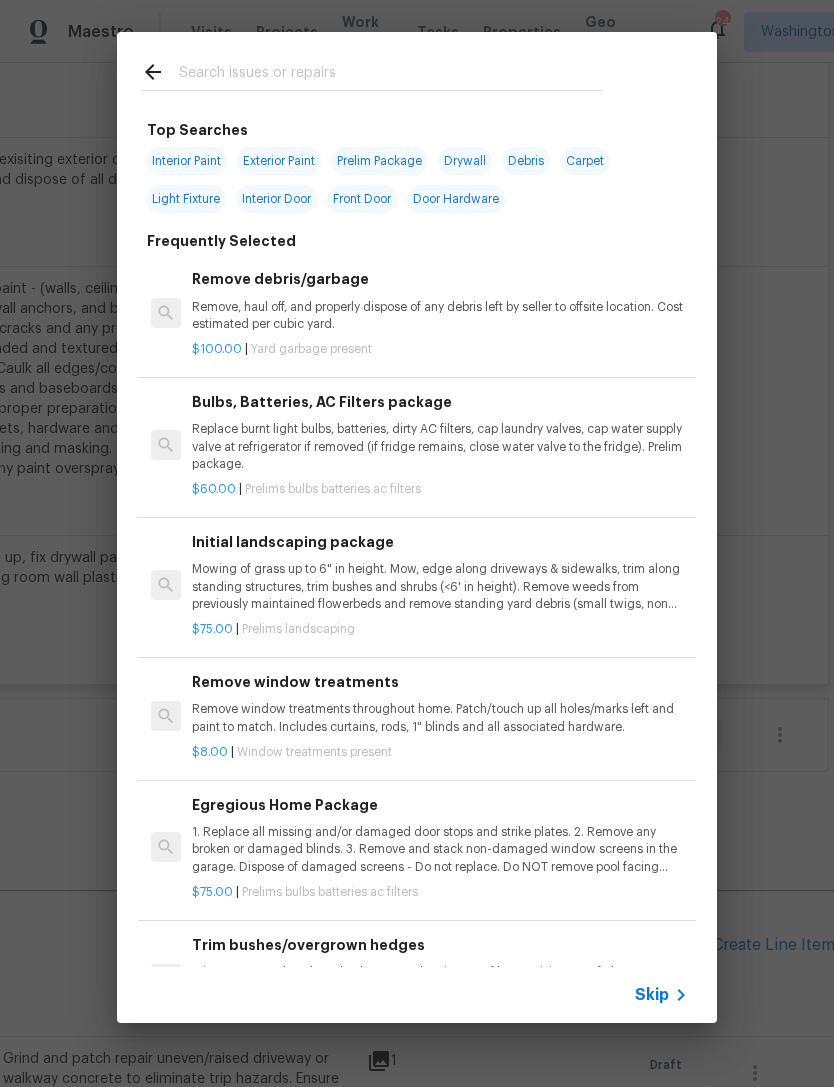 click at bounding box center [391, 75] 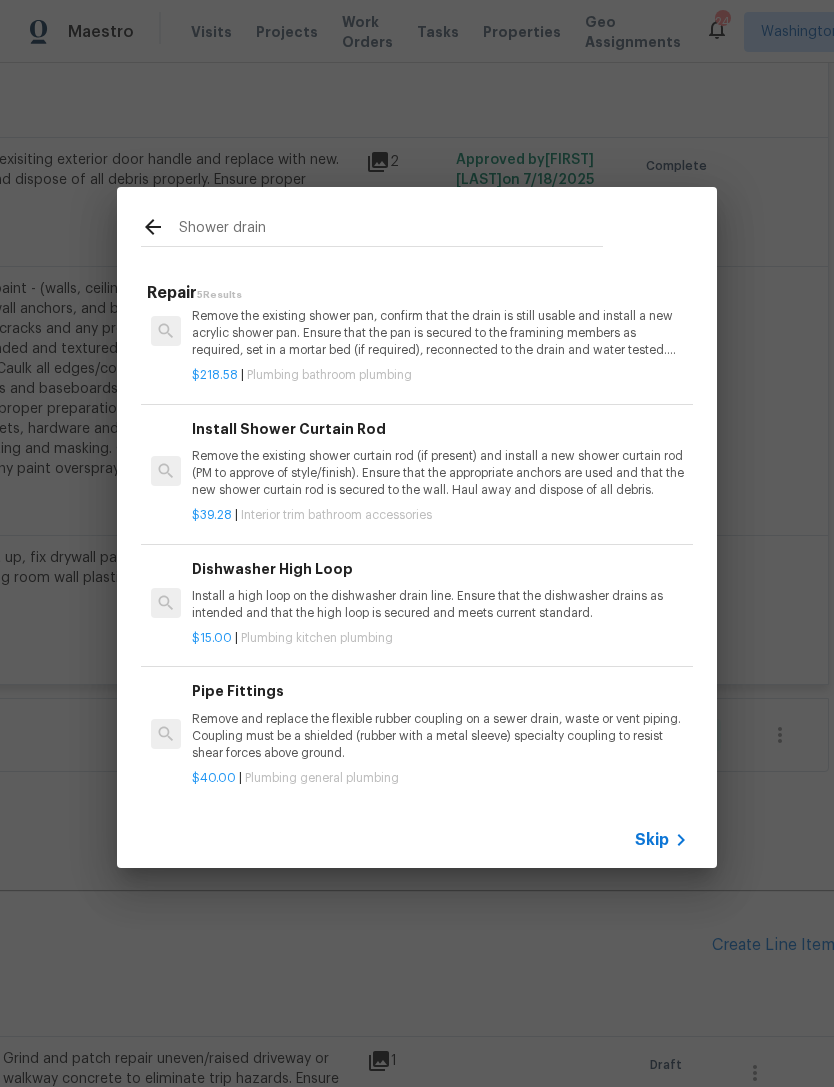 scroll, scrollTop: 147, scrollLeft: 0, axis: vertical 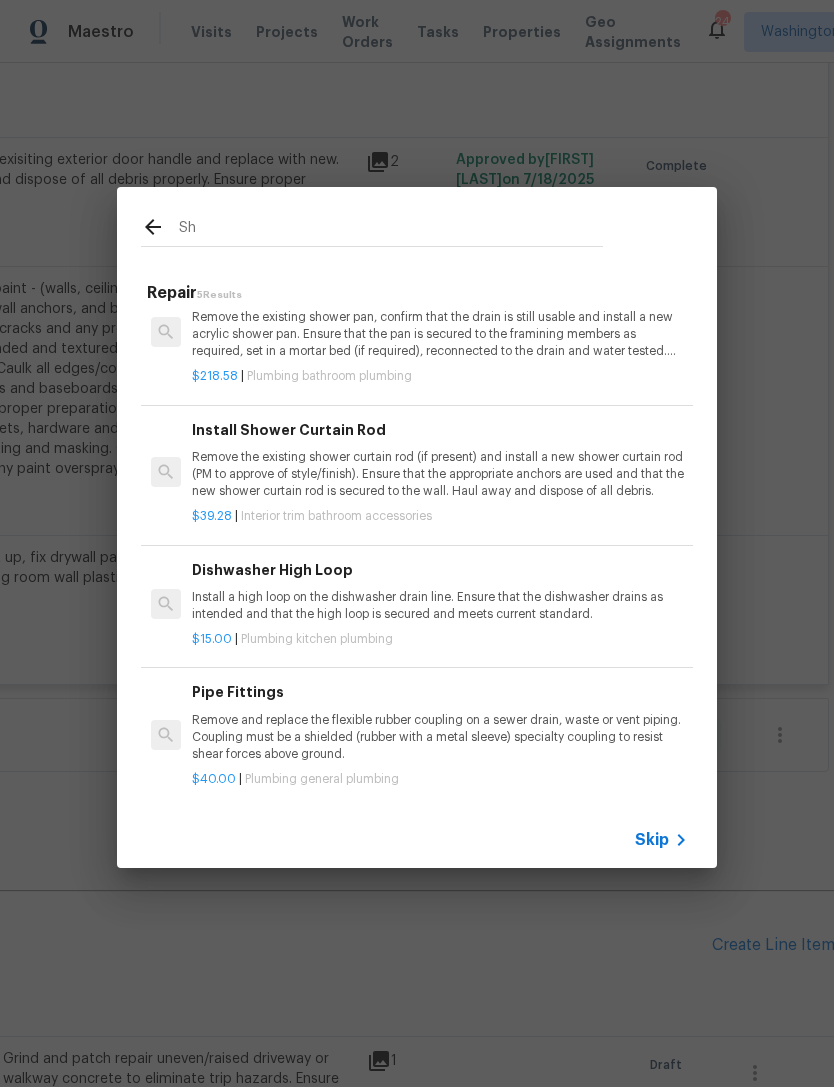 type on "S" 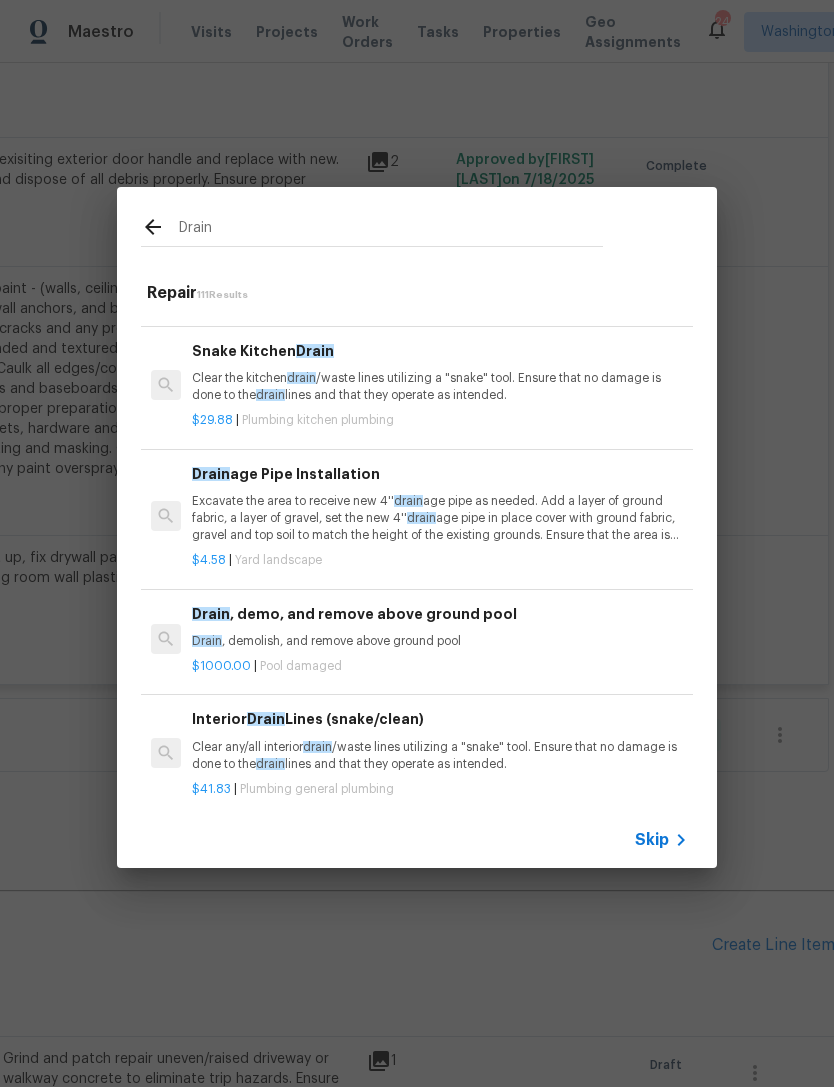 scroll, scrollTop: 210, scrollLeft: 0, axis: vertical 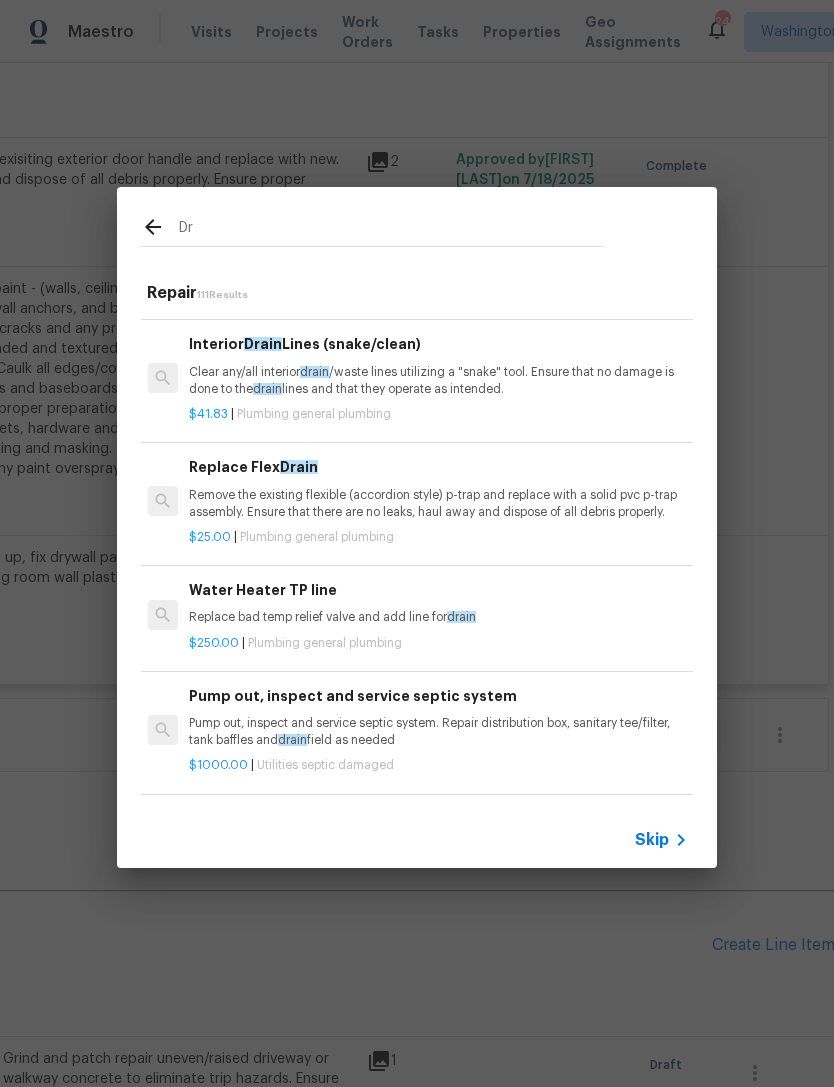 type on "D" 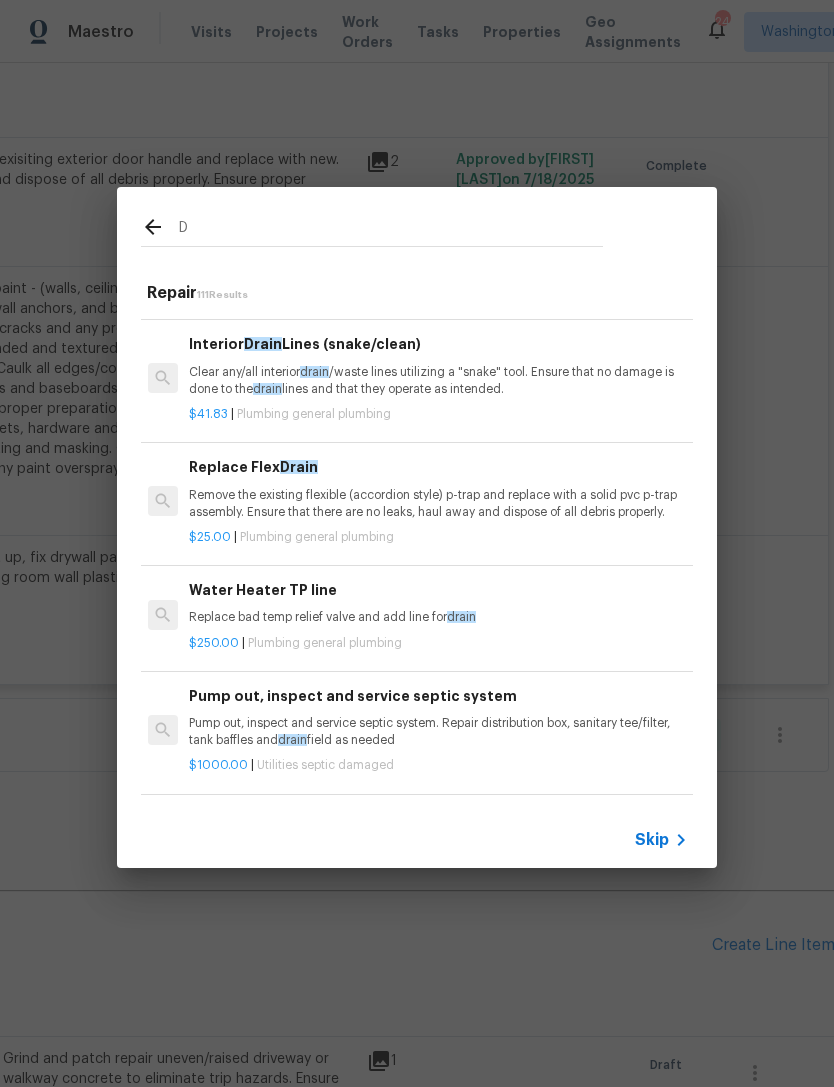 scroll, scrollTop: 479, scrollLeft: 3, axis: both 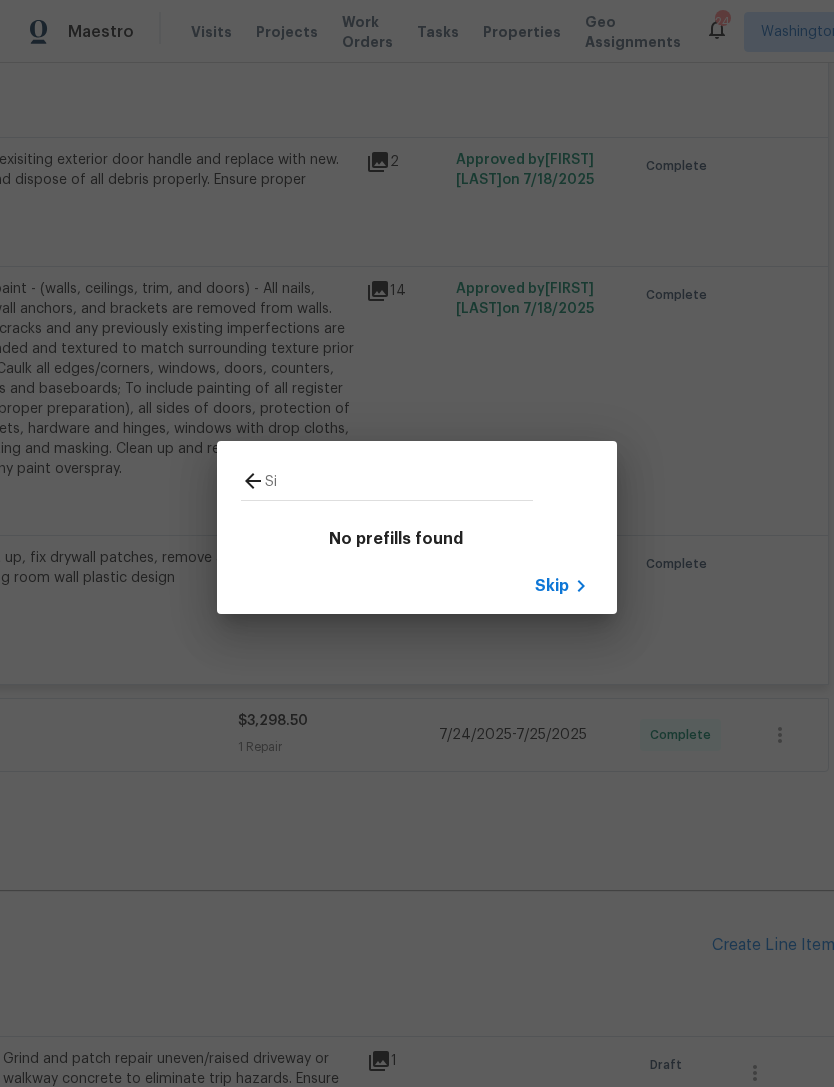 type on "S" 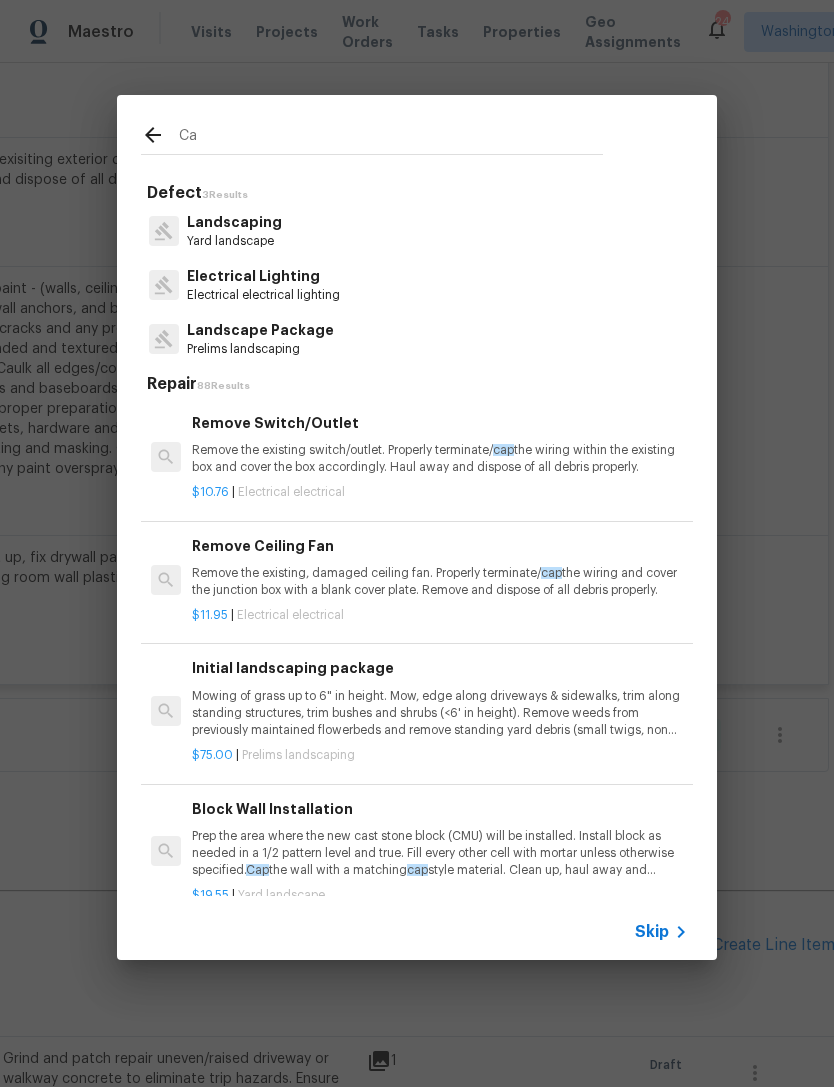 type on "C" 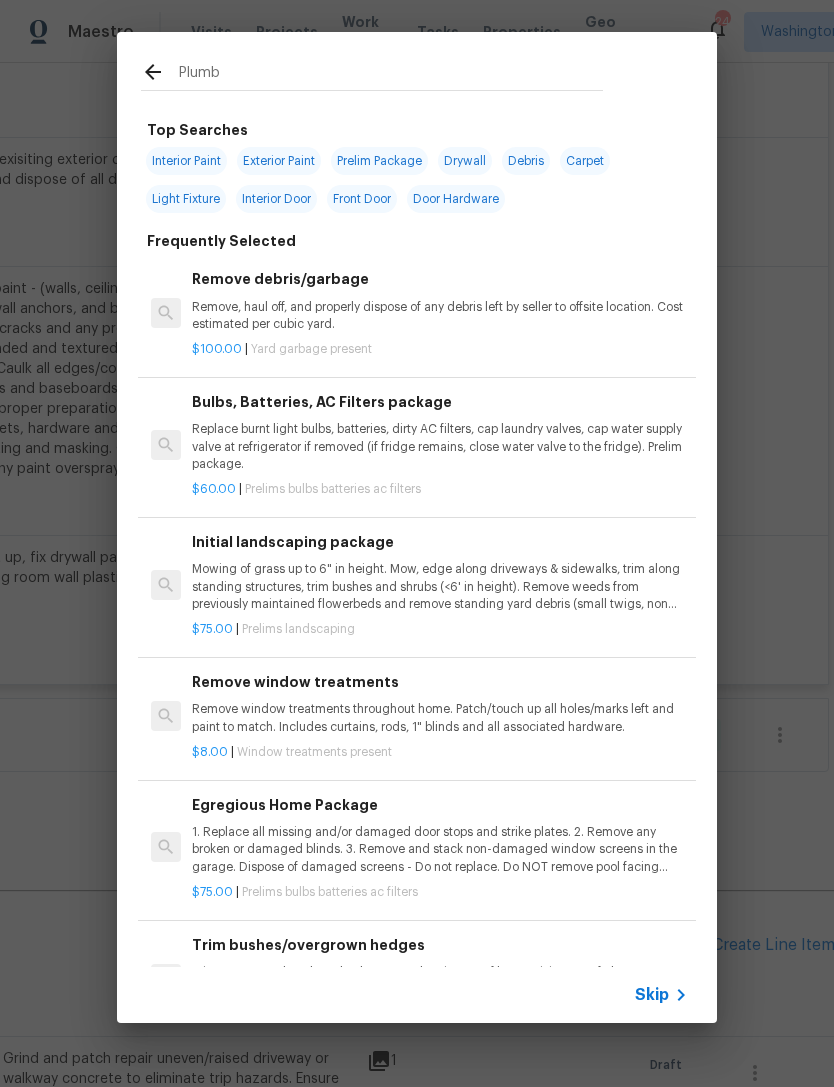 type on "Plumbi" 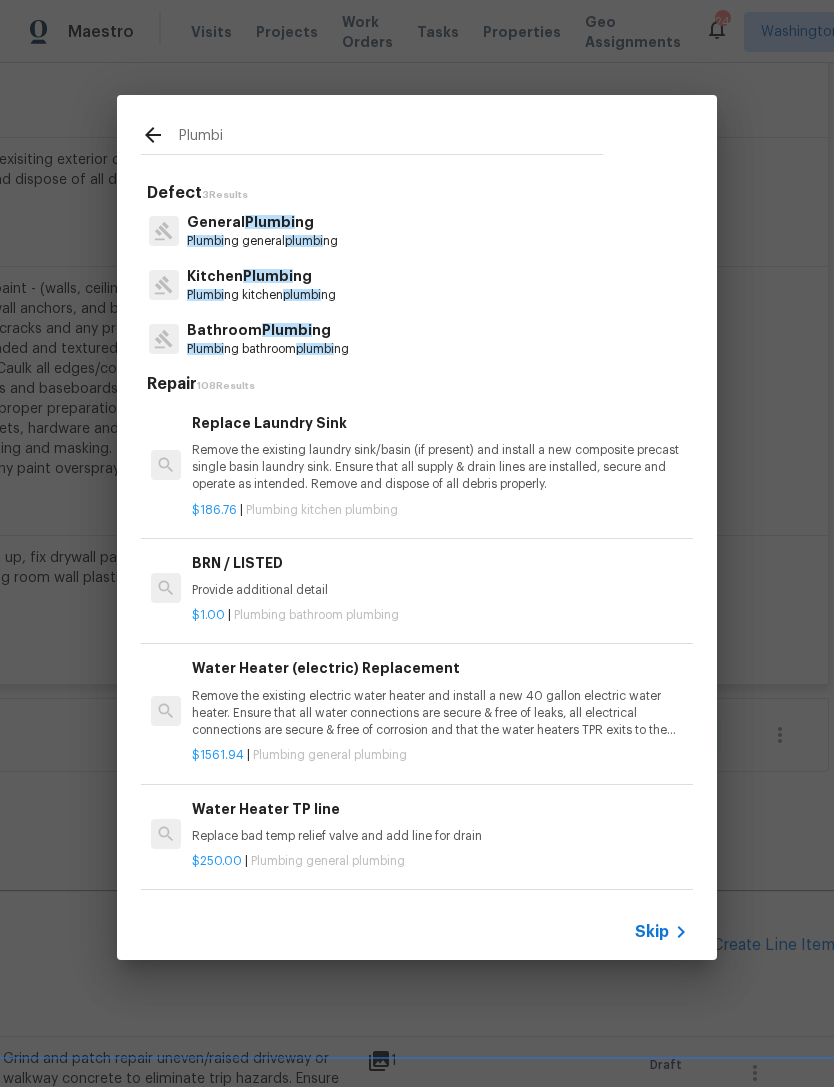 click on "General  Plumbi ng" at bounding box center (262, 222) 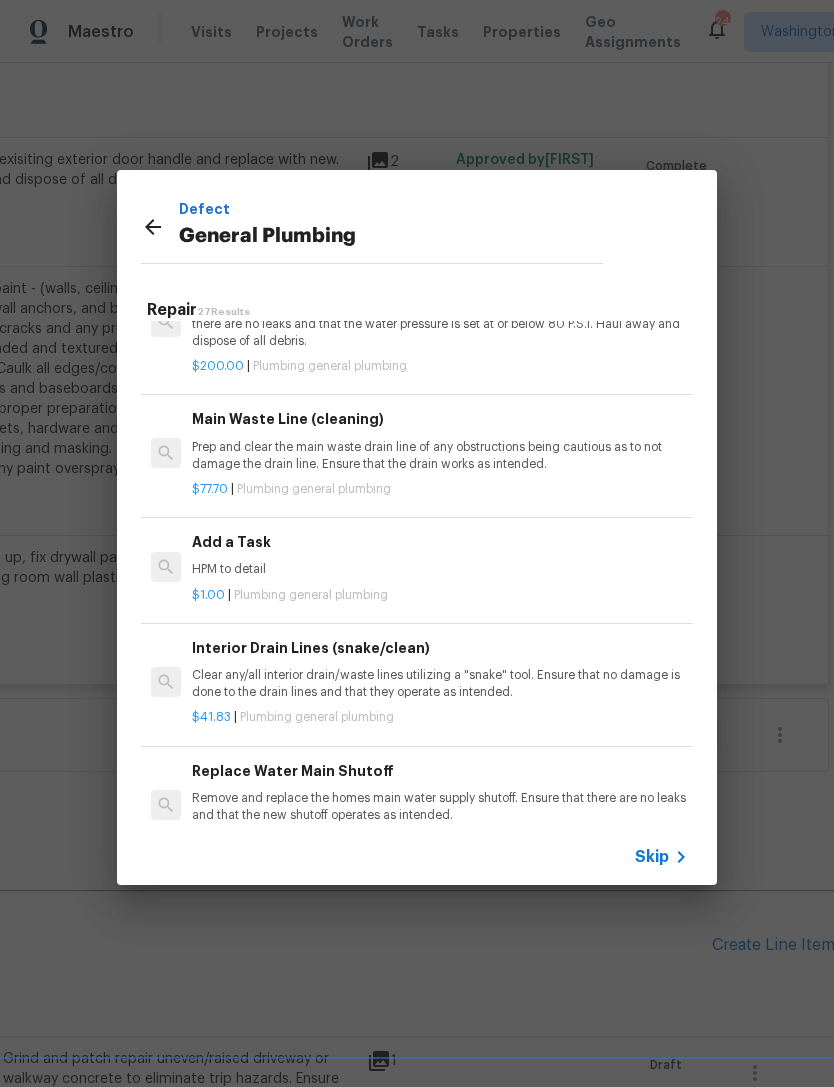 scroll, scrollTop: 2067, scrollLeft: 0, axis: vertical 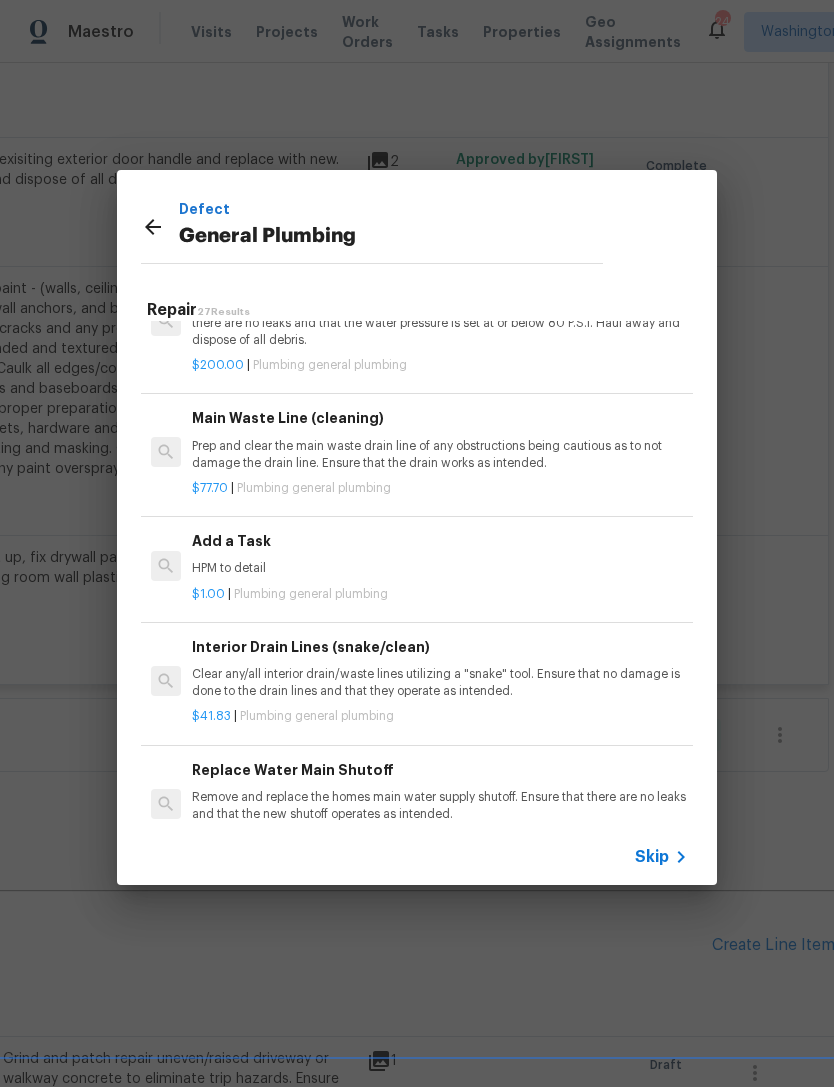 click on "HPM to detail" at bounding box center (440, 568) 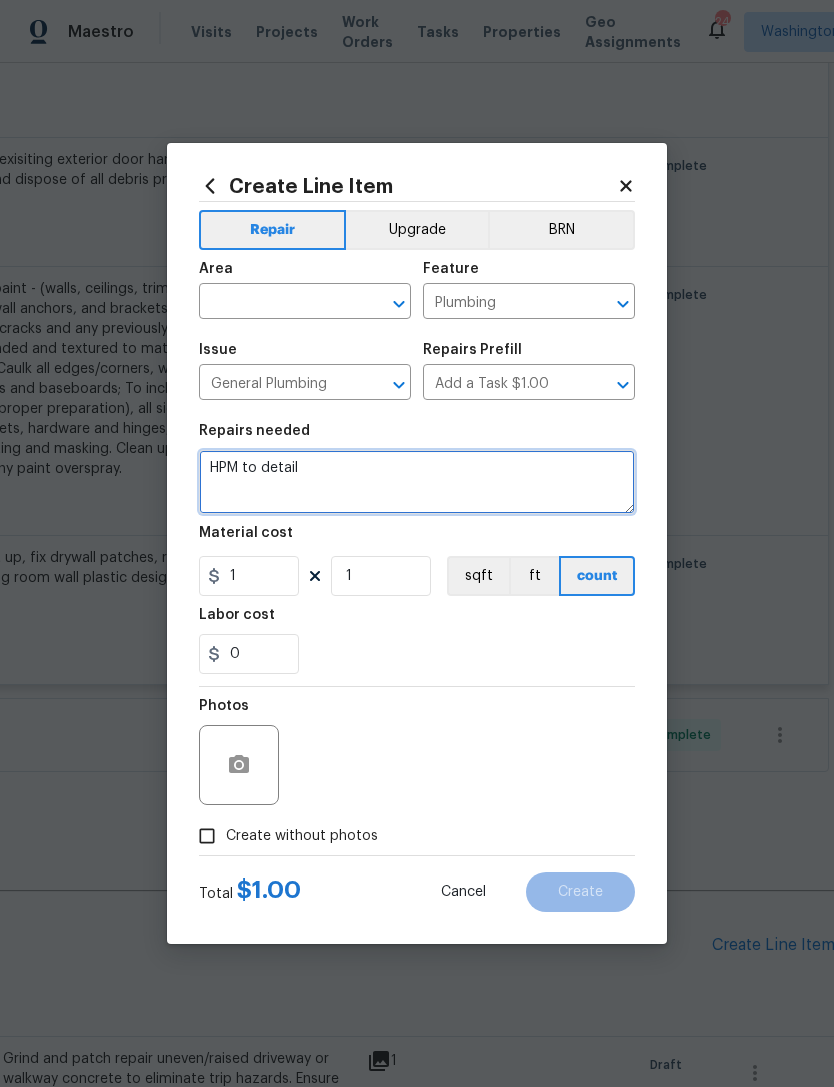click on "HPM to detail" at bounding box center [417, 482] 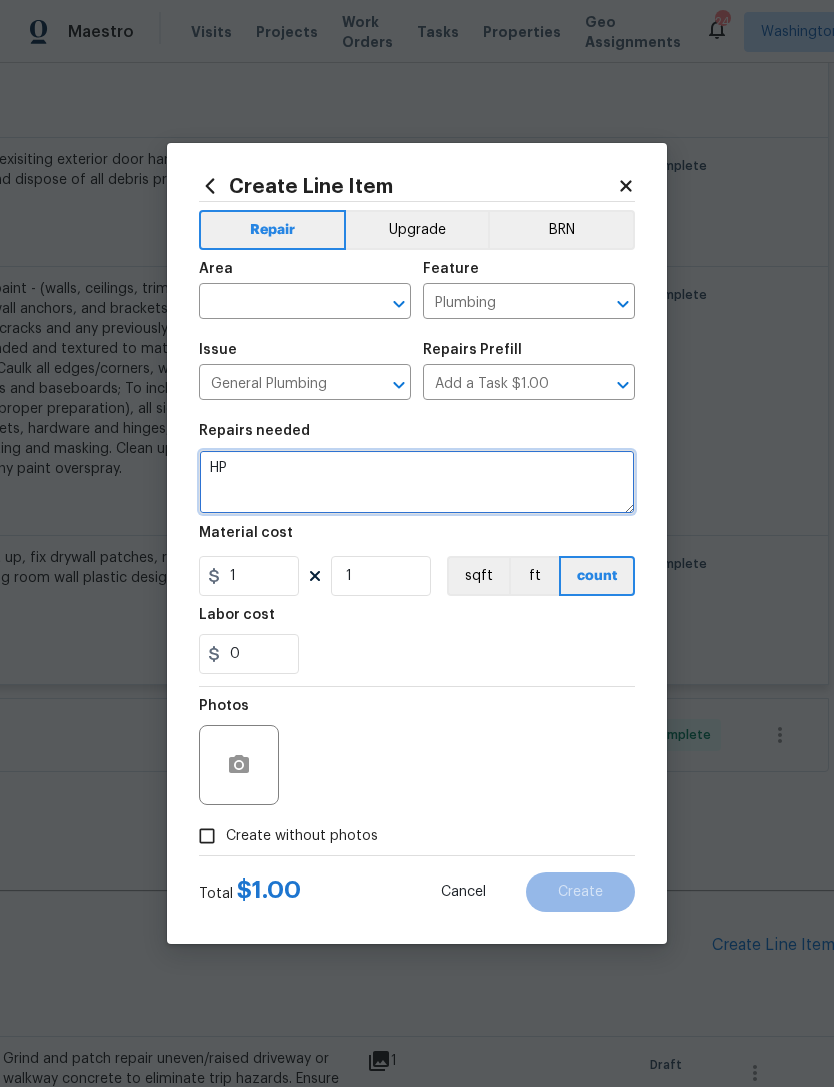 type on "H" 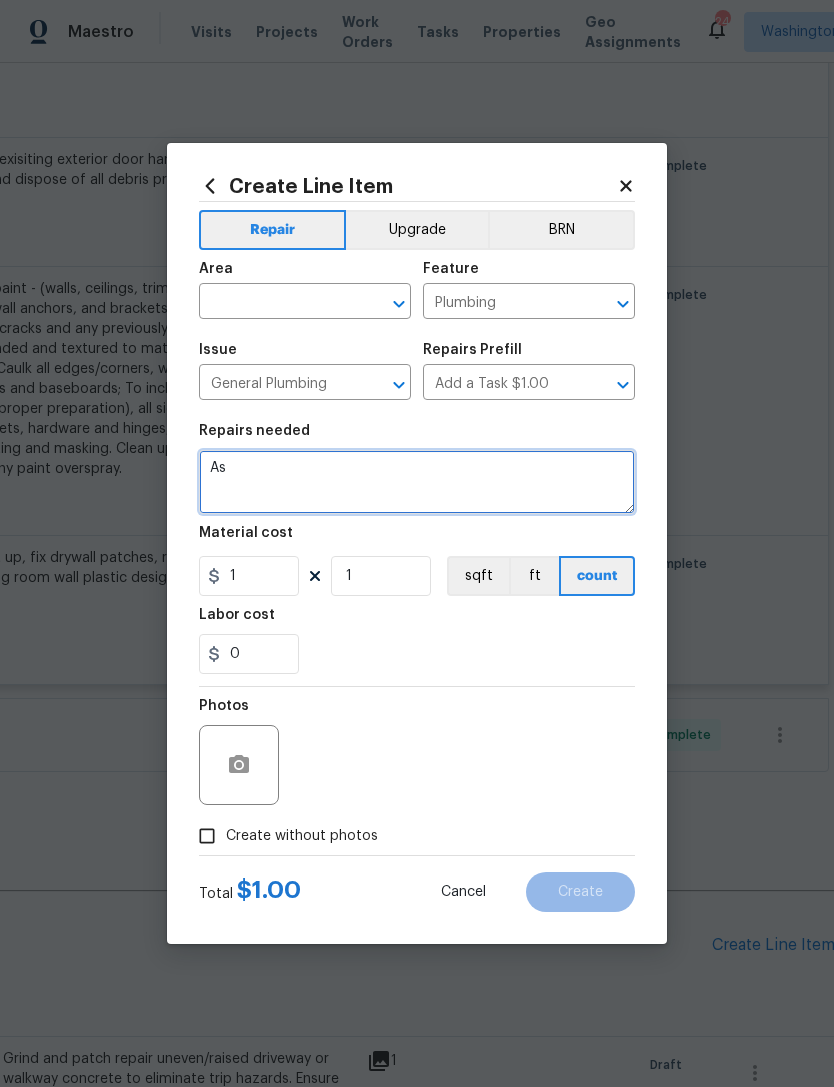 type on "A" 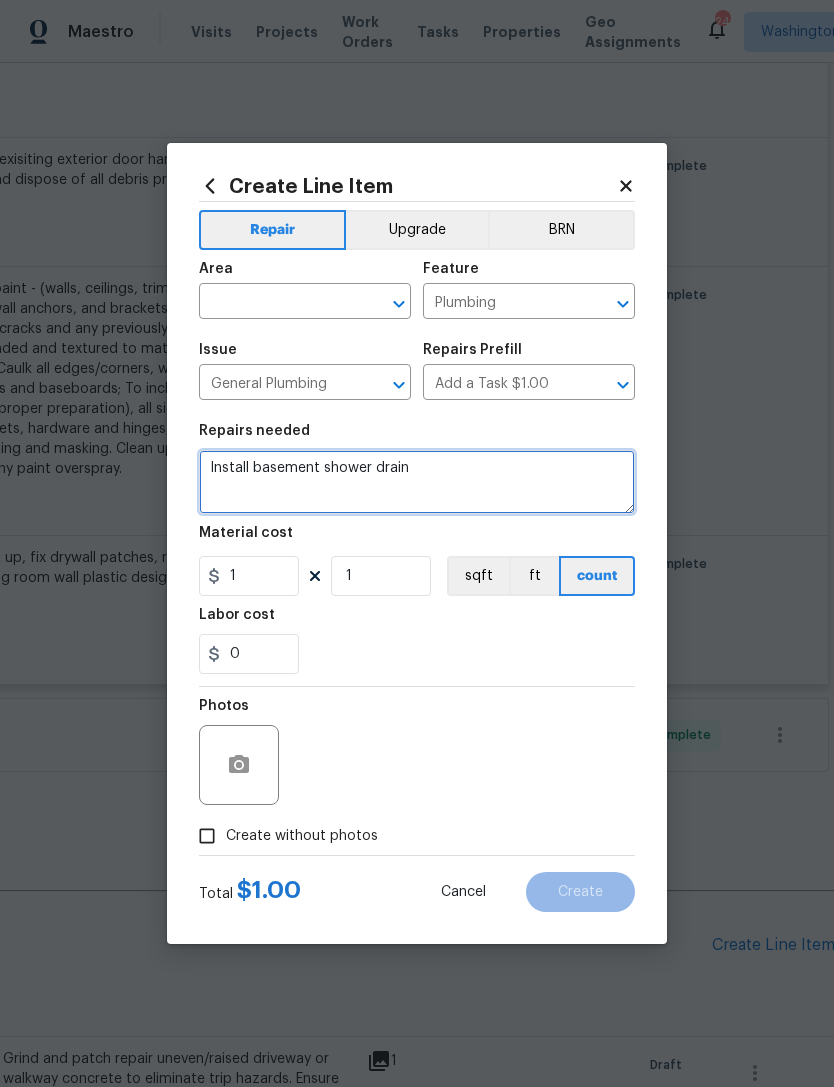 click 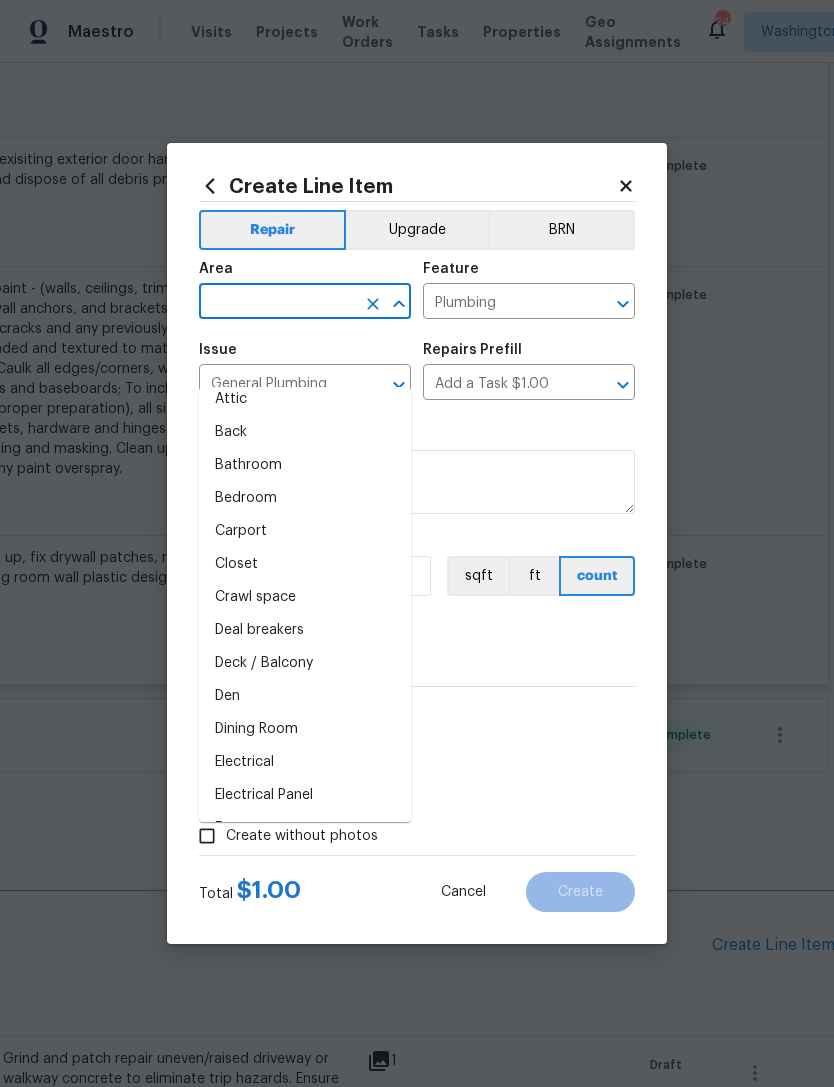 scroll, scrollTop: 42, scrollLeft: 0, axis: vertical 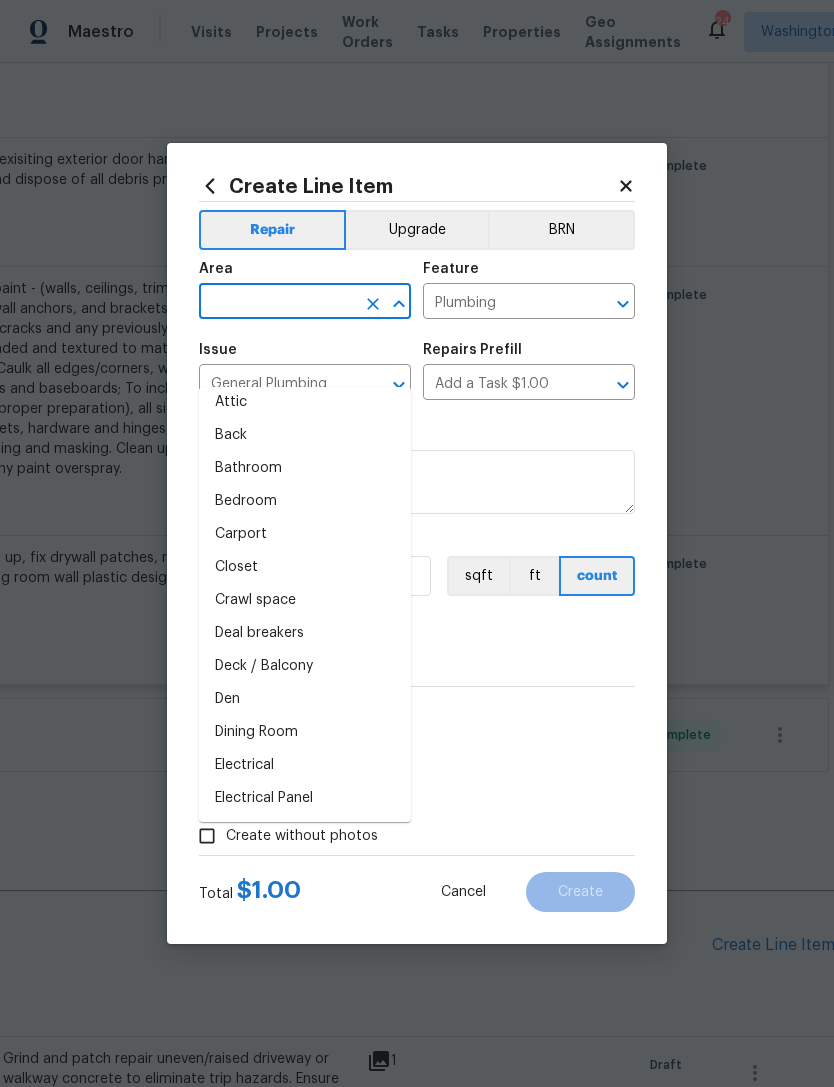 click on "Bathroom" at bounding box center [305, 468] 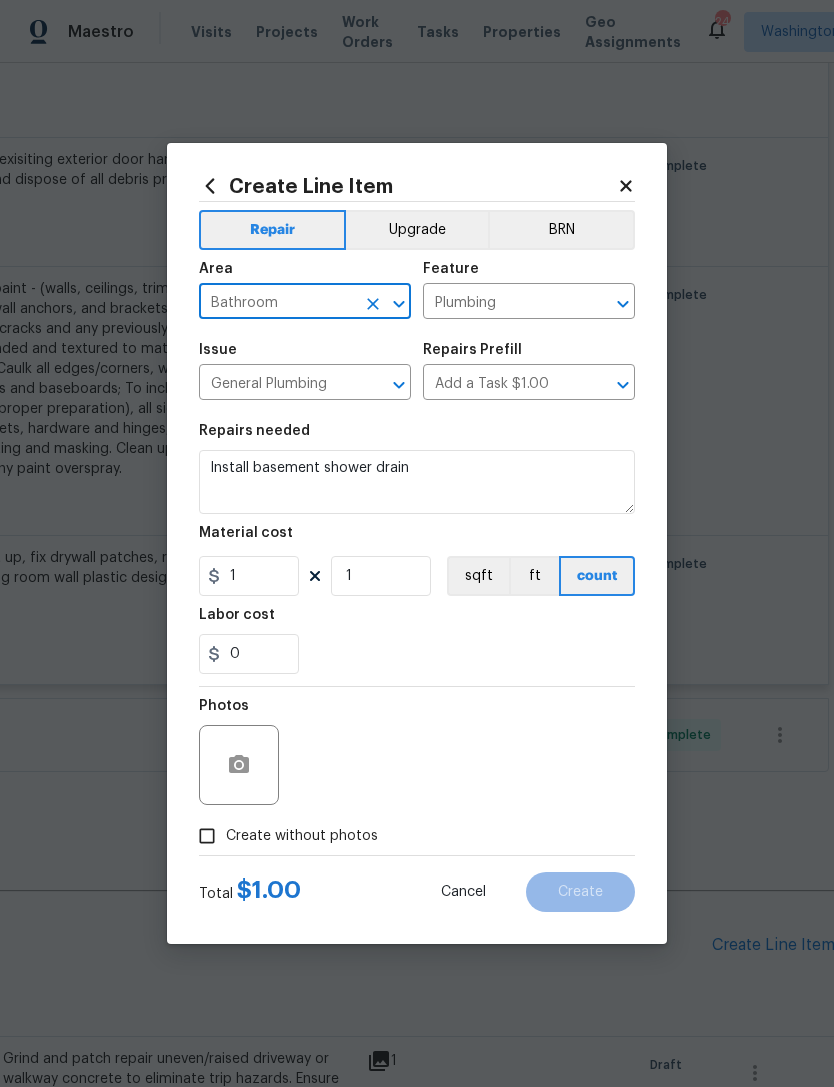 type on "Bathroom" 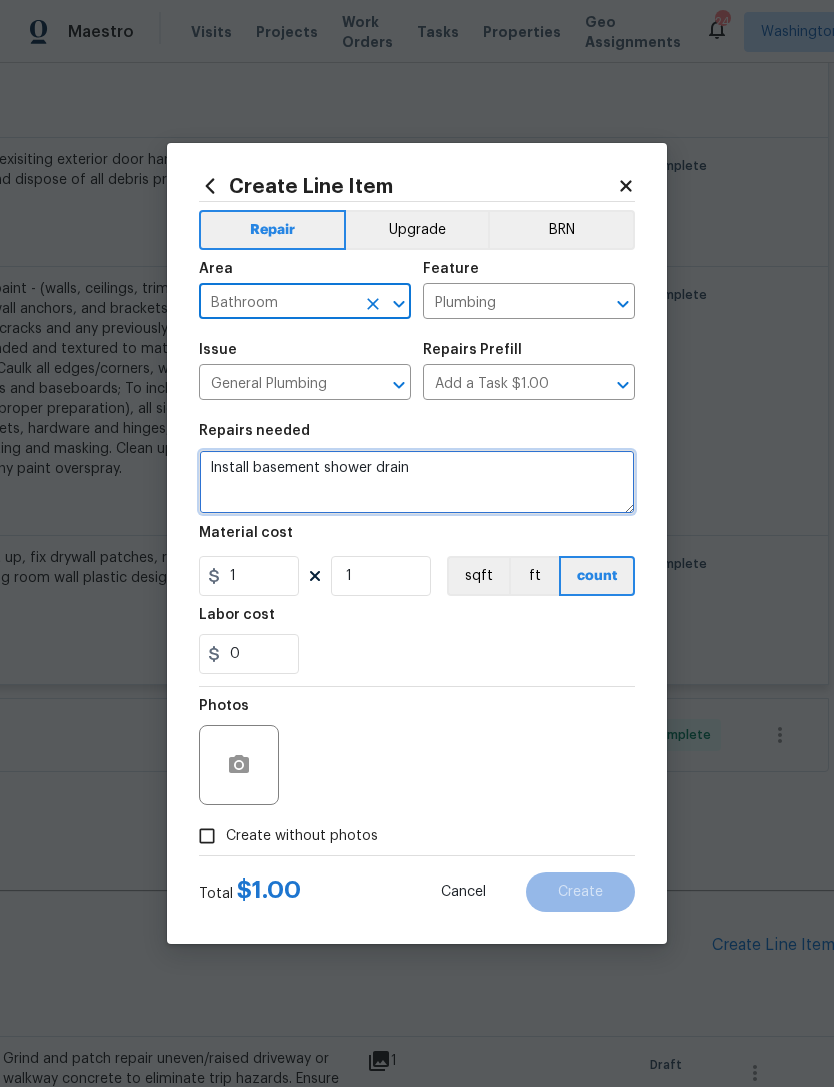 click on "Install basement shower drain" at bounding box center [417, 482] 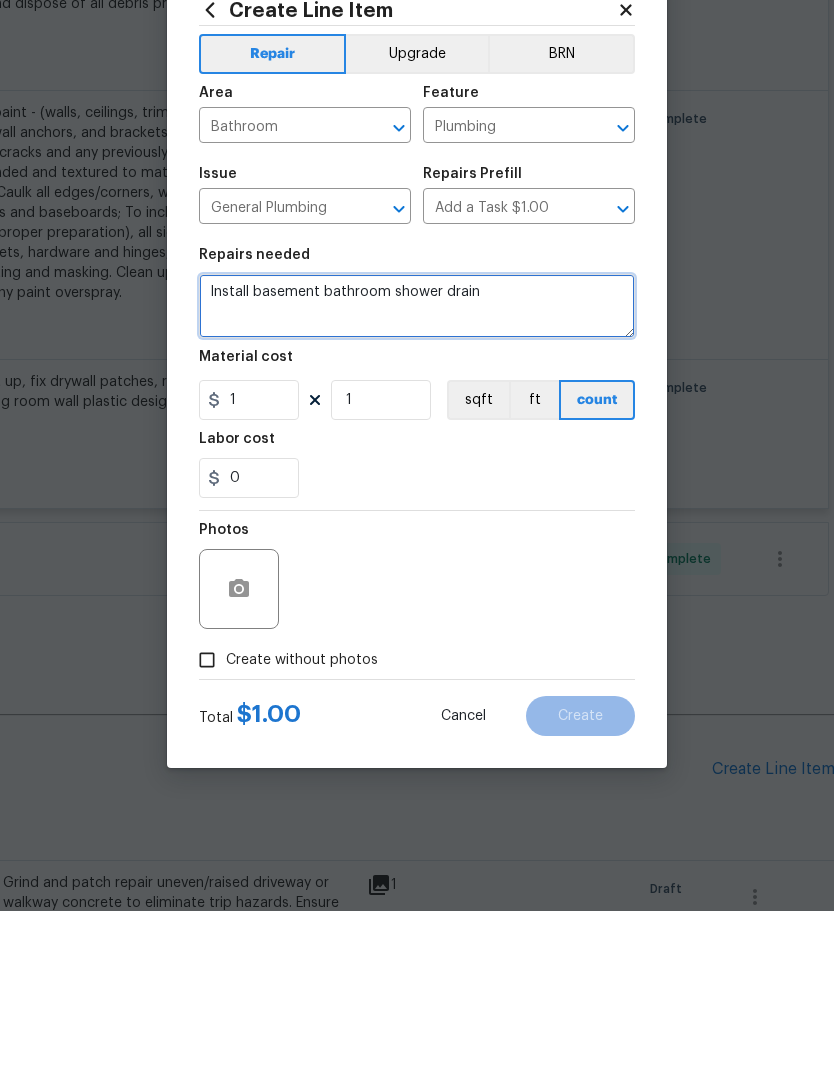 type on "Install basement bathroom shower drain" 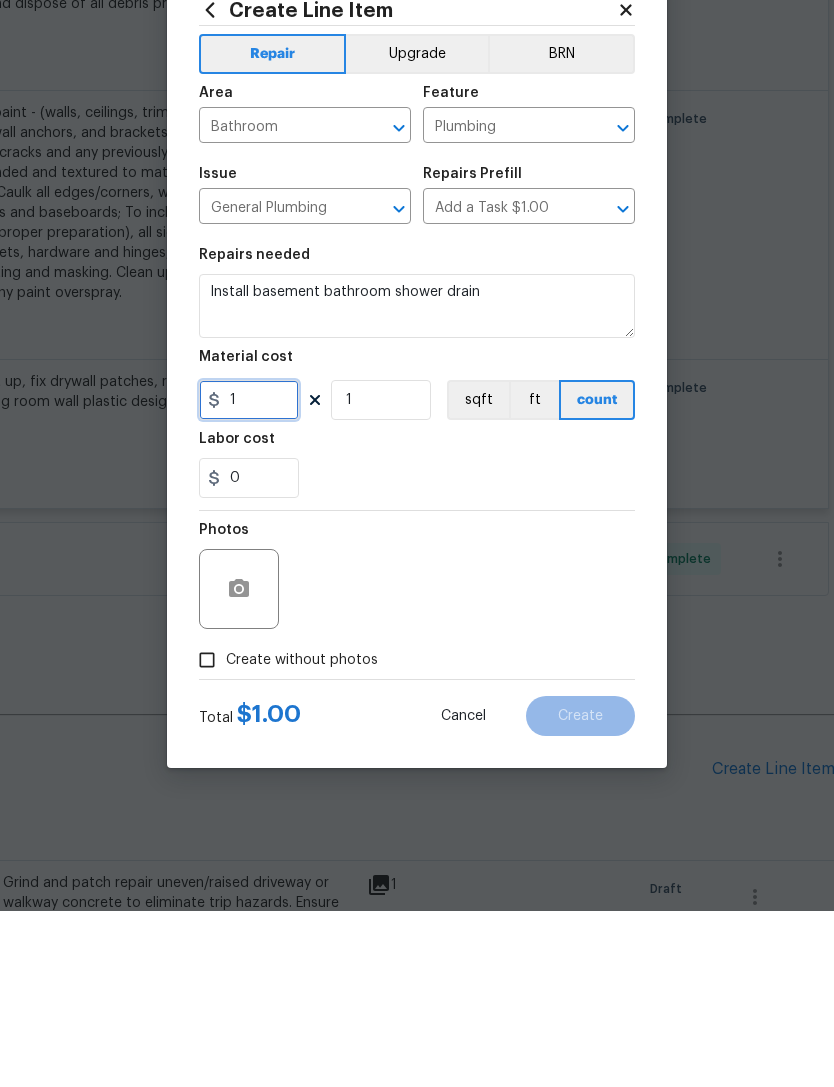 click on "1" at bounding box center (249, 576) 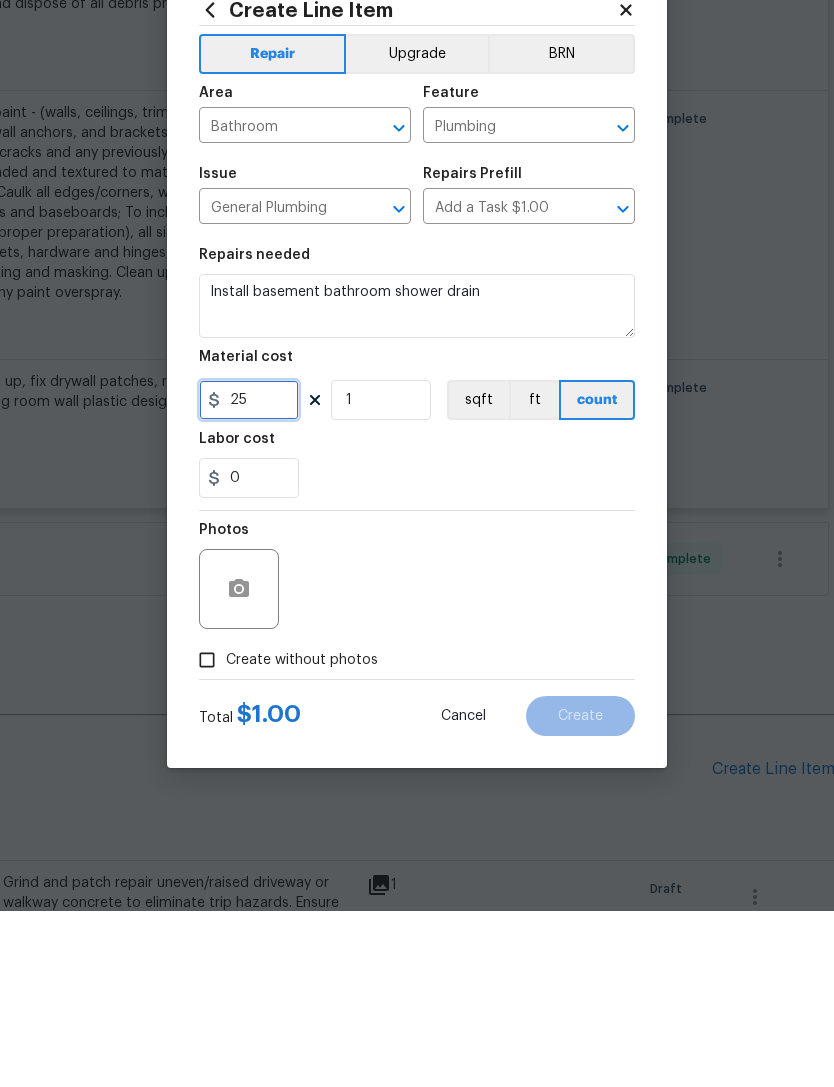 type on "25" 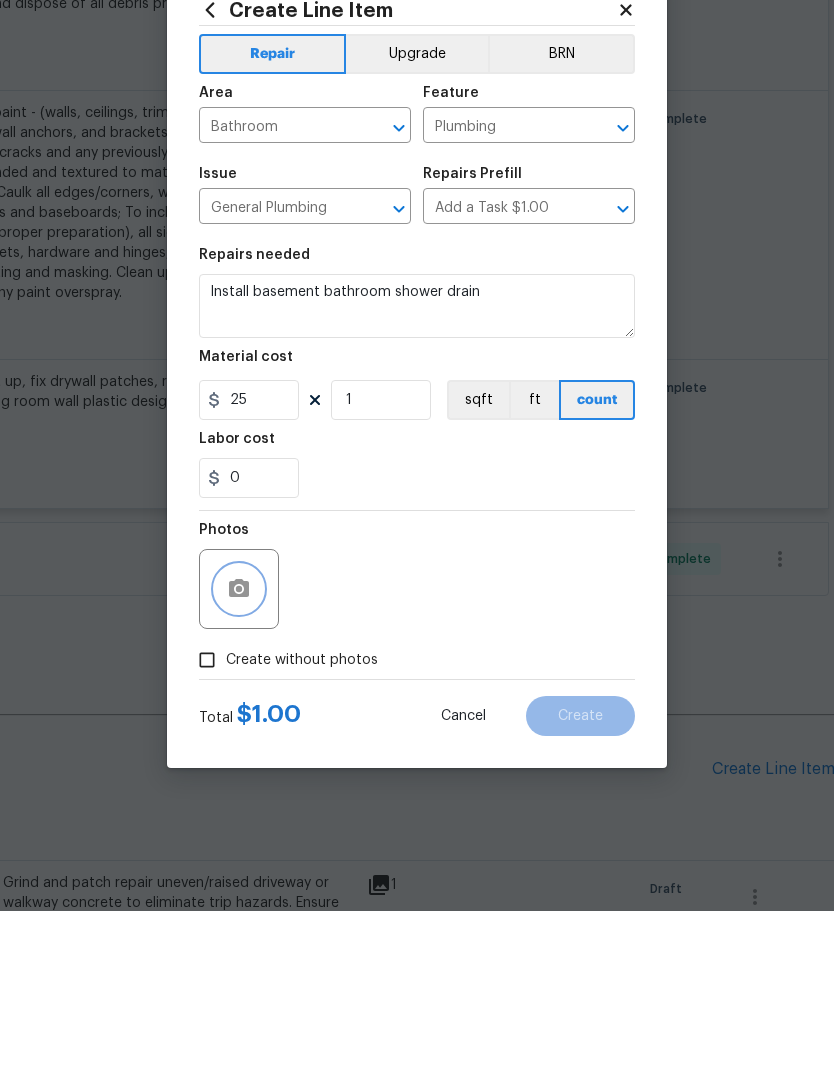 click at bounding box center (239, 765) 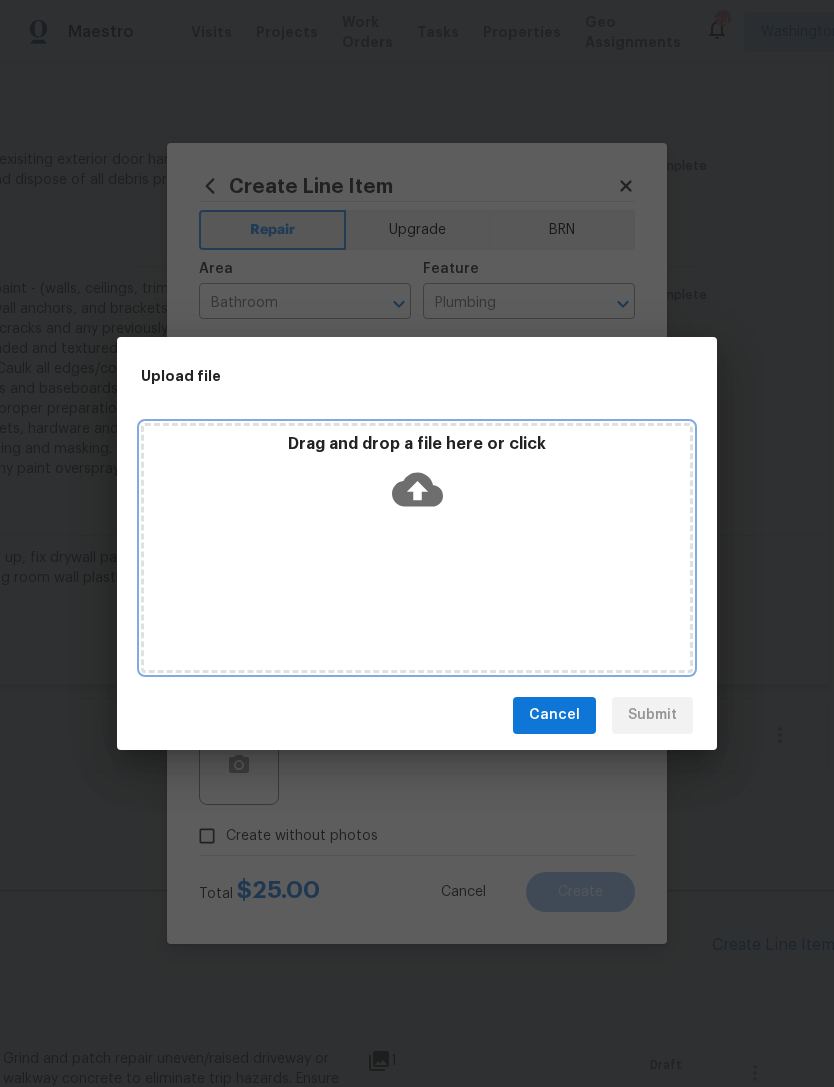 click 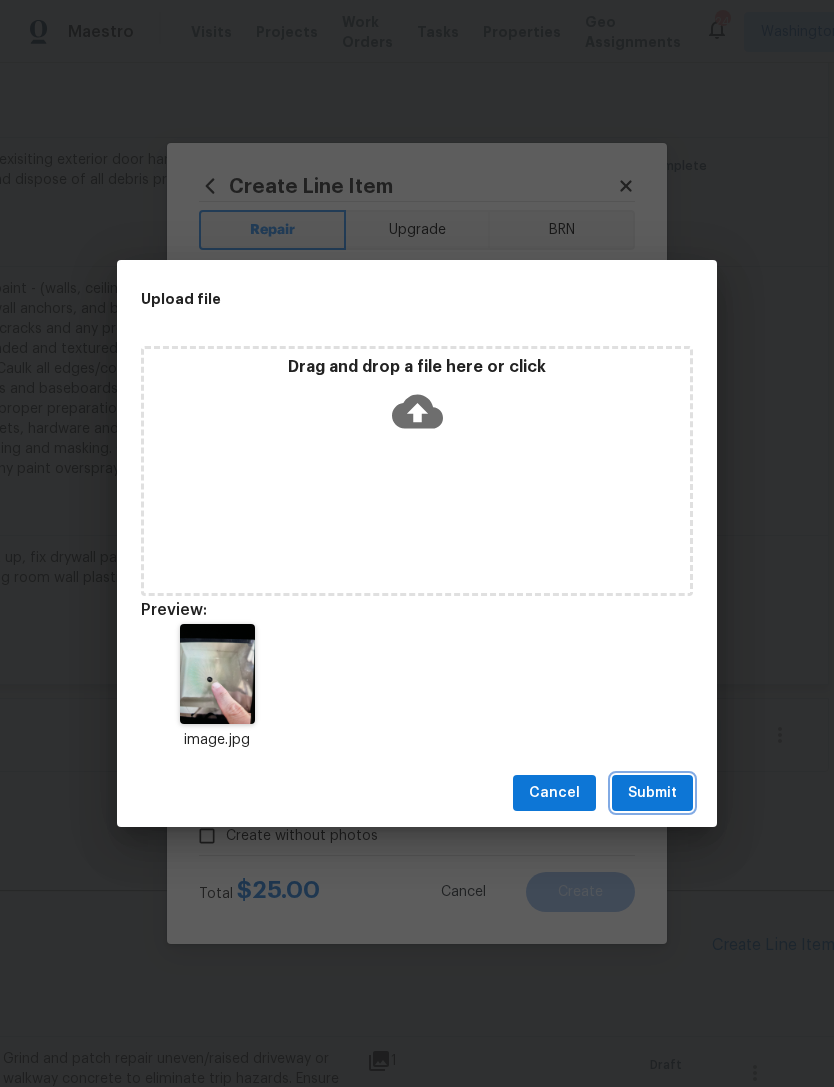 click on "Submit" at bounding box center [652, 793] 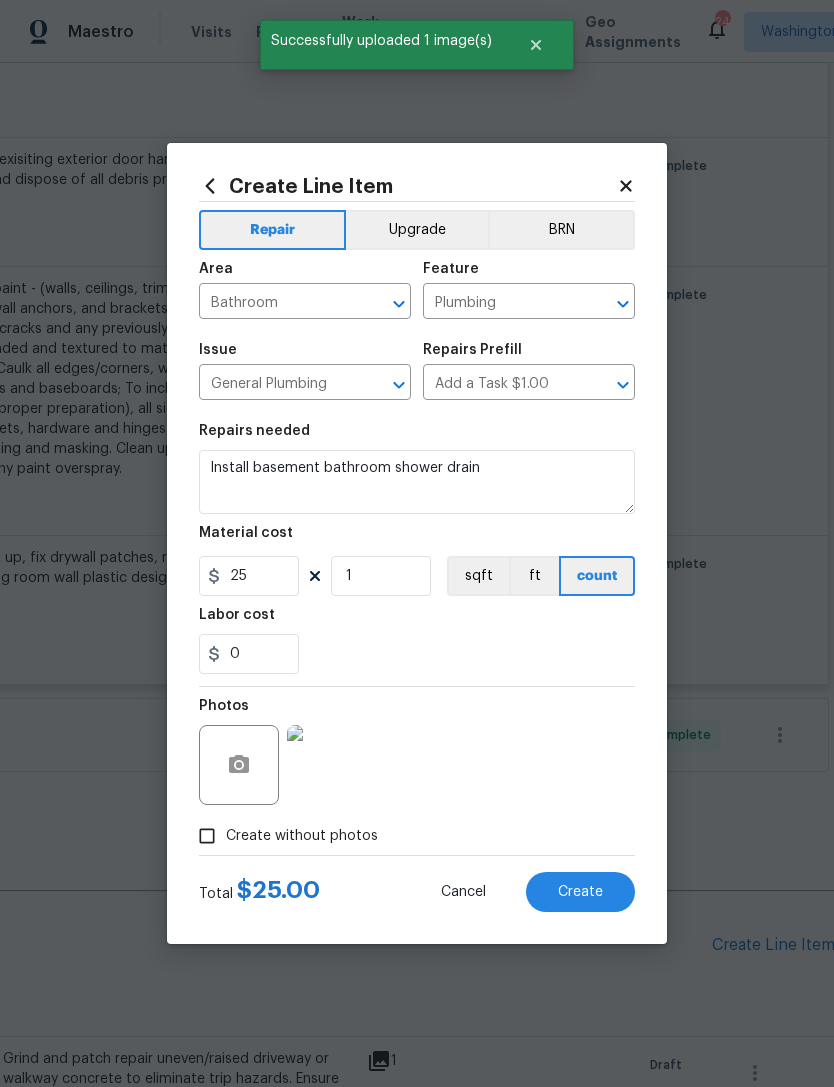 click on "Create" at bounding box center (580, 892) 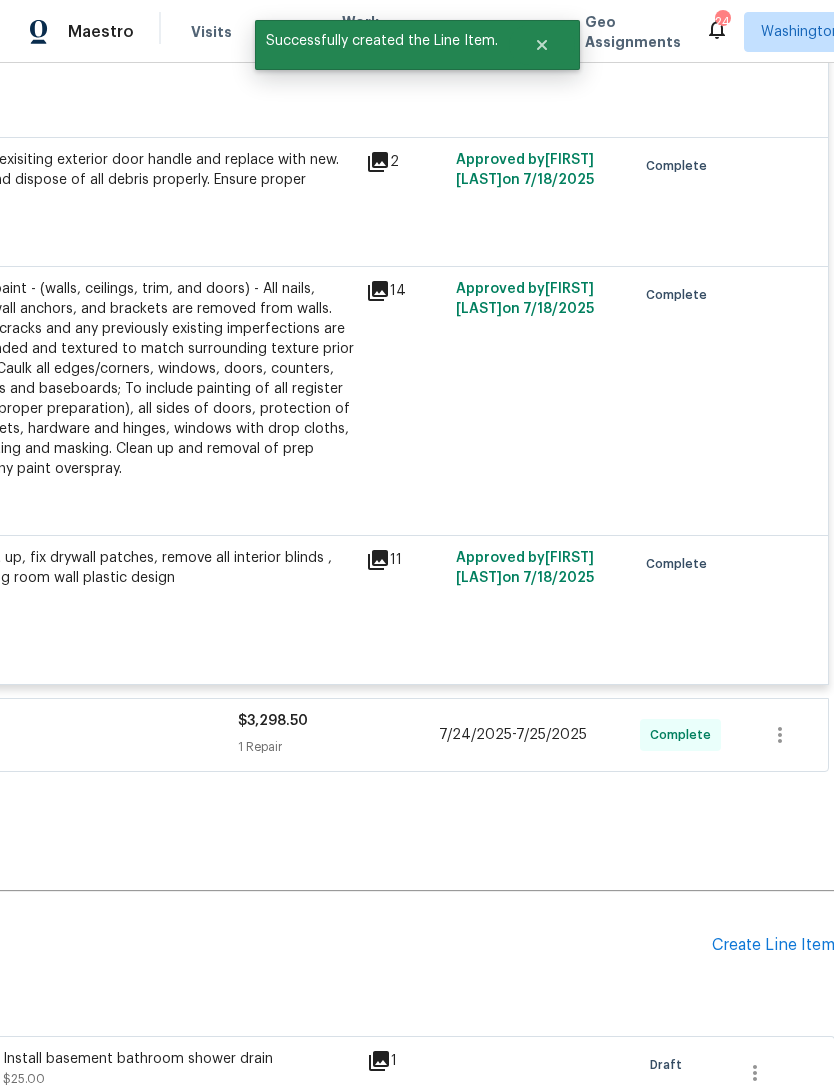 click on "Create Line Item" at bounding box center [773, 945] 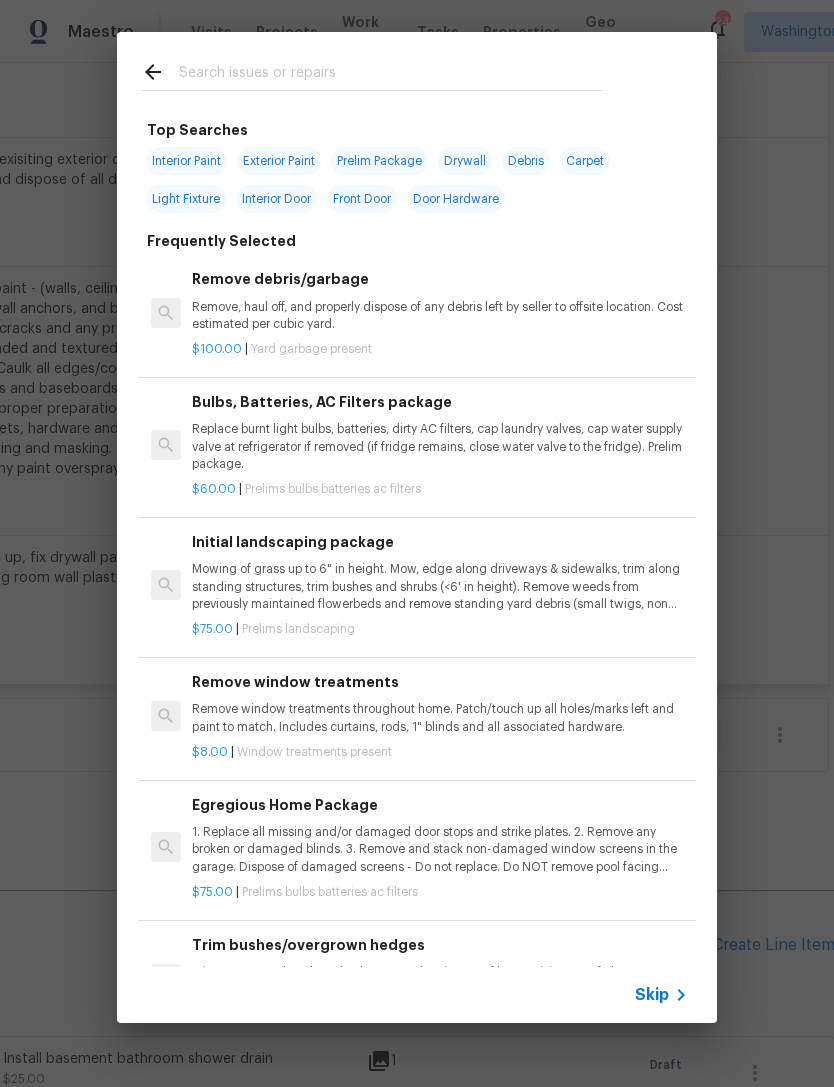 click at bounding box center (391, 75) 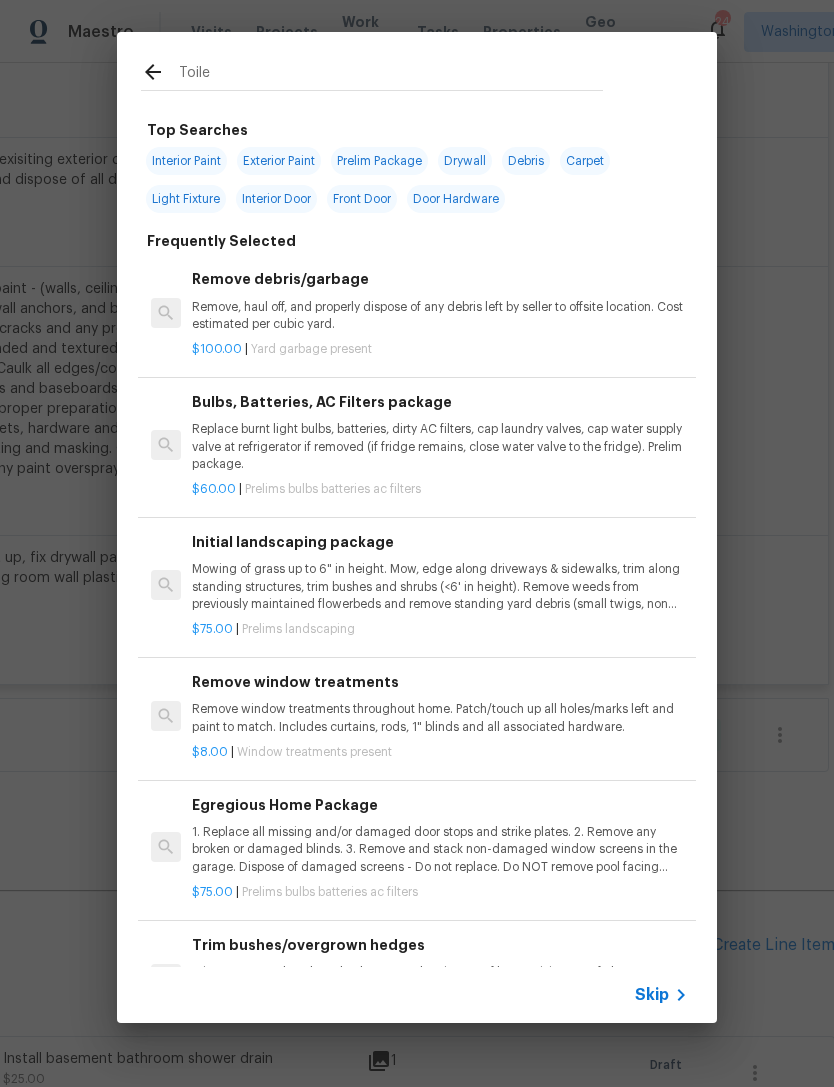 type on "Toilet" 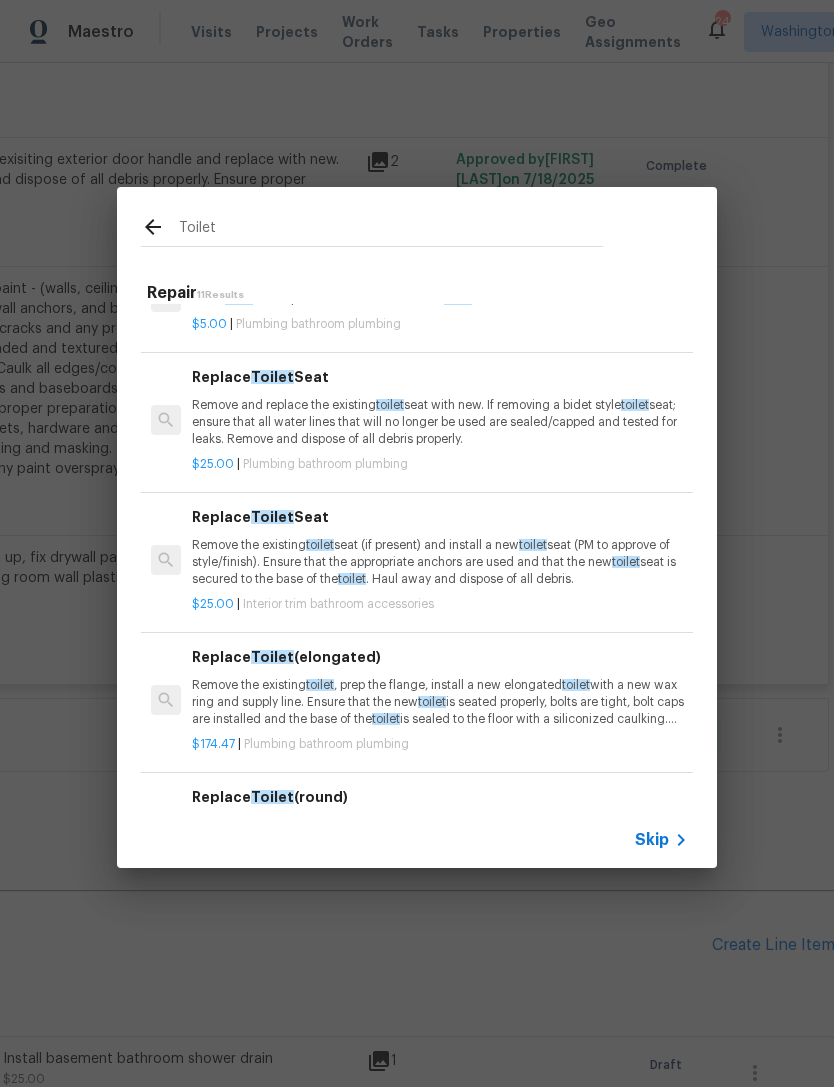 scroll, scrollTop: 166, scrollLeft: 0, axis: vertical 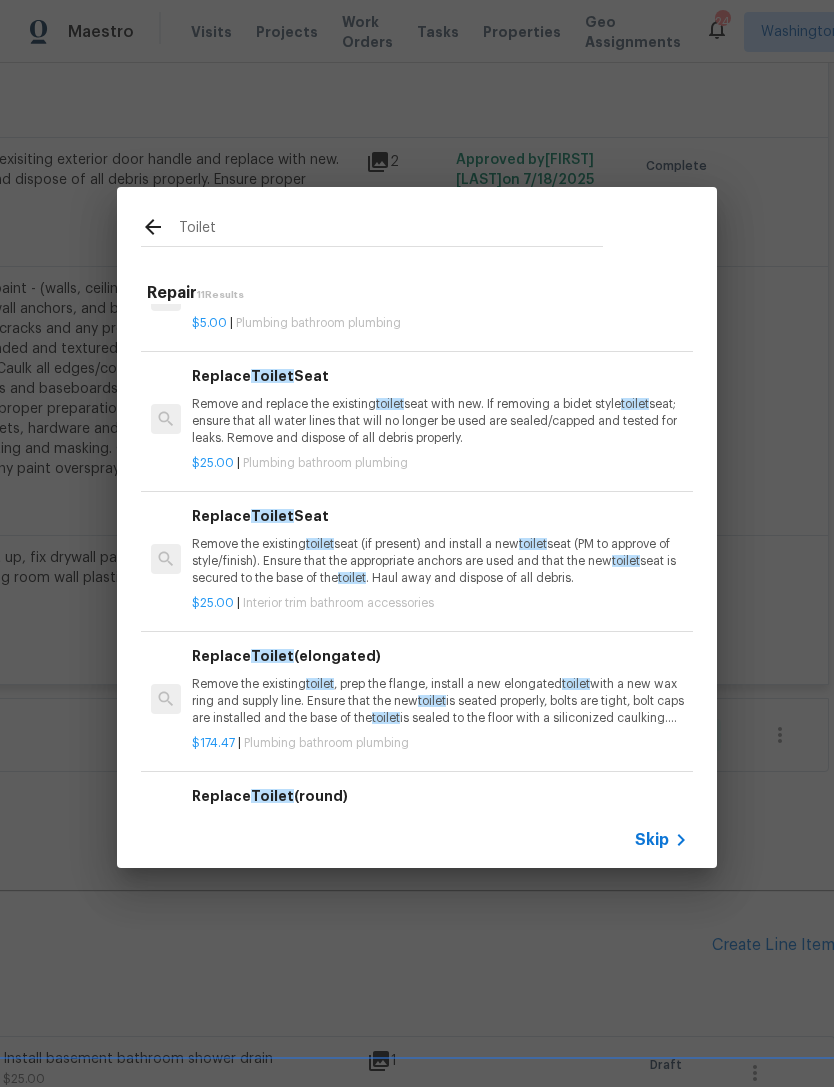 click on "Remove the existing  toilet  seat (if present) and install a new  toilet  seat (PM to approve of style/finish). Ensure that the appropriate anchors are used and that the new  toilet  seat is secured to the base of the  toilet . Haul away and dispose of all debris." at bounding box center (440, 561) 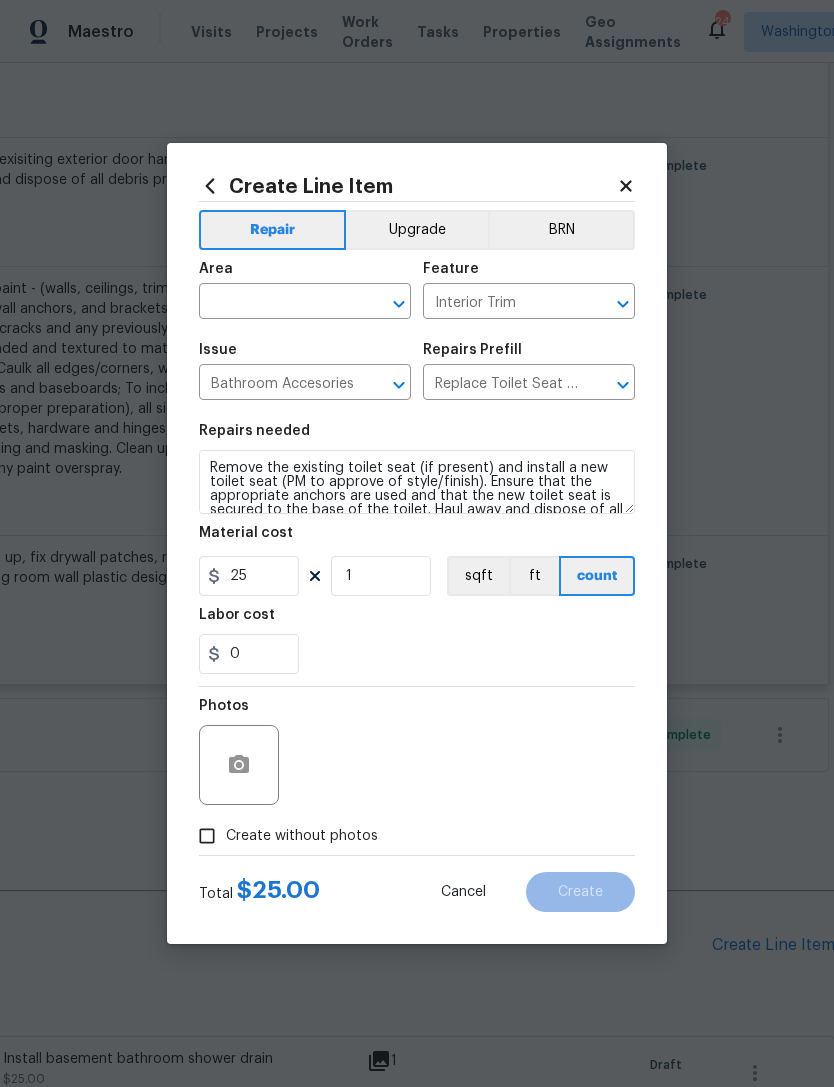 click at bounding box center [385, 304] 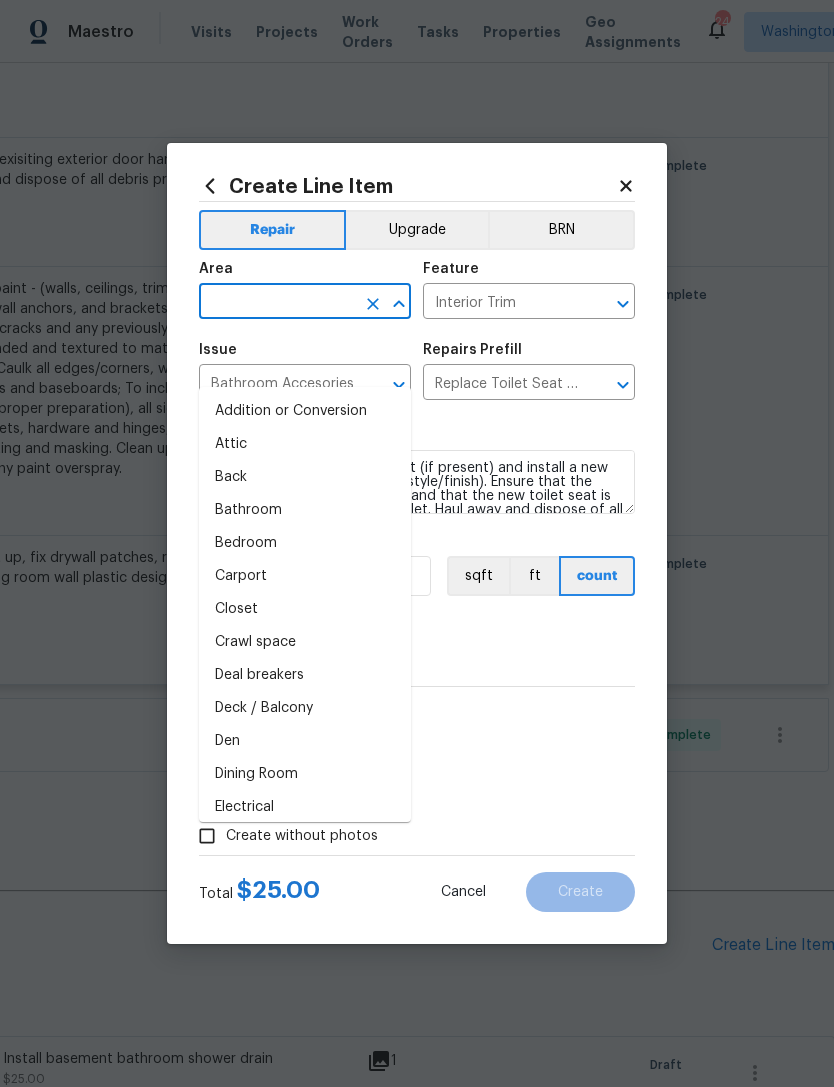 click on "Bathroom" at bounding box center [305, 510] 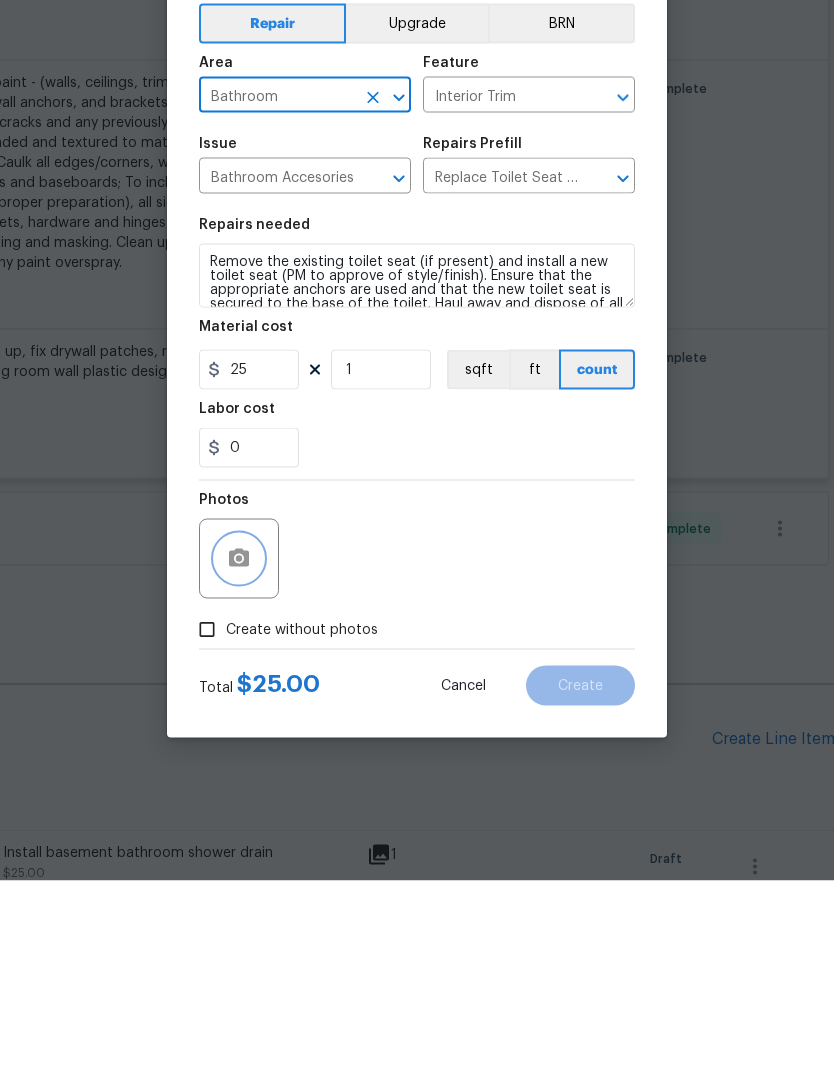 click 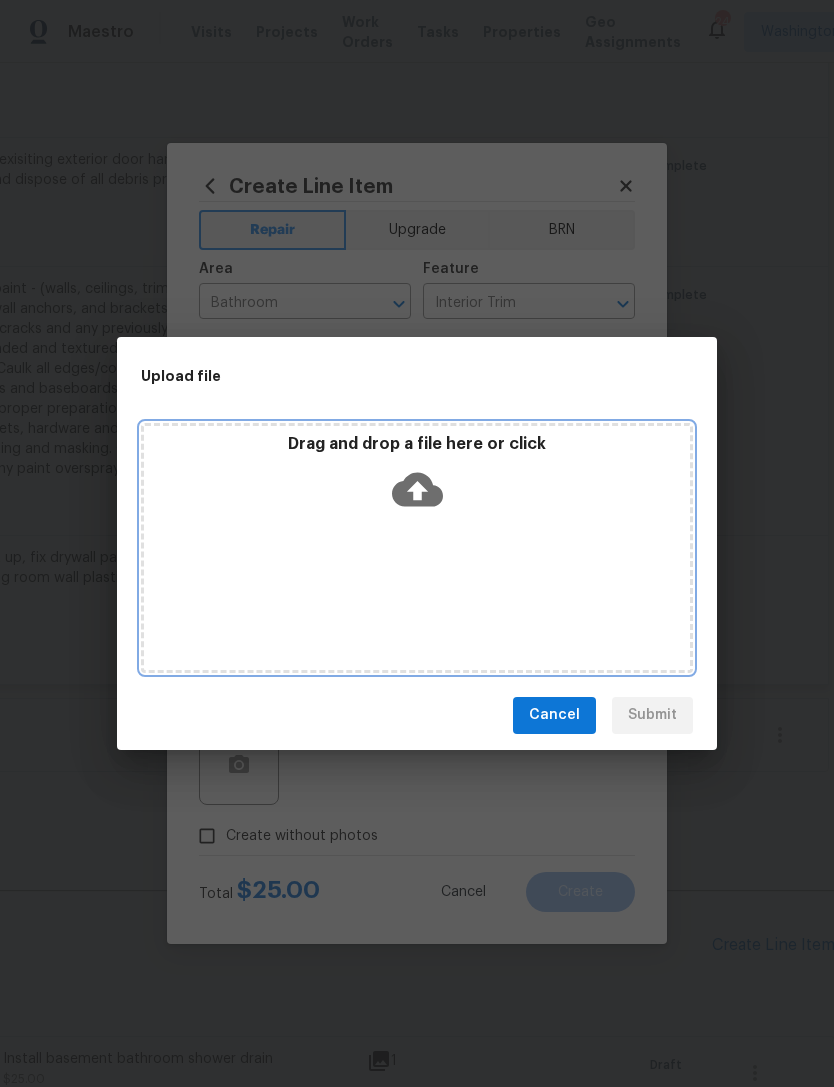 click 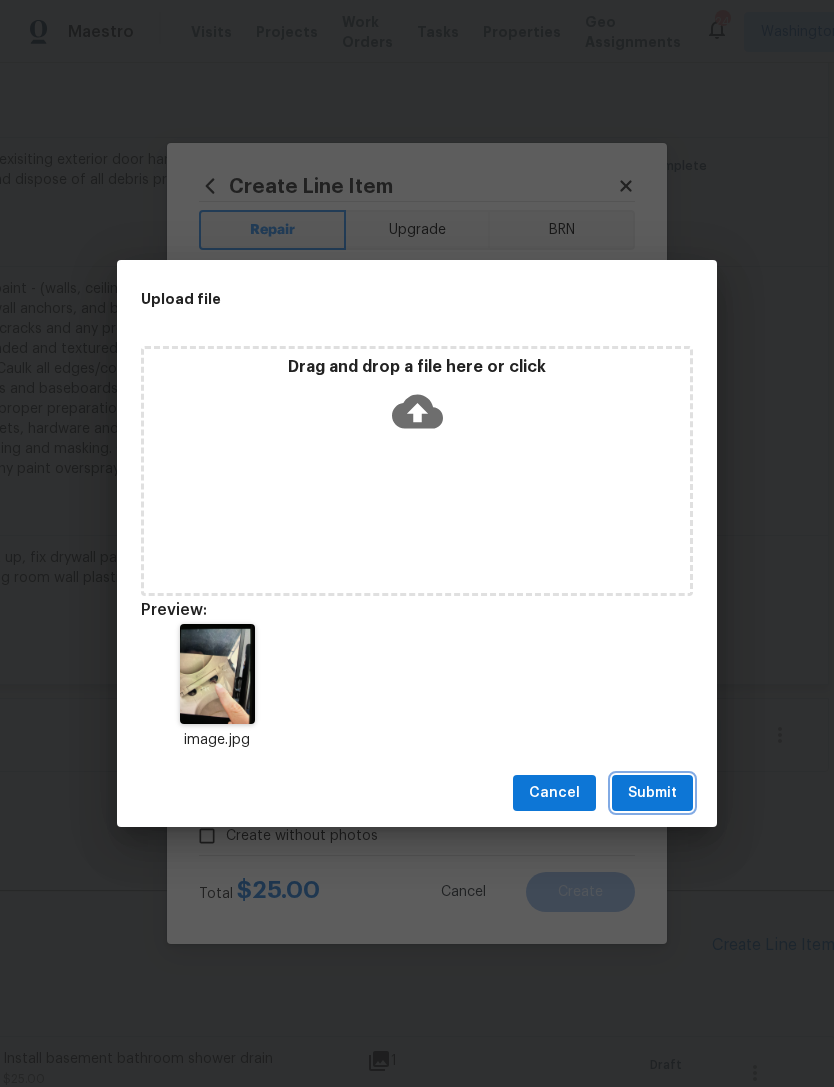 click on "Submit" at bounding box center (652, 793) 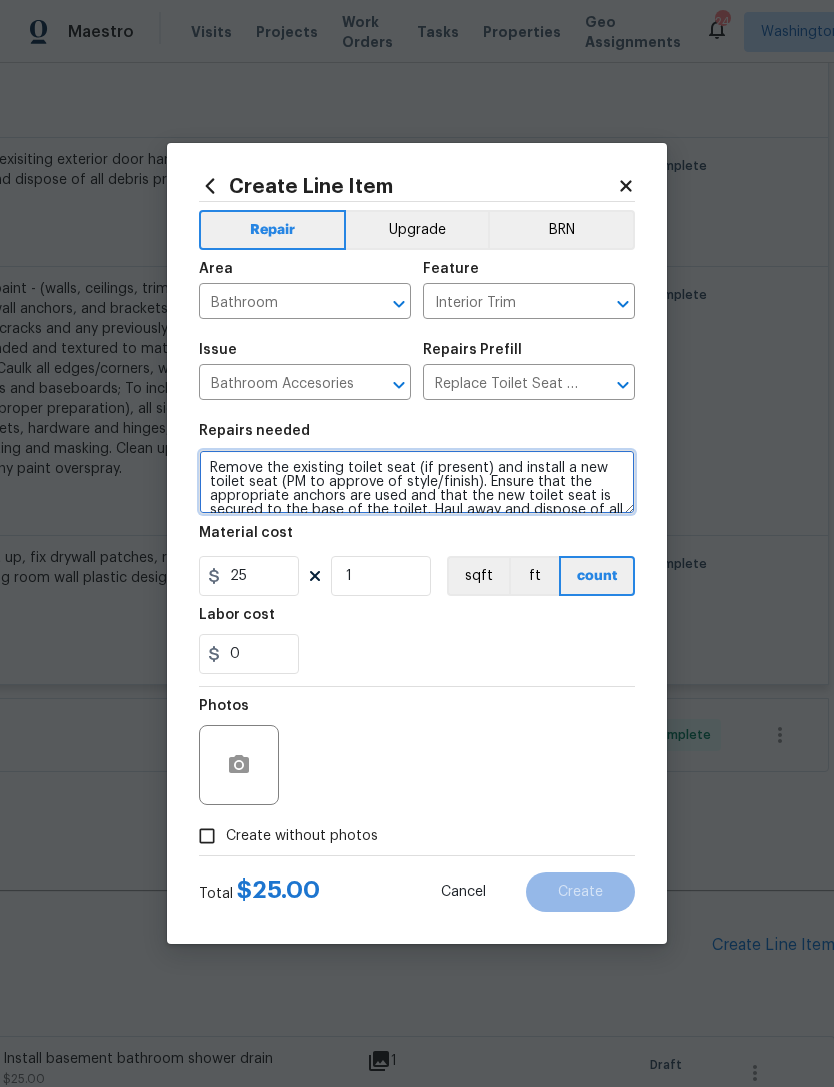 click on "Remove the existing toilet seat (if present) and install a new toilet seat (PM to approve of style/finish). Ensure that the appropriate anchors are used and that the new toilet seat is secured to the base of the toilet. Haul away and dispose of all debris." at bounding box center (417, 482) 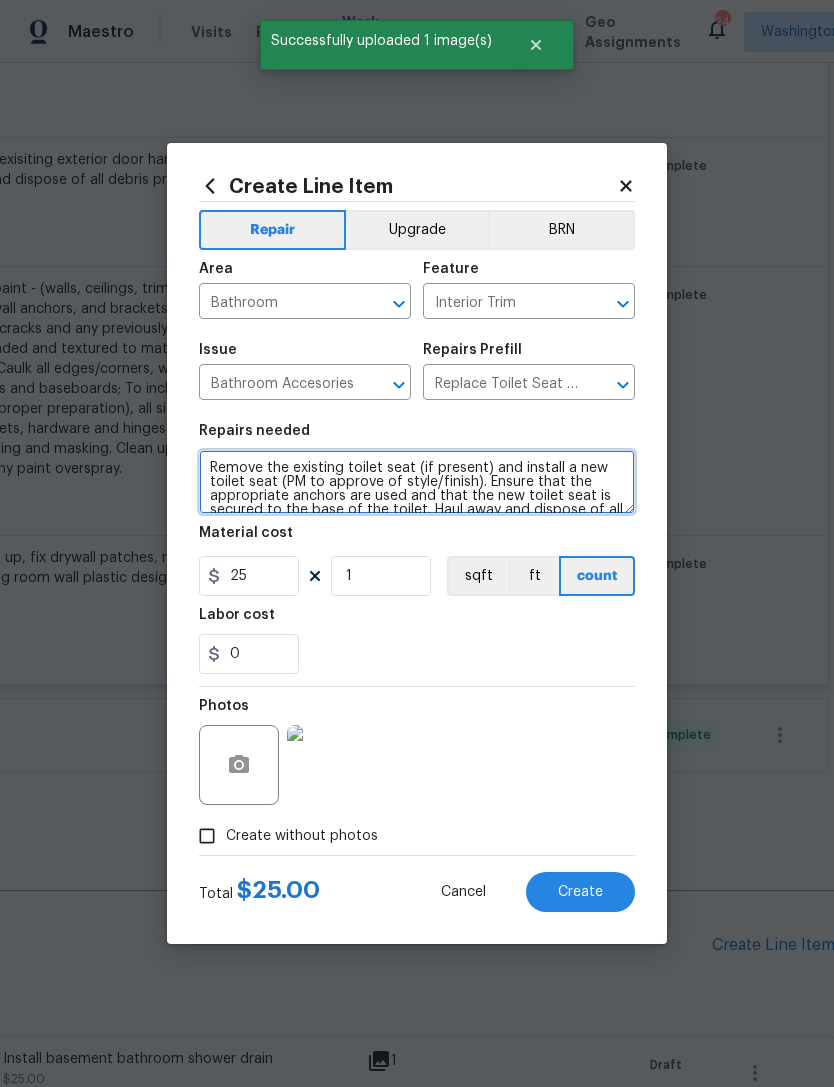 click on "Remove the existing toilet seat (if present) and install a new toilet seat (PM to approve of style/finish). Ensure that the appropriate anchors are used and that the new toilet seat is secured to the base of the toilet. Haul away and dispose of all debris." at bounding box center (417, 482) 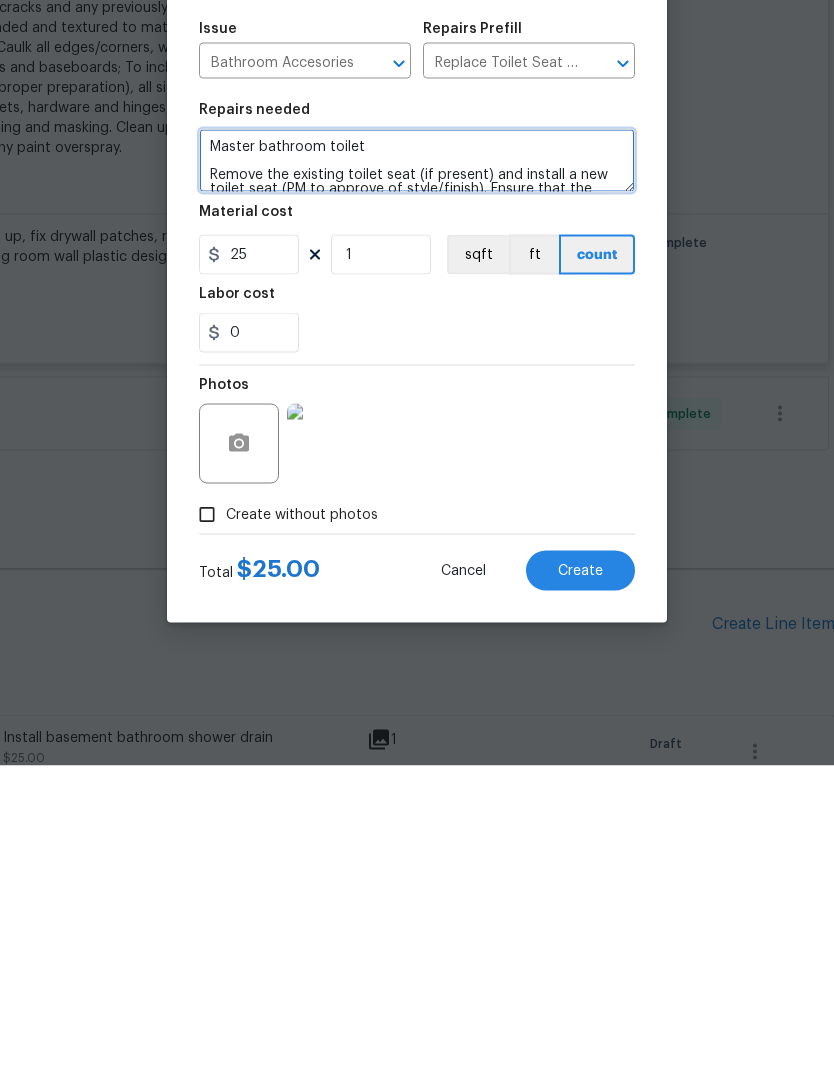 type on "Master bathroom toilet
Remove the existing toilet seat (if present) and install a new toilet seat (PM to approve of style/finish). Ensure that the appropriate anchors are used and that the new toilet seat is secured to the base of the toilet. Haul away and dispose of all debris." 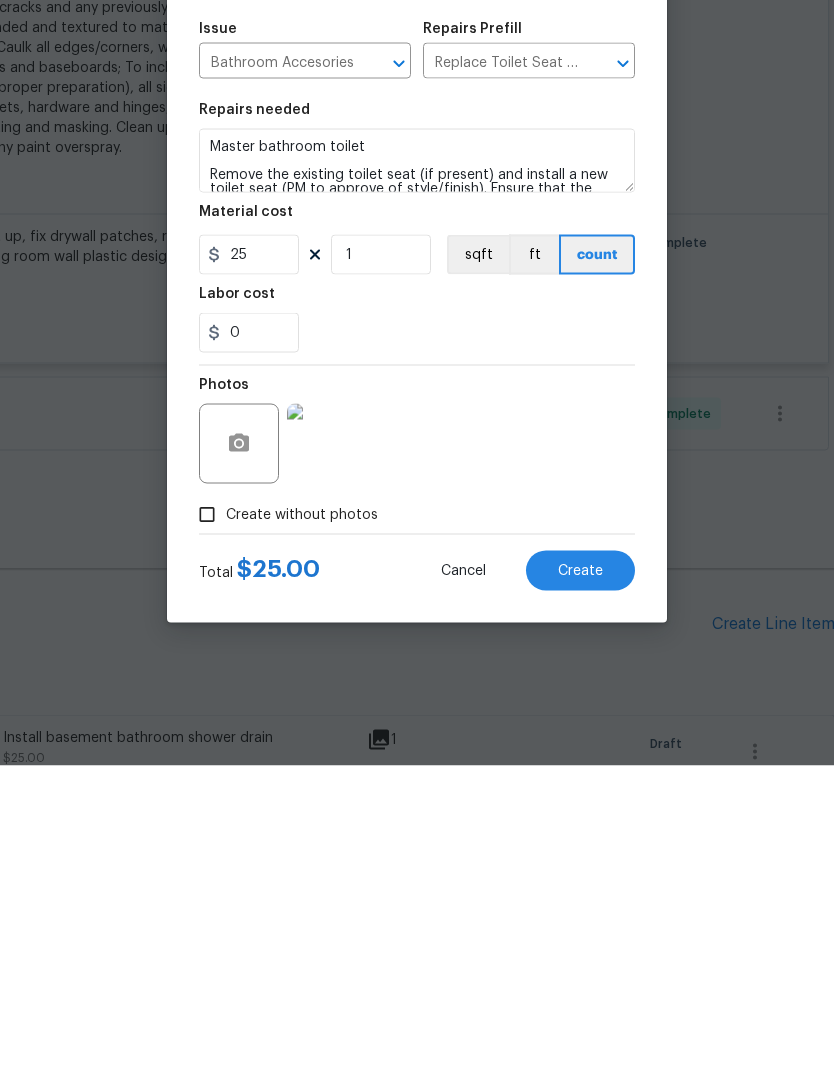 click on "Create" at bounding box center [580, 892] 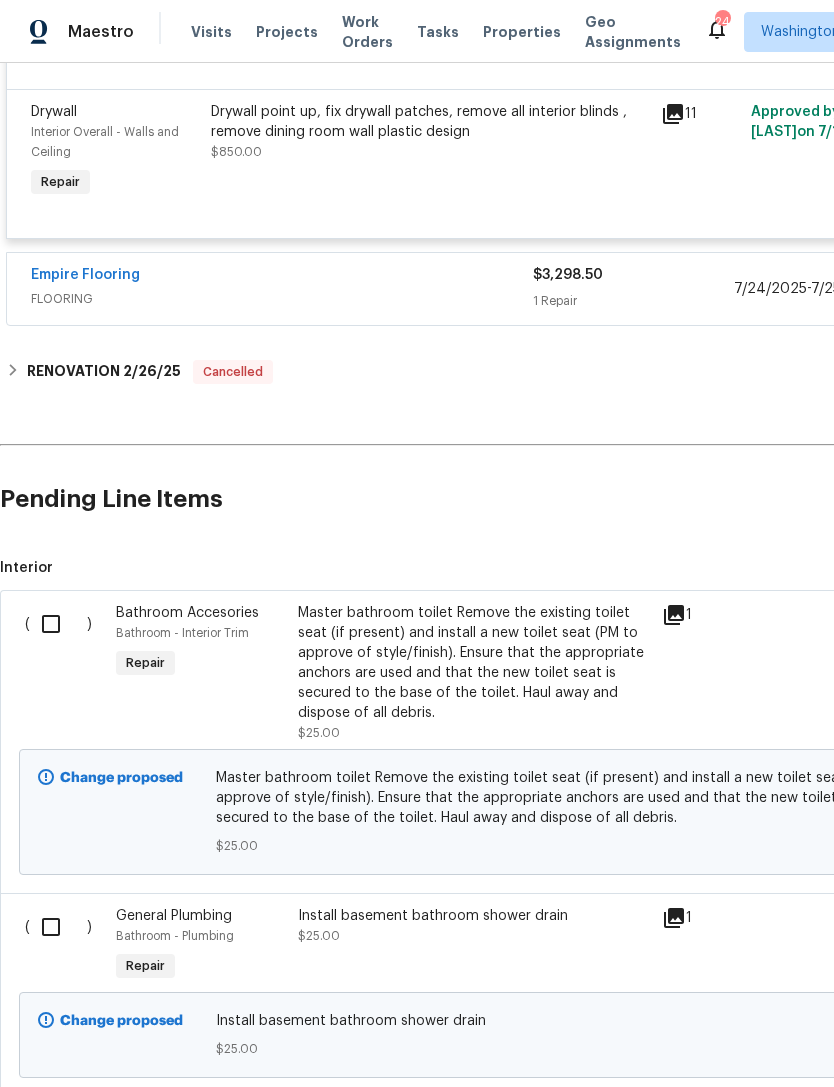 scroll, scrollTop: 1846, scrollLeft: 0, axis: vertical 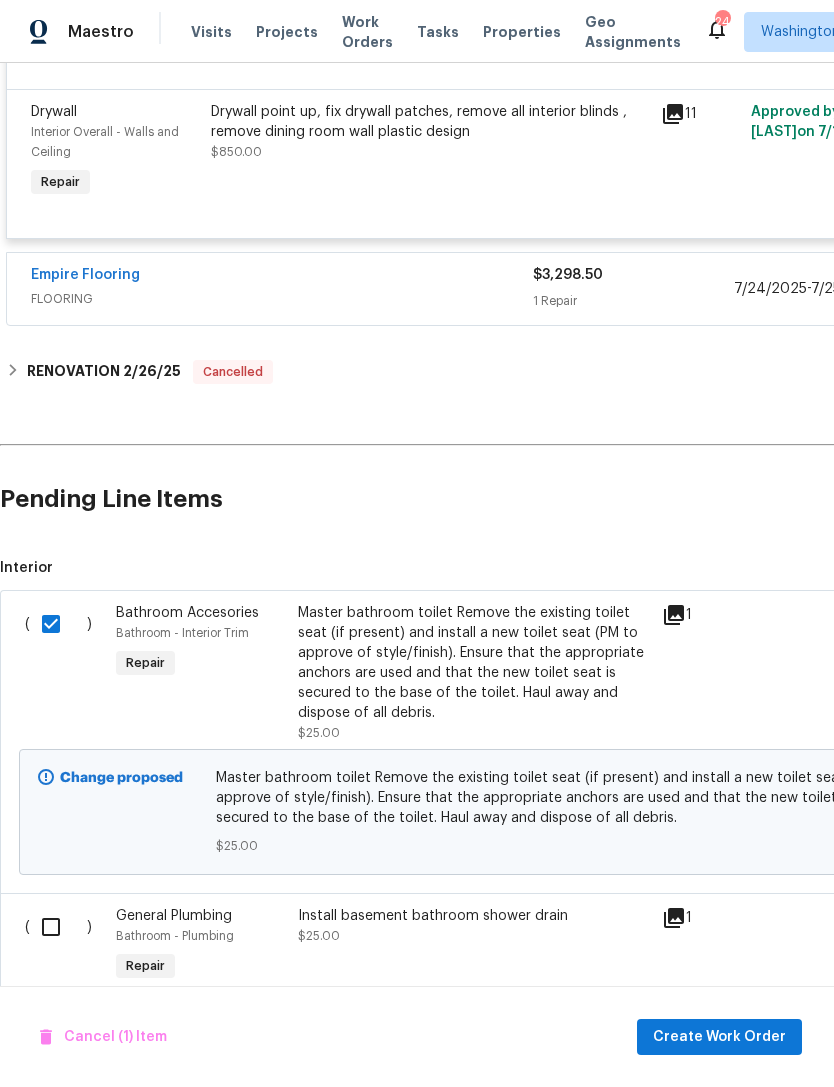click at bounding box center [58, 927] 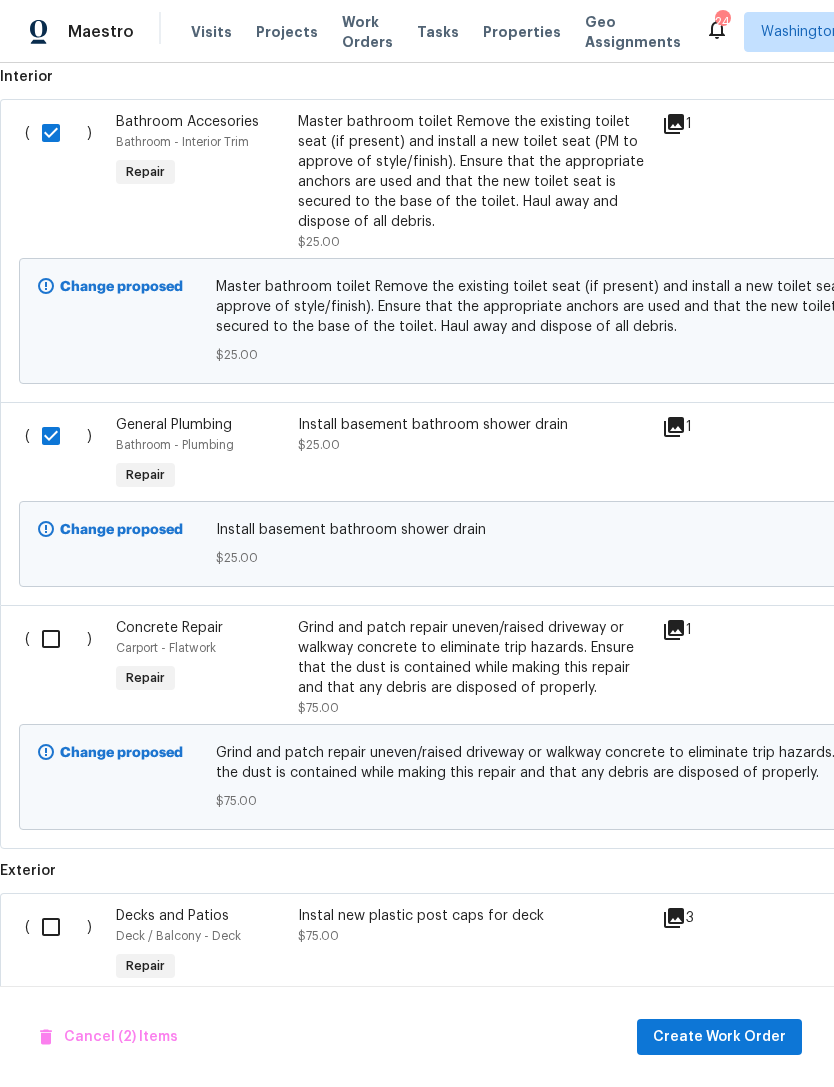scroll, scrollTop: 2337, scrollLeft: 0, axis: vertical 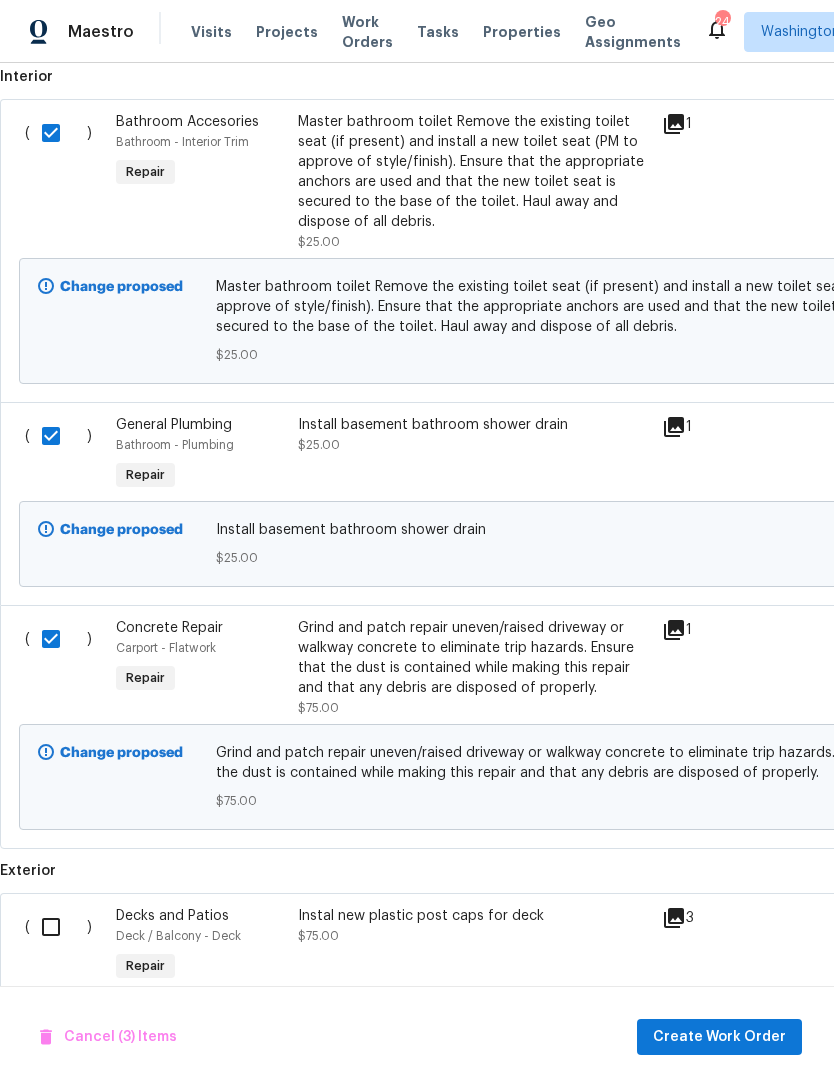 click at bounding box center (58, 927) 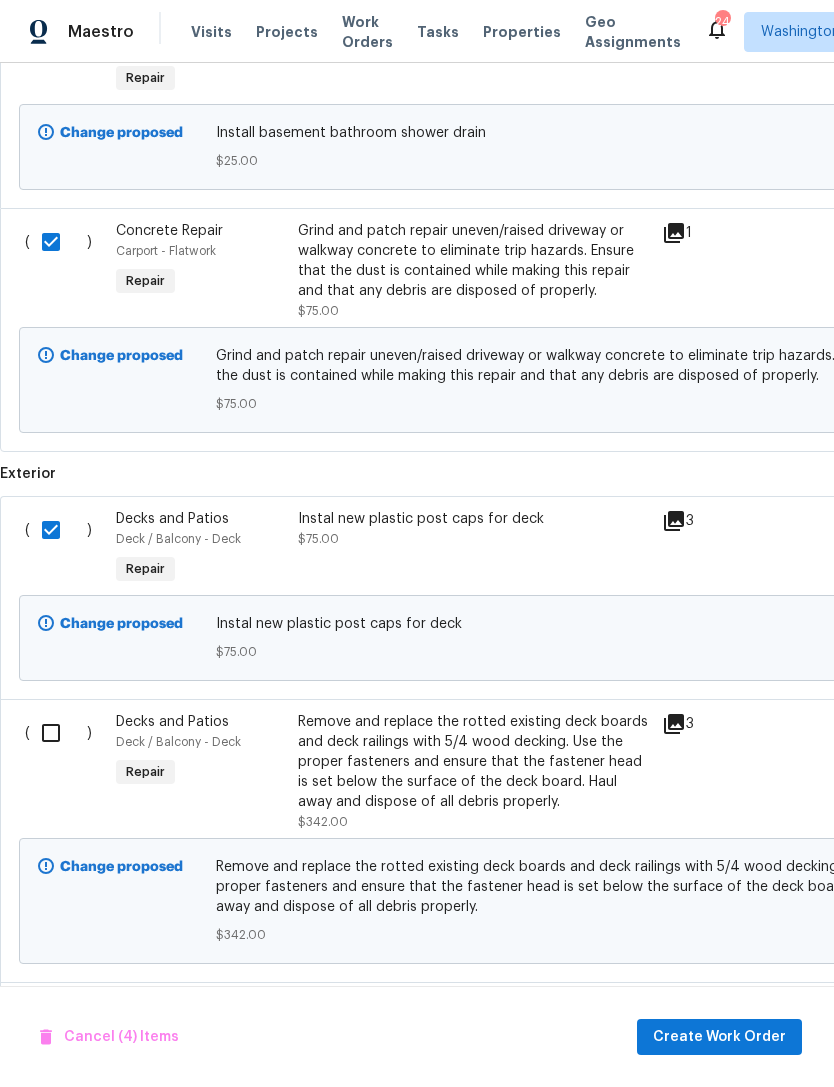 scroll, scrollTop: 2734, scrollLeft: 0, axis: vertical 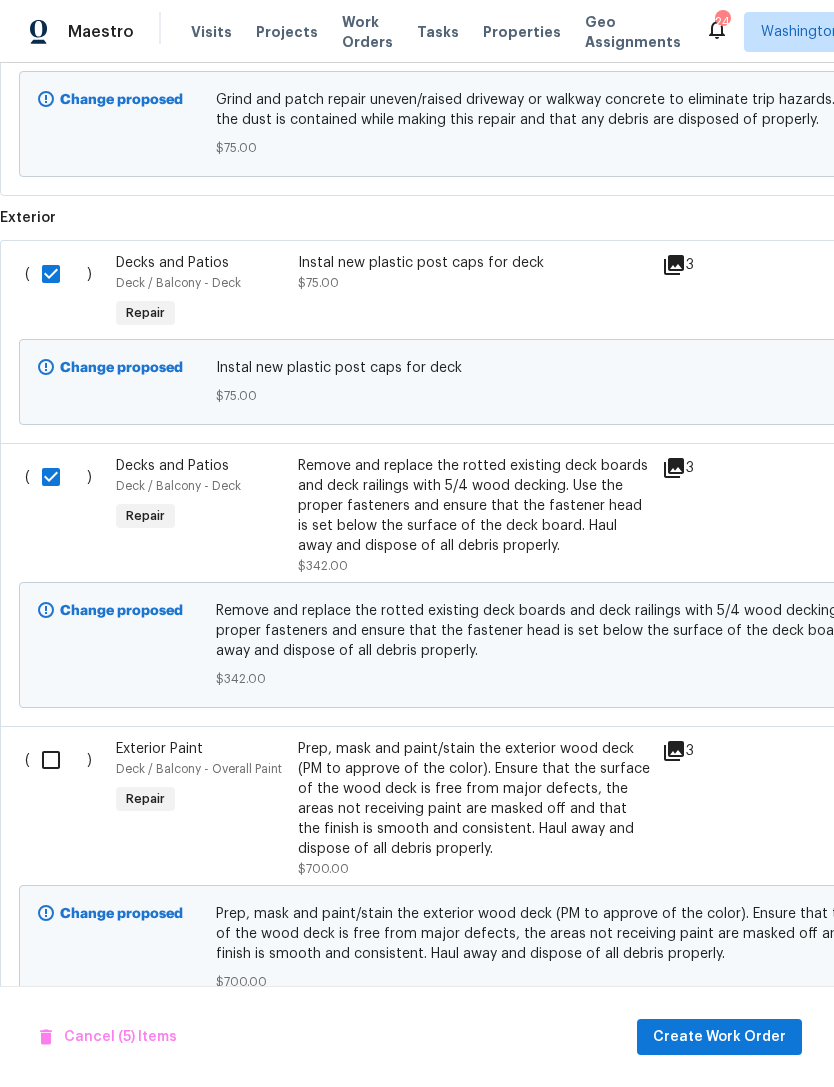 click at bounding box center [58, 760] 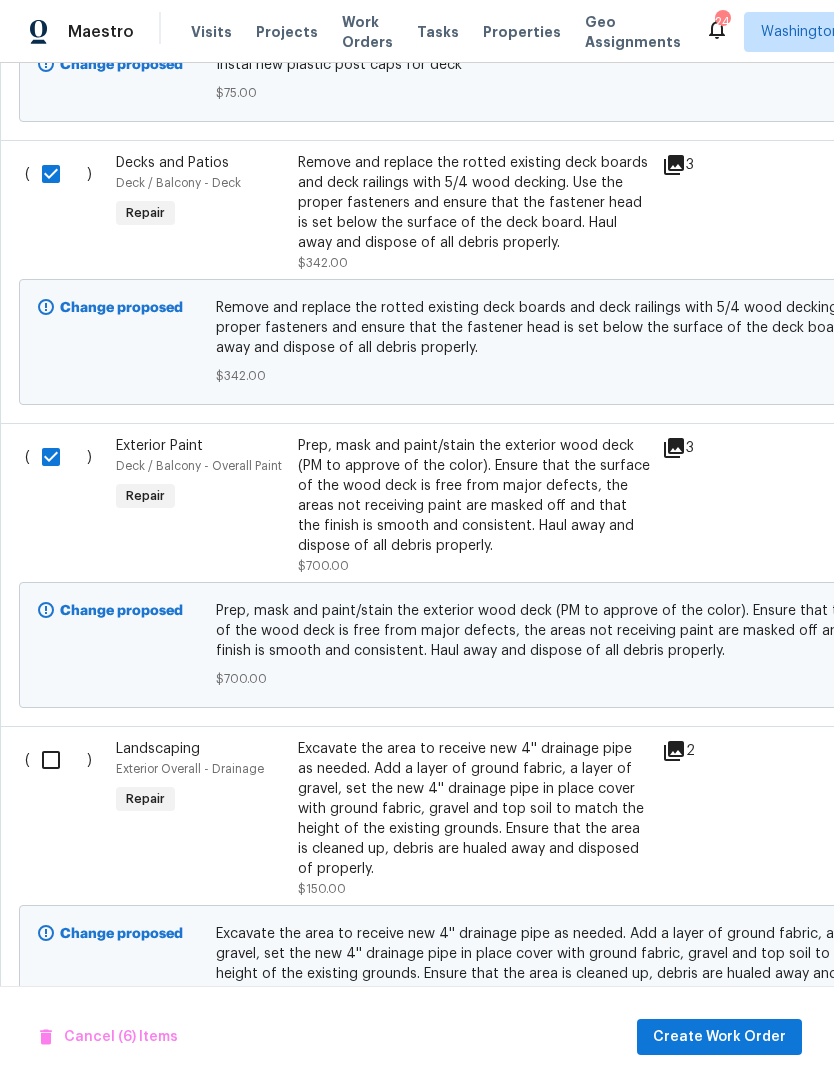 scroll, scrollTop: 3295, scrollLeft: 0, axis: vertical 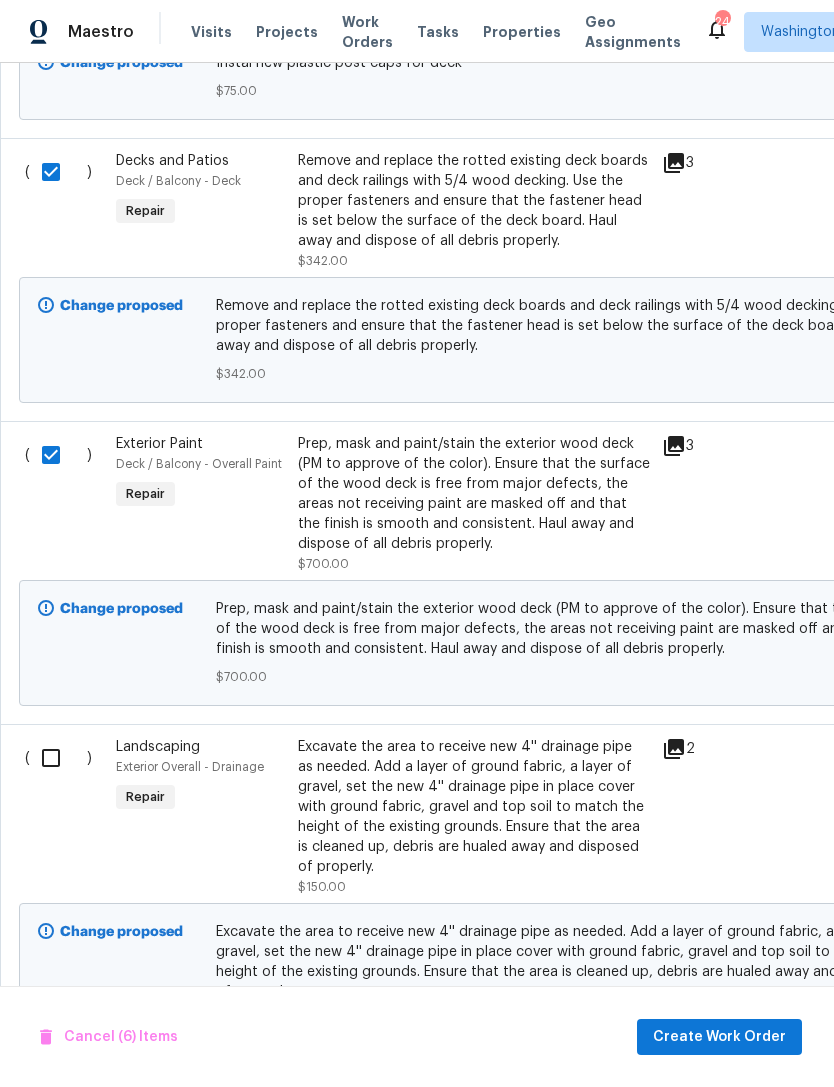 click at bounding box center (58, 758) 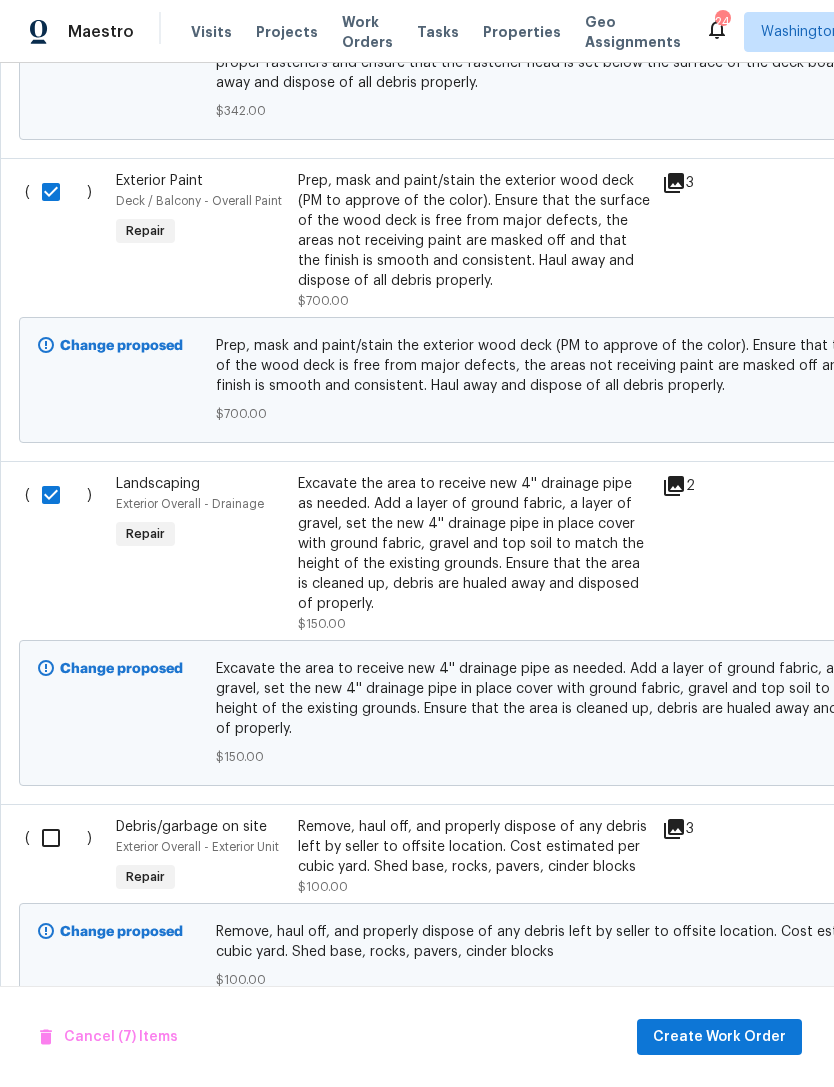 scroll, scrollTop: 3558, scrollLeft: 0, axis: vertical 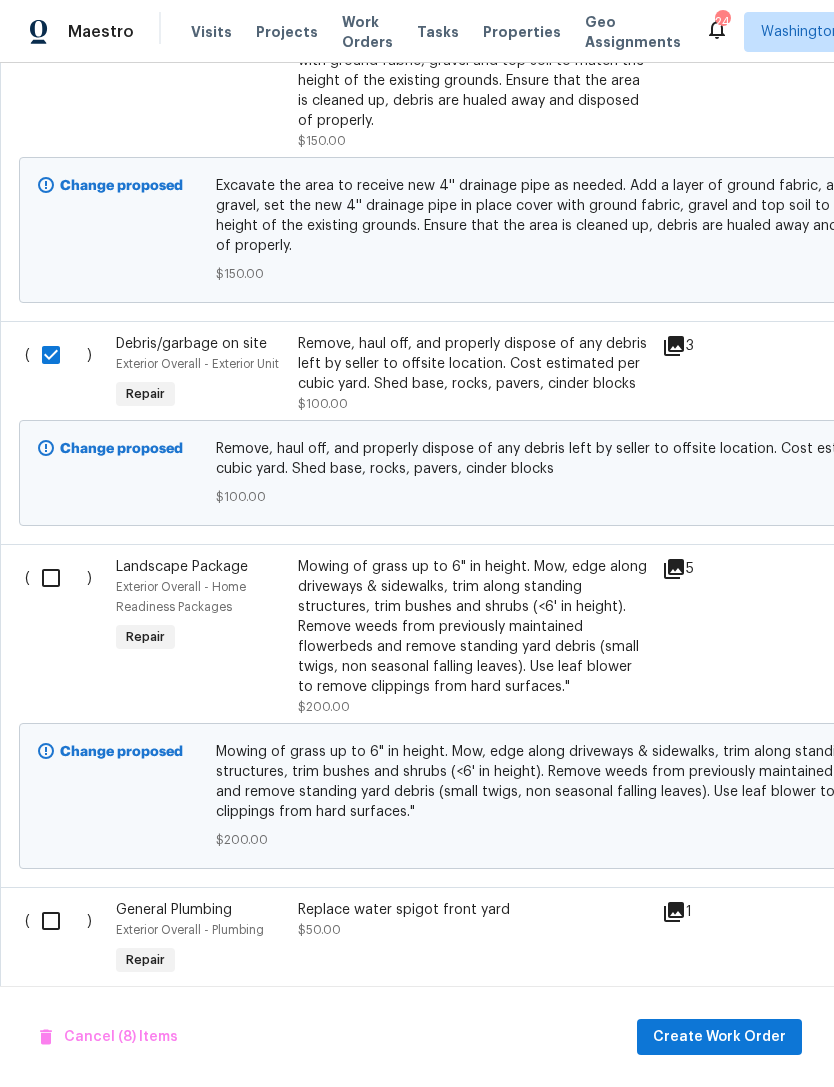 click at bounding box center (58, 578) 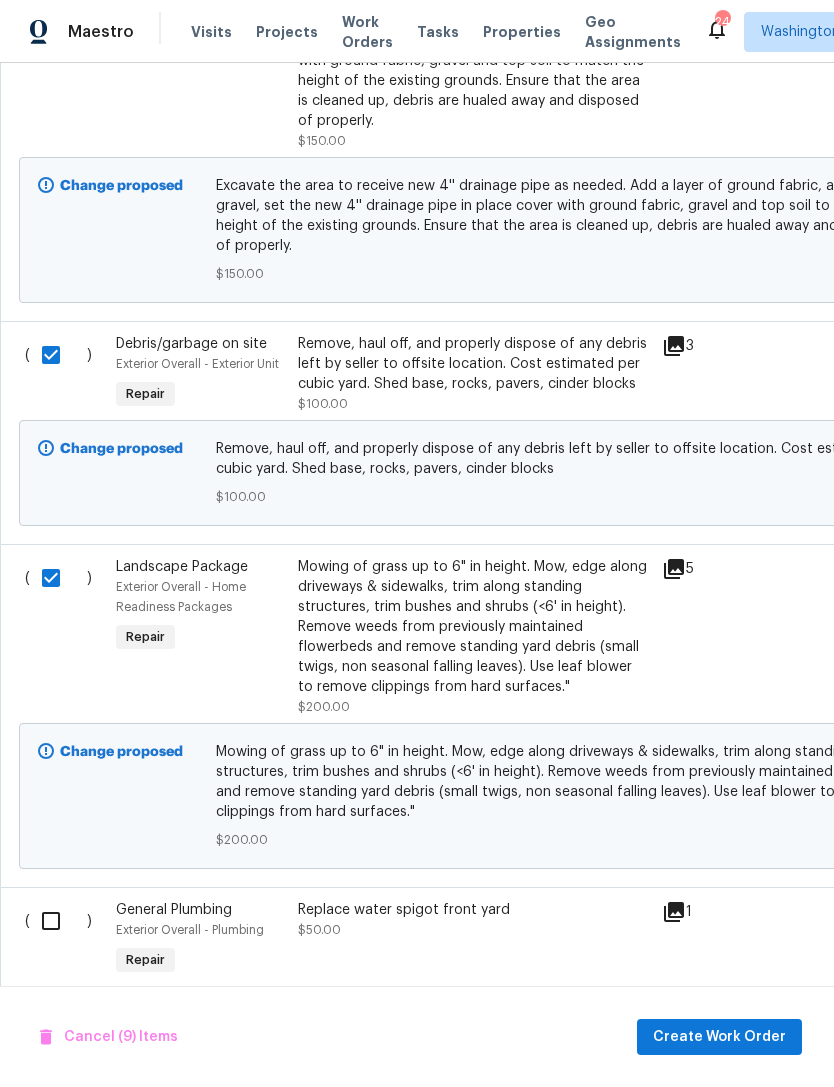 click at bounding box center (58, 921) 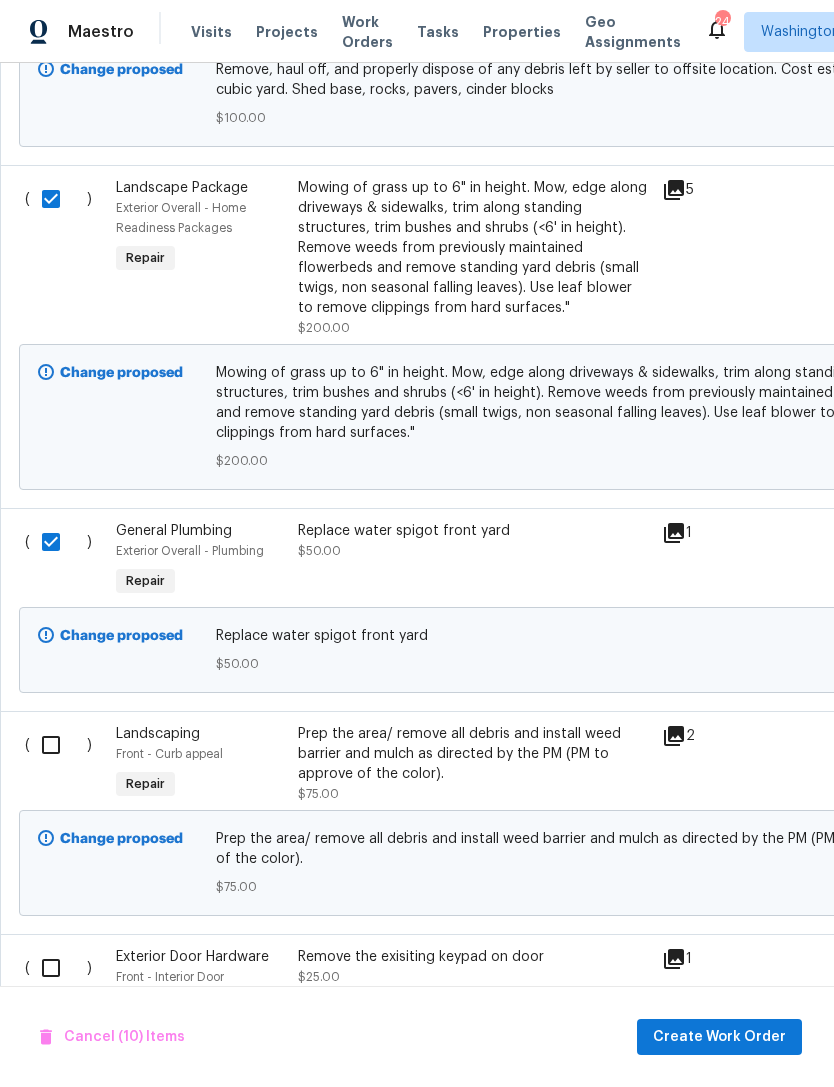 scroll, scrollTop: 4422, scrollLeft: 0, axis: vertical 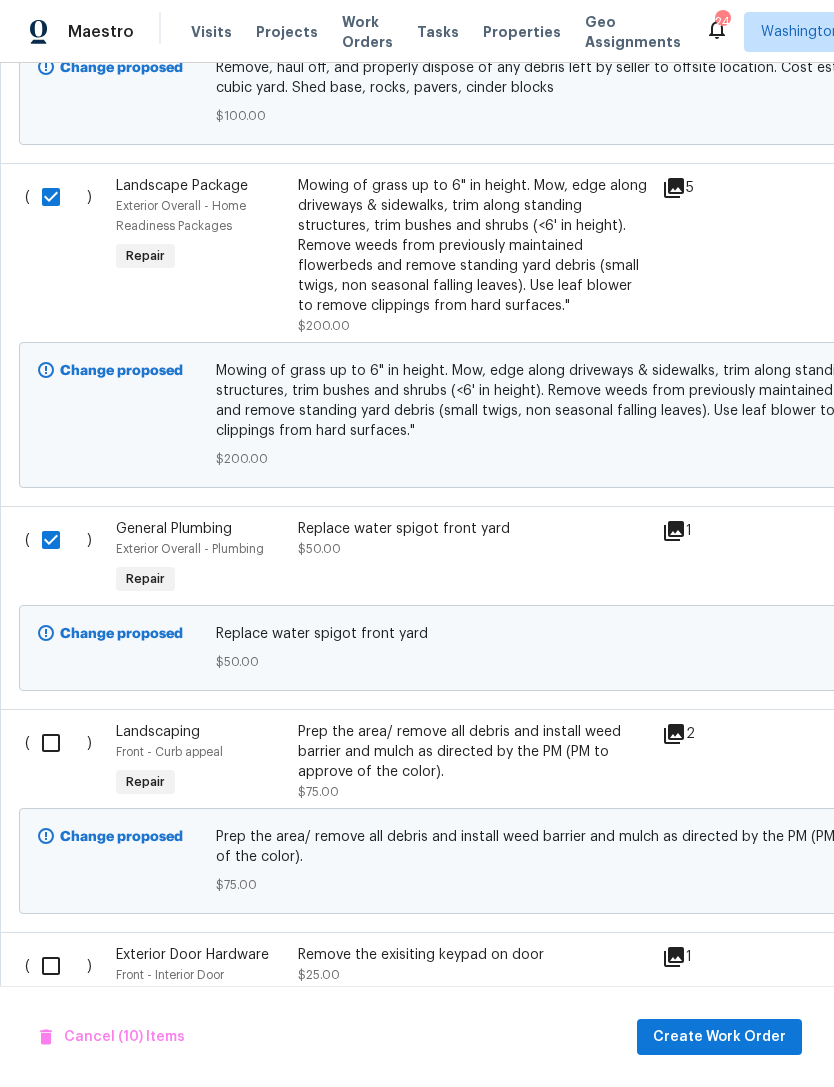 click at bounding box center [58, 743] 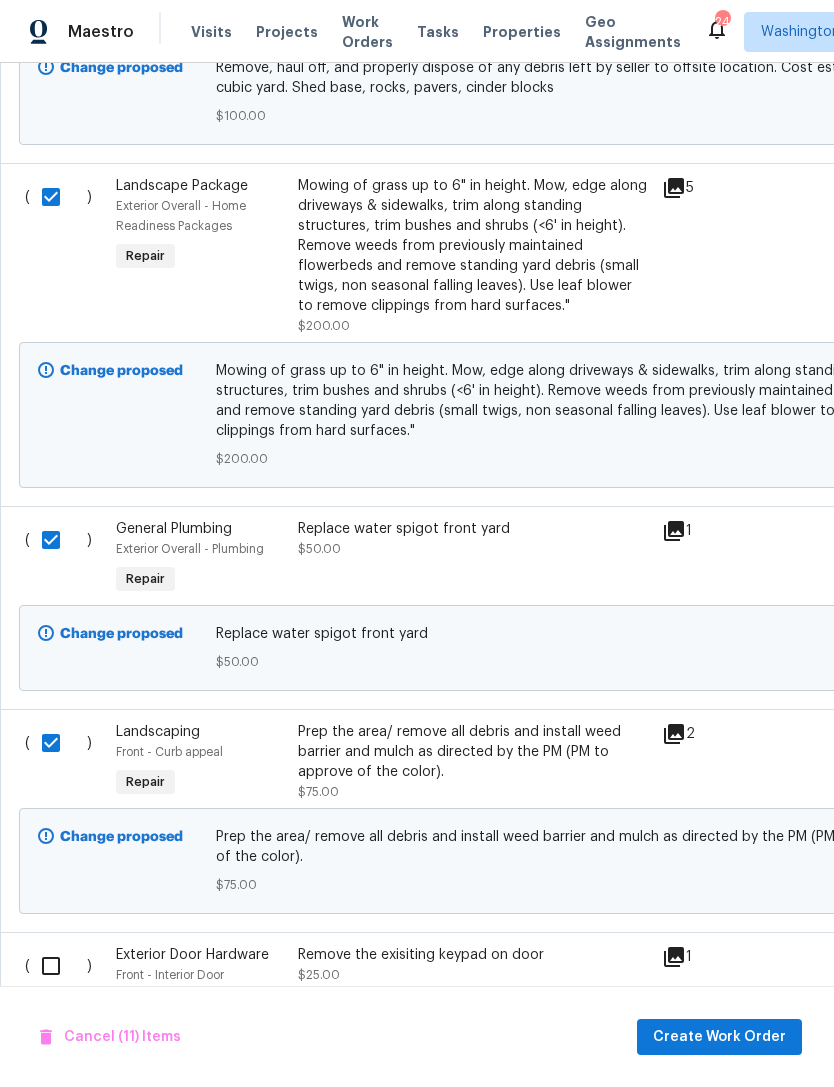 click at bounding box center [58, 966] 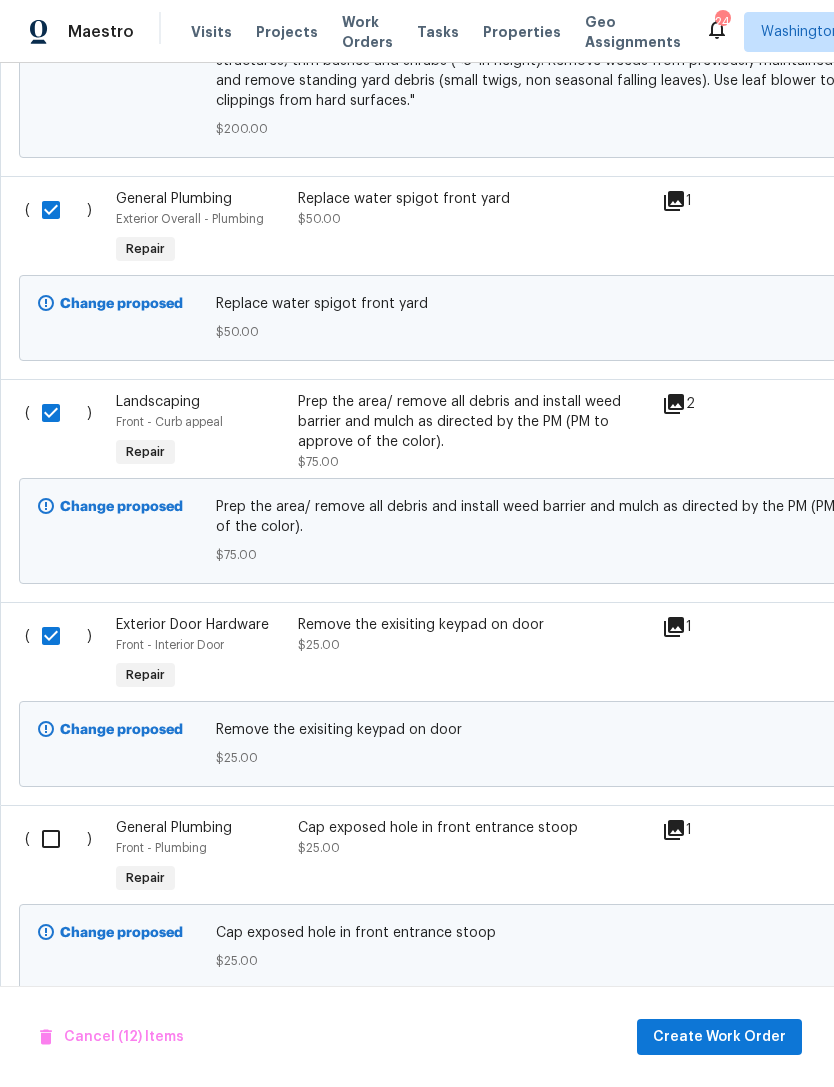 scroll, scrollTop: 4750, scrollLeft: 0, axis: vertical 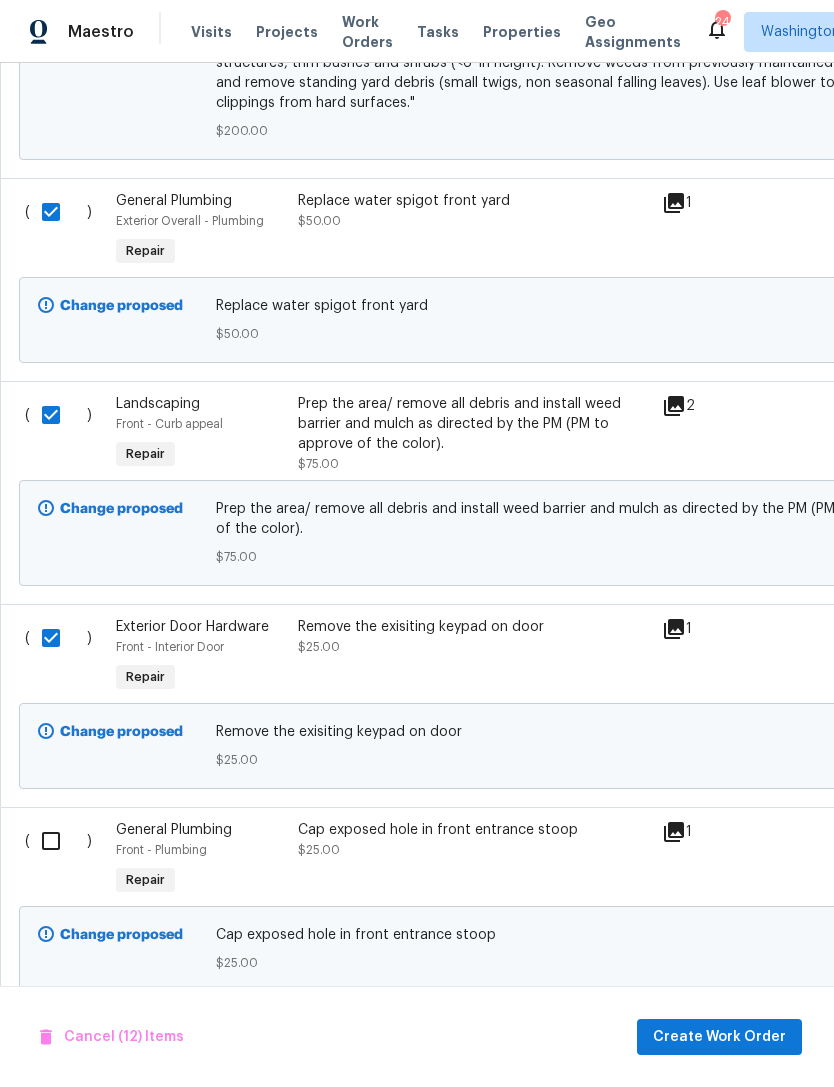 click at bounding box center [58, 841] 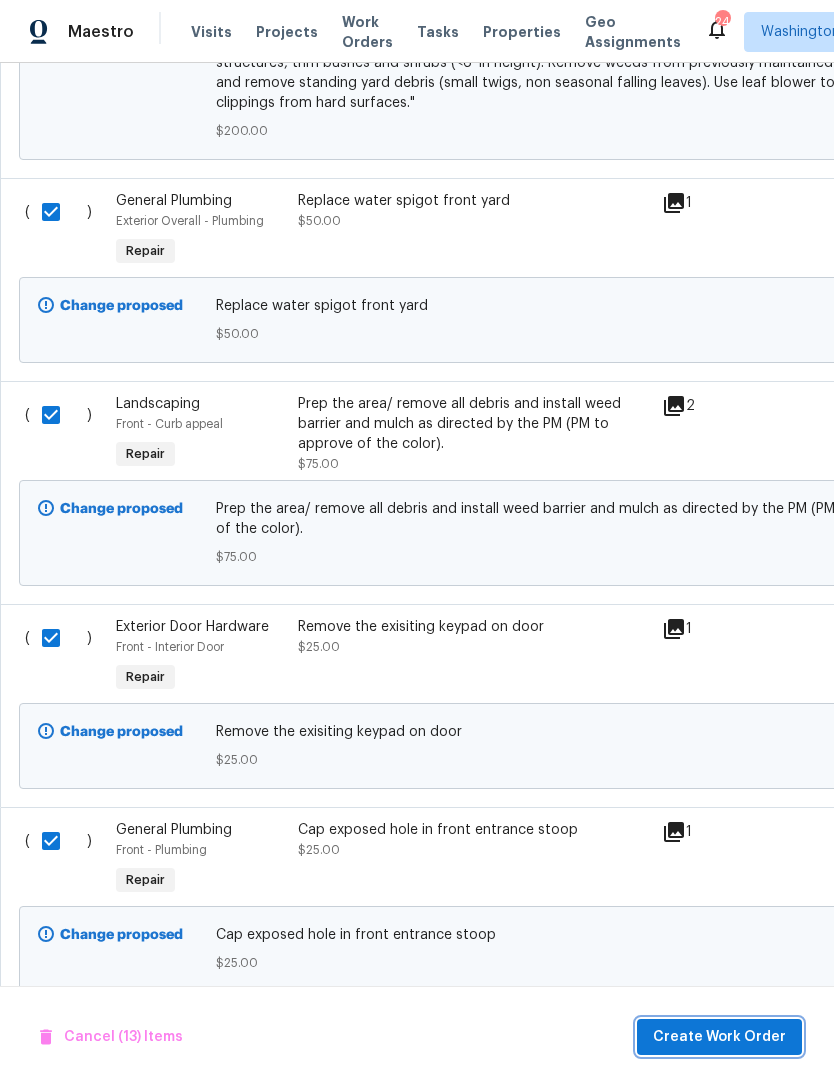click on "Create Work Order" at bounding box center [719, 1037] 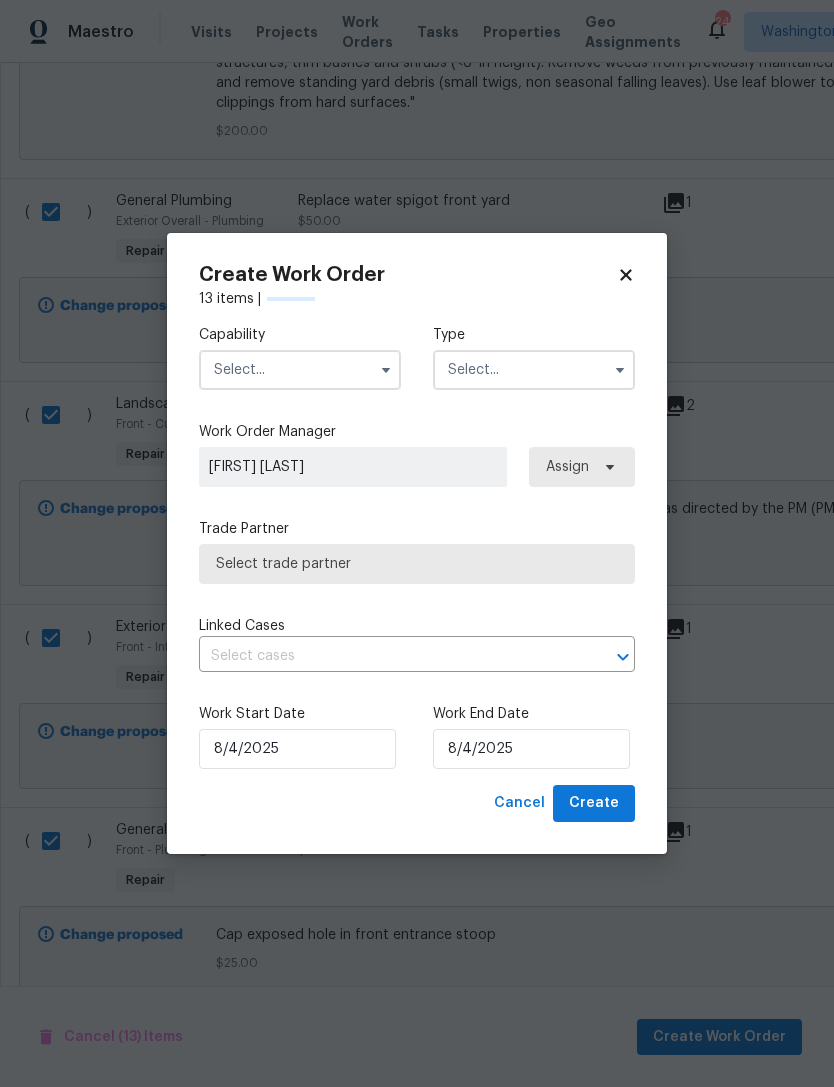 checkbox on "false" 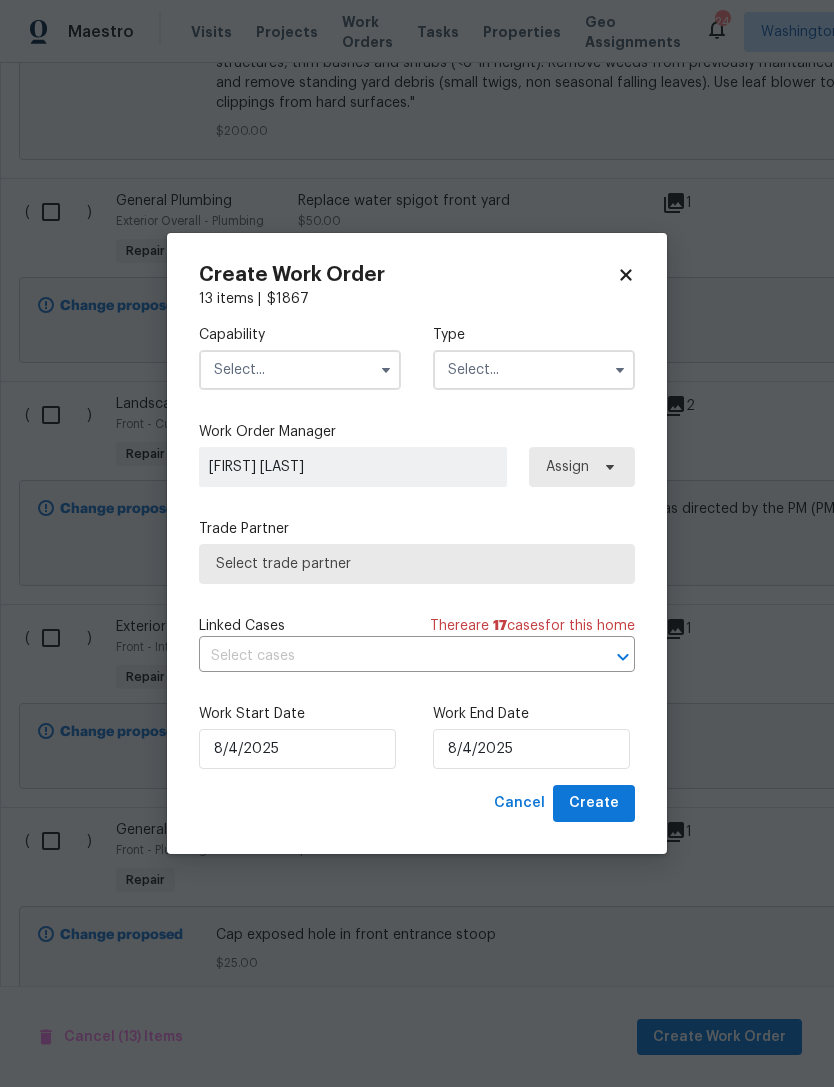 click at bounding box center (386, 370) 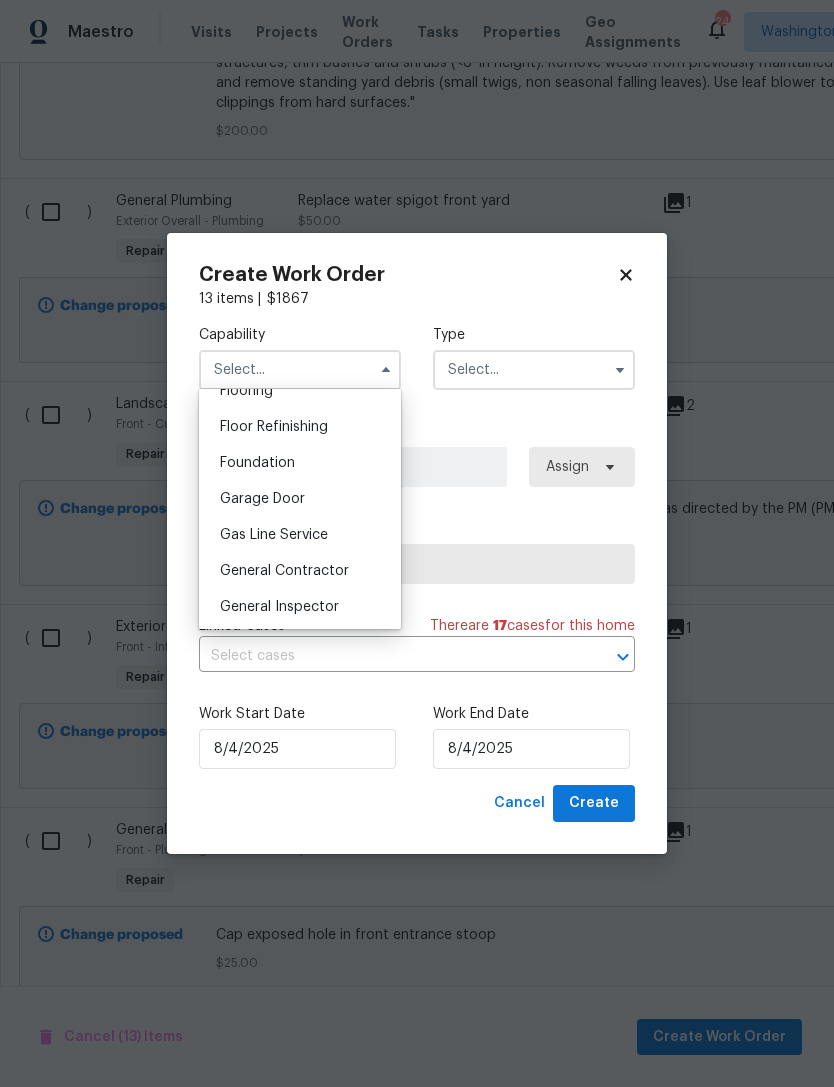 scroll, scrollTop: 799, scrollLeft: 0, axis: vertical 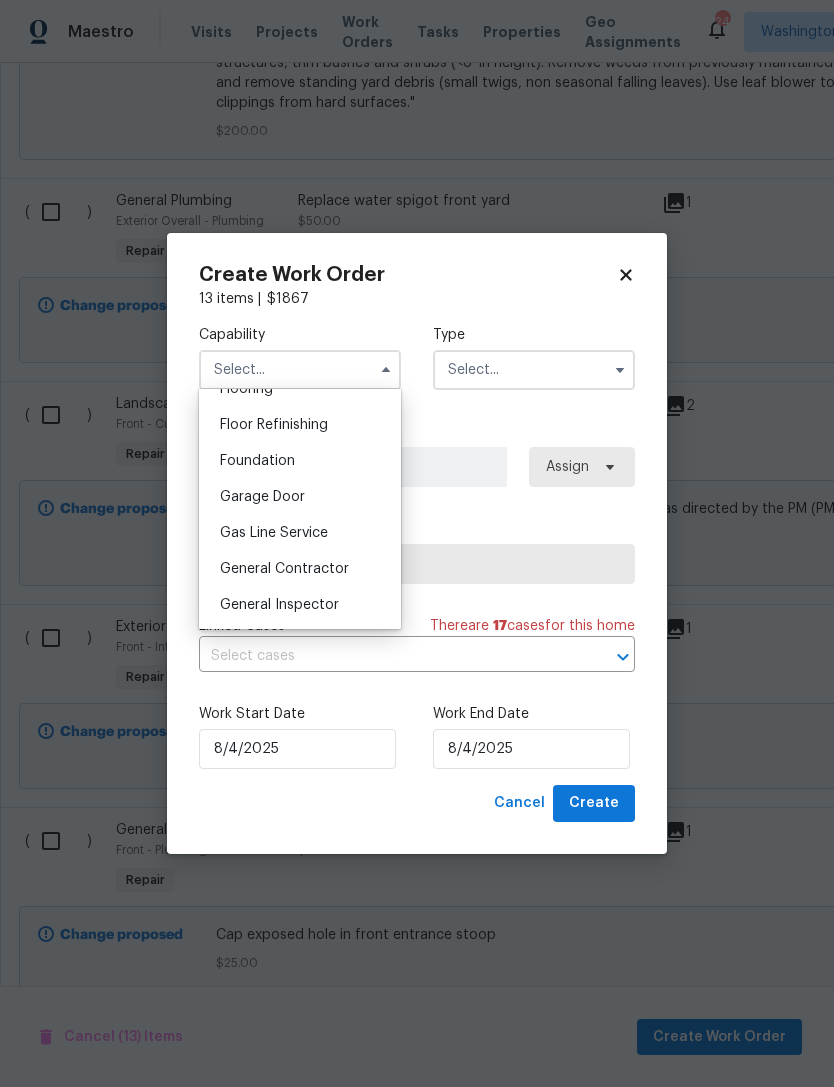 click on "General Contractor" at bounding box center (284, 569) 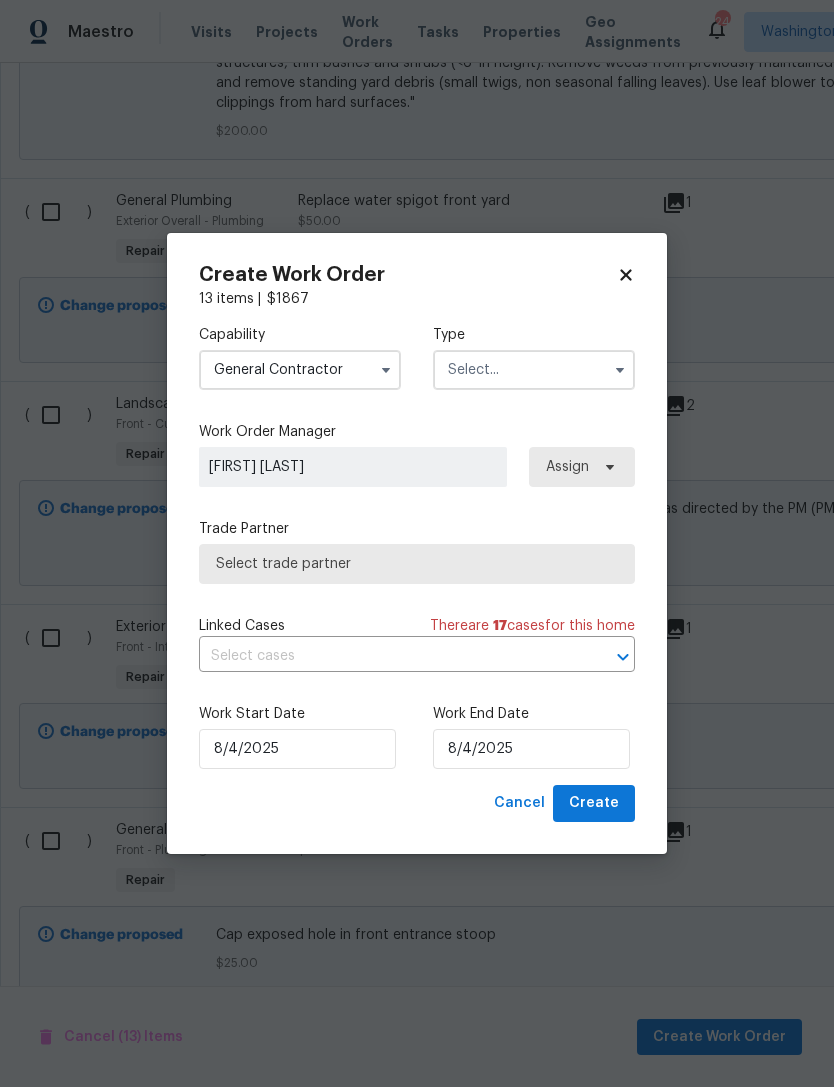 click 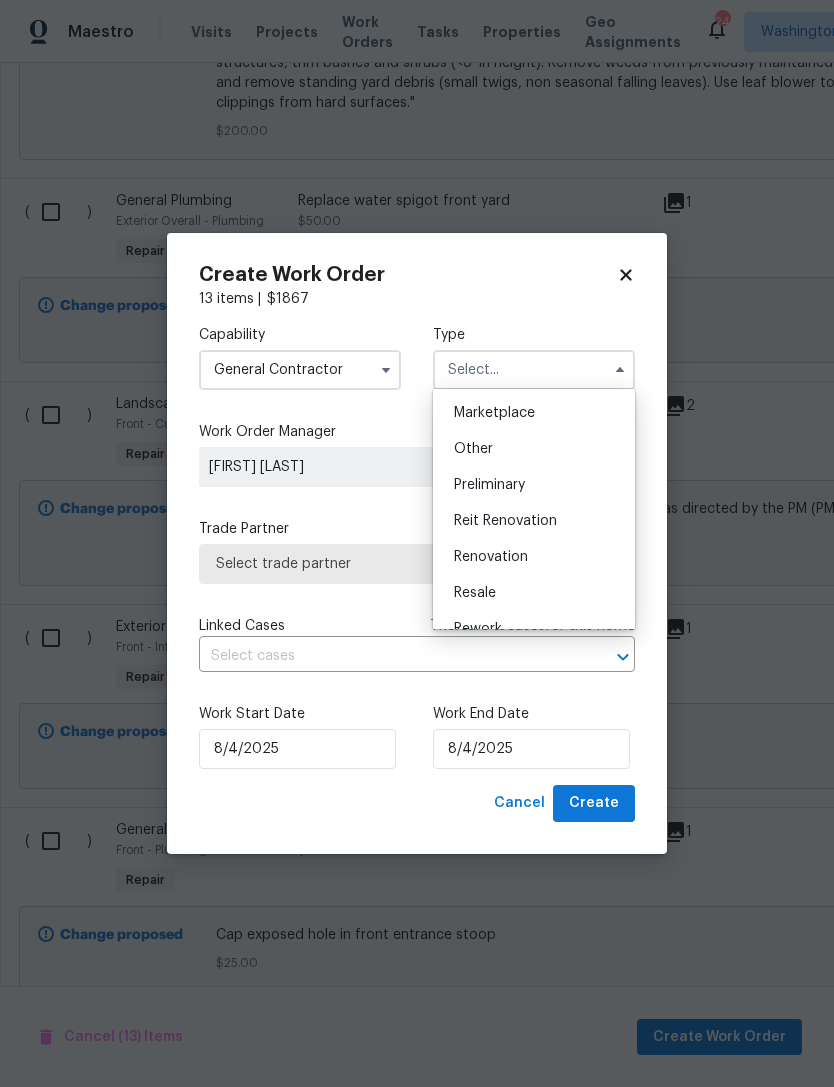 scroll, scrollTop: 449, scrollLeft: 0, axis: vertical 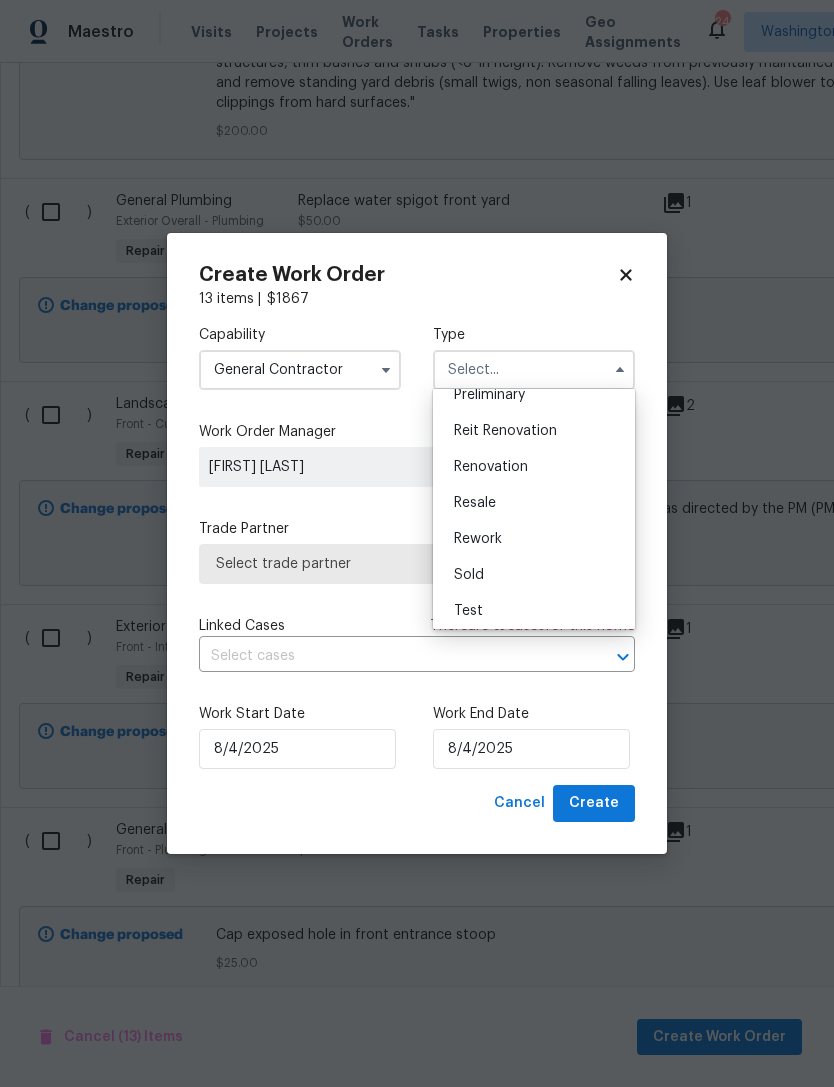 click on "Renovation" at bounding box center (534, 467) 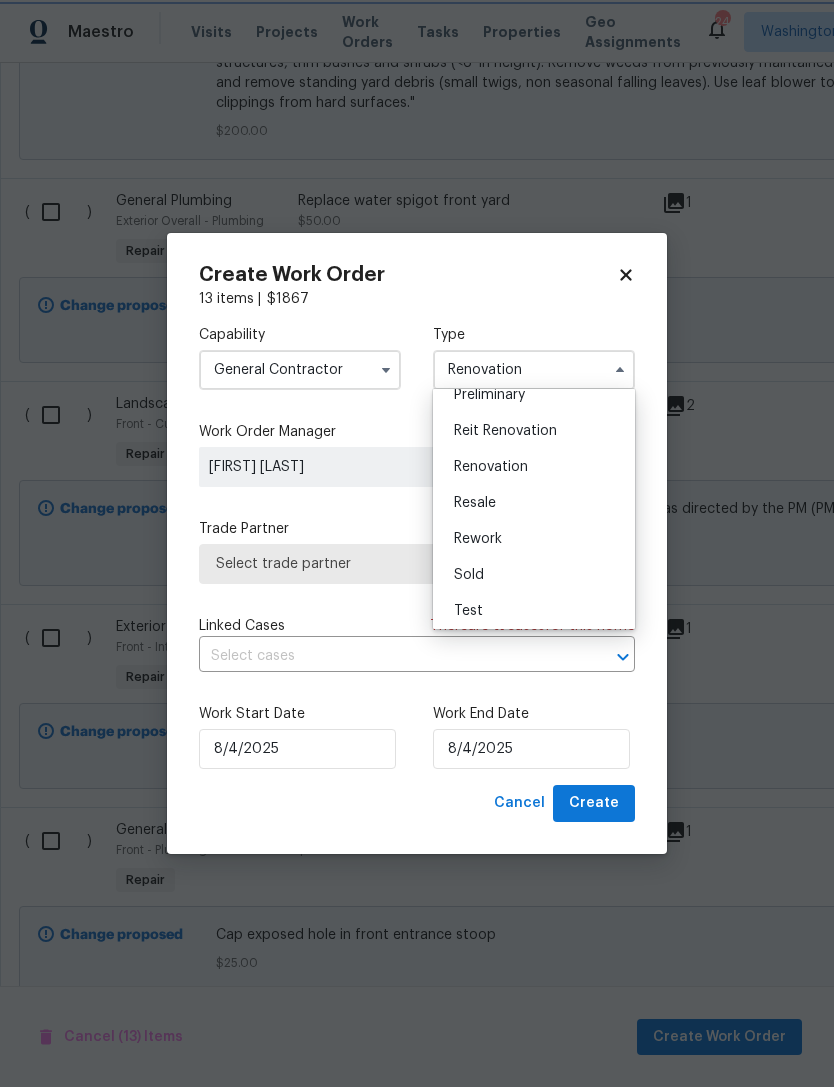 scroll, scrollTop: 0, scrollLeft: 0, axis: both 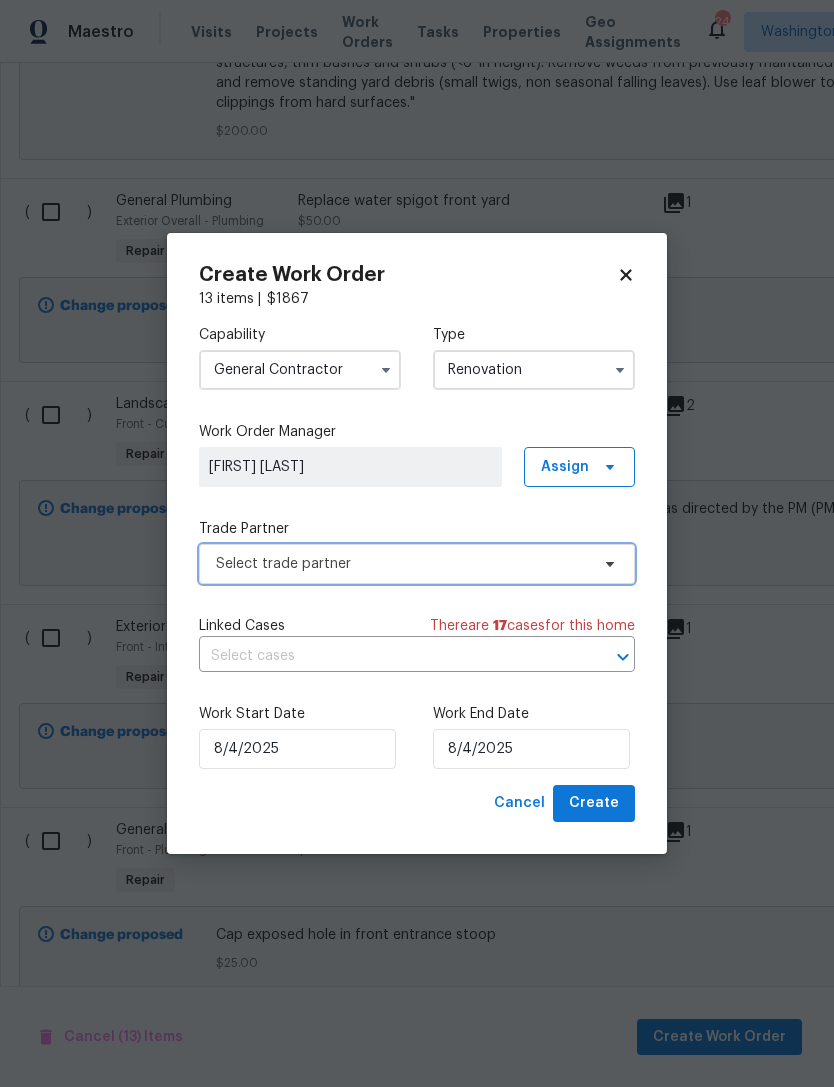 click 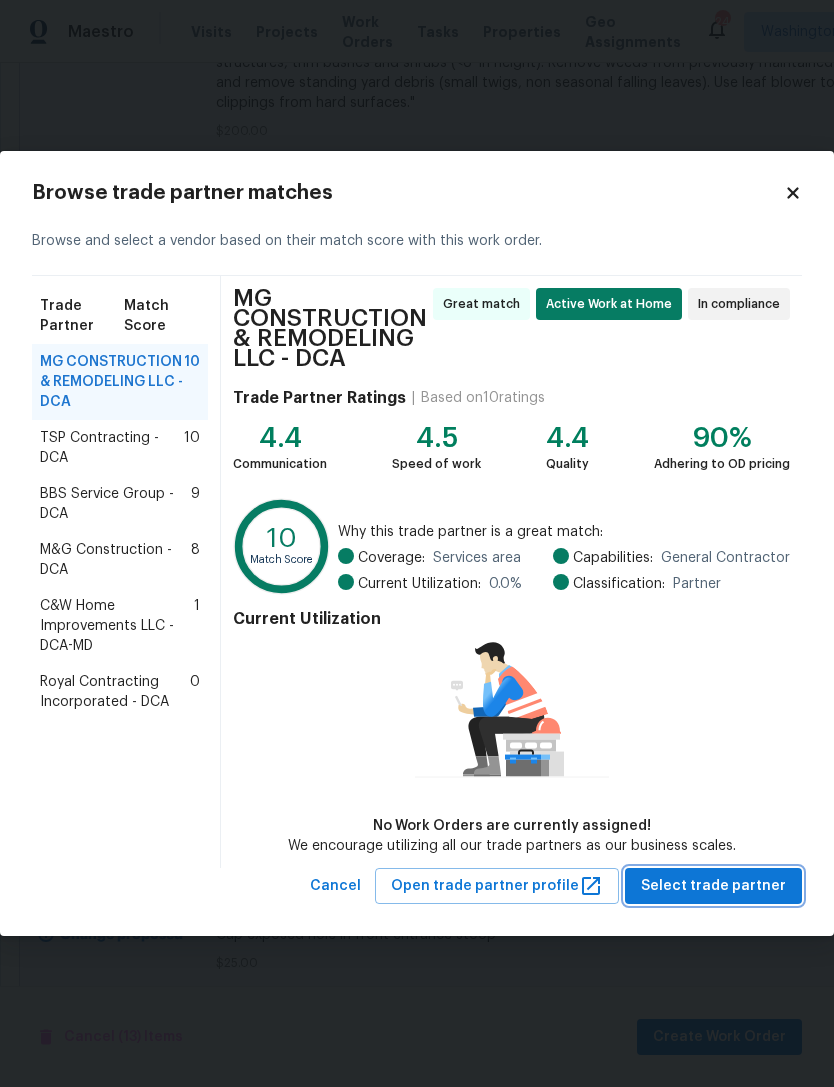 click on "Select trade partner" at bounding box center (713, 886) 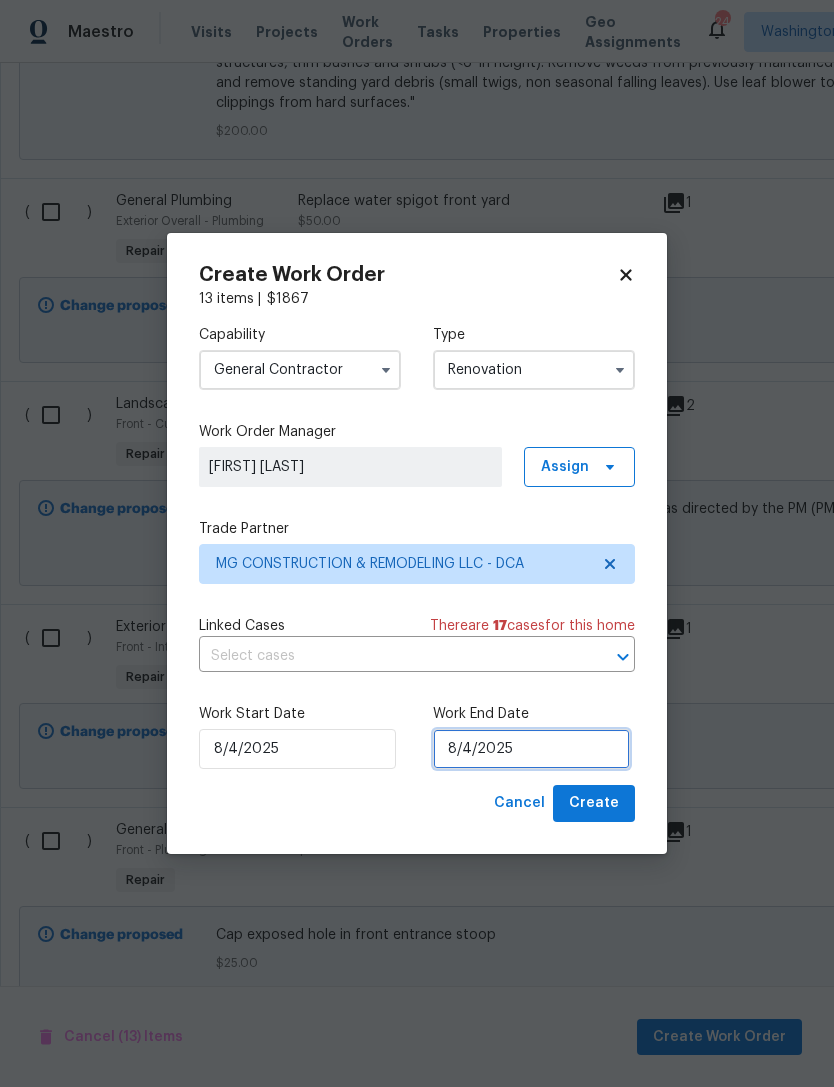 click on "8/4/2025" at bounding box center (531, 749) 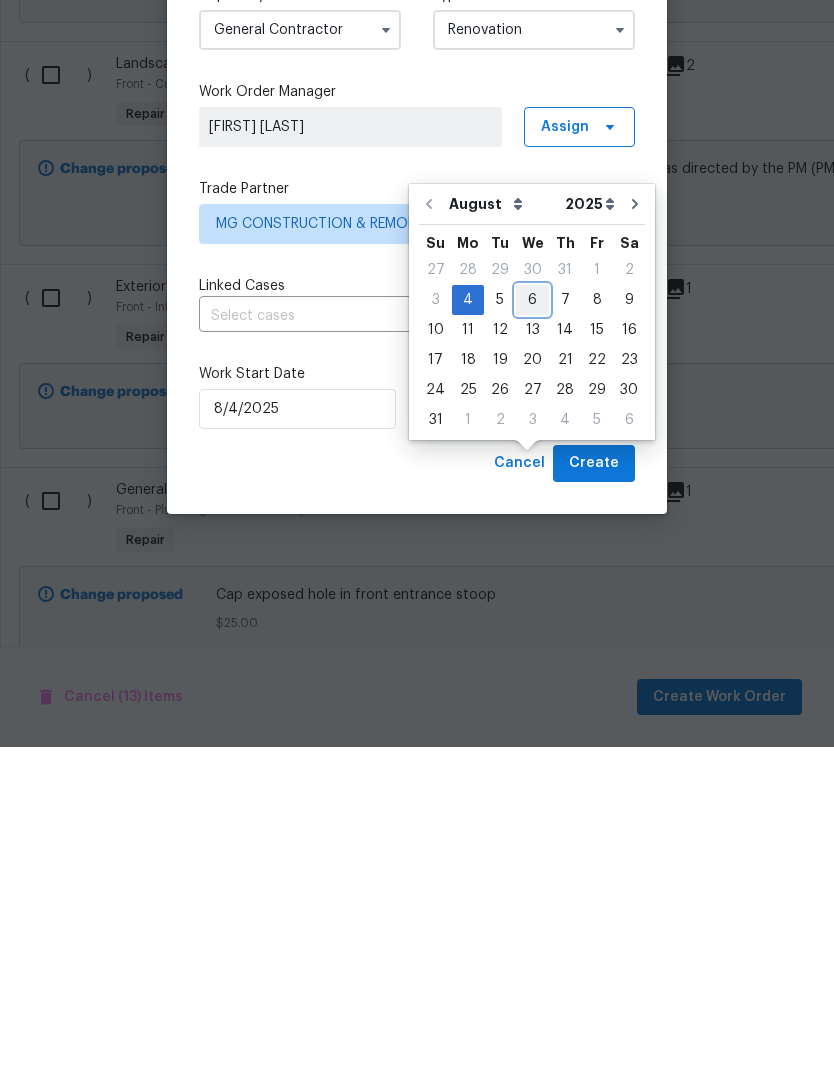 click on "6" at bounding box center [532, 640] 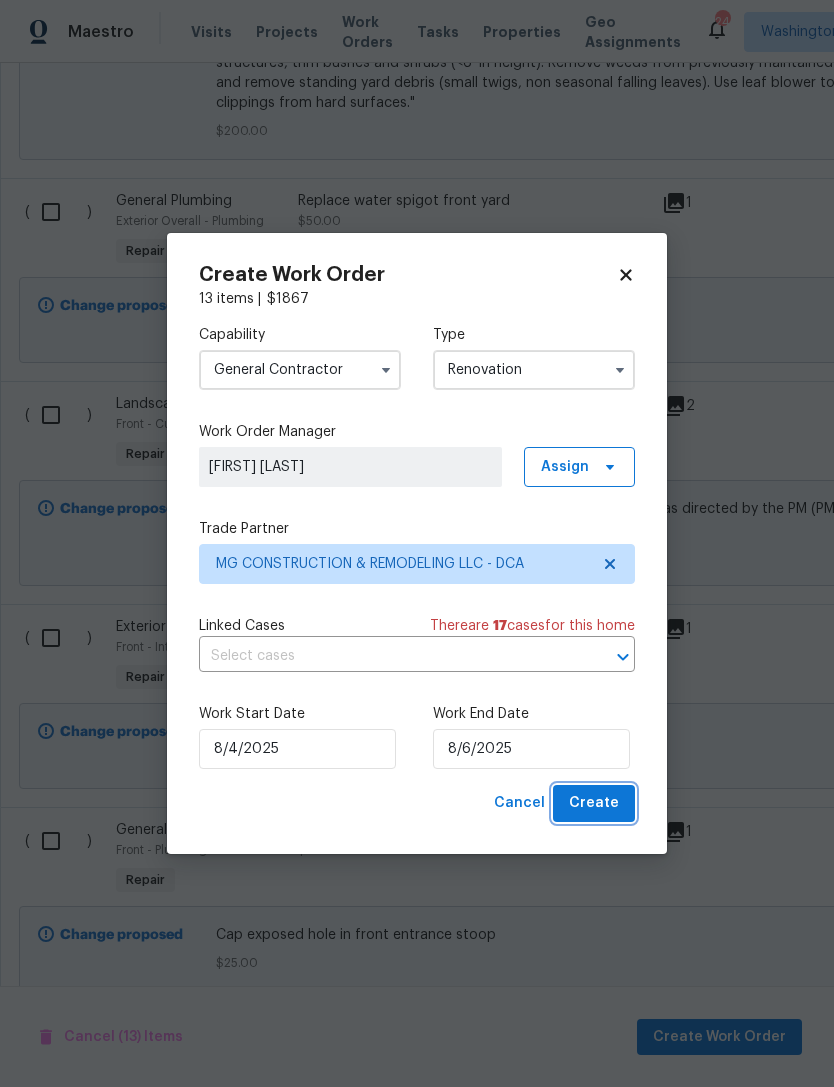 click on "Create" at bounding box center [594, 803] 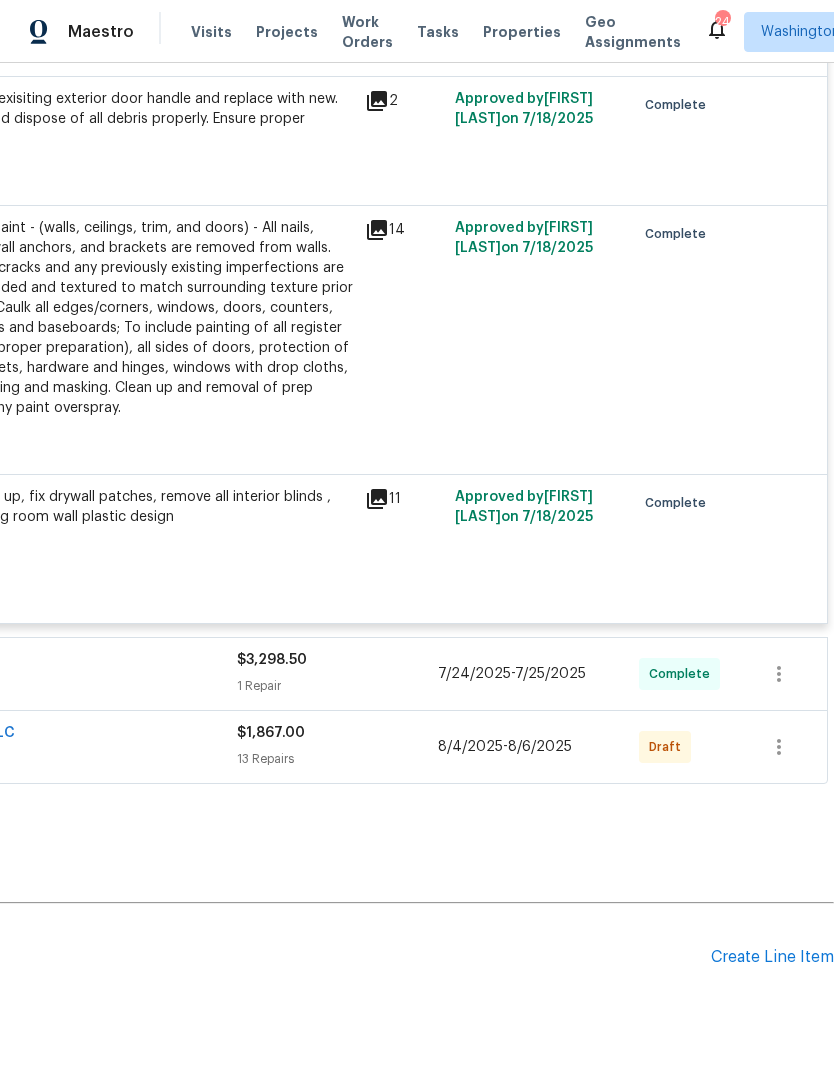 scroll, scrollTop: 1461, scrollLeft: 296, axis: both 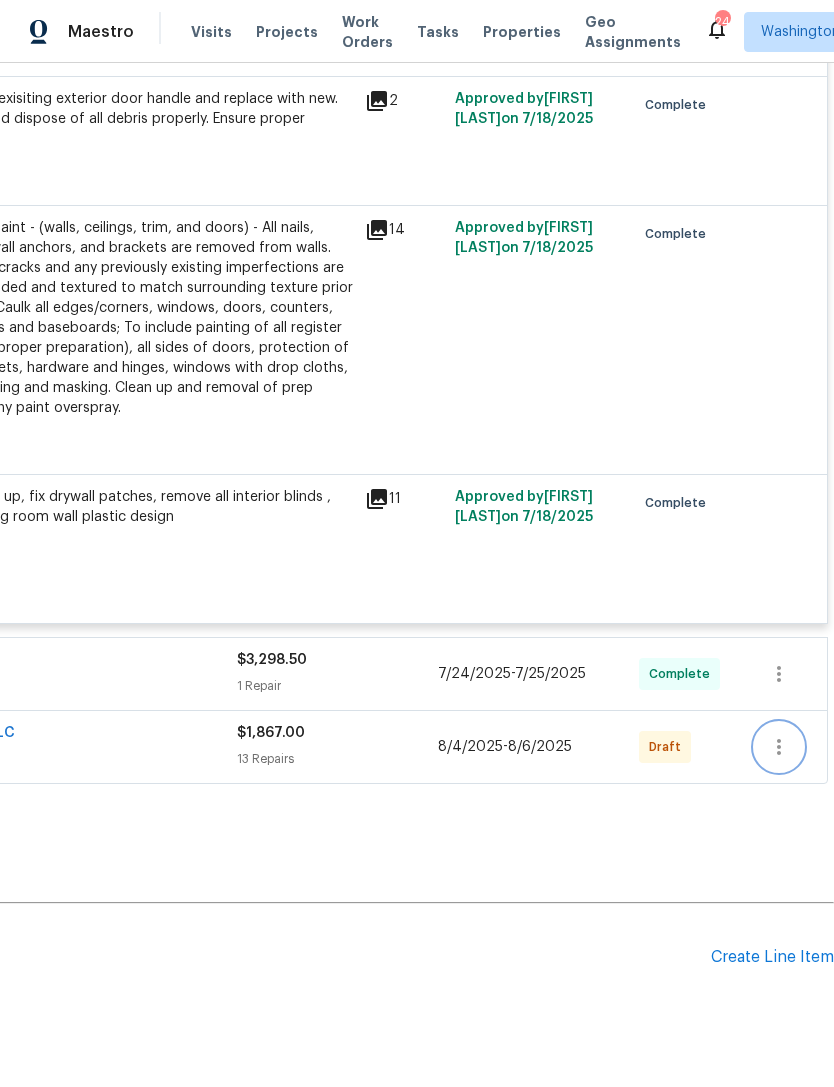 click at bounding box center [779, 747] 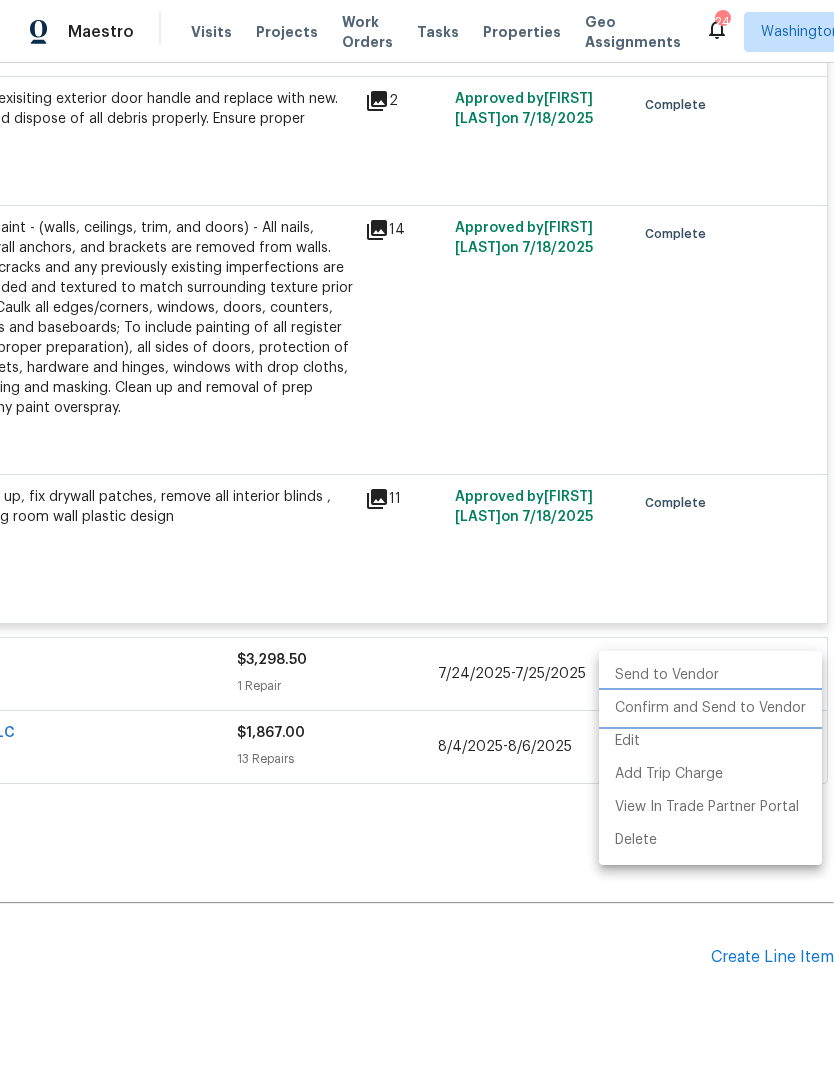 click on "Confirm and Send to Vendor" at bounding box center [710, 708] 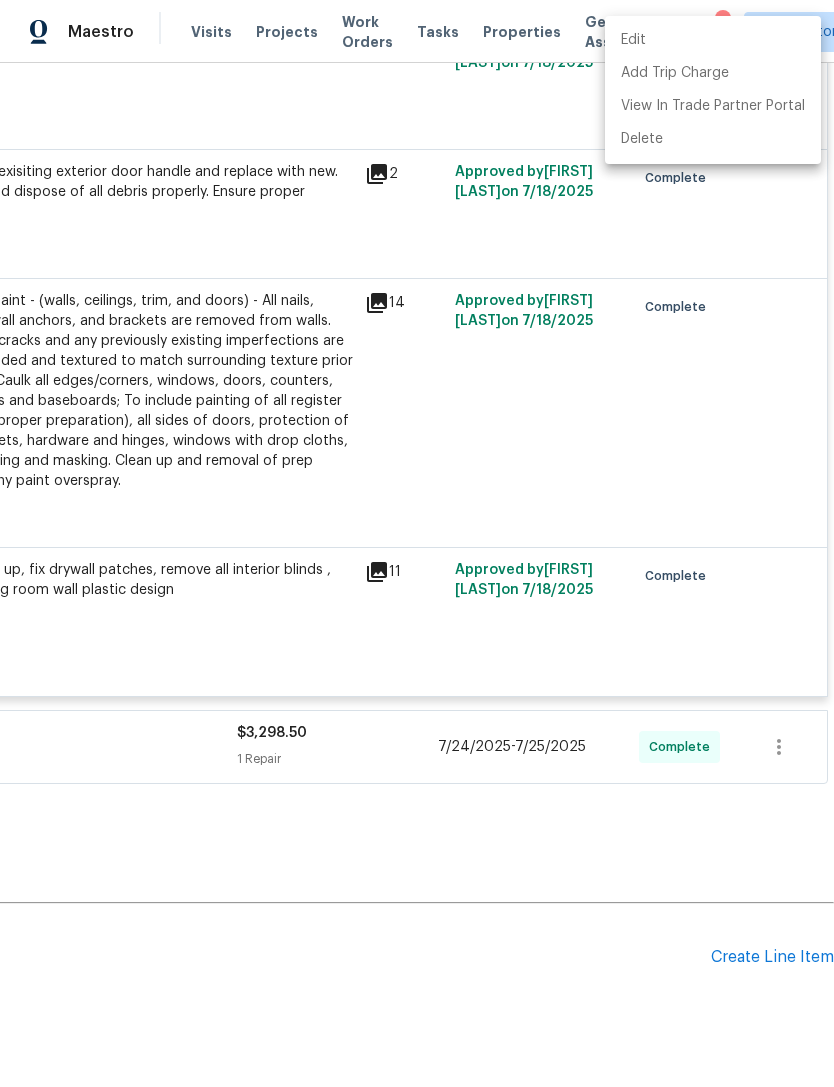 click at bounding box center (417, 543) 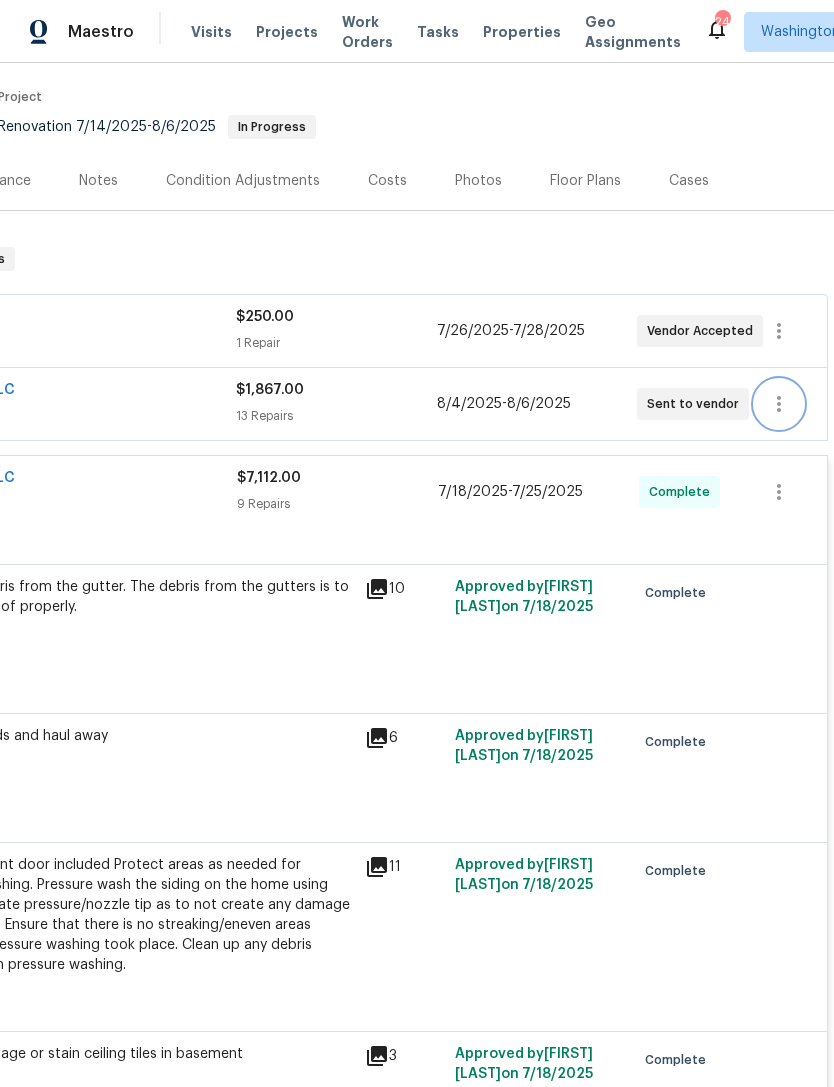 scroll, scrollTop: 172, scrollLeft: 296, axis: both 